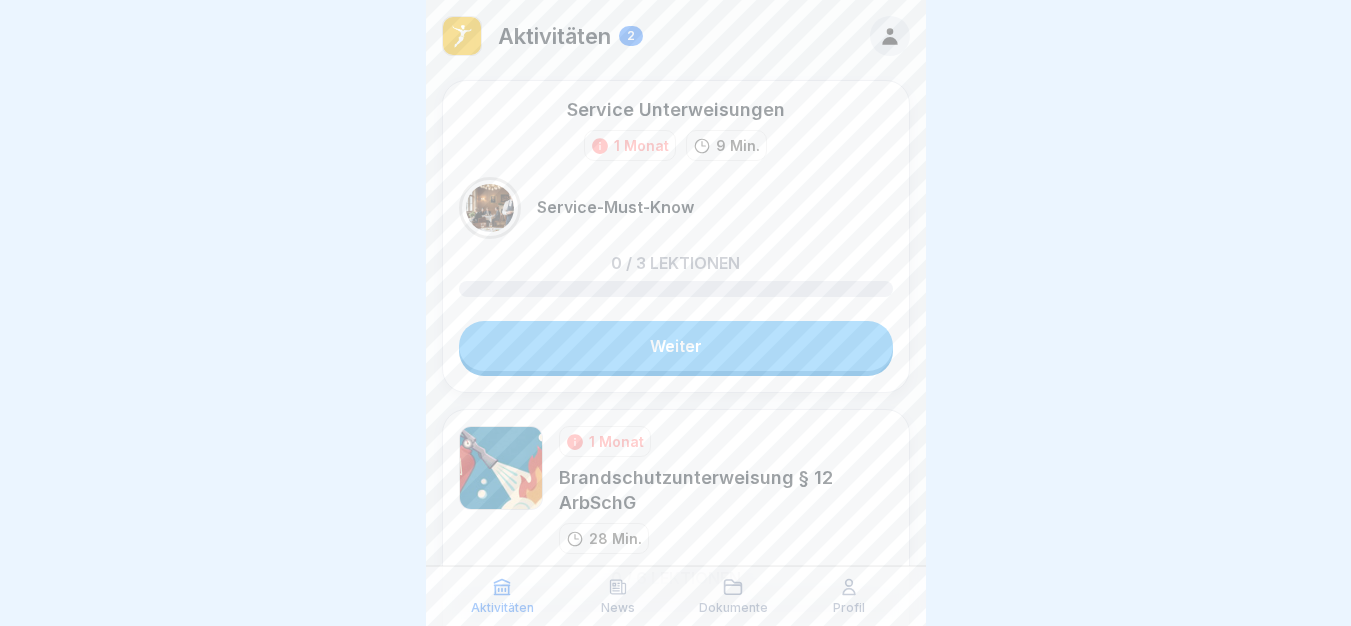 scroll, scrollTop: 8, scrollLeft: 0, axis: vertical 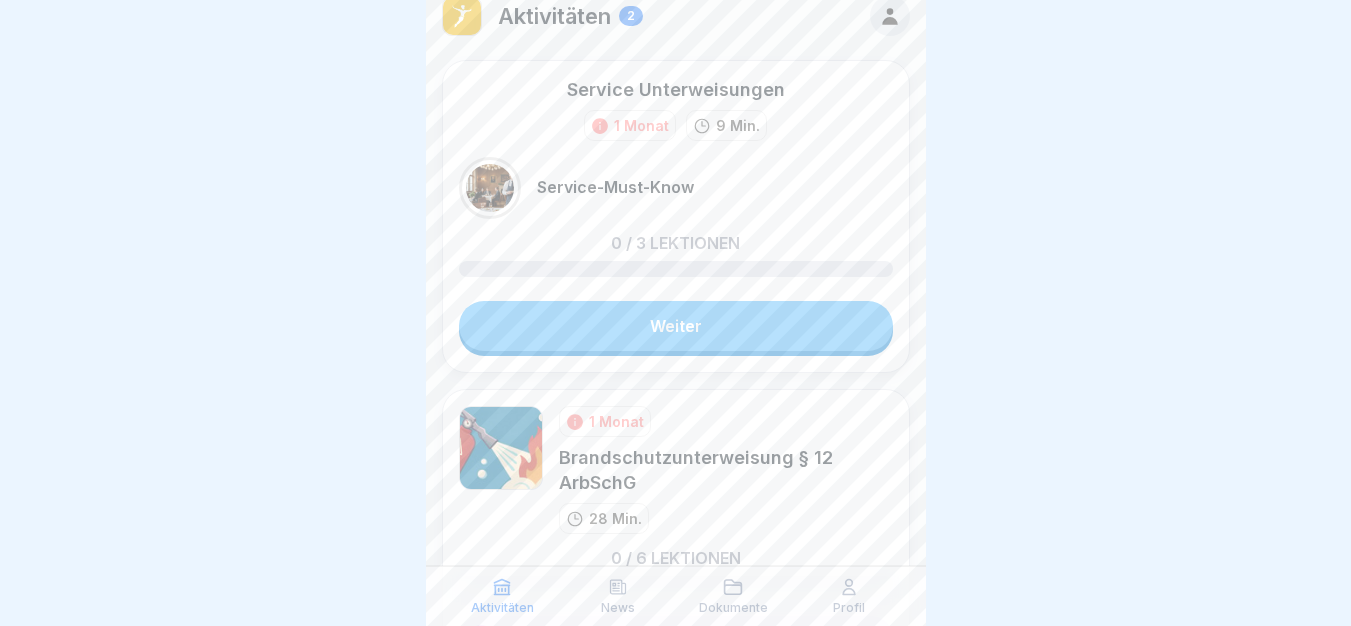click 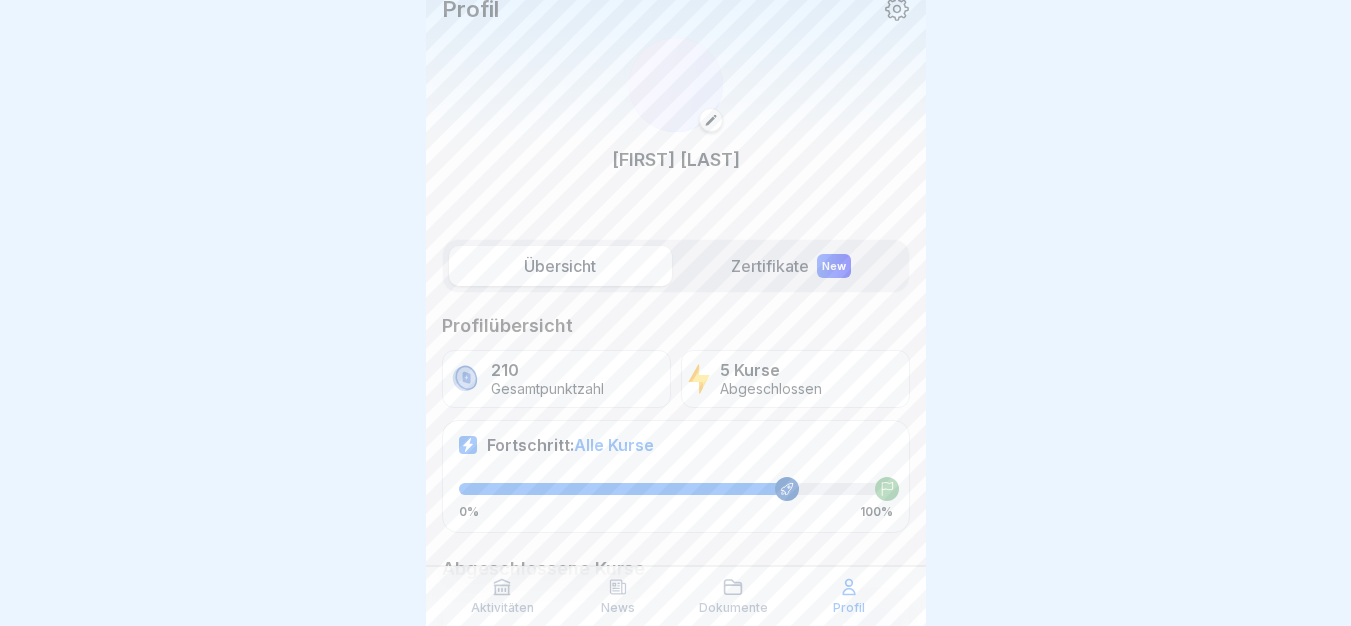 scroll, scrollTop: 0, scrollLeft: 0, axis: both 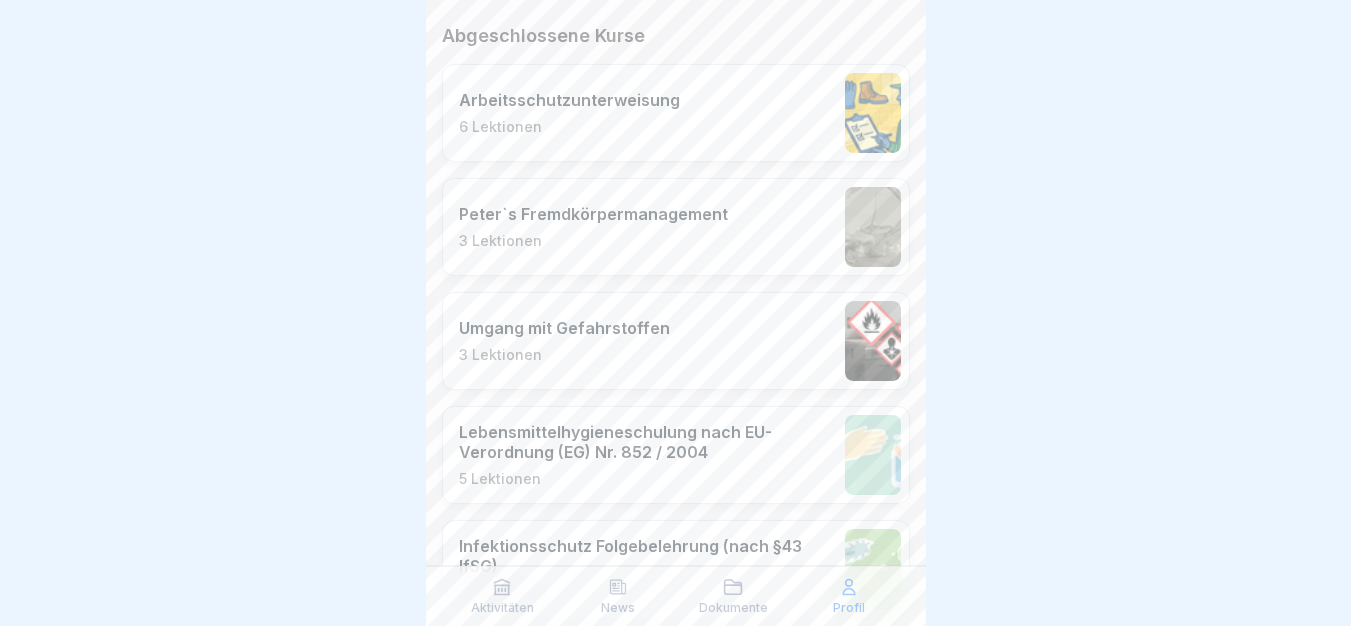click on "Aktivitäten" at bounding box center (503, 596) 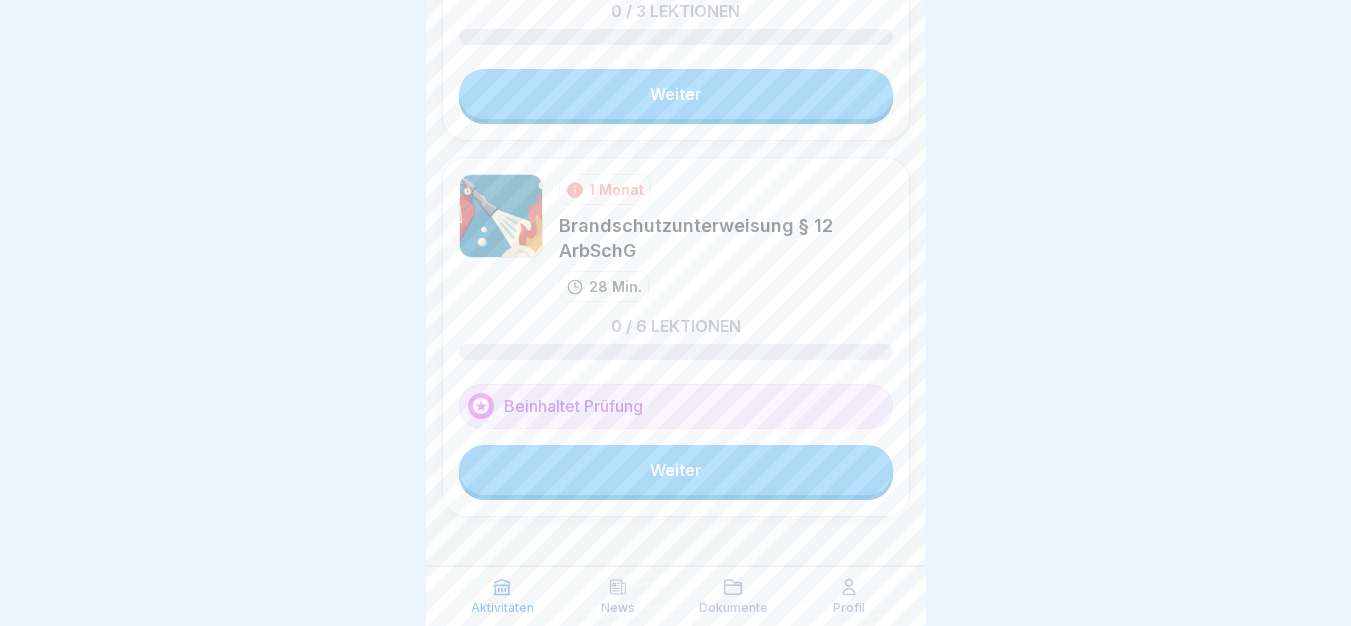 scroll, scrollTop: 264, scrollLeft: 0, axis: vertical 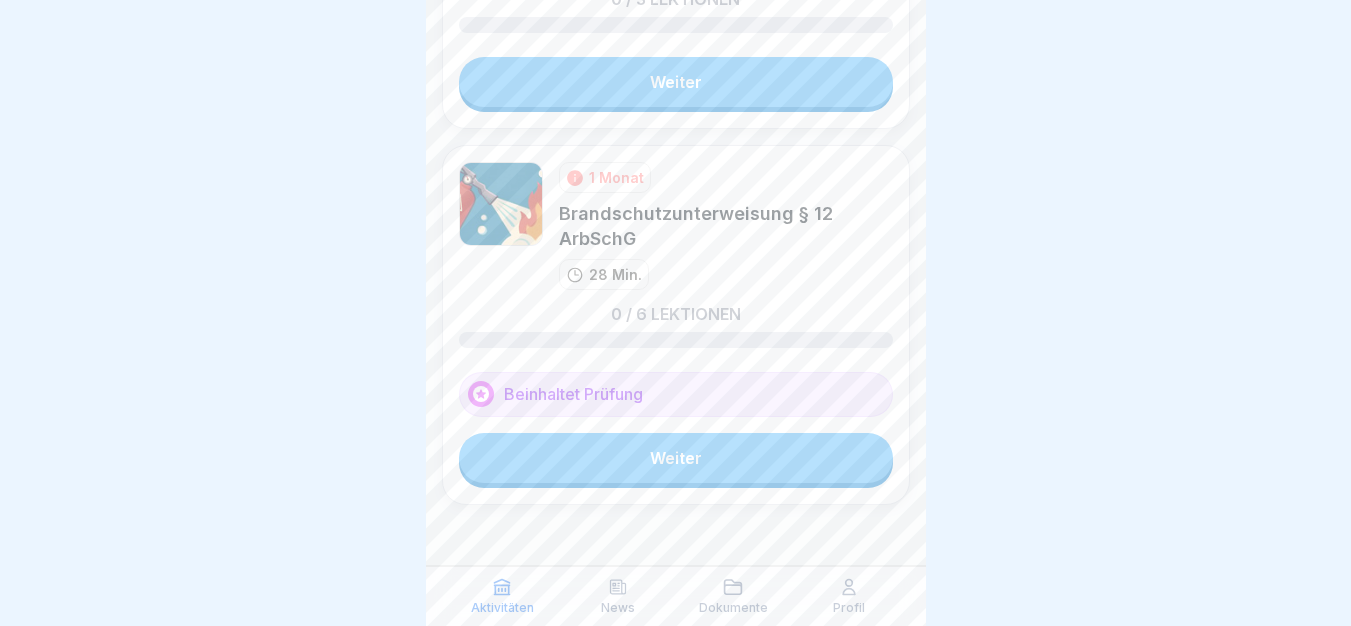 click on "Weiter" at bounding box center (676, 458) 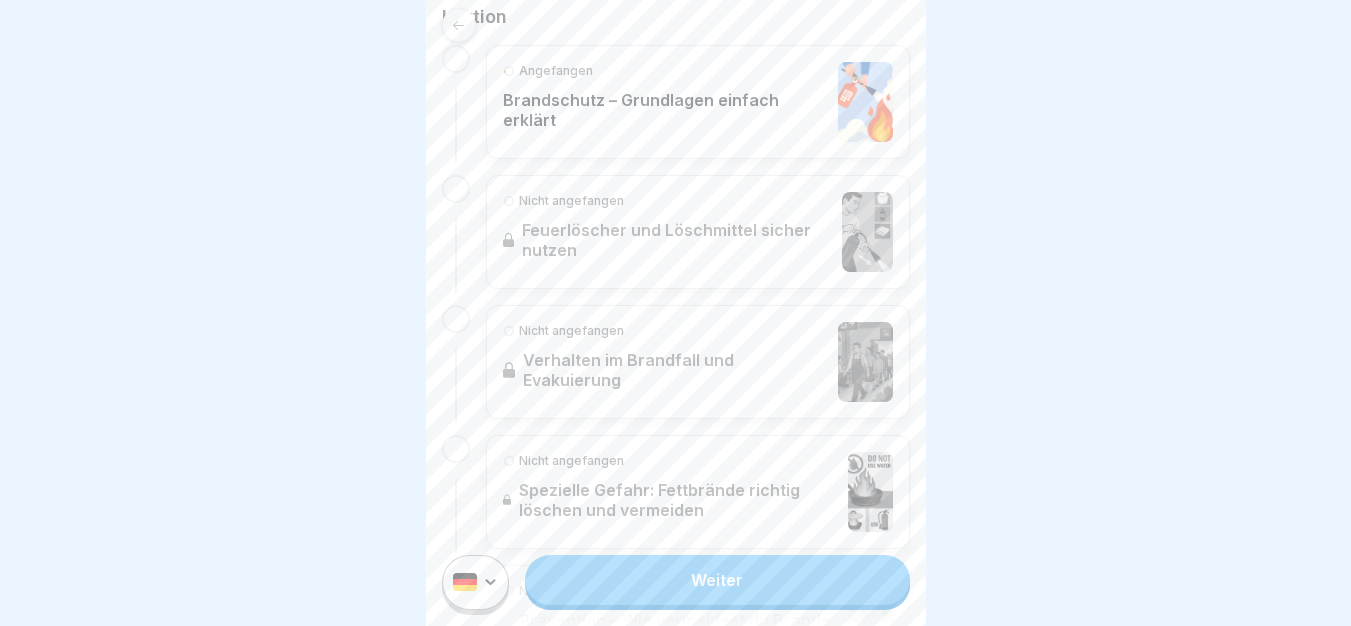 scroll, scrollTop: 520, scrollLeft: 0, axis: vertical 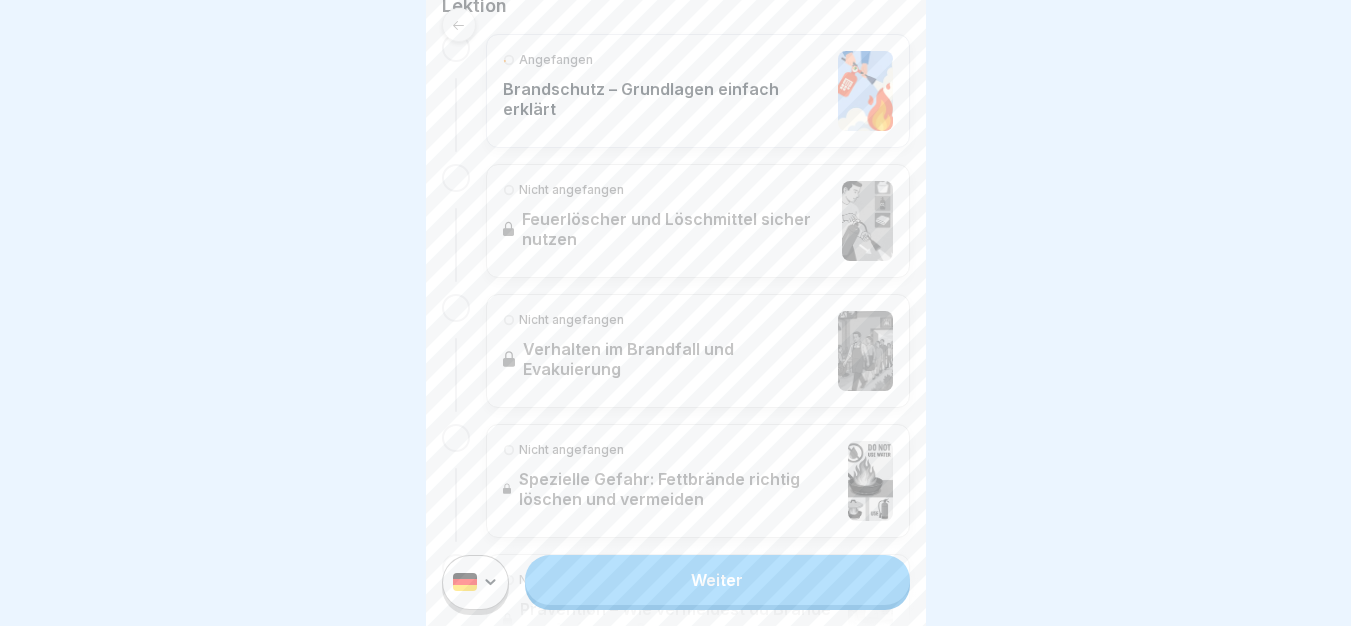 click on "Weiter" at bounding box center [676, 582] 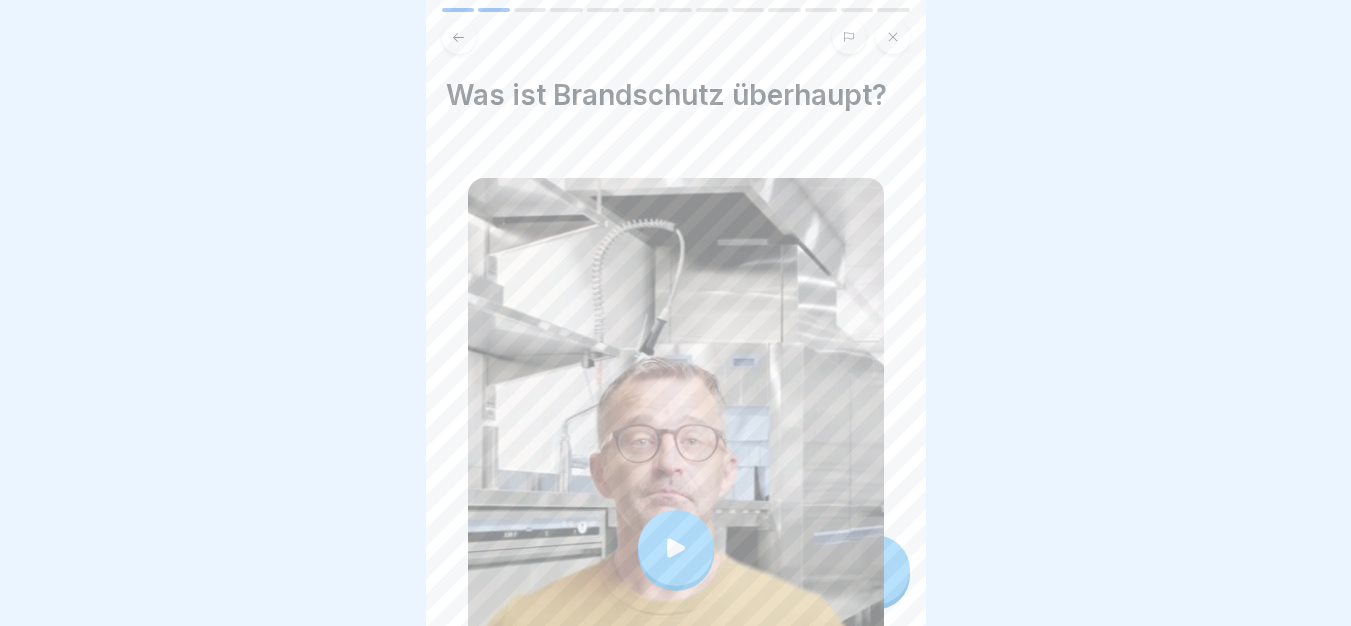 scroll, scrollTop: 0, scrollLeft: 0, axis: both 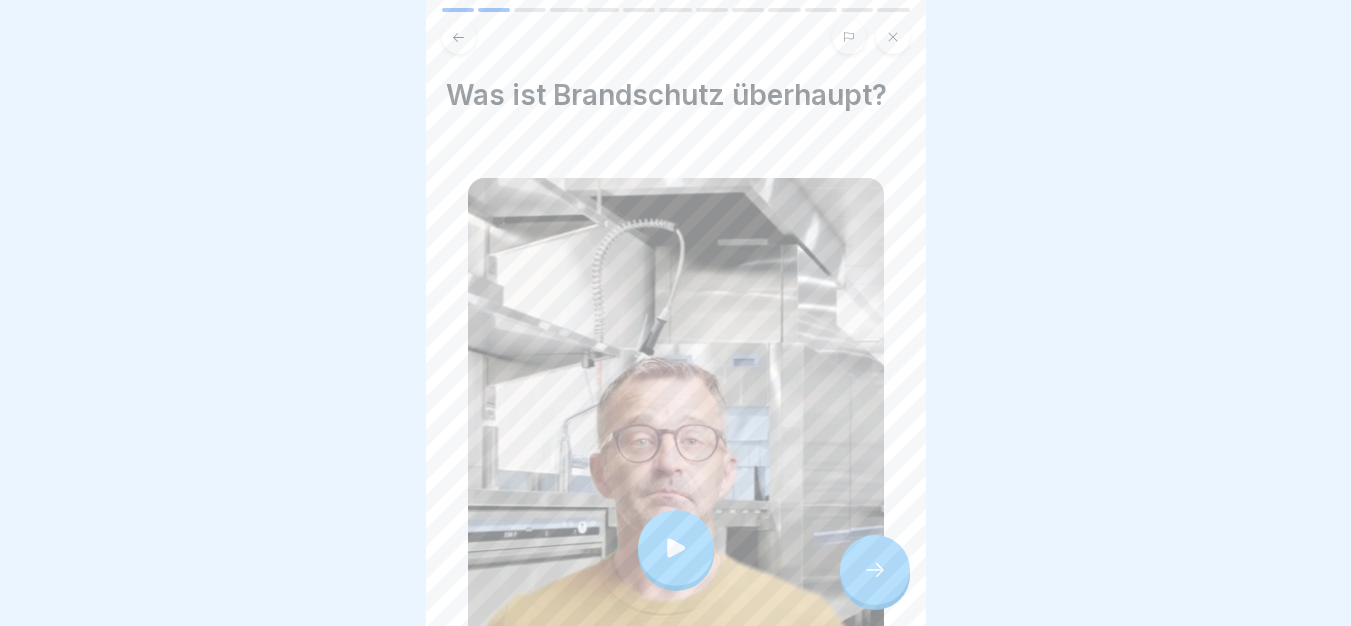 click at bounding box center [875, 570] 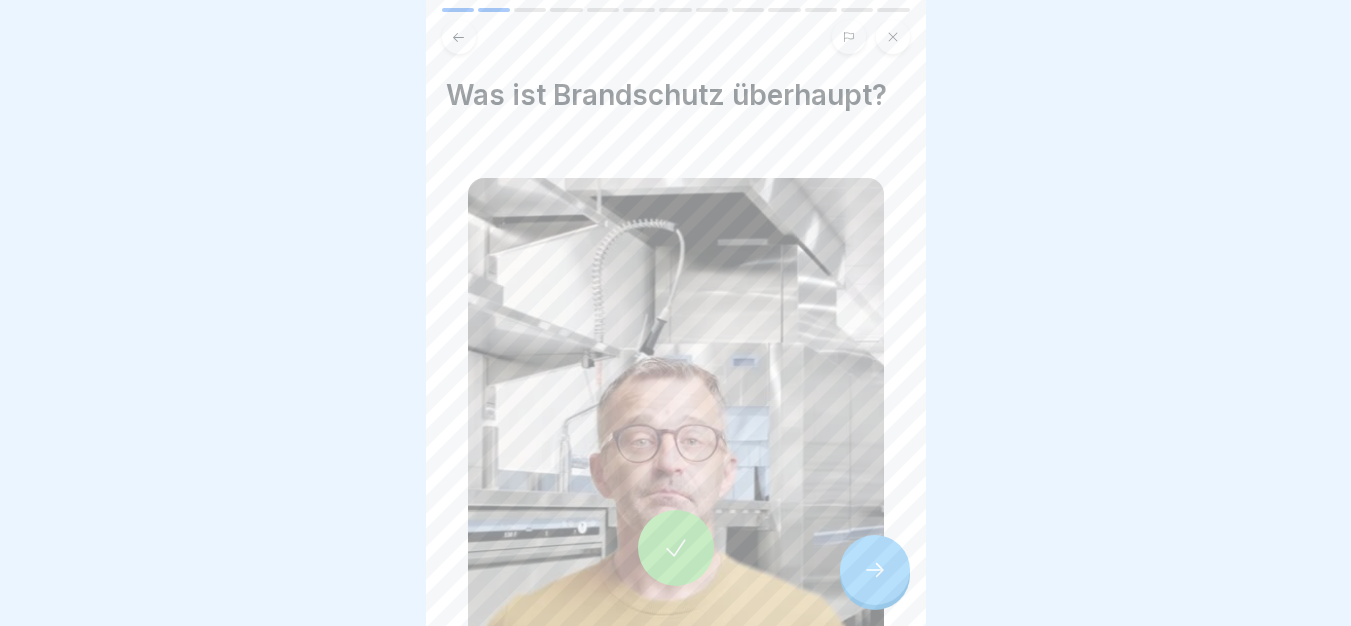 click at bounding box center (875, 570) 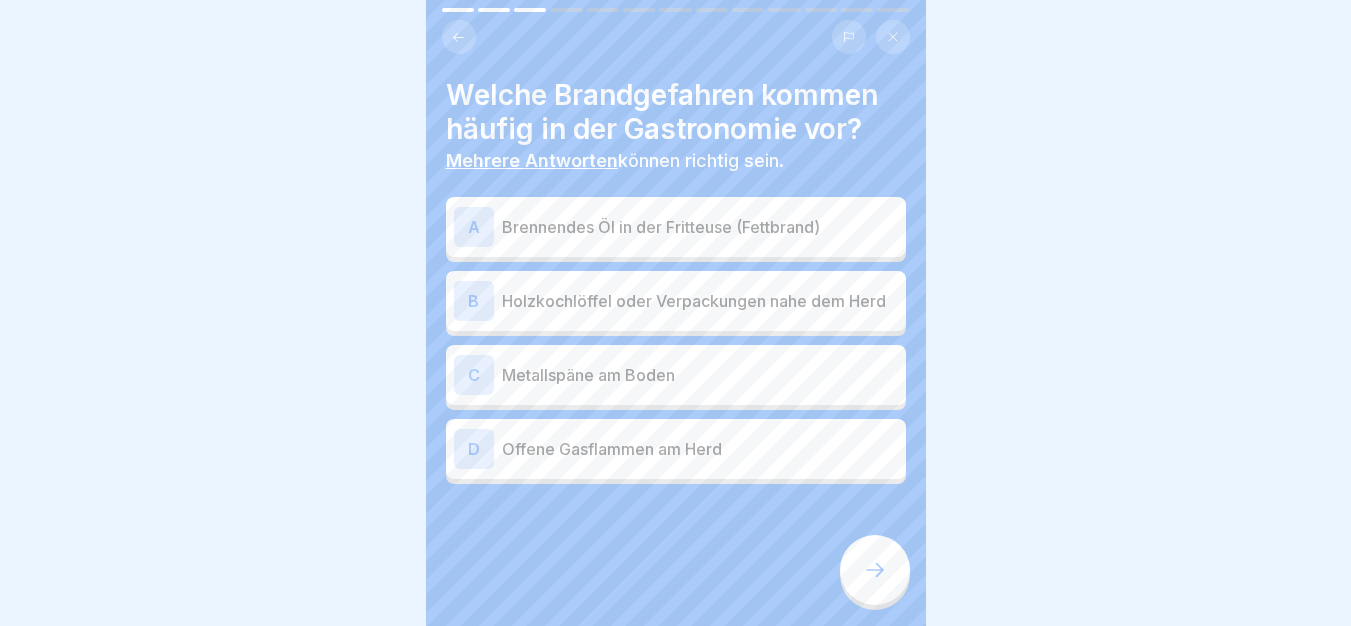 click on "A Brennendes Öl in der Fritteuse (Fettbrand)" at bounding box center [676, 227] 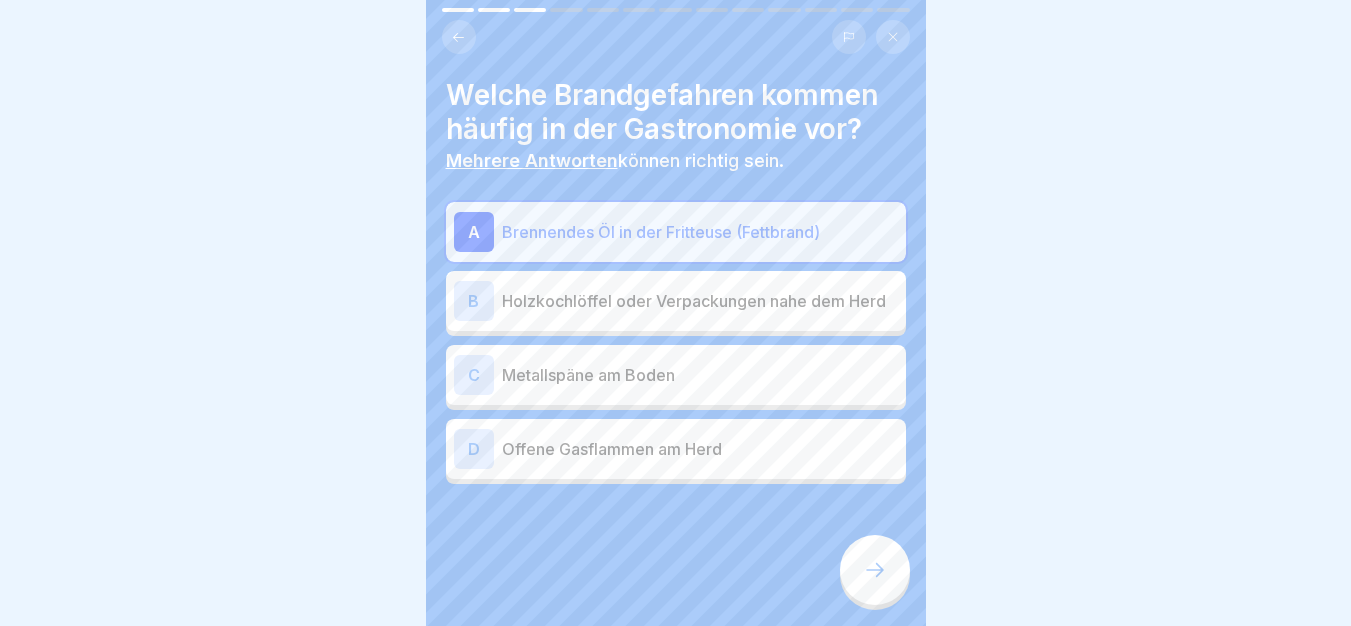 click on "Holzkochlöffel oder Verpackungen nahe dem Herd" at bounding box center (700, 301) 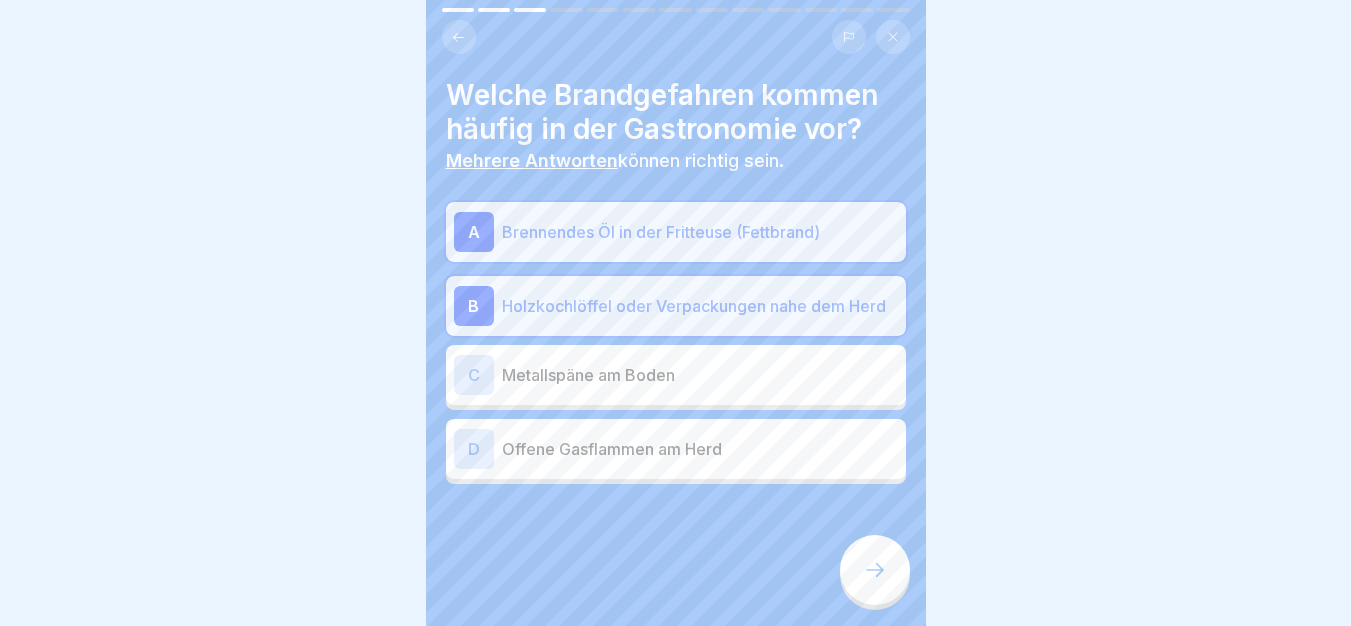 click 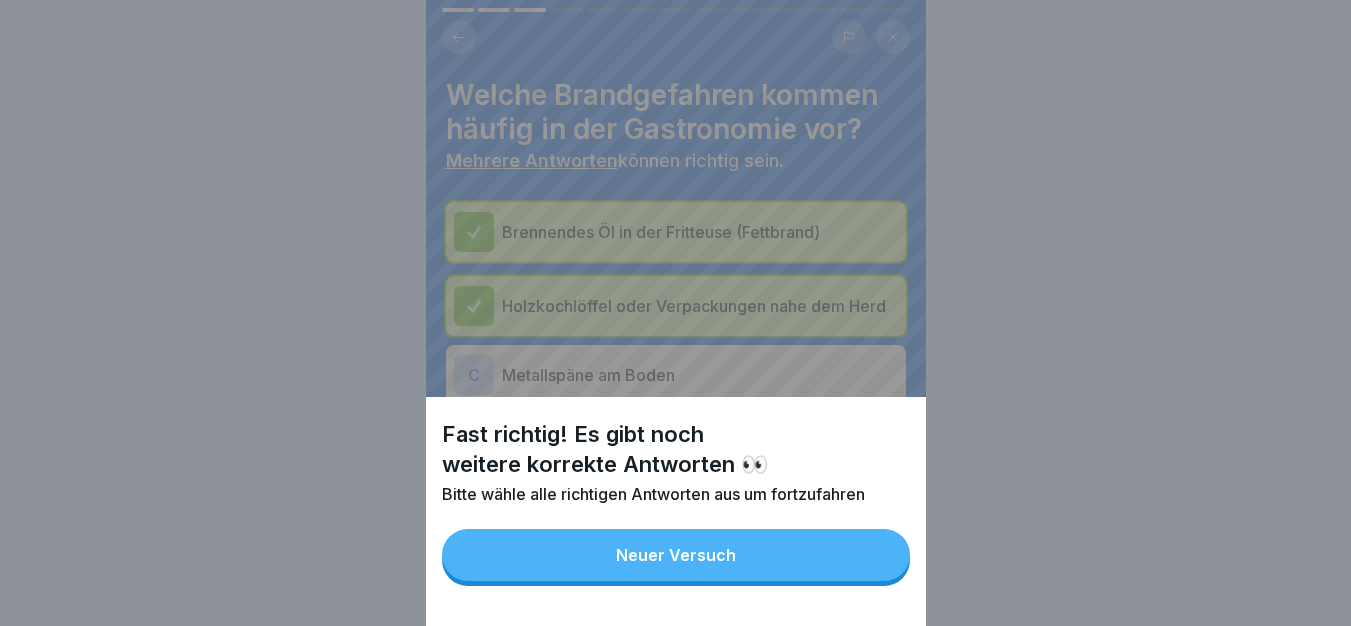 click on "Neuer Versuch" at bounding box center (676, 555) 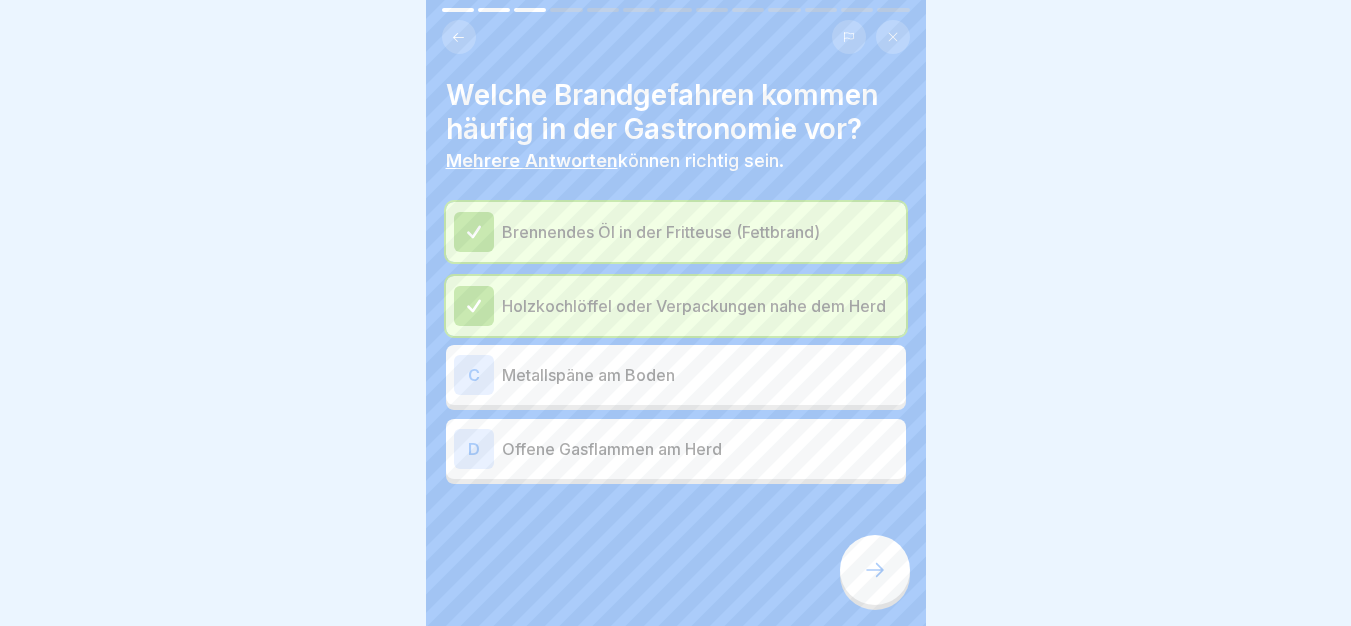 click 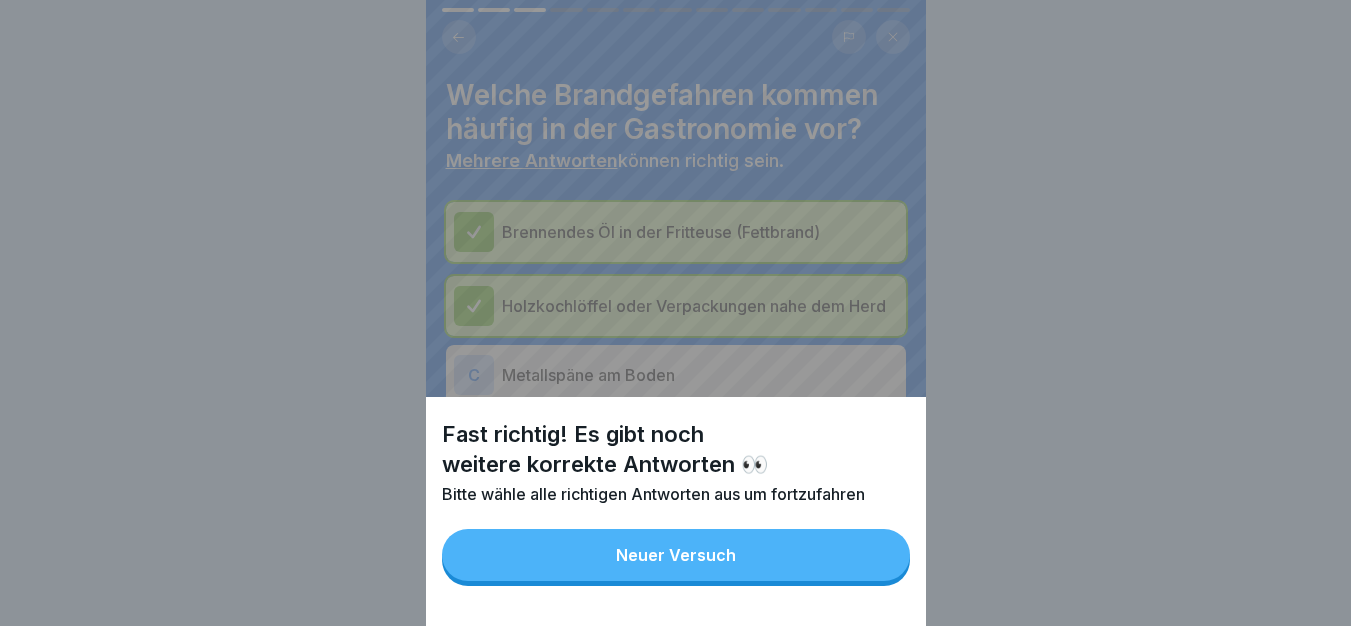 click on "Neuer Versuch" at bounding box center (676, 555) 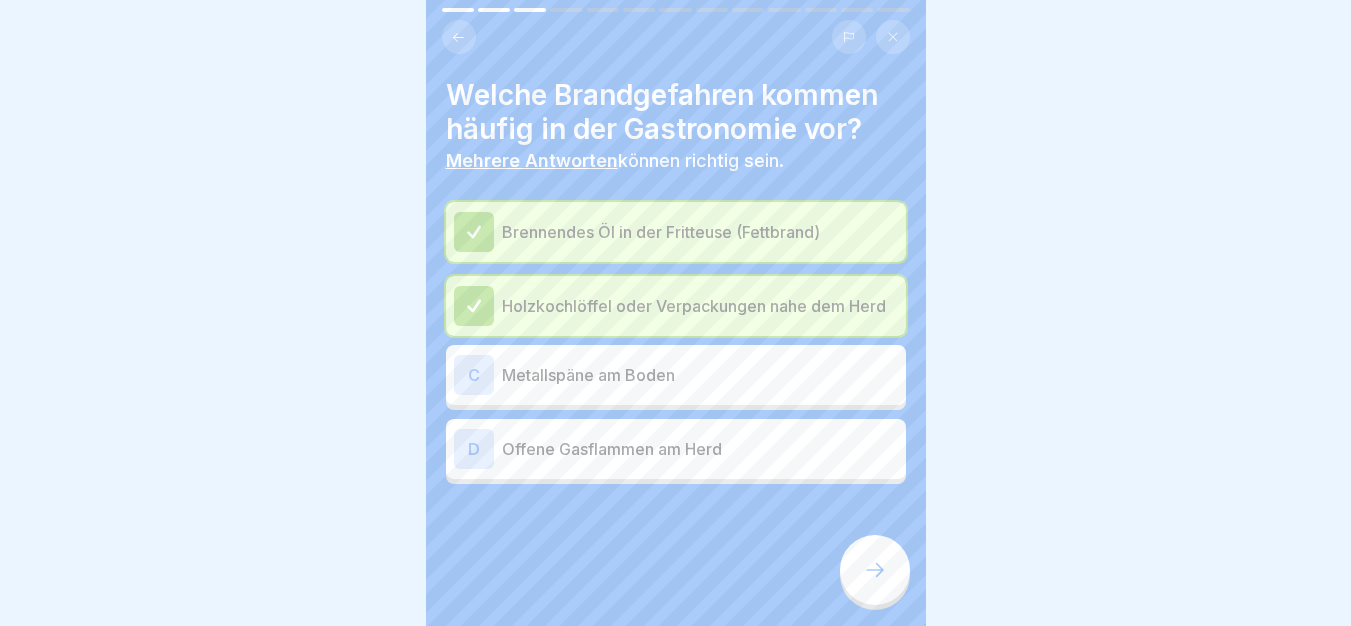 click on "D Offene Gasflammen am Herd" at bounding box center (676, 449) 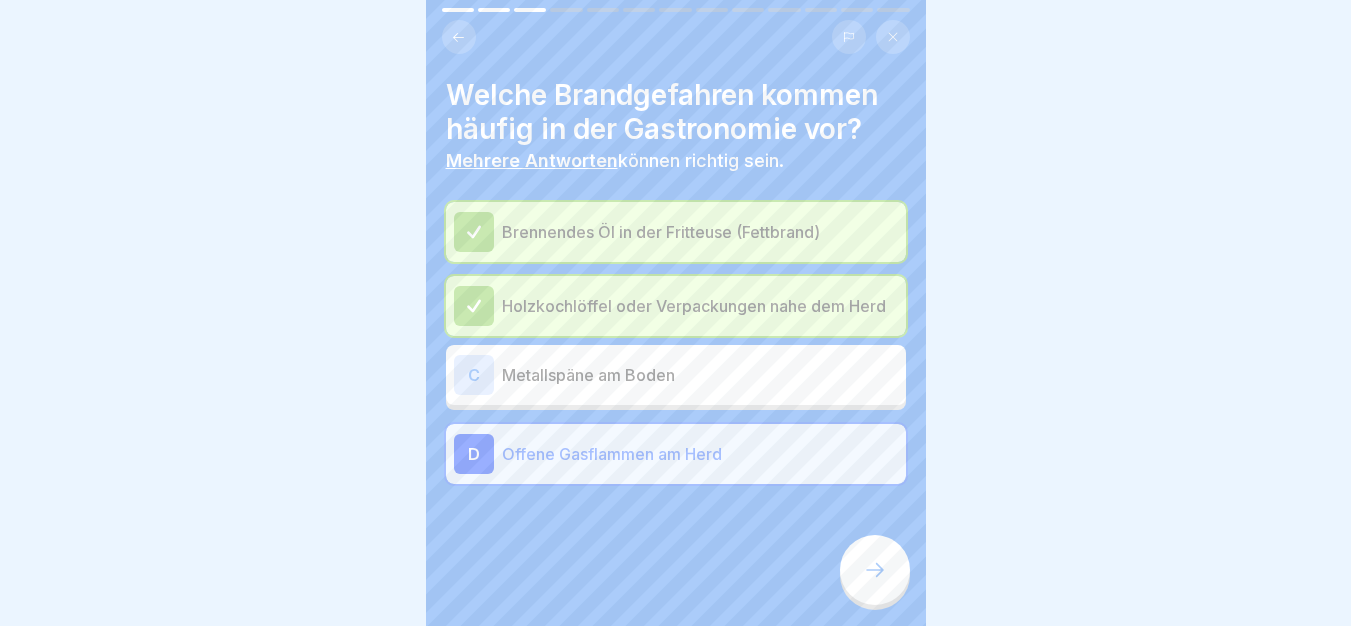 click 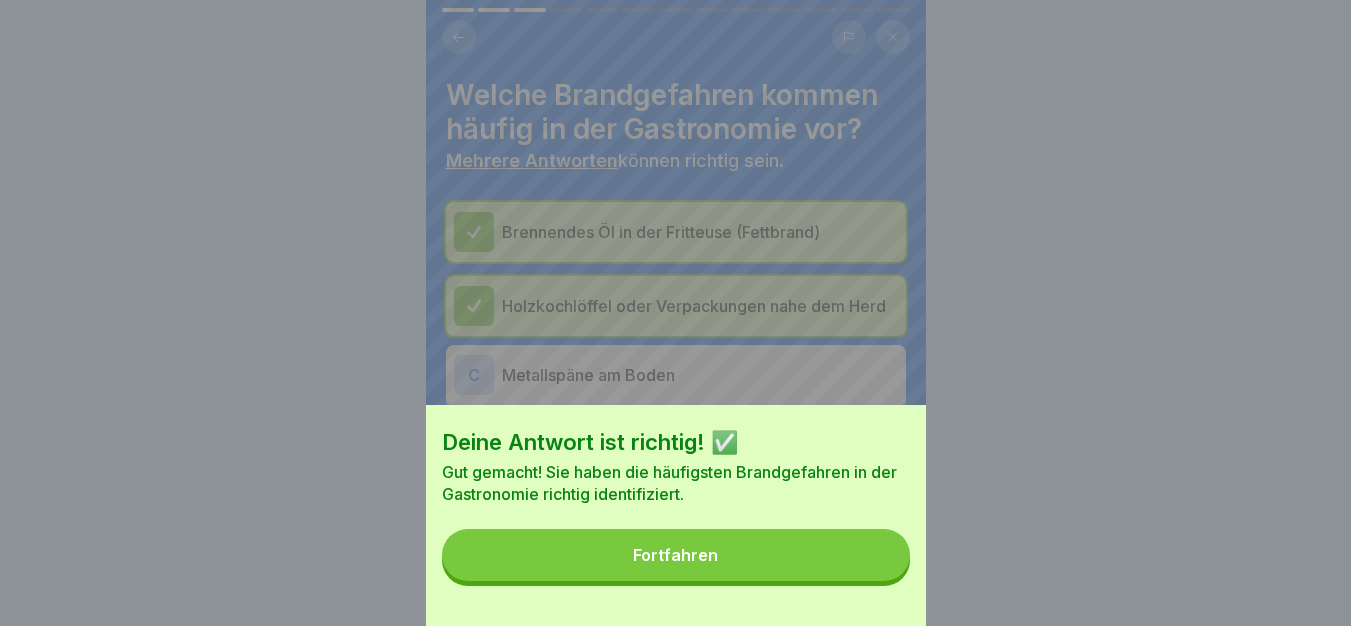 click on "Fortfahren" at bounding box center [676, 555] 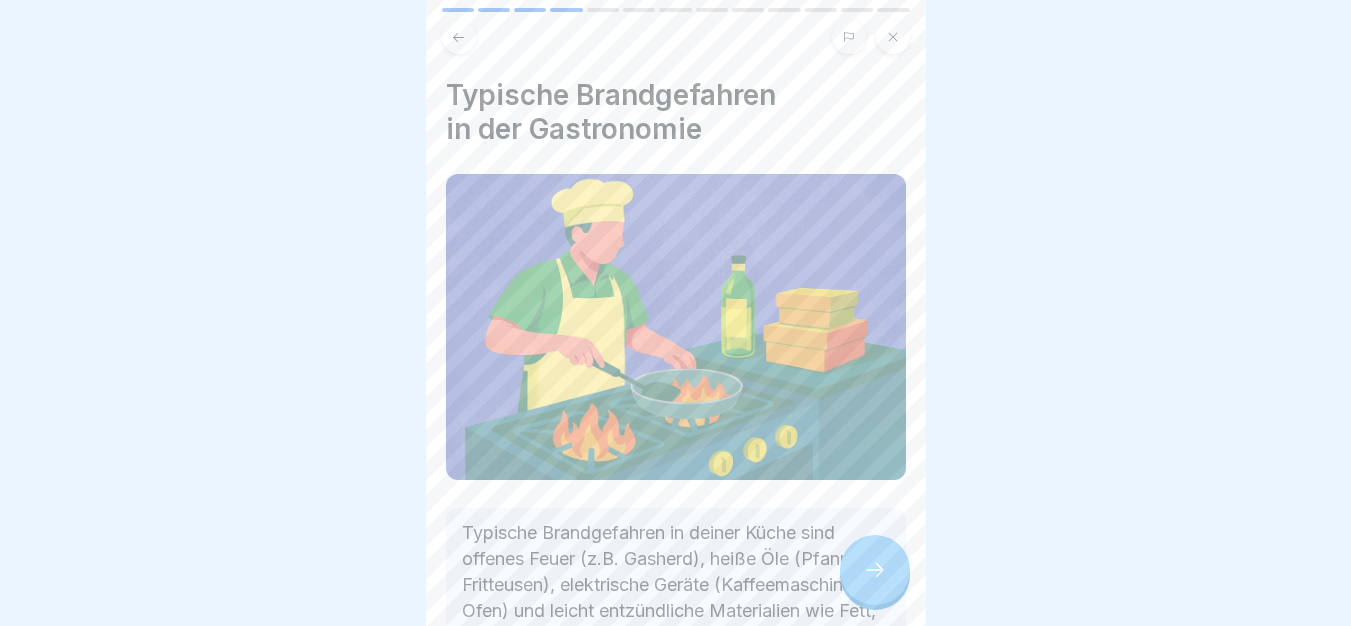 click 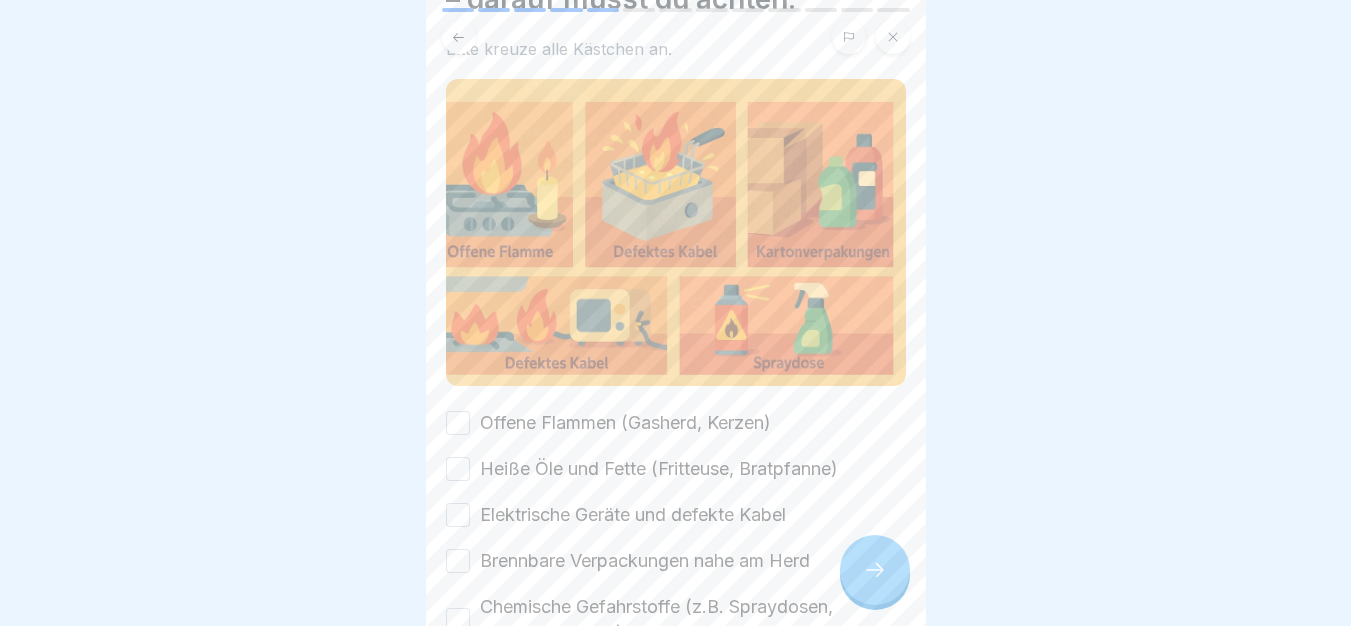 scroll, scrollTop: 187, scrollLeft: 0, axis: vertical 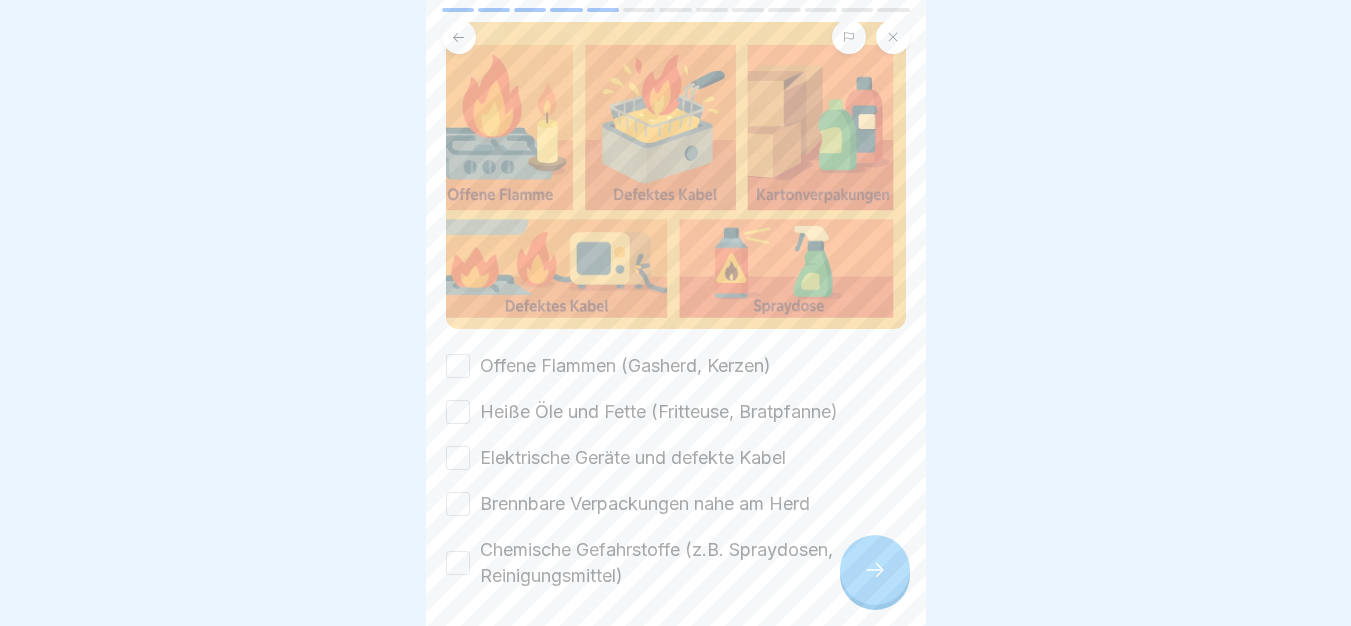 drag, startPoint x: 799, startPoint y: 536, endPoint x: 654, endPoint y: 354, distance: 232.69937 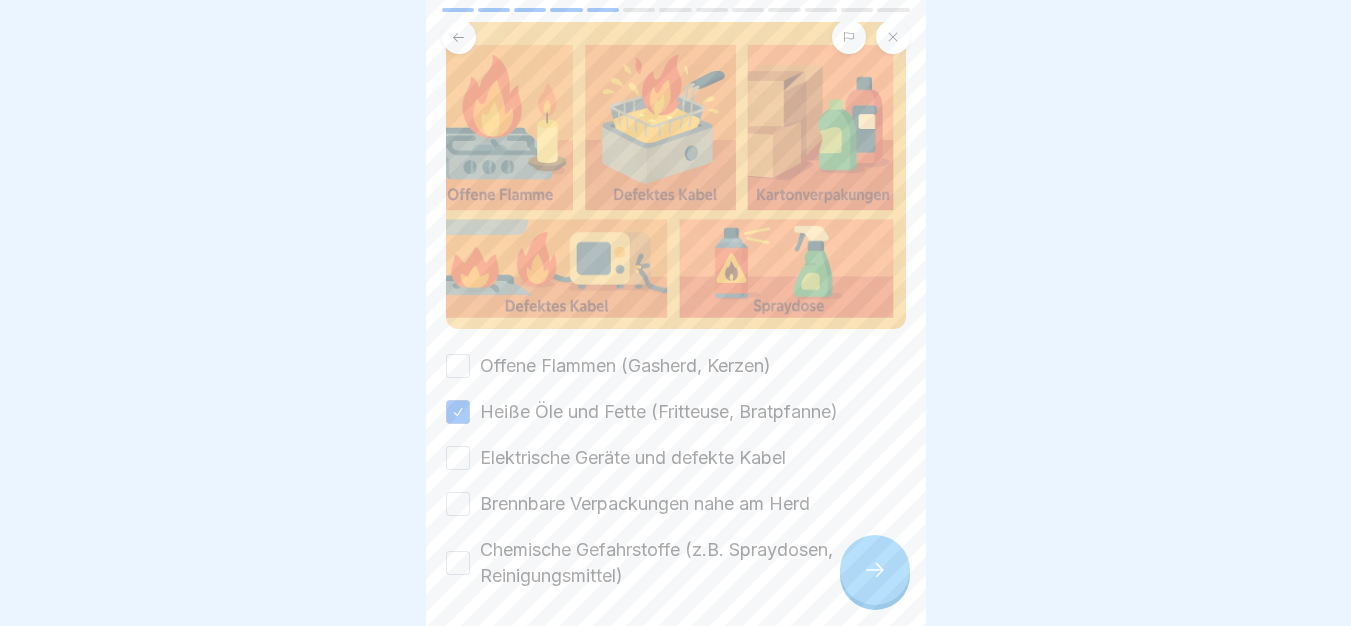 click on "Offene Flammen (Gasherd, Kerzen)" at bounding box center (625, 366) 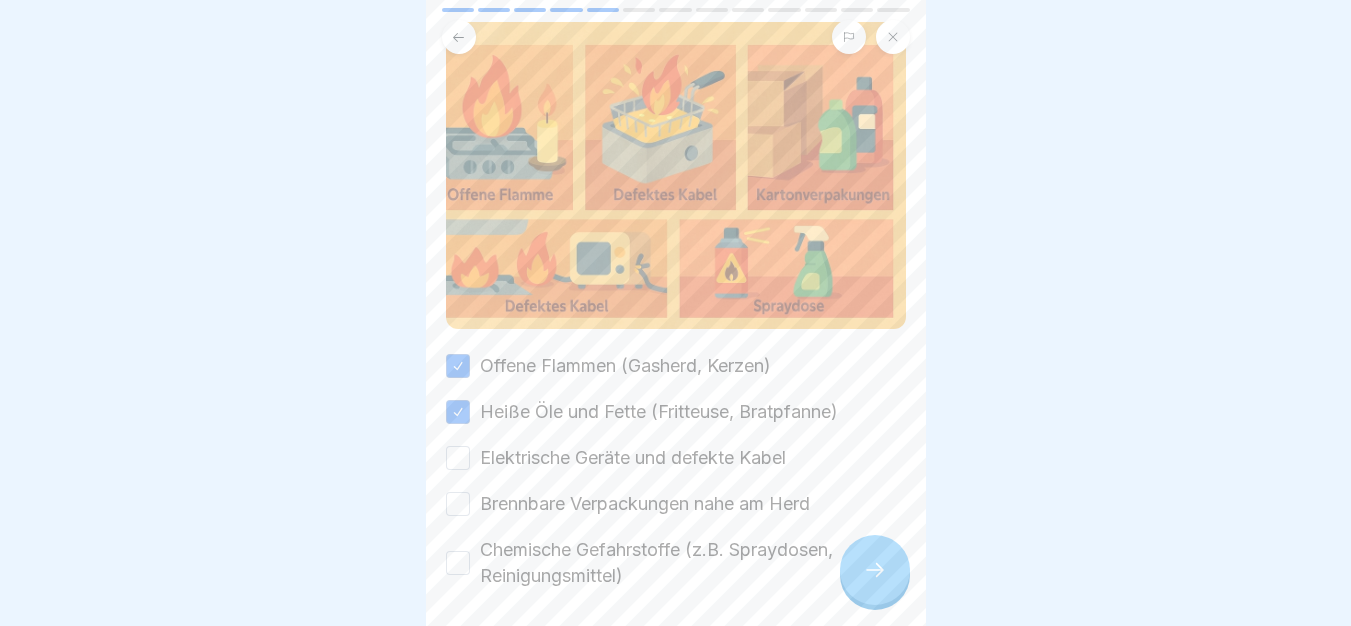 click on "Elektrische Geräte und defekte Kabel" at bounding box center (633, 458) 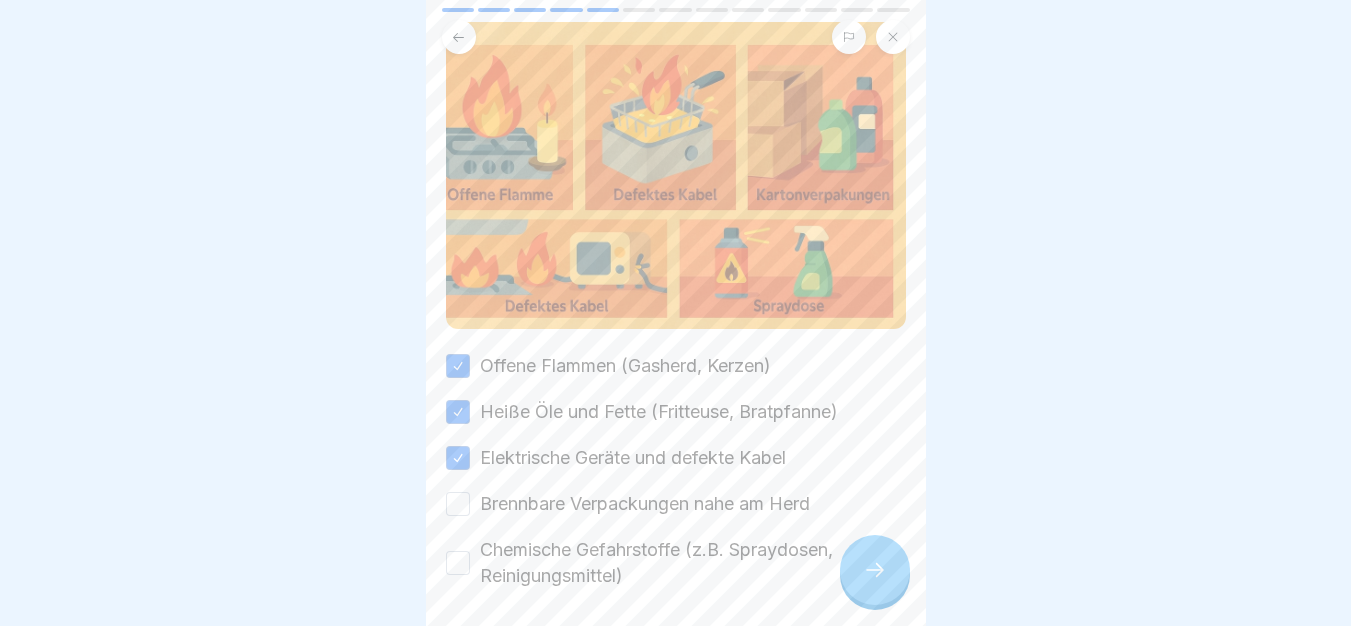 click on "Brennbare Verpackungen nahe am Herd" at bounding box center [645, 504] 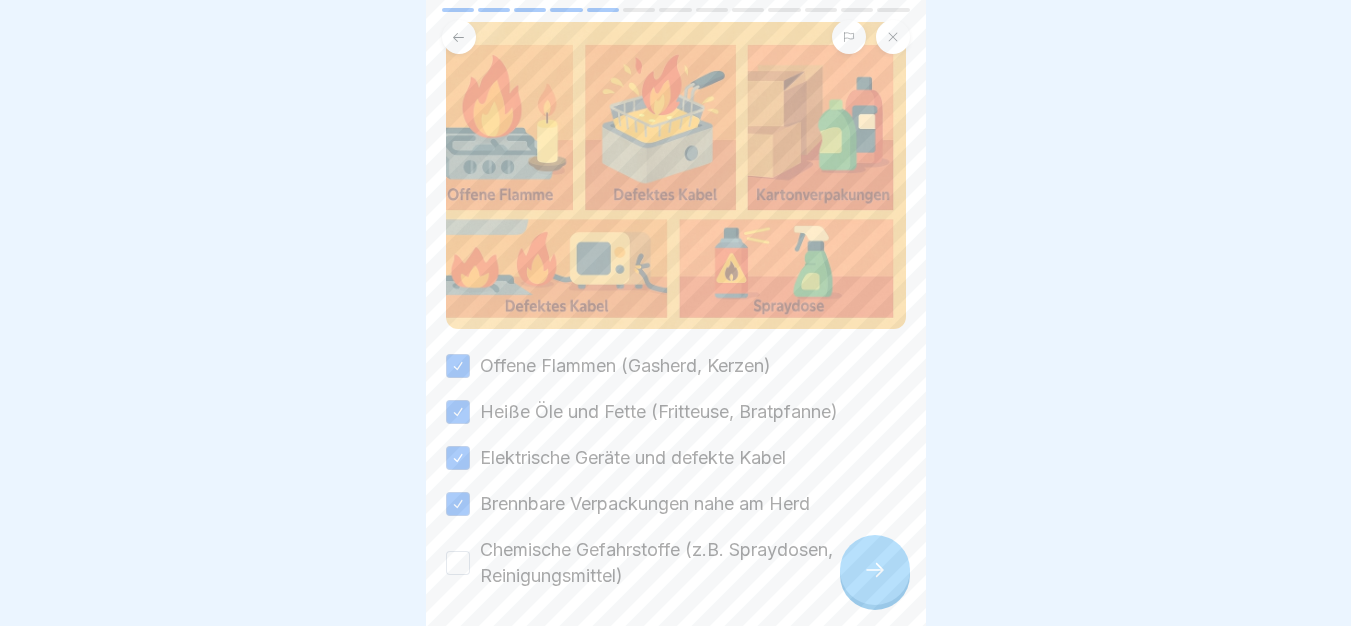 click on "Chemische Gefahrstoffe (z.B. Spraydosen, Reinigungsmittel)" at bounding box center [693, 563] 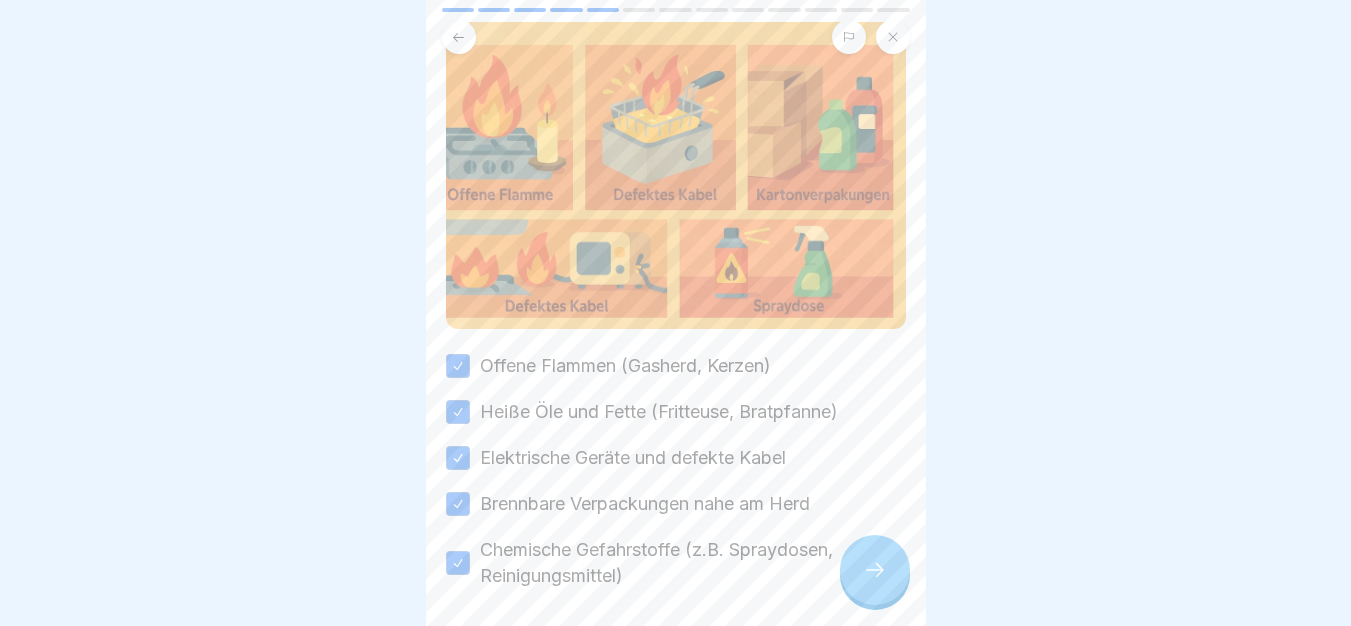 click at bounding box center (875, 570) 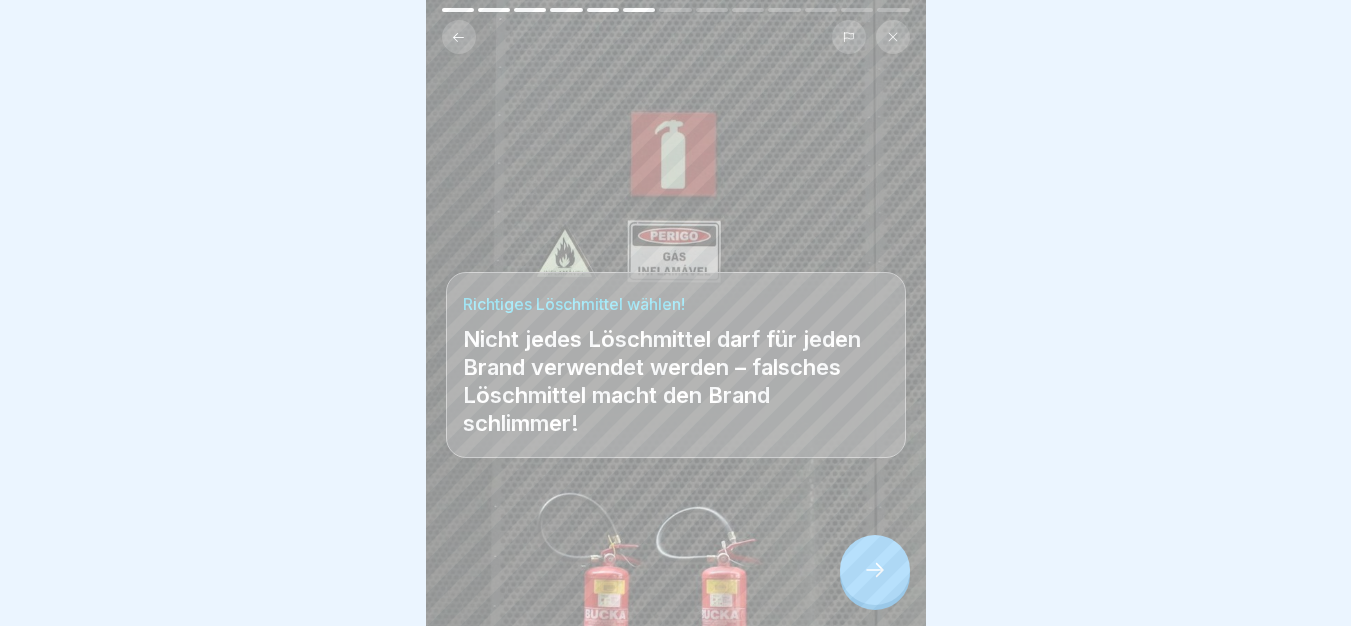 click at bounding box center [875, 570] 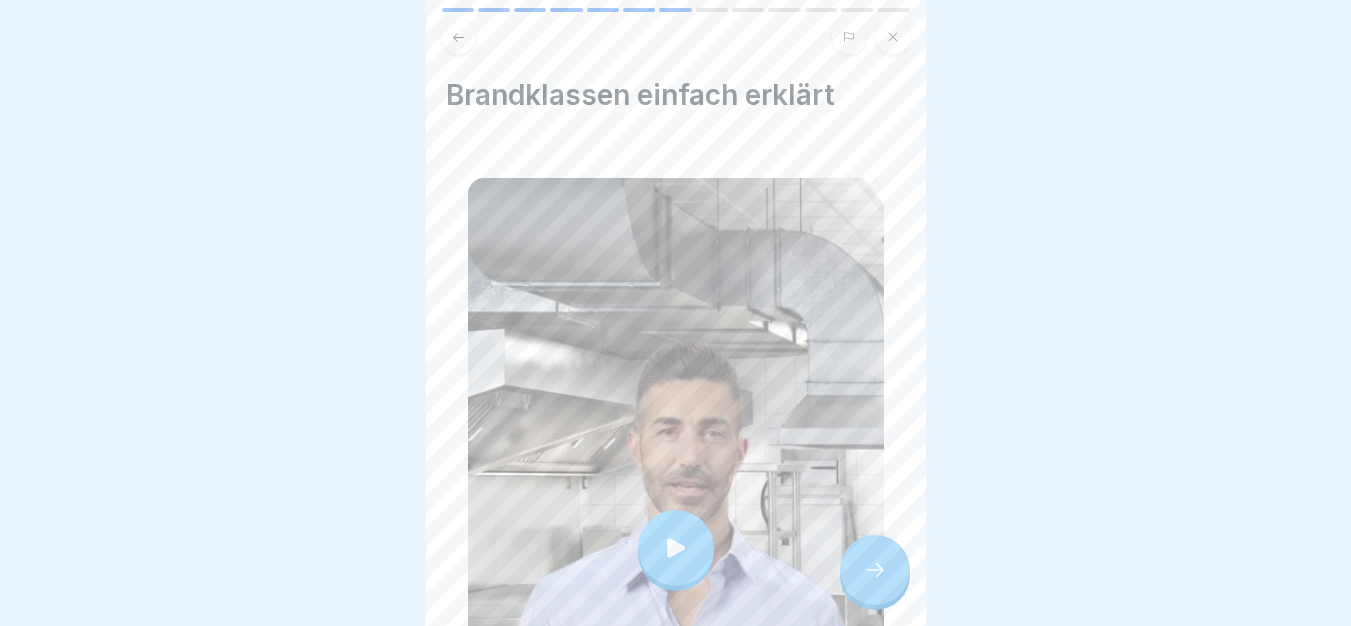 click at bounding box center (875, 570) 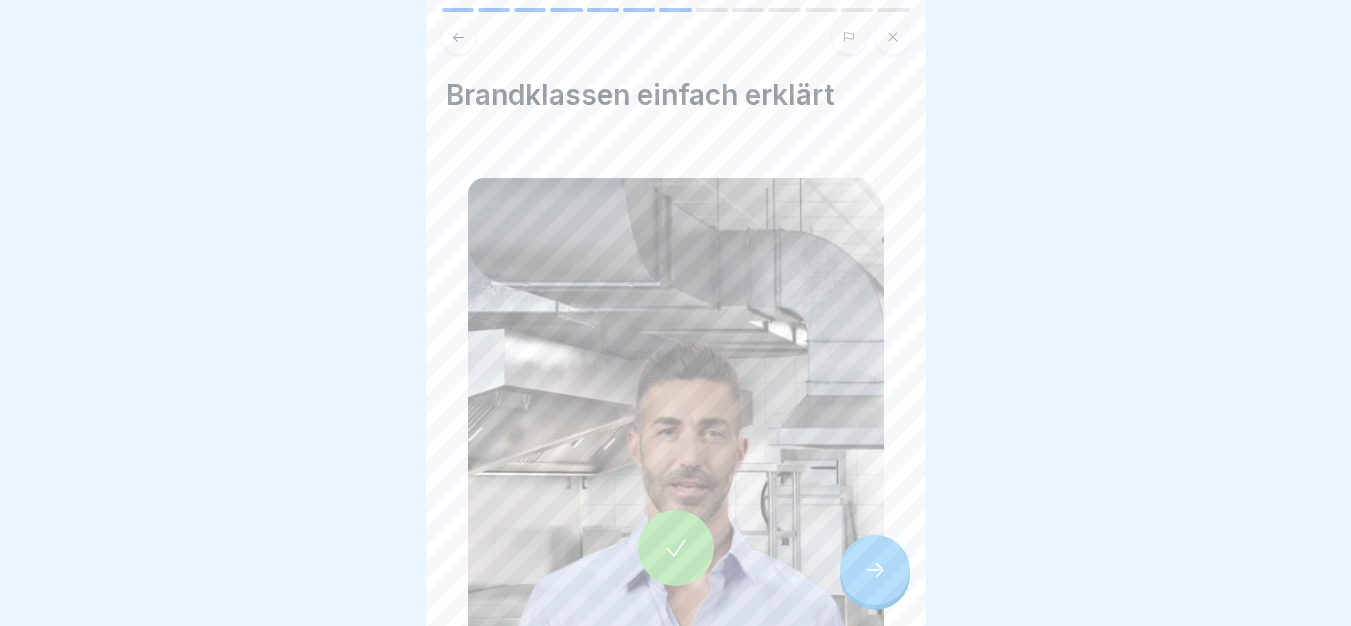 click at bounding box center (875, 570) 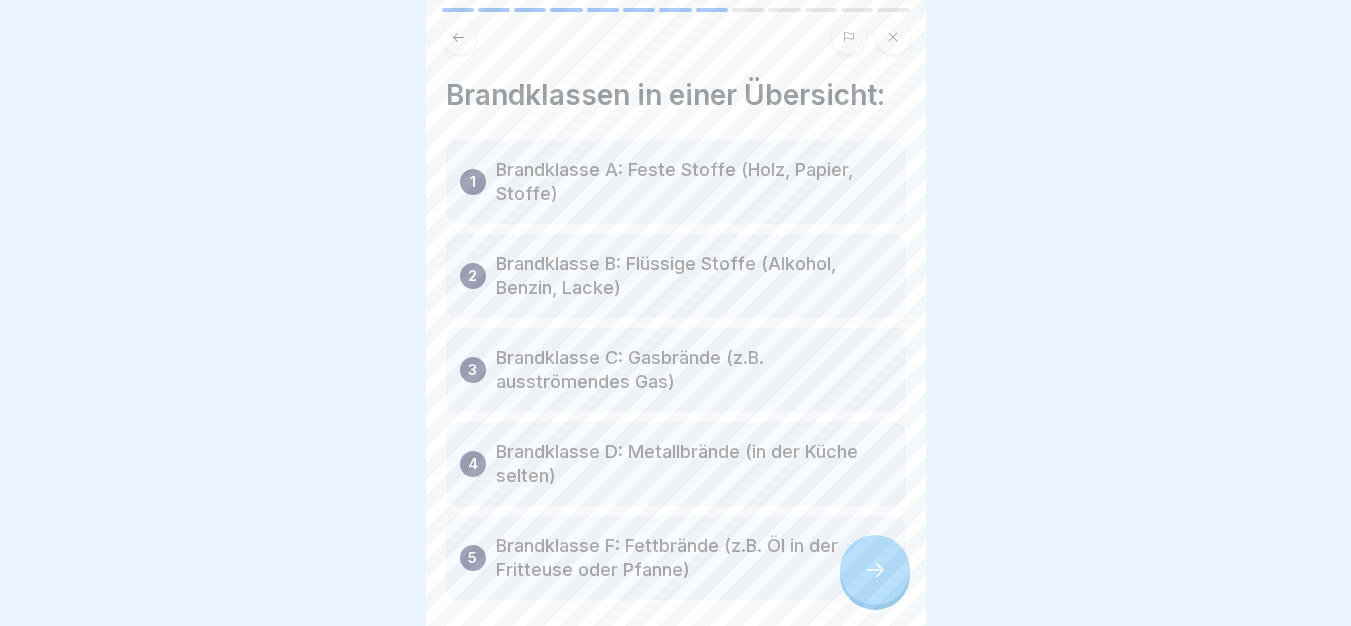 click at bounding box center (875, 570) 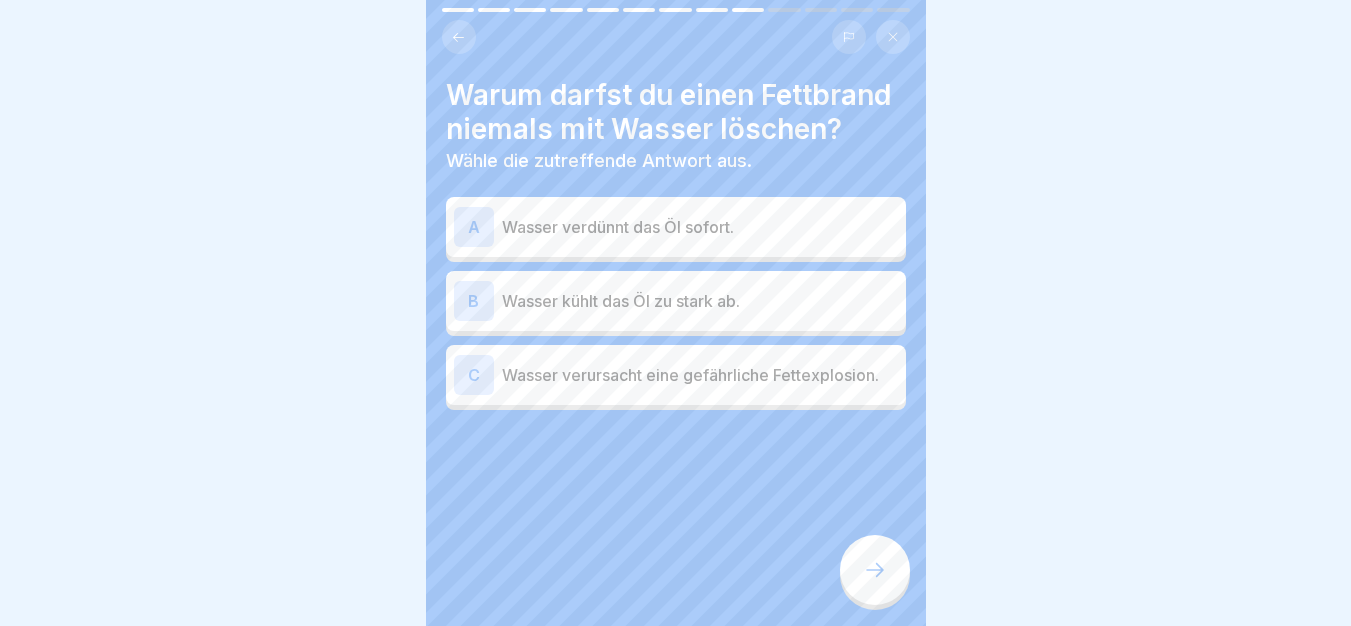 click on "Wasser verursacht eine gefährliche Fettexplosion." at bounding box center [700, 375] 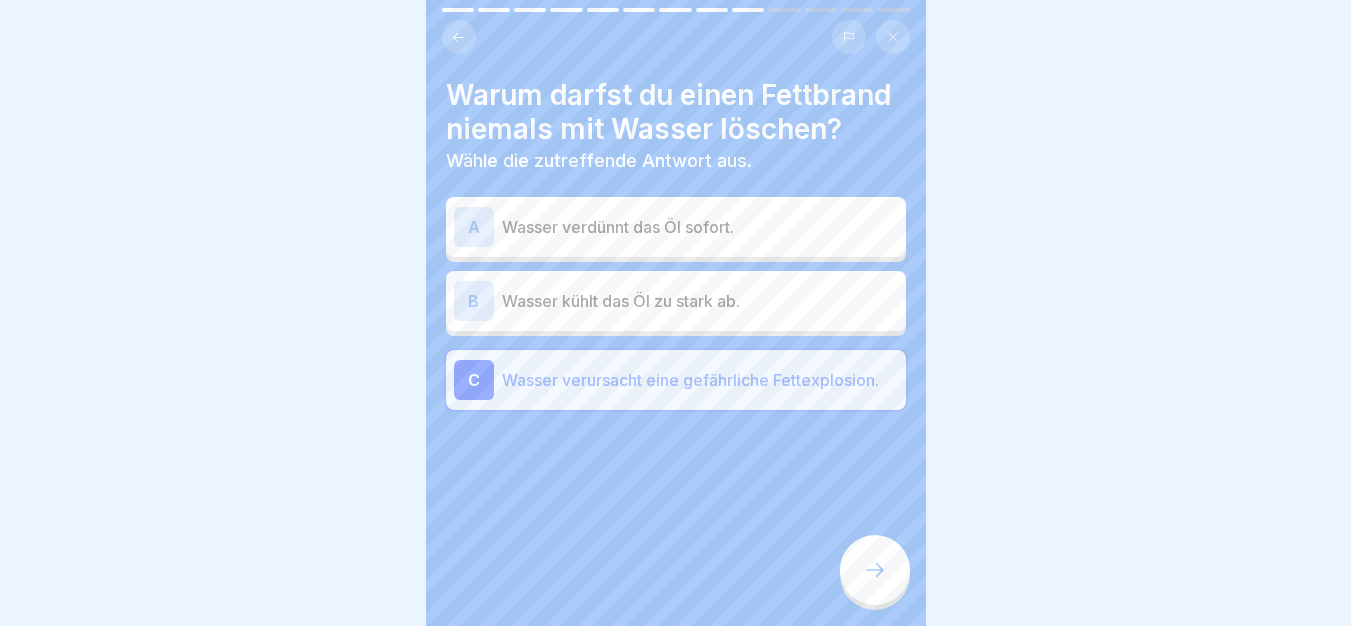 click at bounding box center [875, 570] 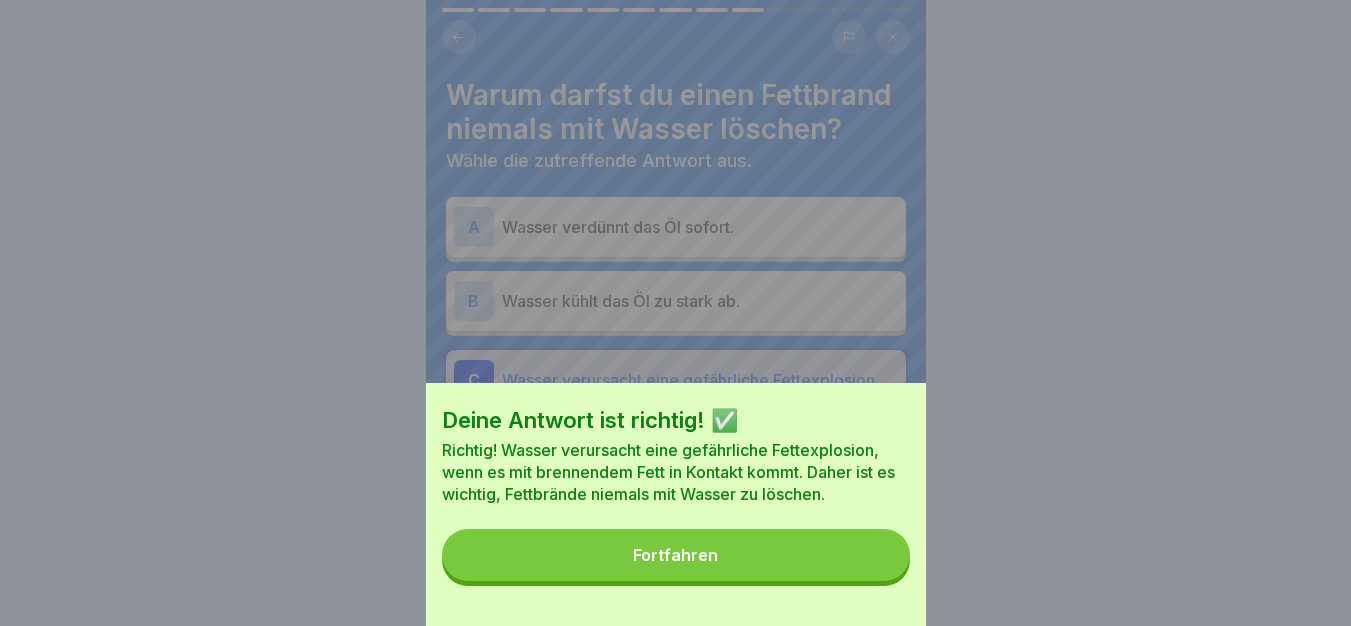 click on "Fortfahren" at bounding box center [676, 555] 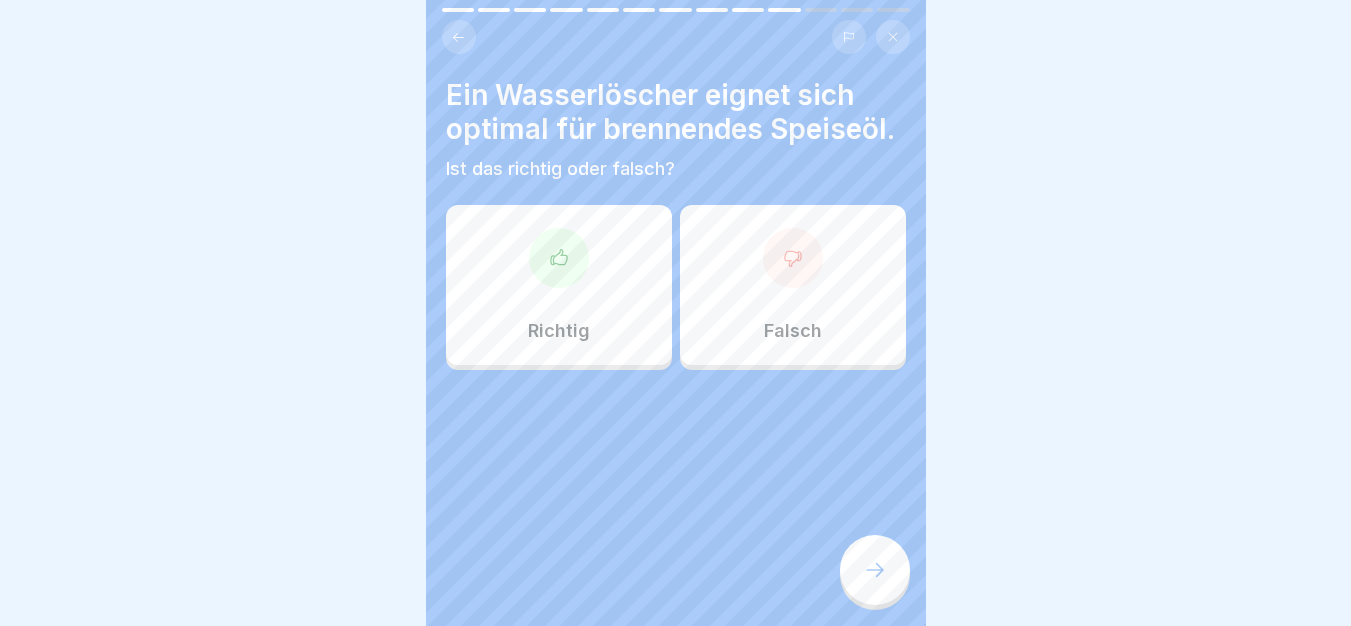 click on "Richtig" at bounding box center (559, 285) 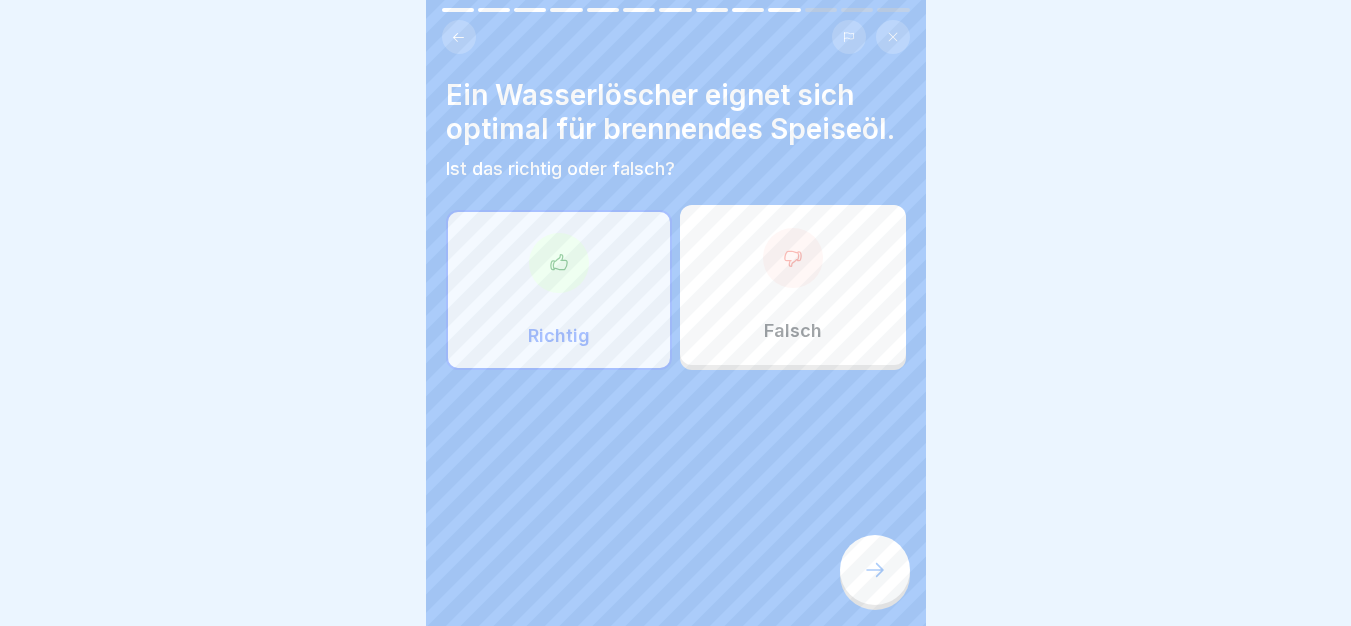 click on "Falsch" at bounding box center (793, 285) 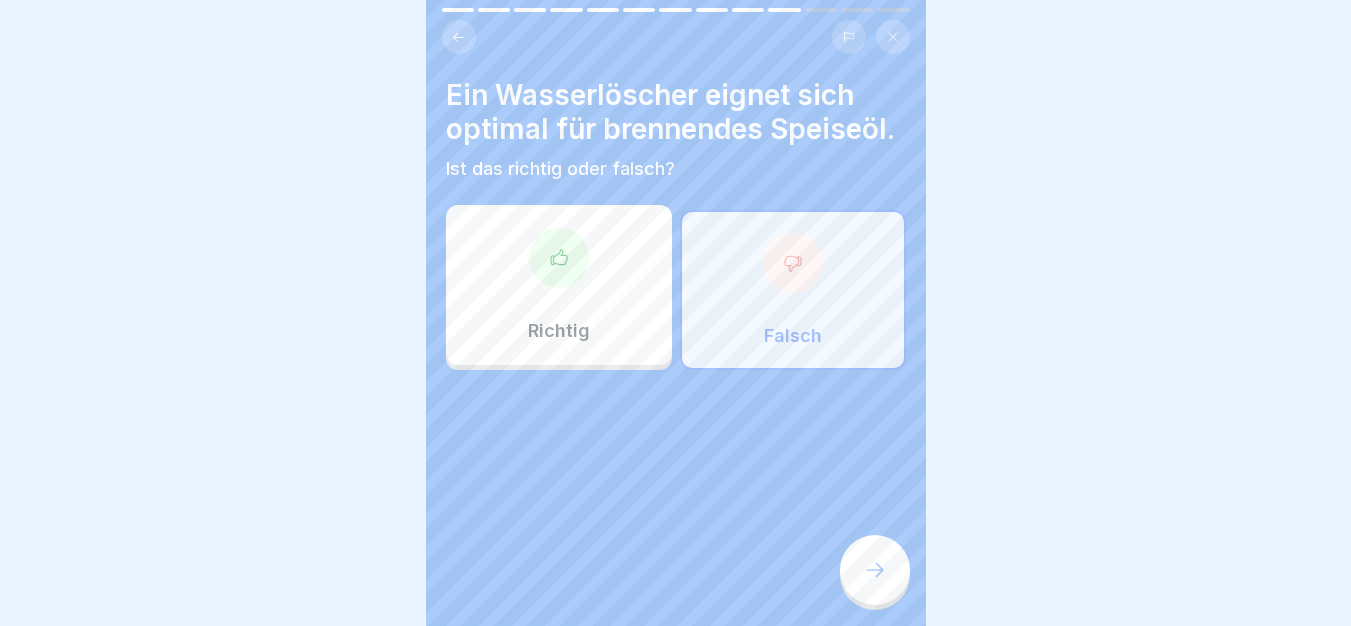 click 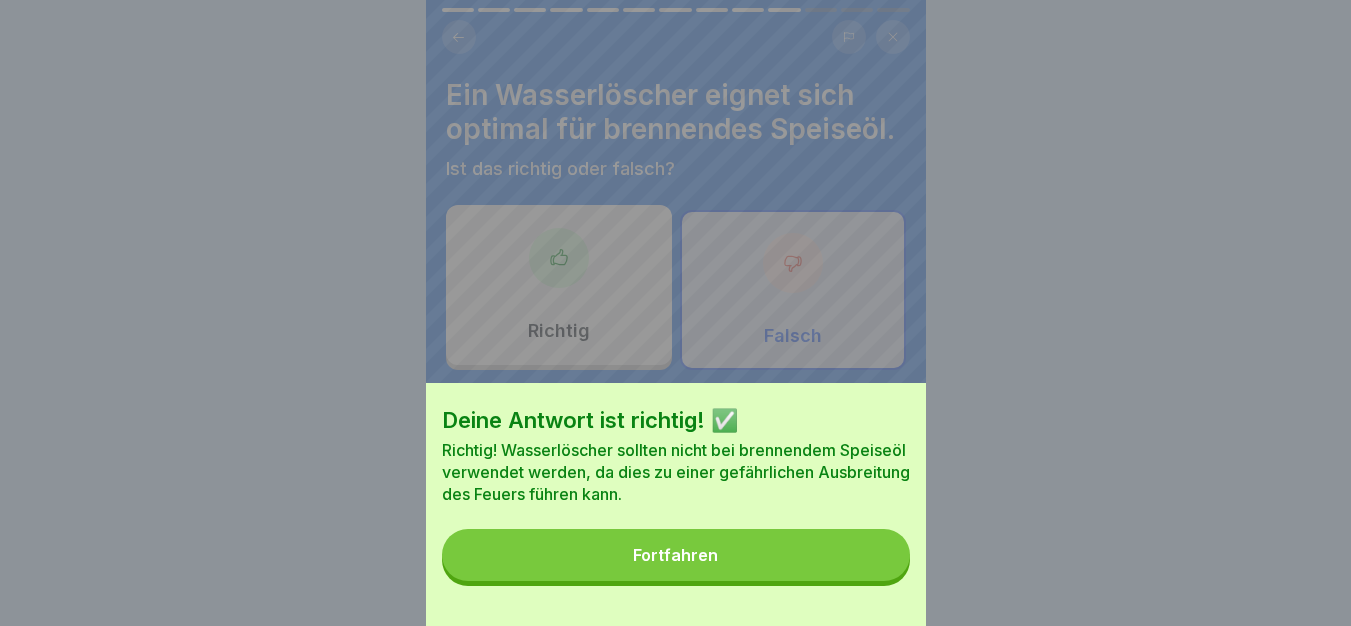 click on "Fortfahren" at bounding box center (676, 555) 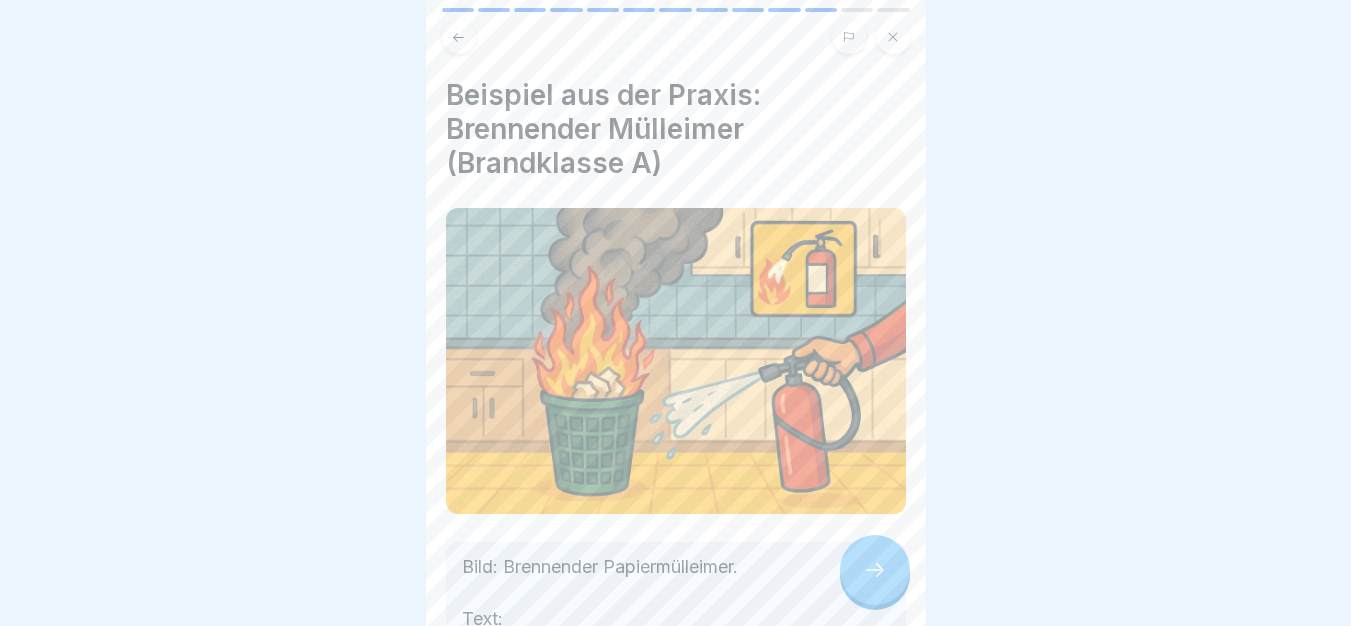 scroll, scrollTop: 284, scrollLeft: 0, axis: vertical 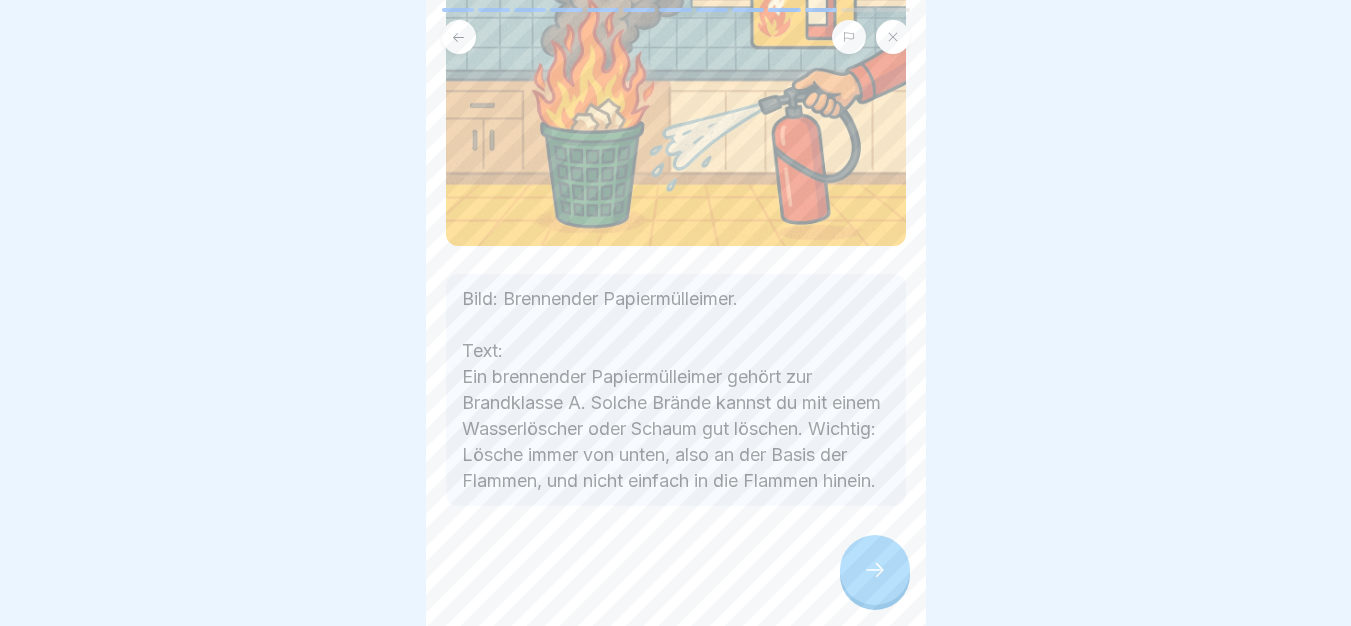 click at bounding box center (875, 570) 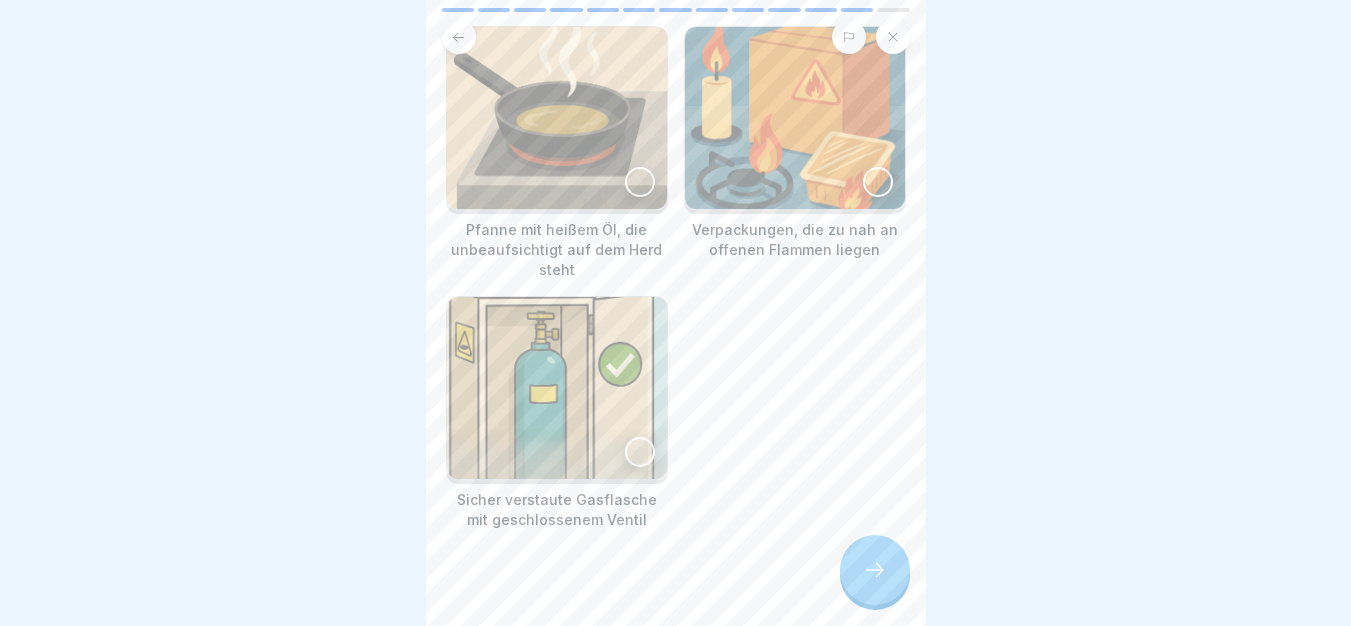 scroll, scrollTop: 153, scrollLeft: 0, axis: vertical 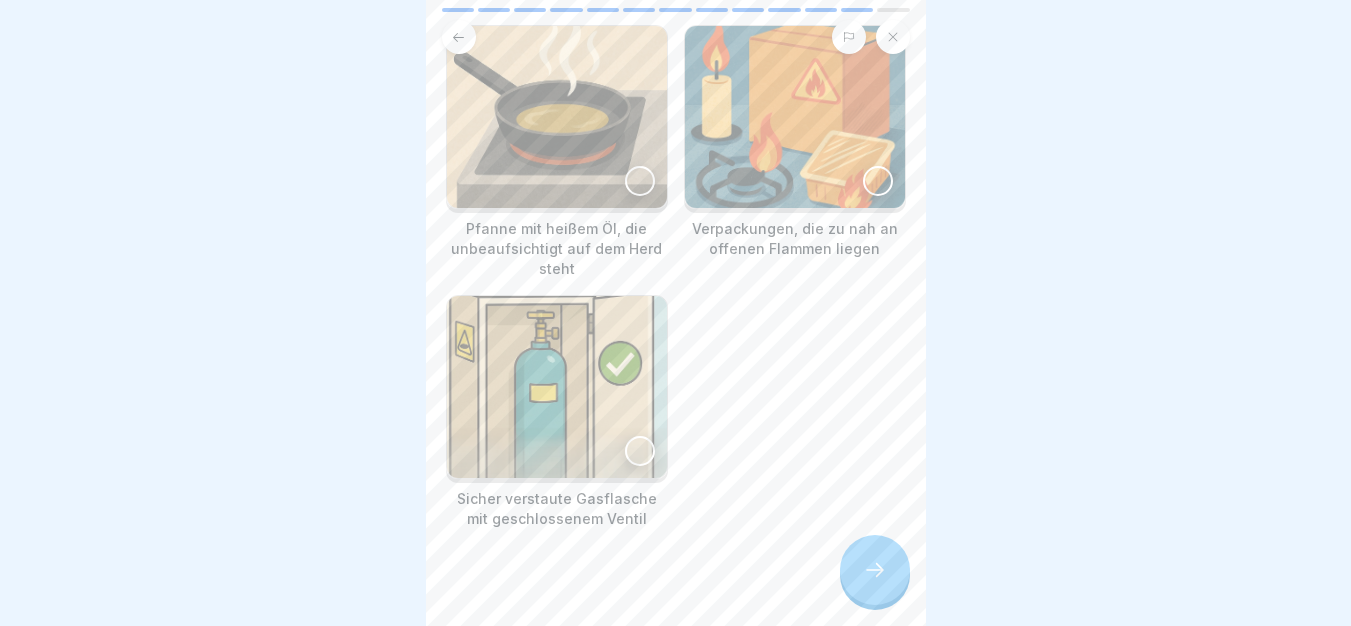 click at bounding box center [557, 387] 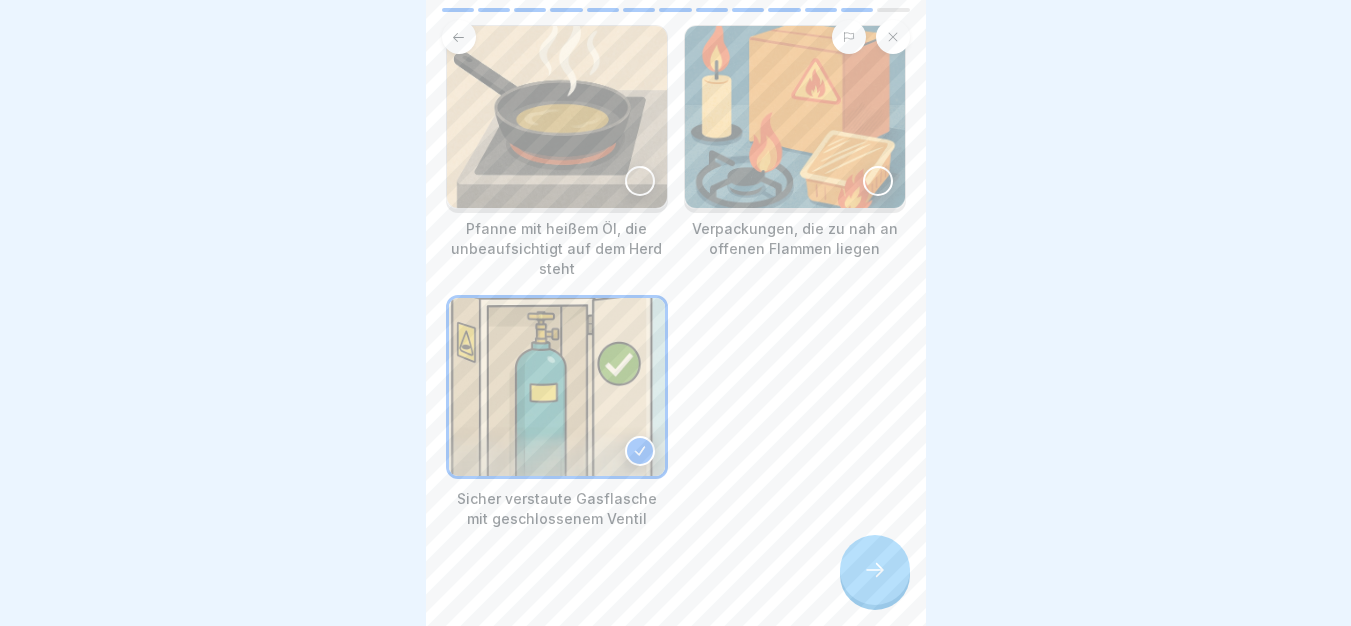 click at bounding box center [676, 589] 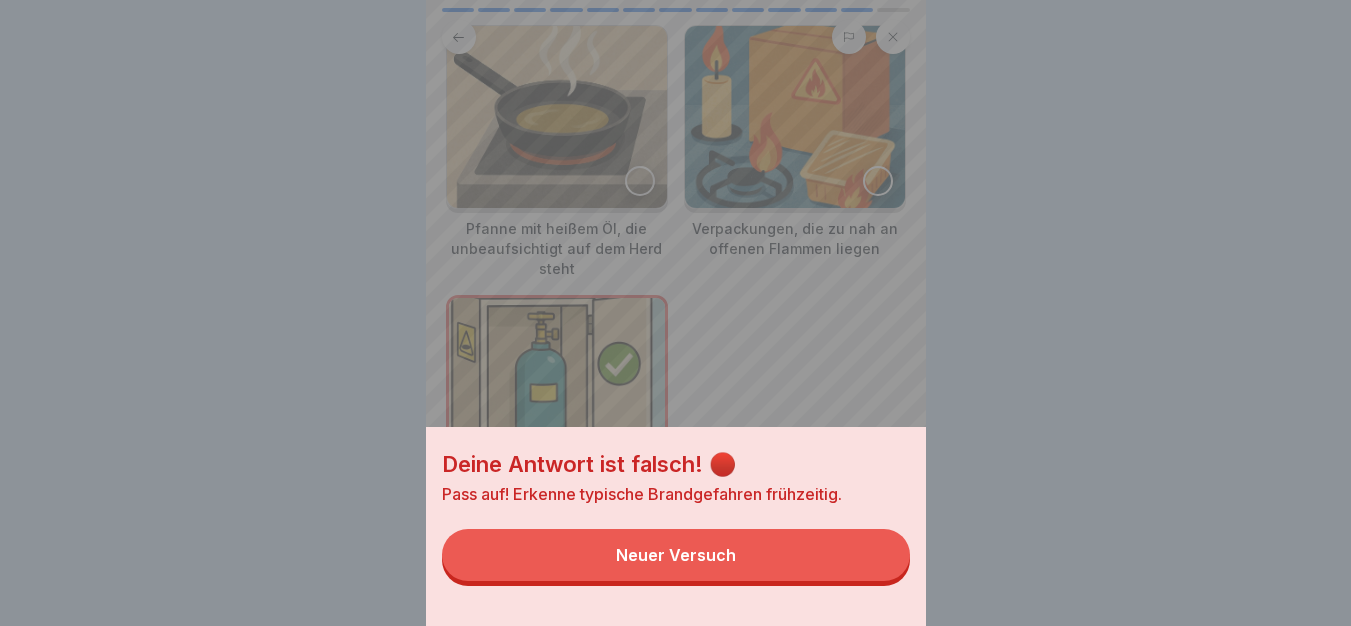 click on "Neuer Versuch" at bounding box center [676, 555] 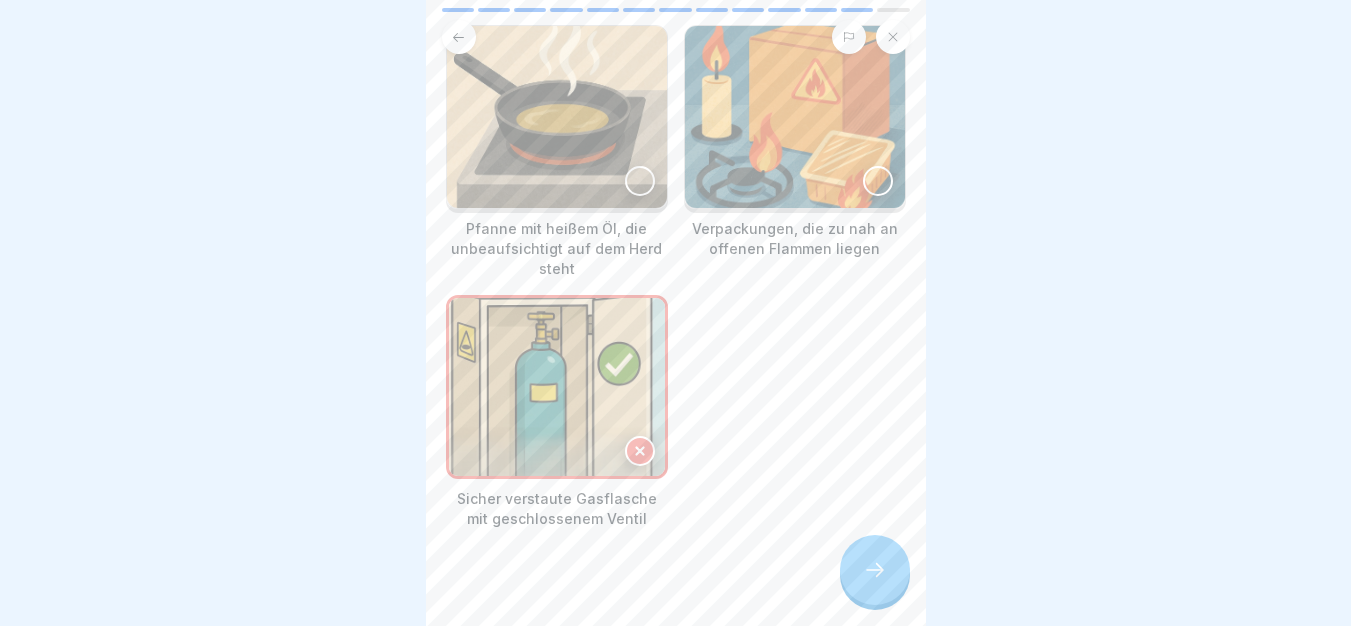 click at bounding box center [557, 117] 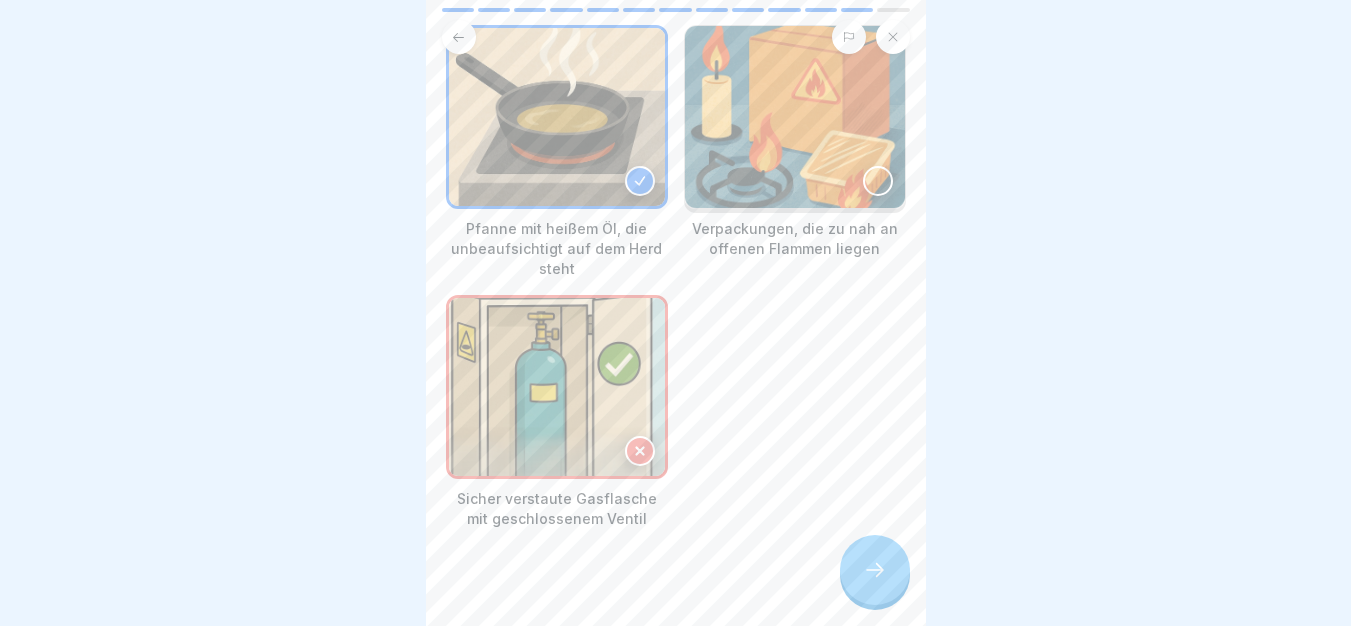 click at bounding box center [795, 117] 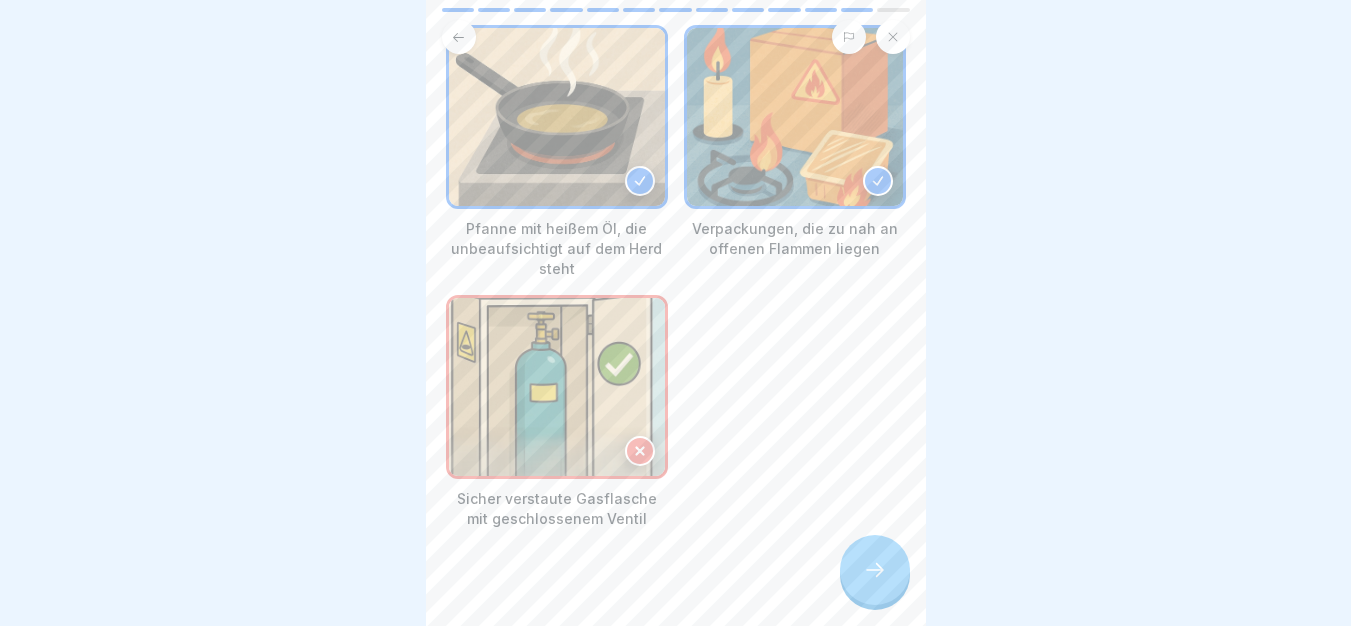 click at bounding box center (557, 387) 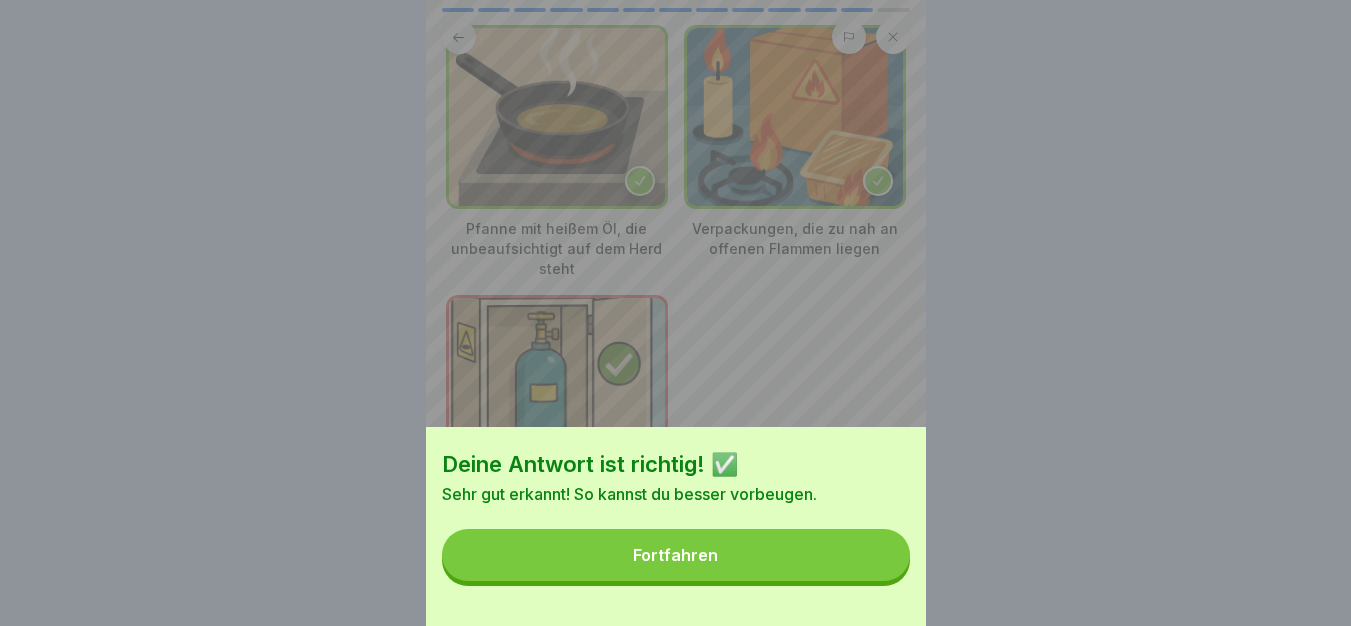 click on "Fortfahren" at bounding box center [676, 555] 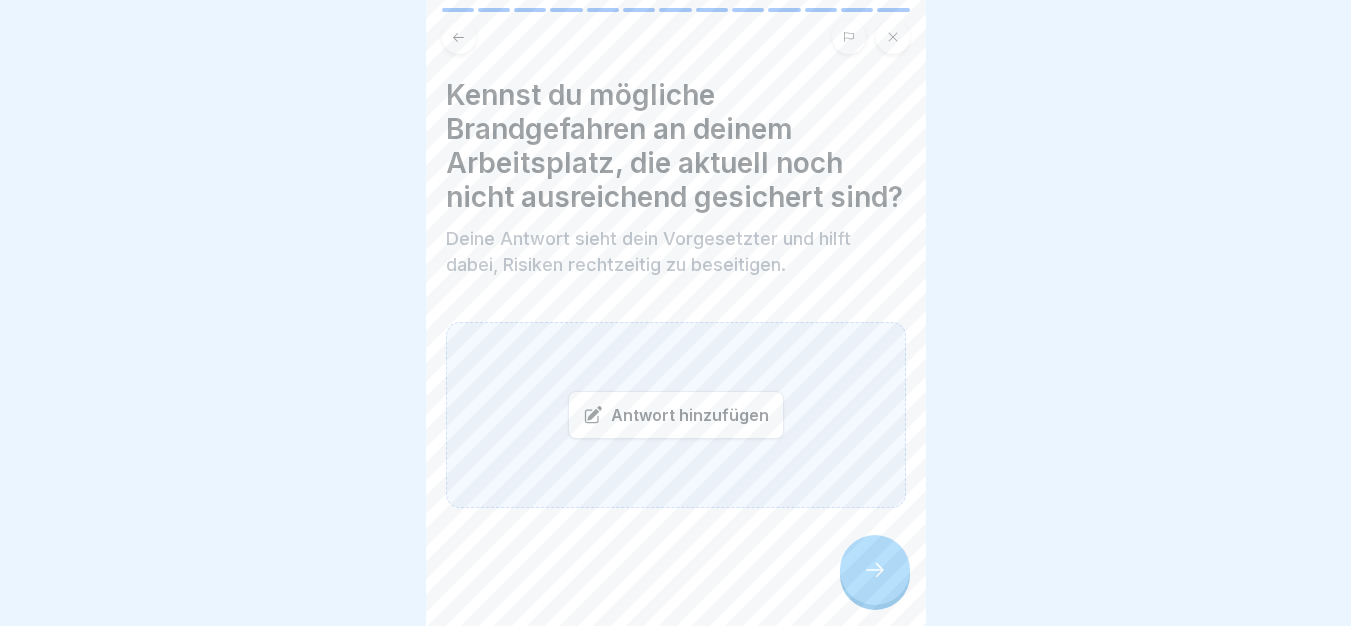 click on "Antwort hinzufügen" at bounding box center (676, 415) 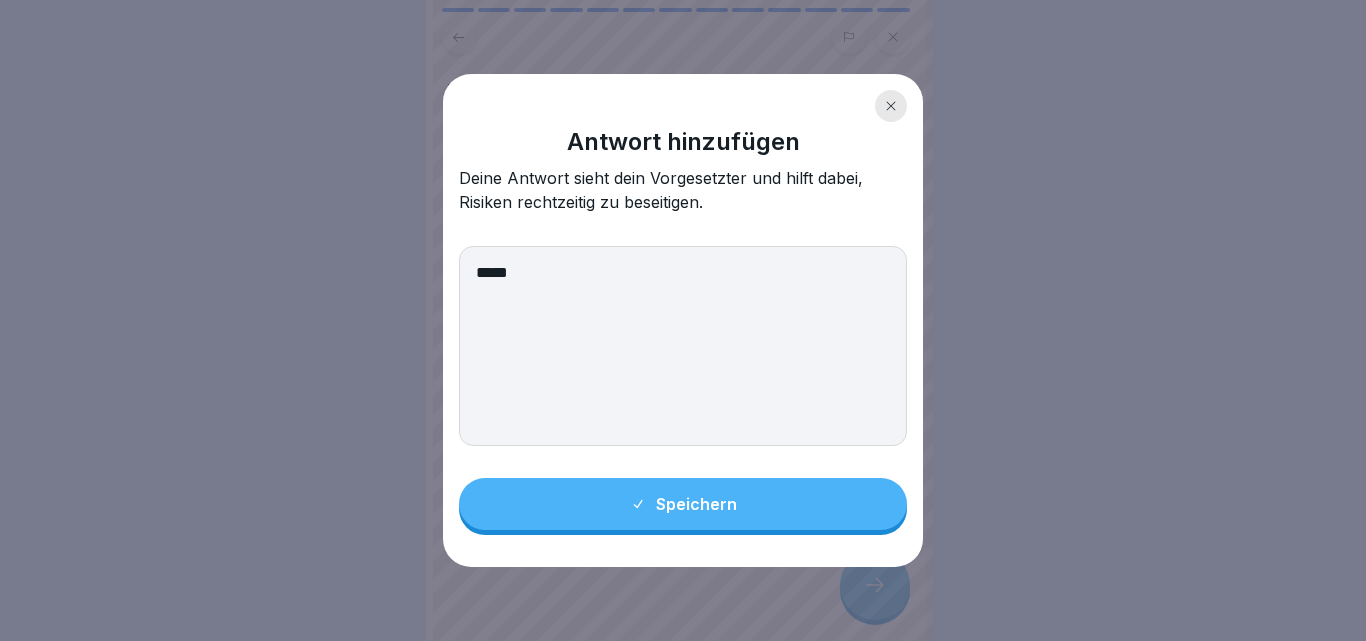 type on "*****" 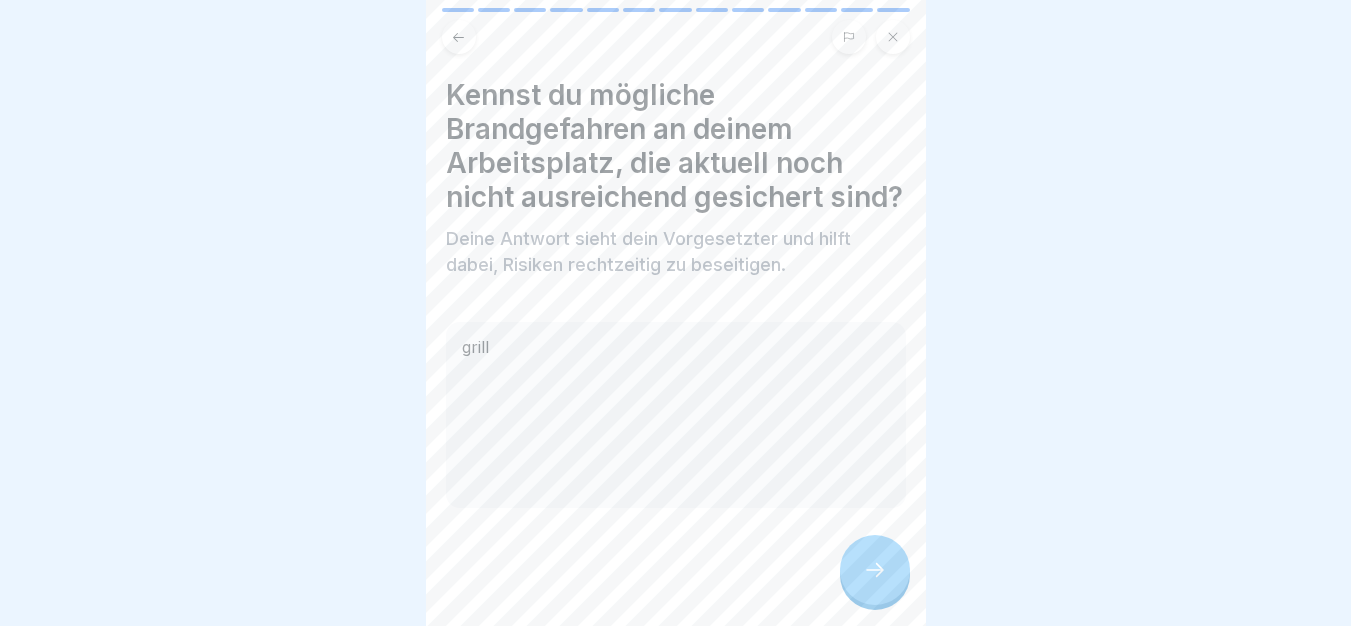 click at bounding box center [875, 570] 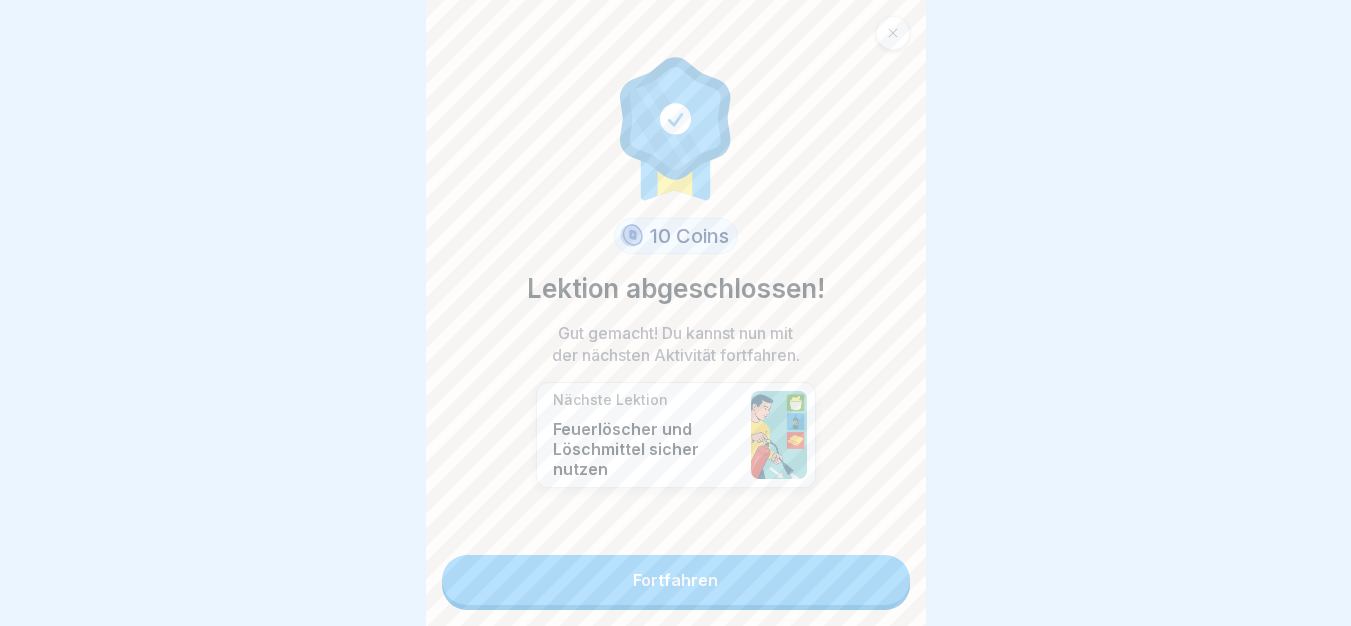 click on "Fortfahren" at bounding box center (676, 580) 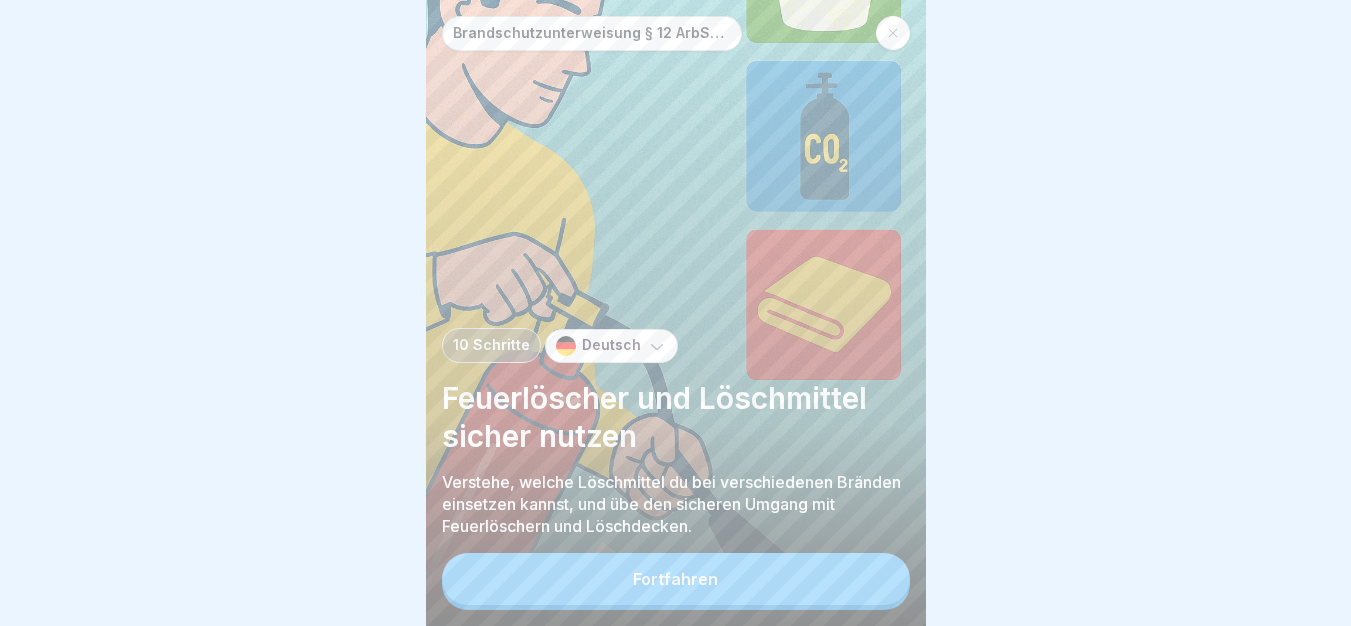 click on "Fortfahren" at bounding box center (676, 579) 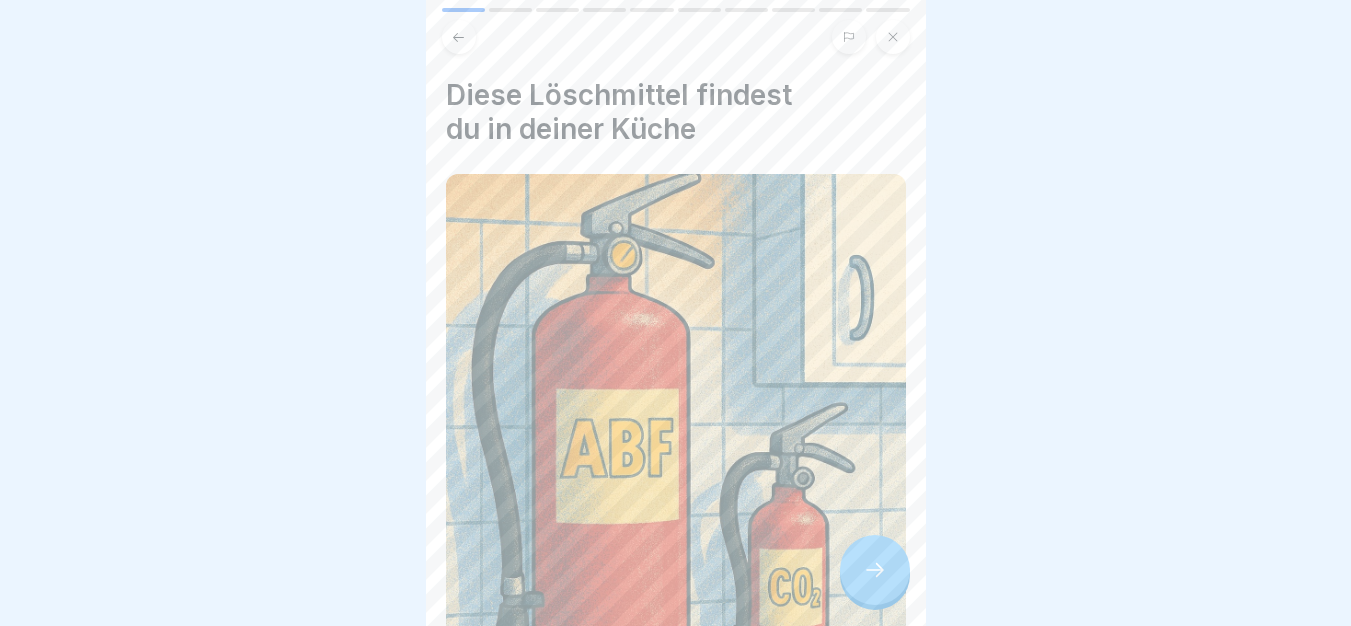 click 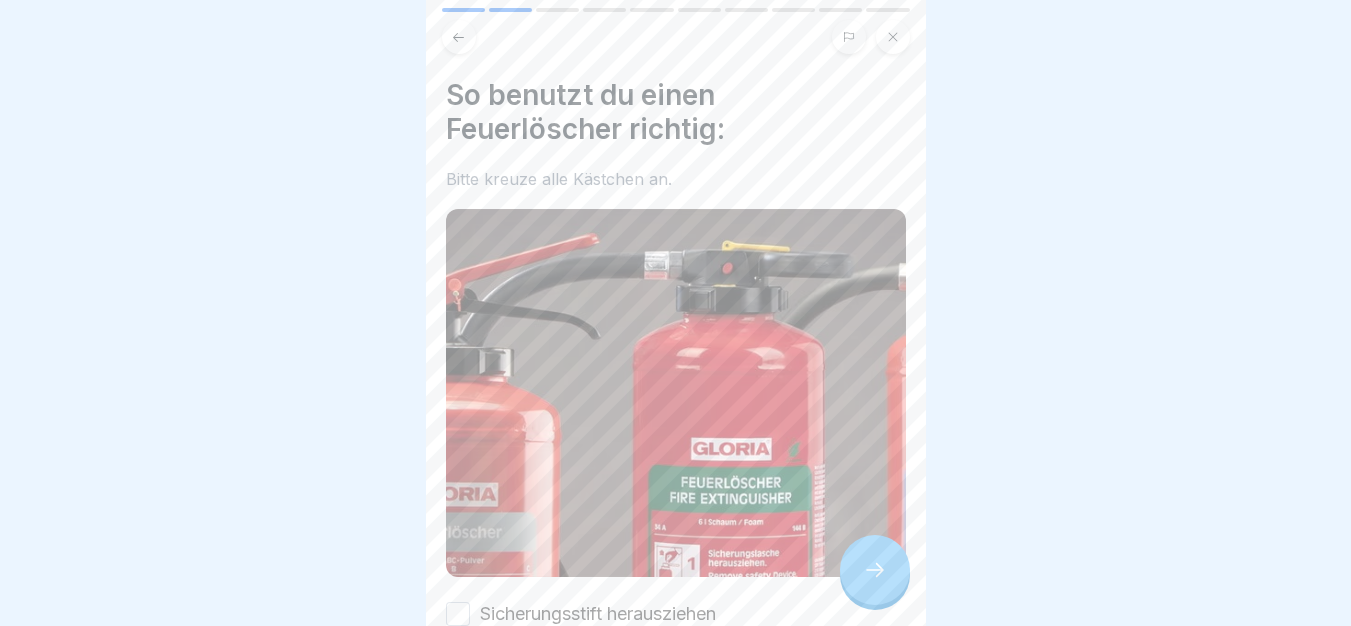 click 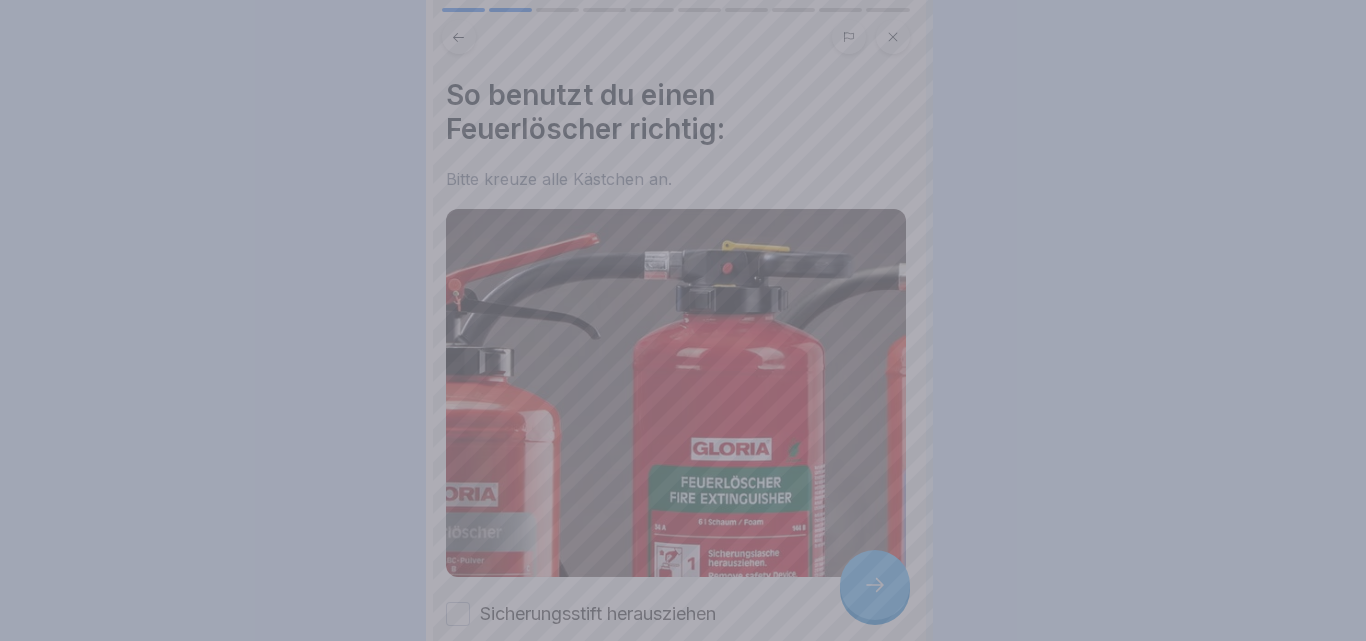 click at bounding box center (683, 320) 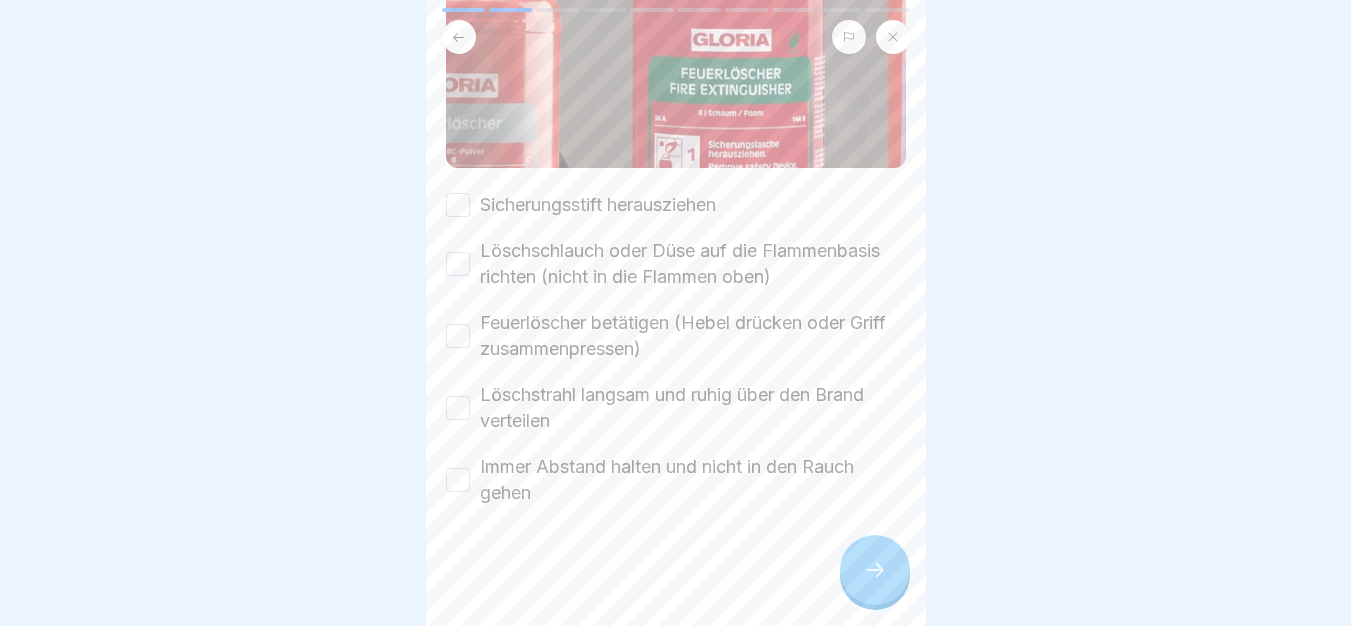 scroll, scrollTop: 410, scrollLeft: 0, axis: vertical 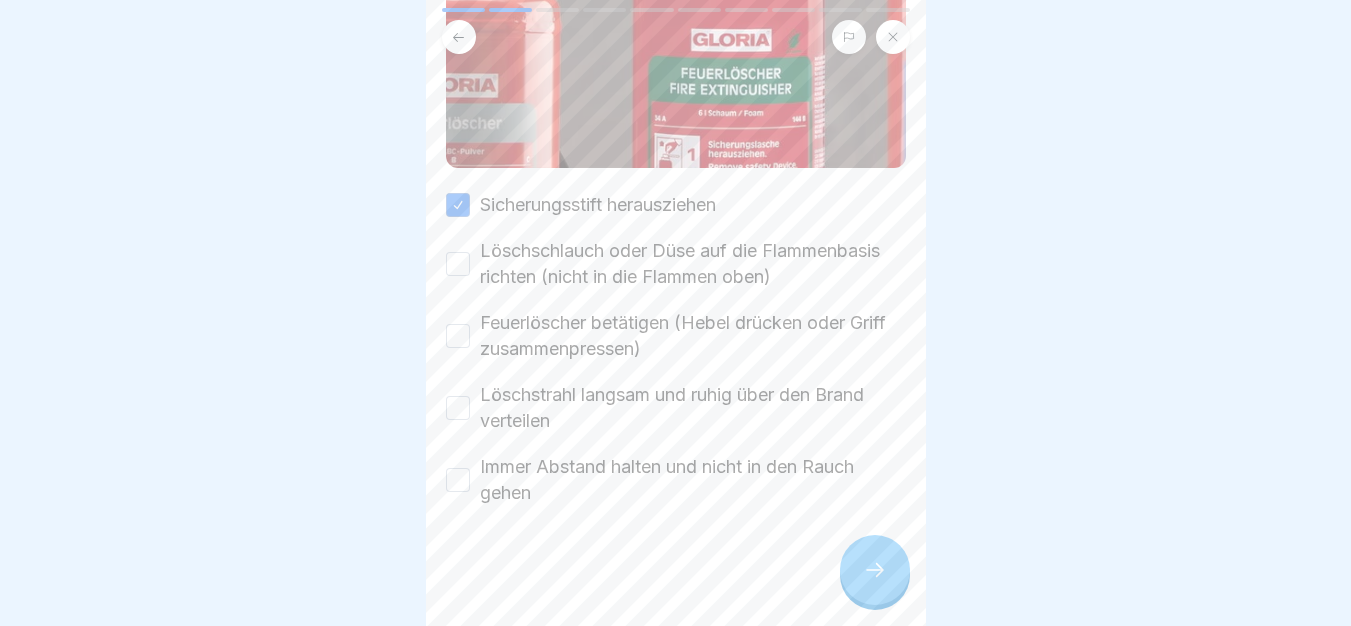 drag, startPoint x: 580, startPoint y: 194, endPoint x: 571, endPoint y: 340, distance: 146.27713 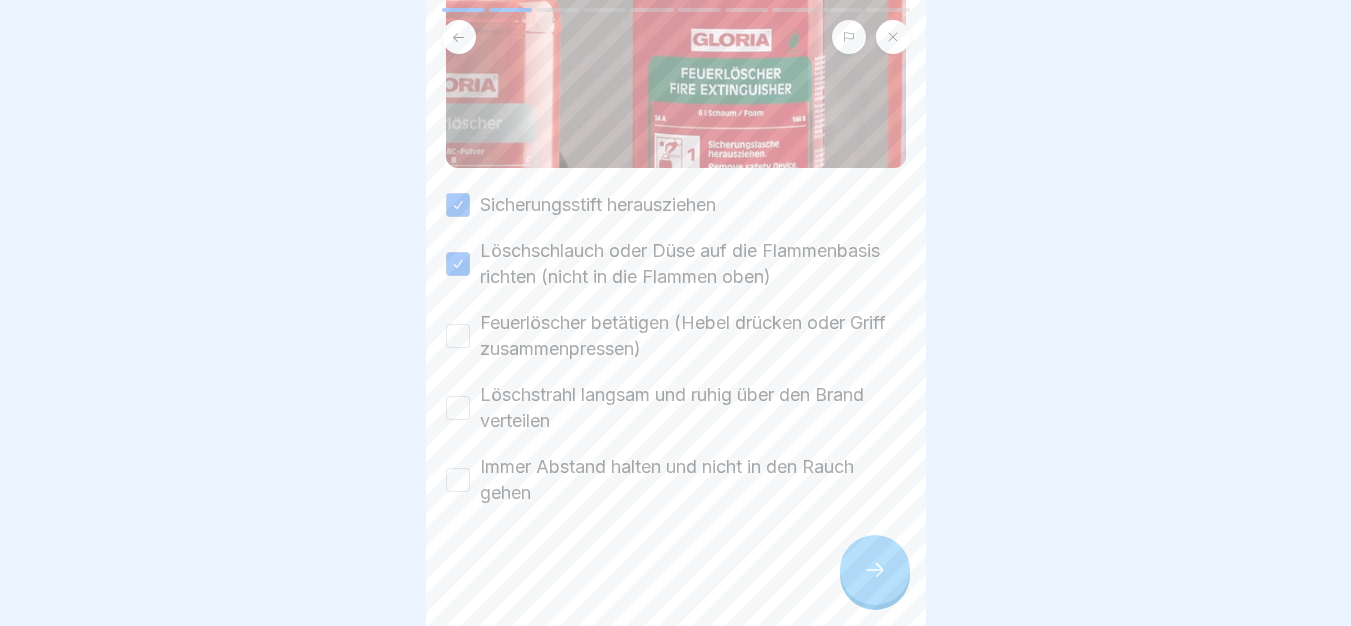 click on "Feuerlöscher betätigen (Hebel drücken oder Griff zusammenpressen)" at bounding box center [458, 336] 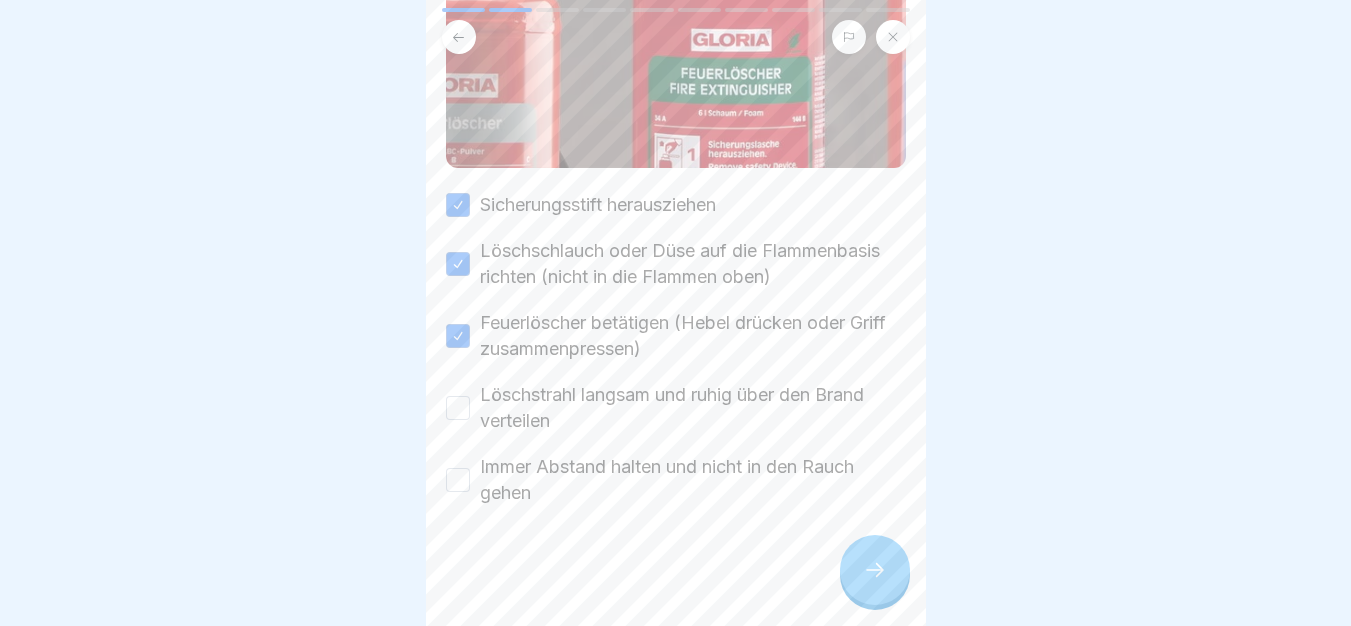 click on "Löschstrahl langsam und ruhig über den Brand verteilen" at bounding box center [458, 408] 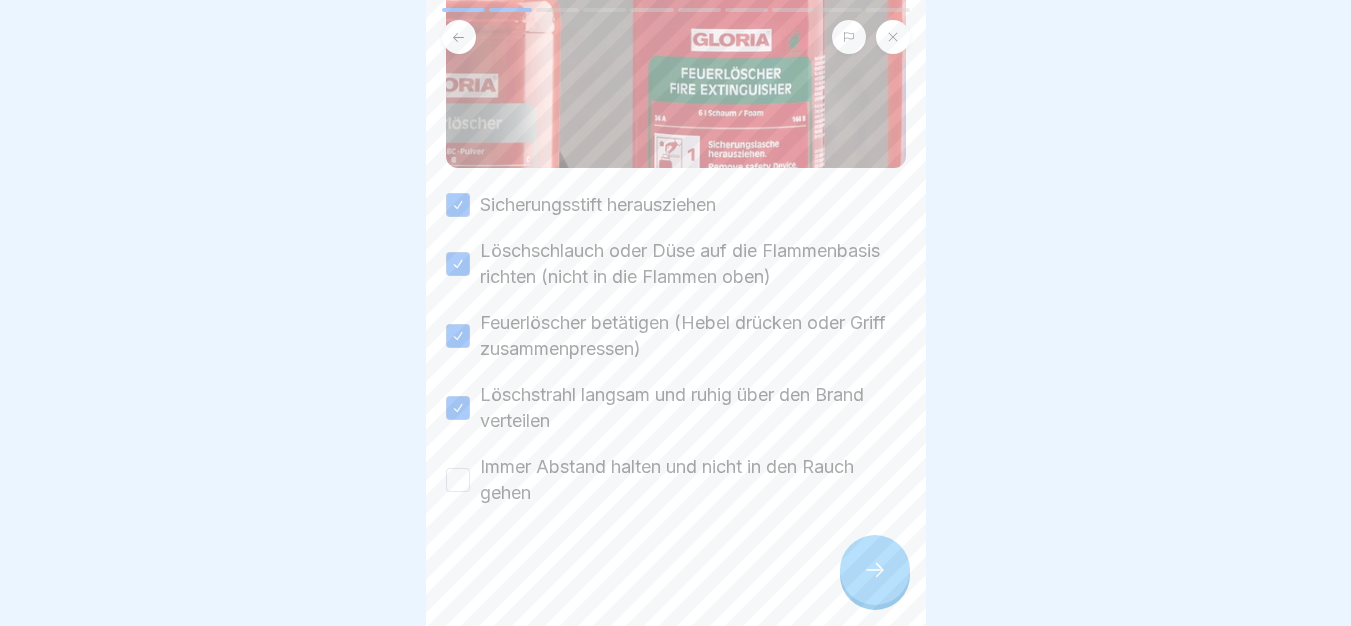 click on "Immer Abstand halten und nicht in den Rauch gehen" at bounding box center [458, 480] 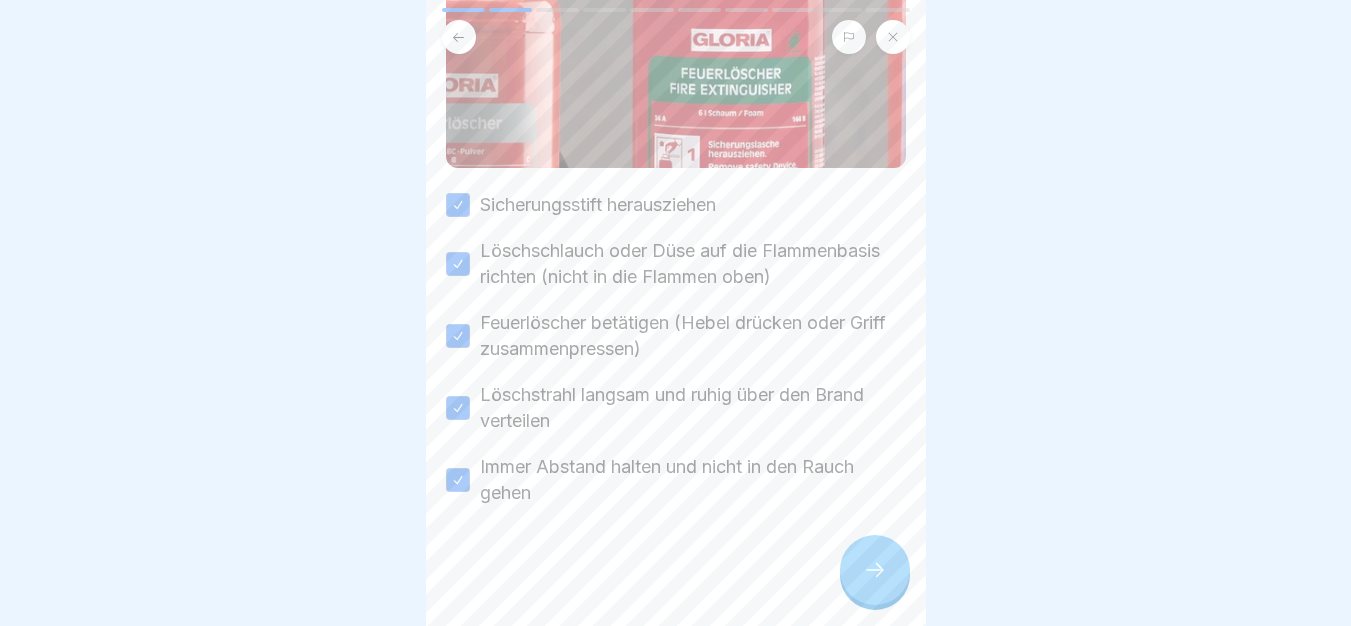 click at bounding box center (875, 570) 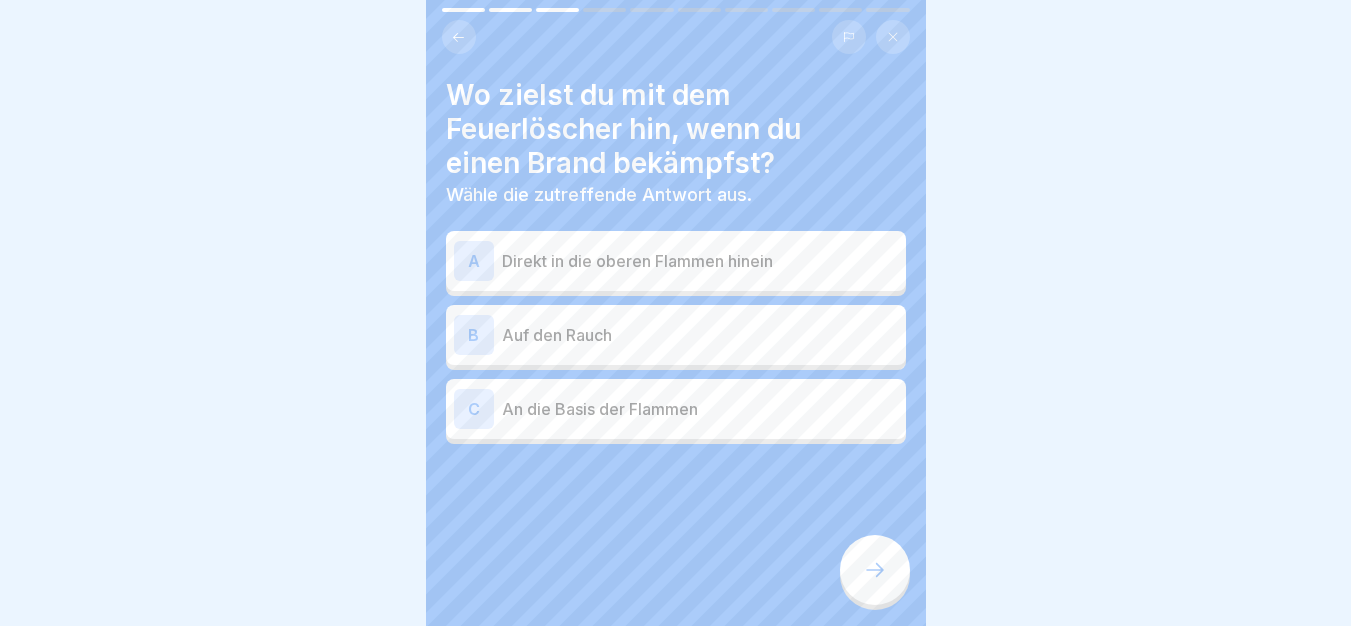 click on "An die Basis der Flammen" at bounding box center [700, 409] 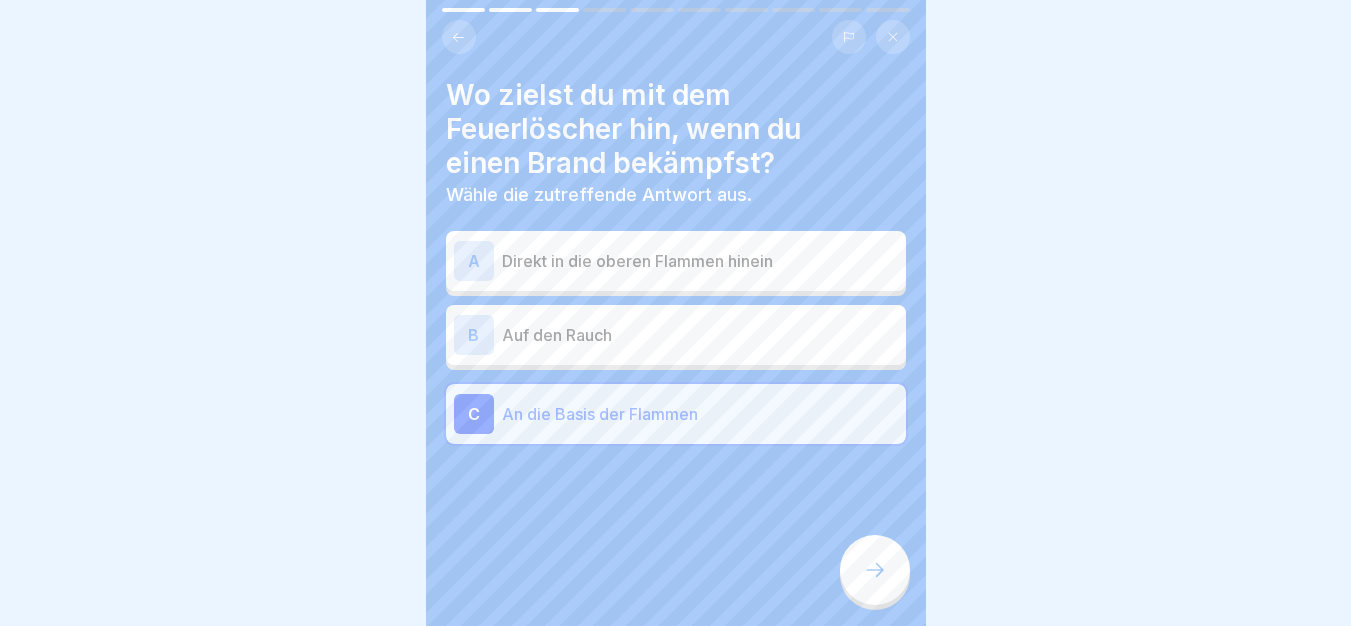click 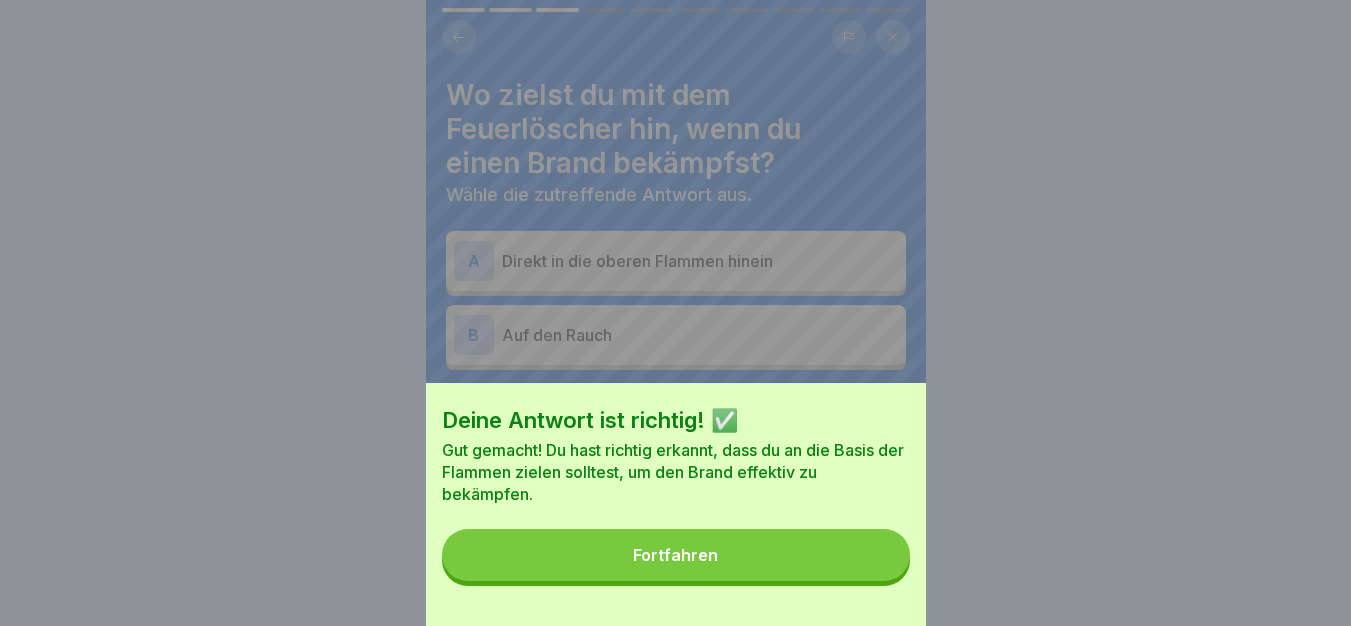 click on "Fortfahren" at bounding box center (676, 555) 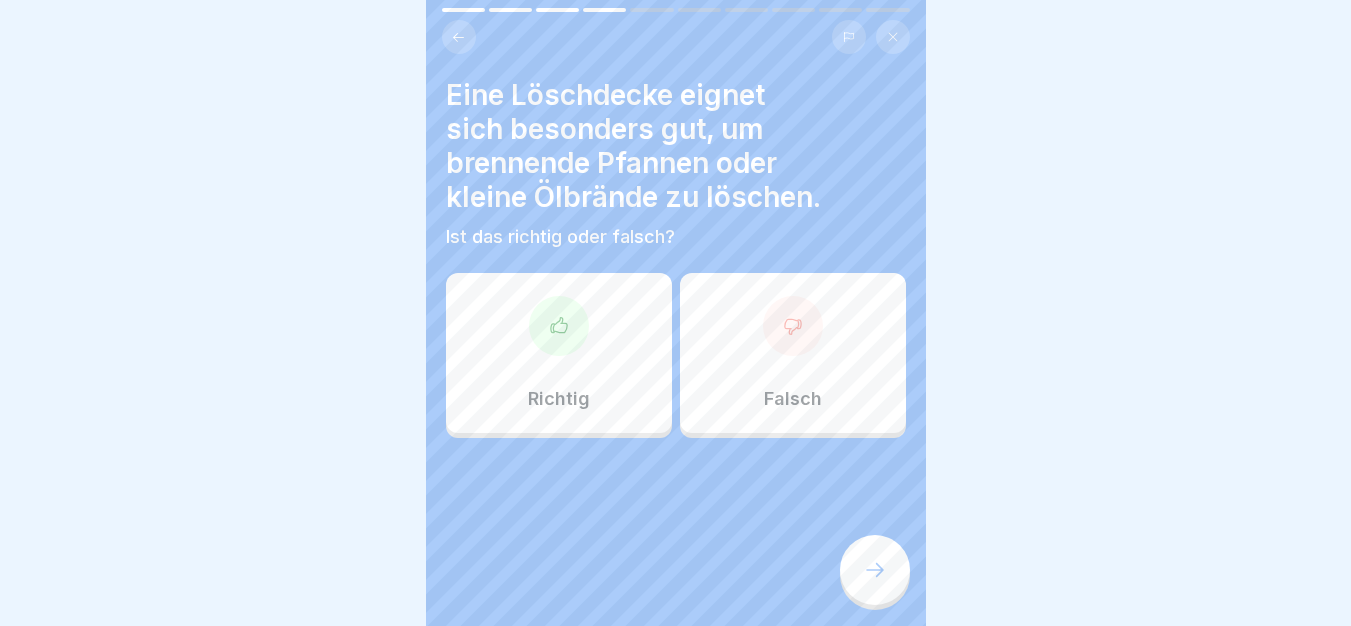 click on "Richtig" at bounding box center [559, 353] 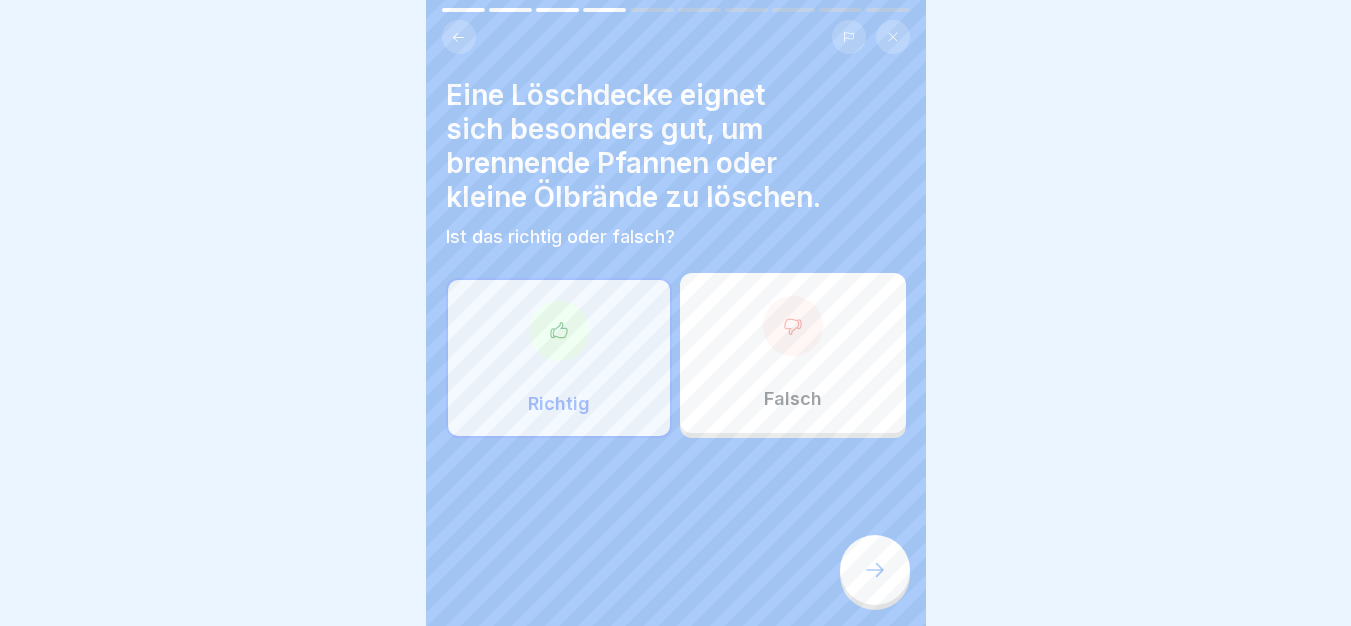click 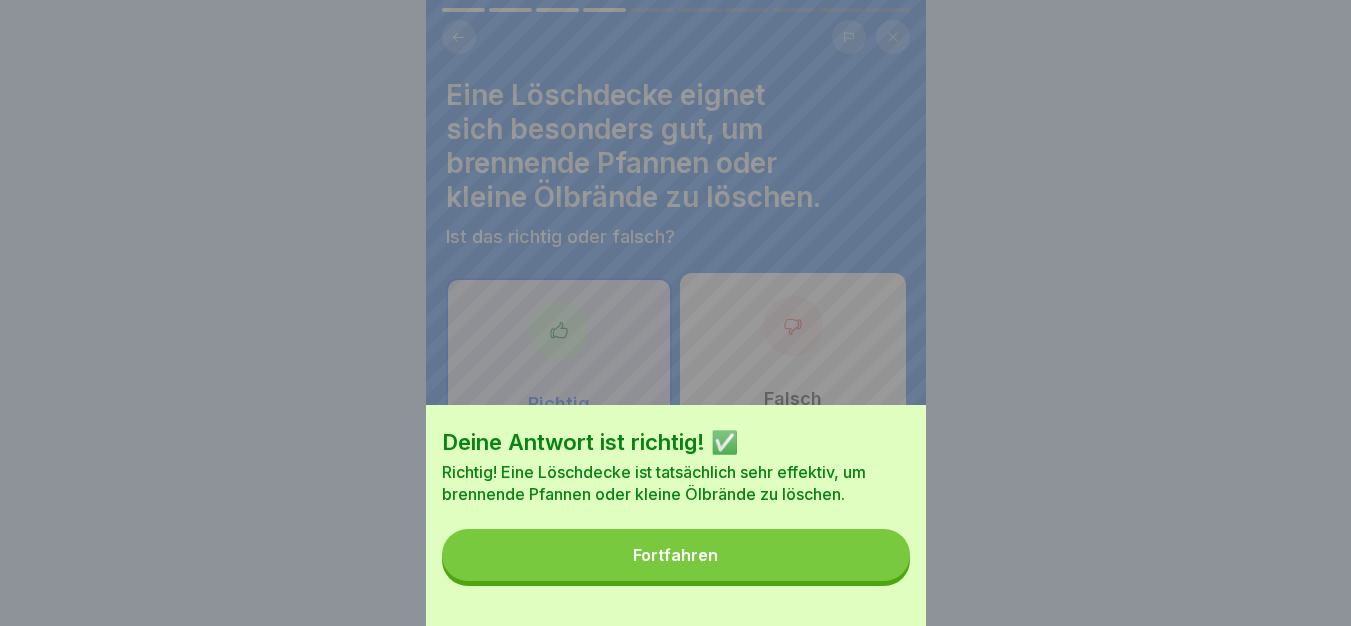 click on "Fortfahren" at bounding box center (676, 555) 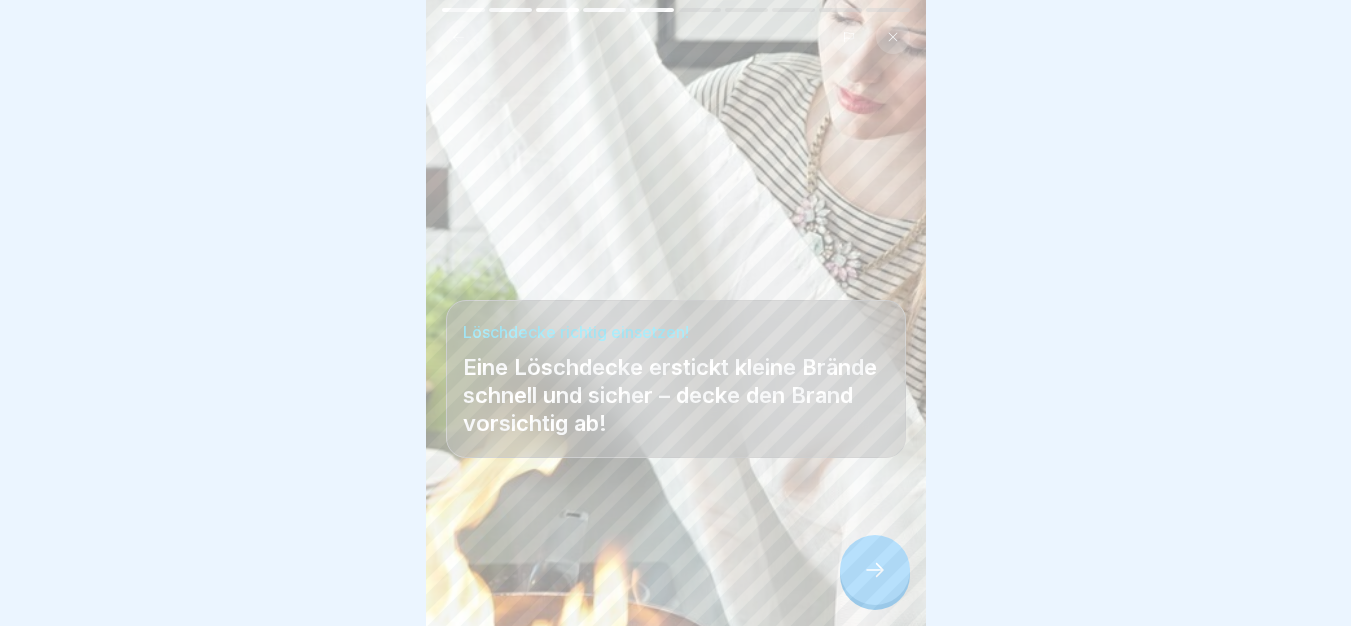 click 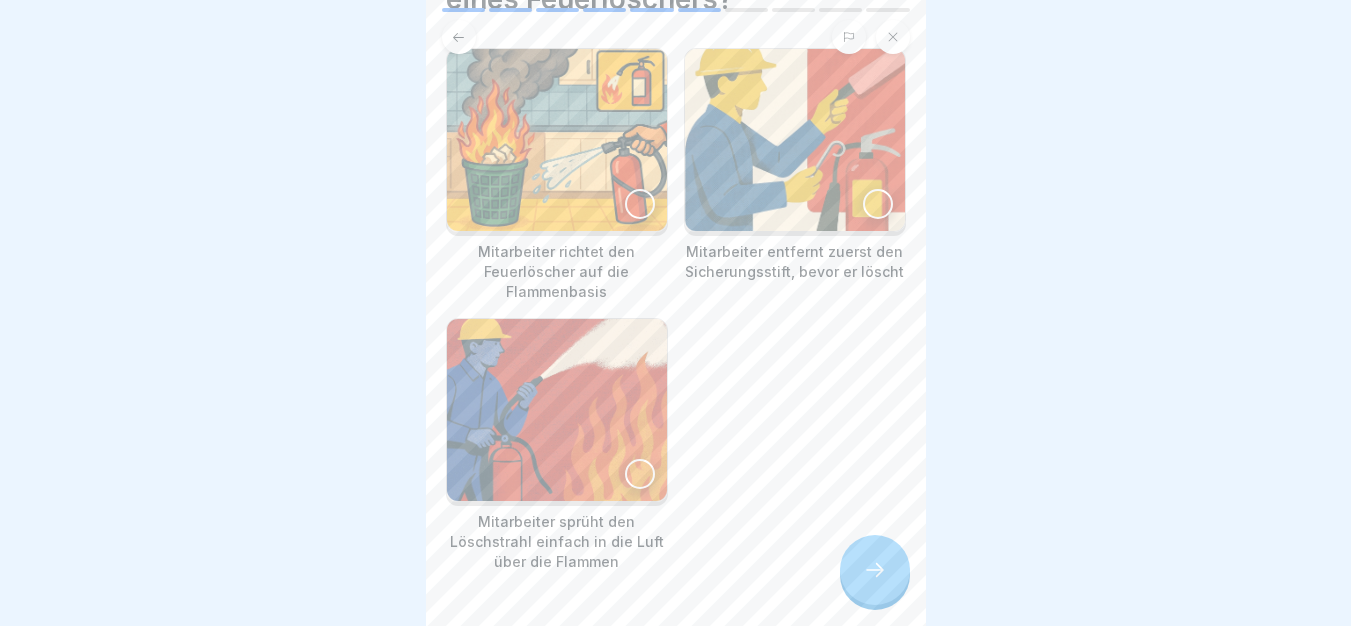 scroll, scrollTop: 167, scrollLeft: 0, axis: vertical 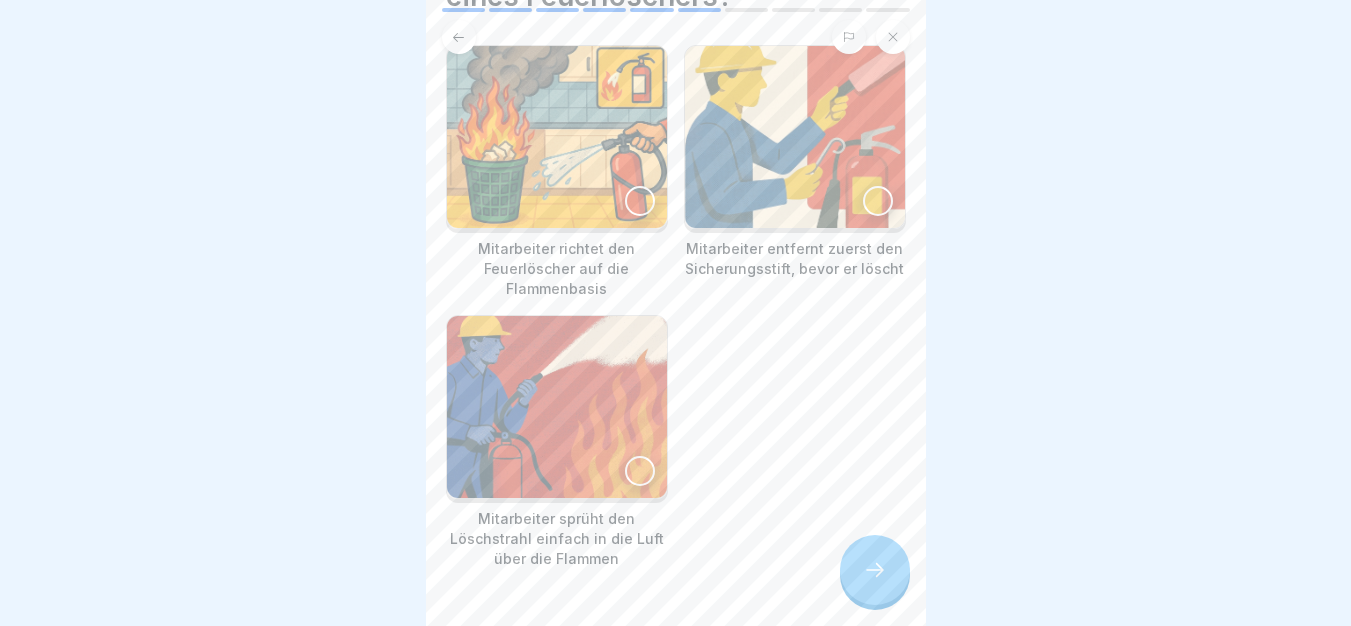 click at bounding box center [557, 137] 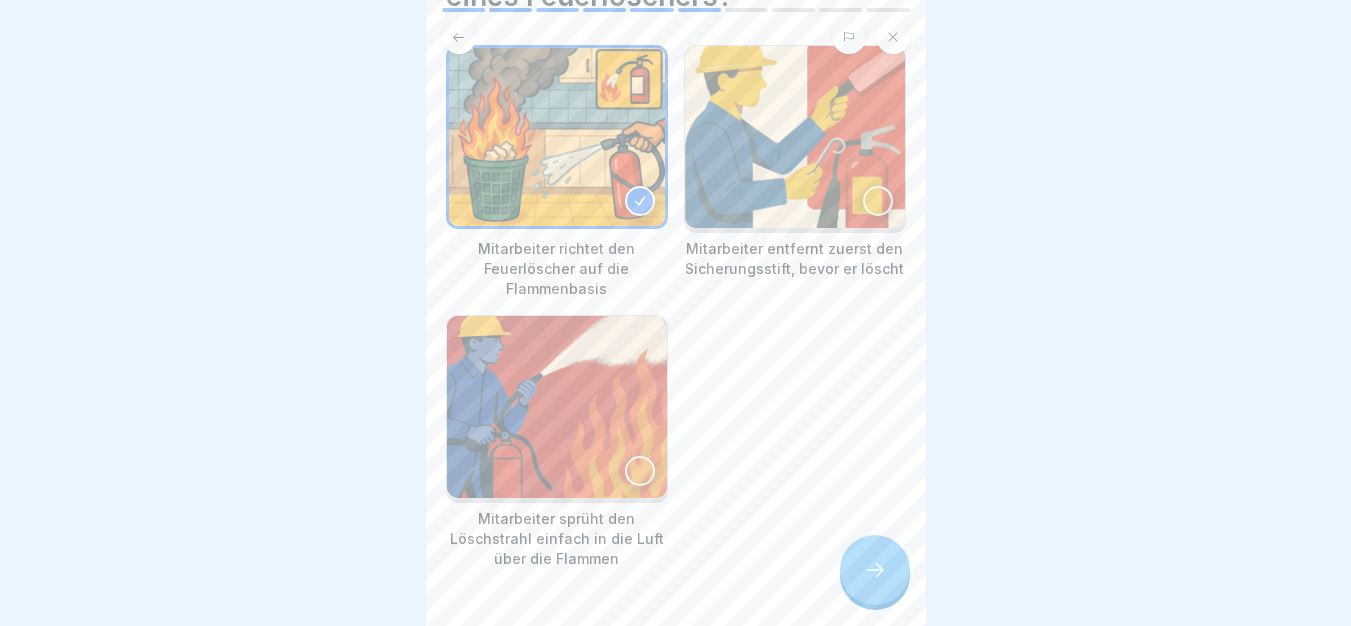 click at bounding box center (875, 570) 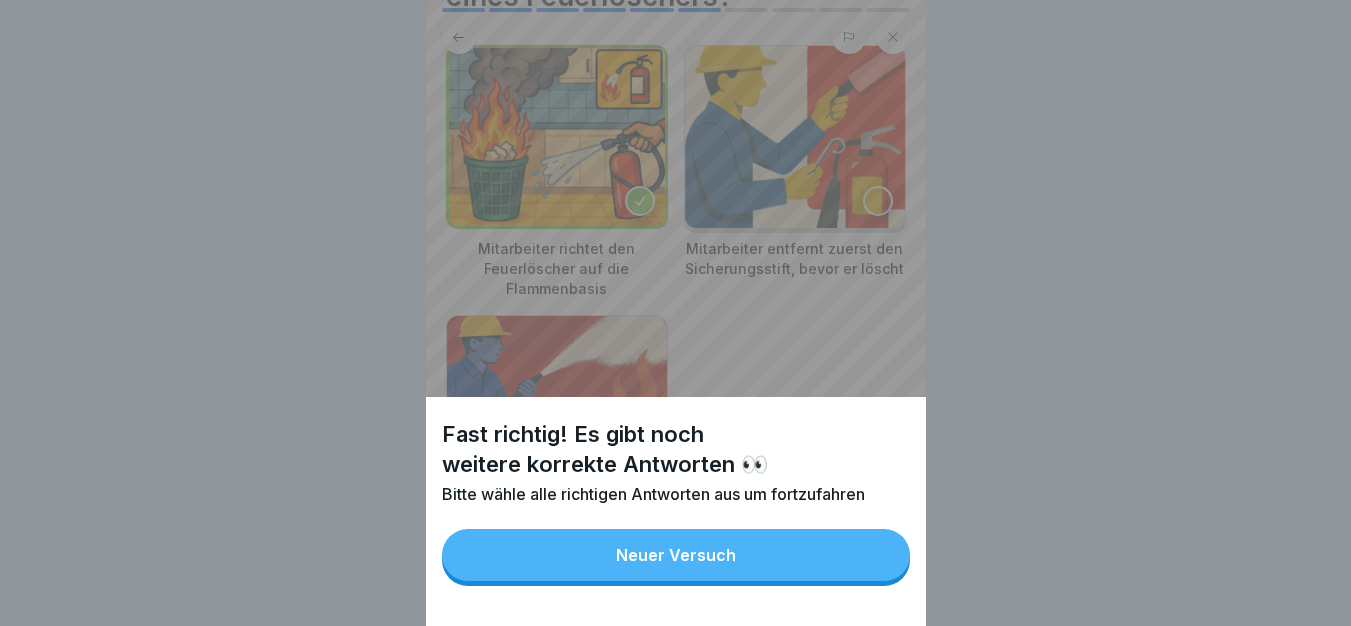 click on "Fast richtig! Es gibt noch weitere korrekte Antworten 👀 Bitte wähle alle richtigen Antworten aus um fortzufahren   Neuer Versuch" at bounding box center (676, 511) 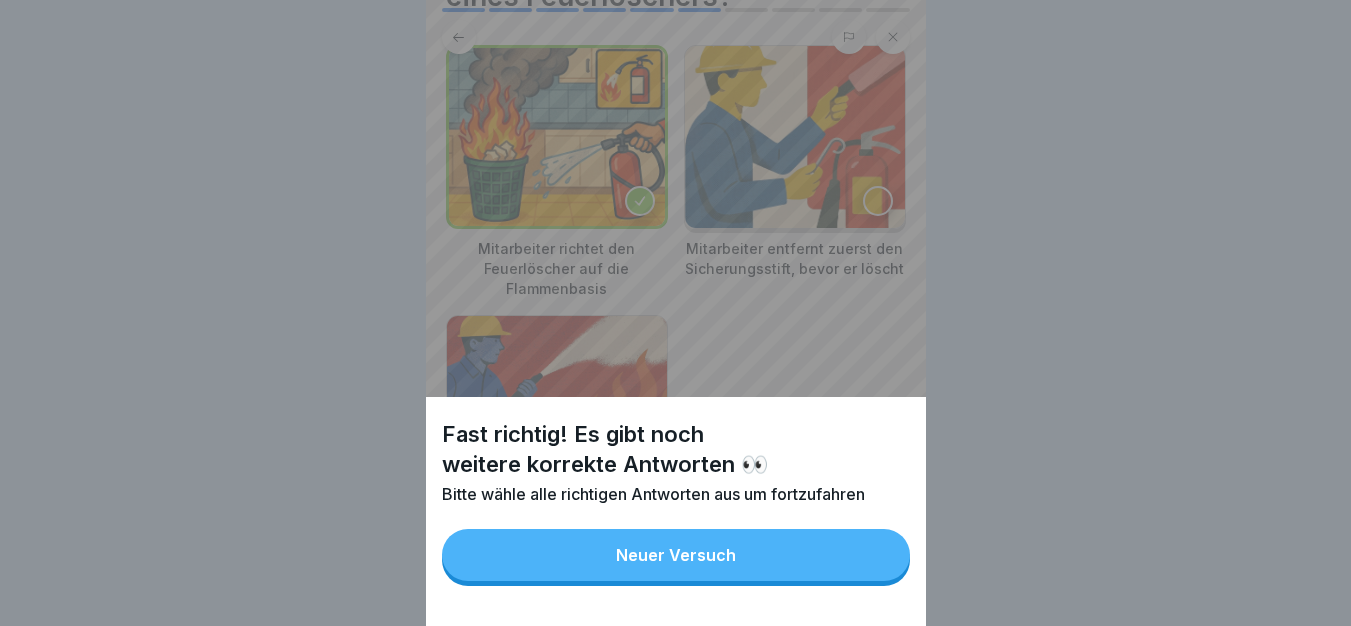 click on "Neuer Versuch" at bounding box center (676, 555) 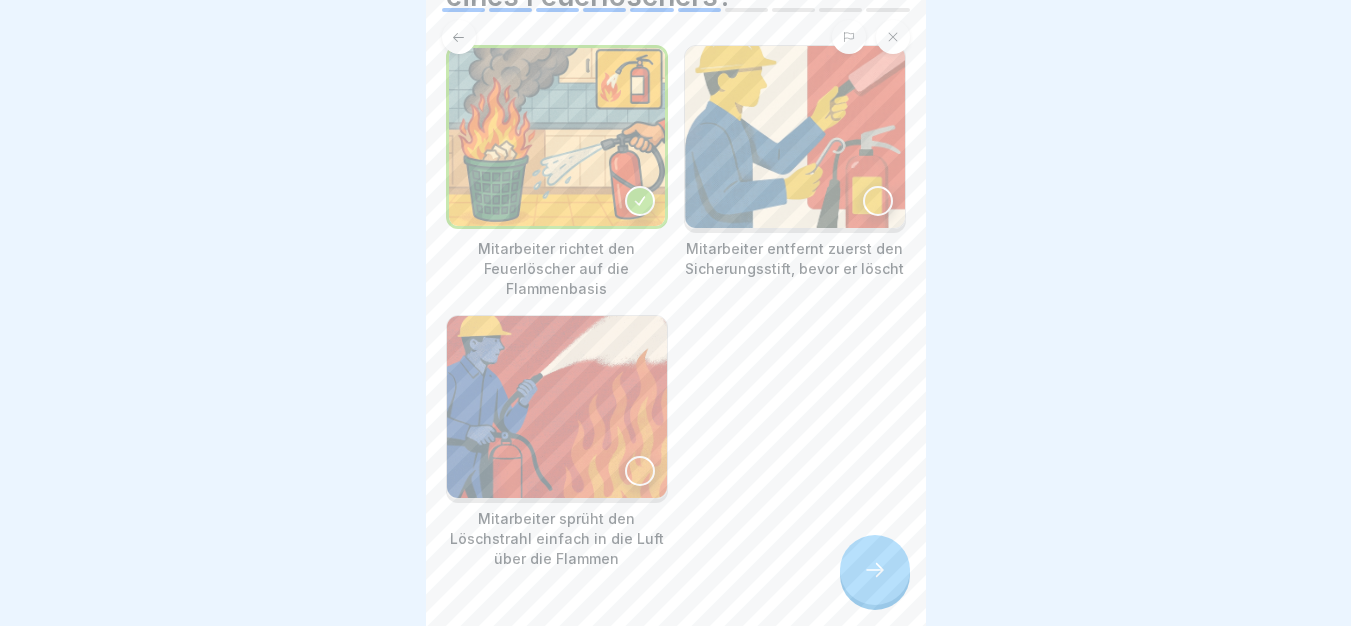 click at bounding box center [795, 137] 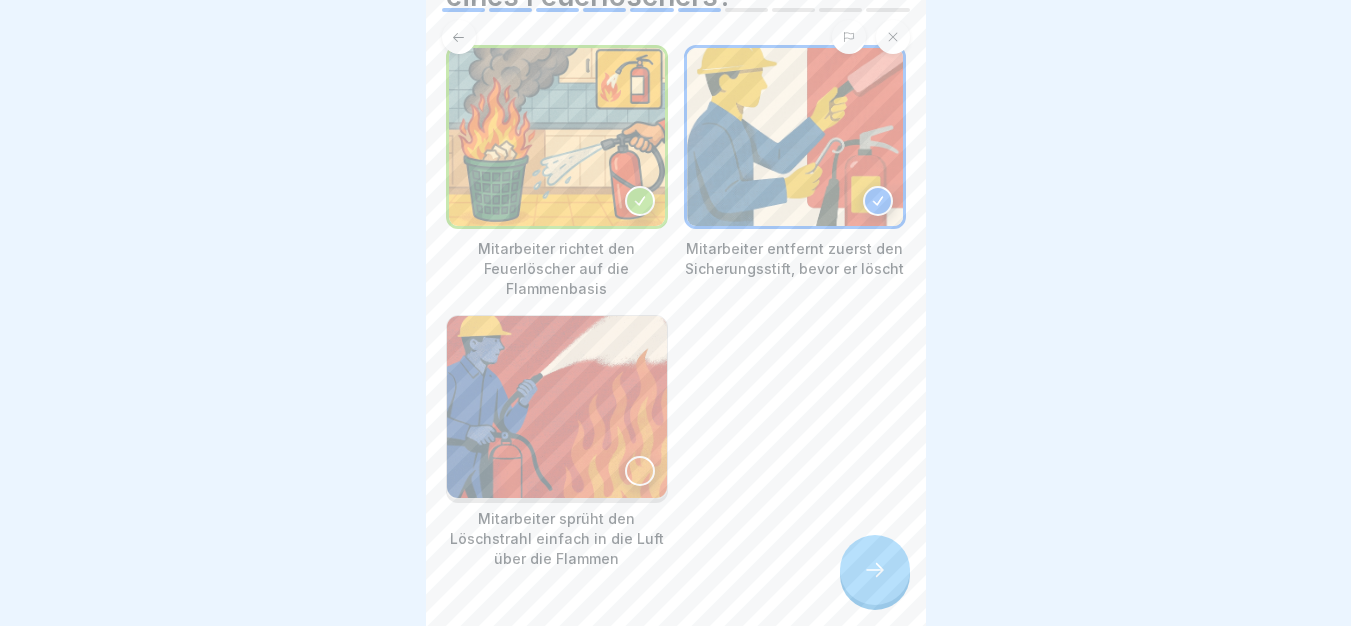 click at bounding box center (875, 570) 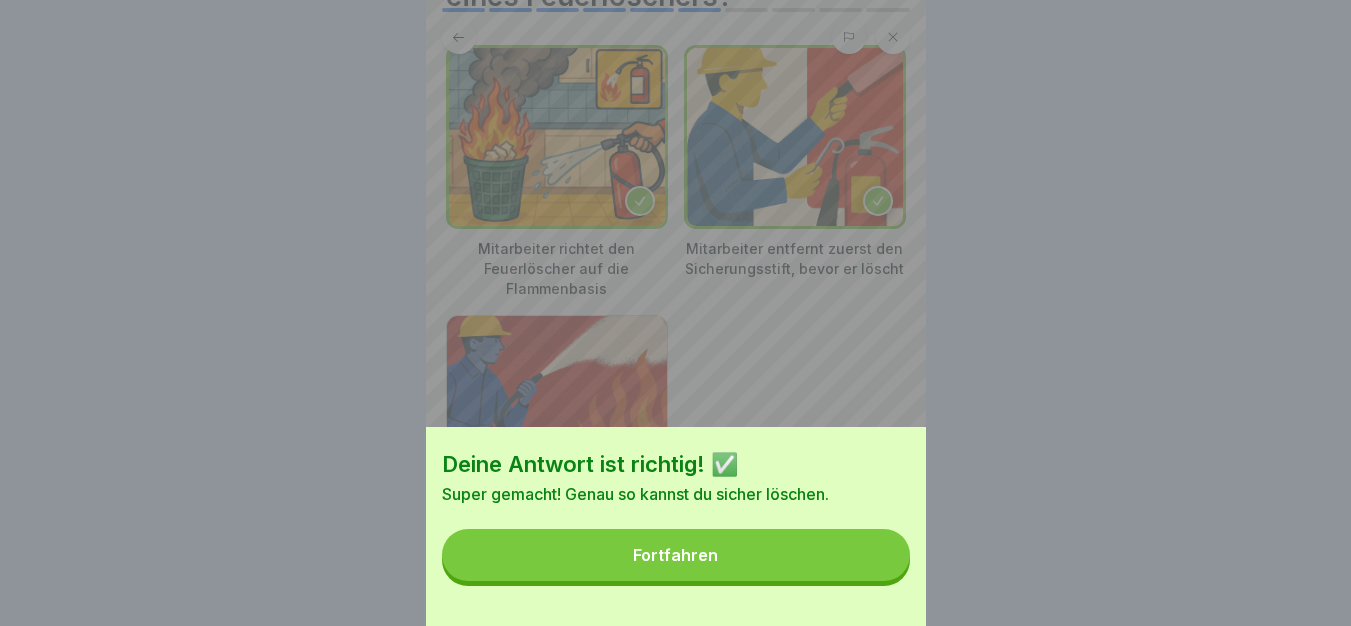 click on "Fortfahren" at bounding box center (676, 555) 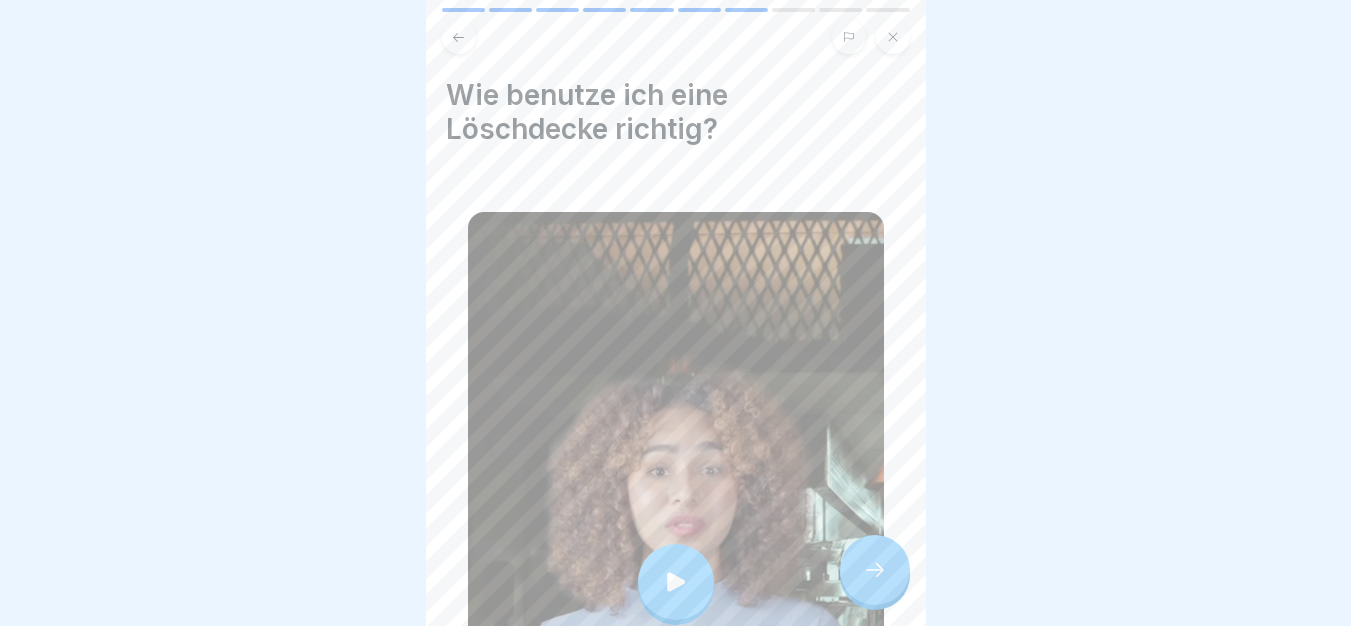 click at bounding box center (875, 570) 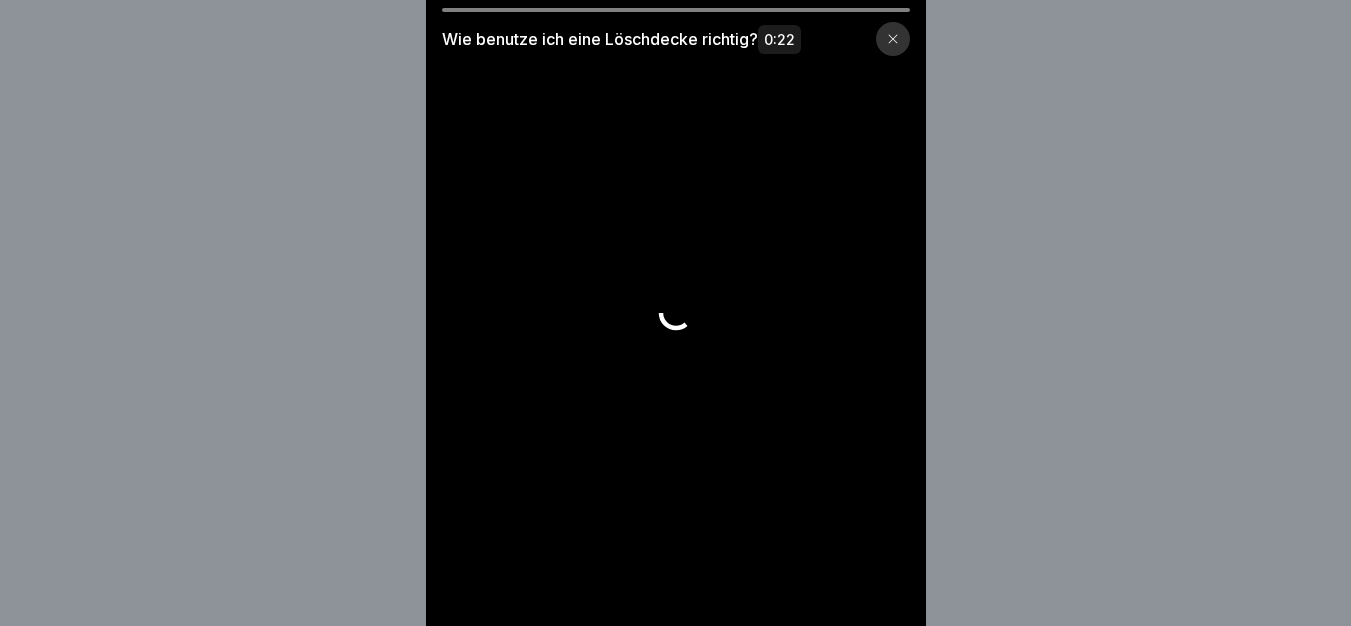 click at bounding box center (676, 313) 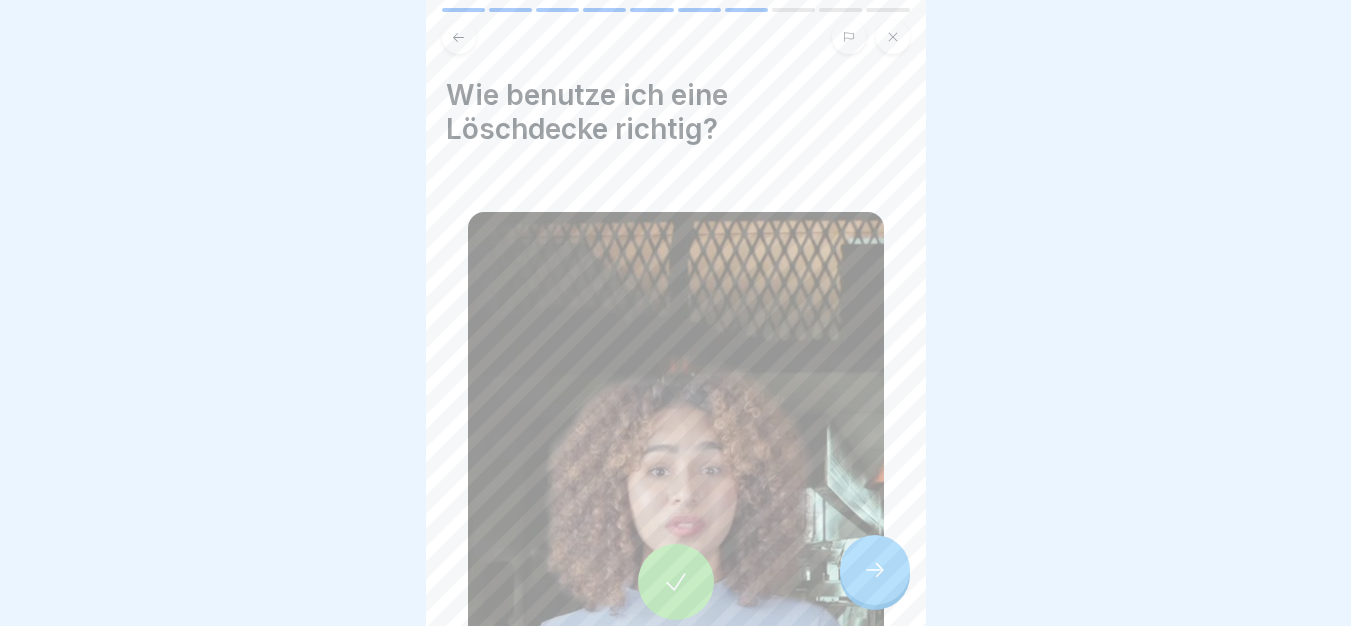 click 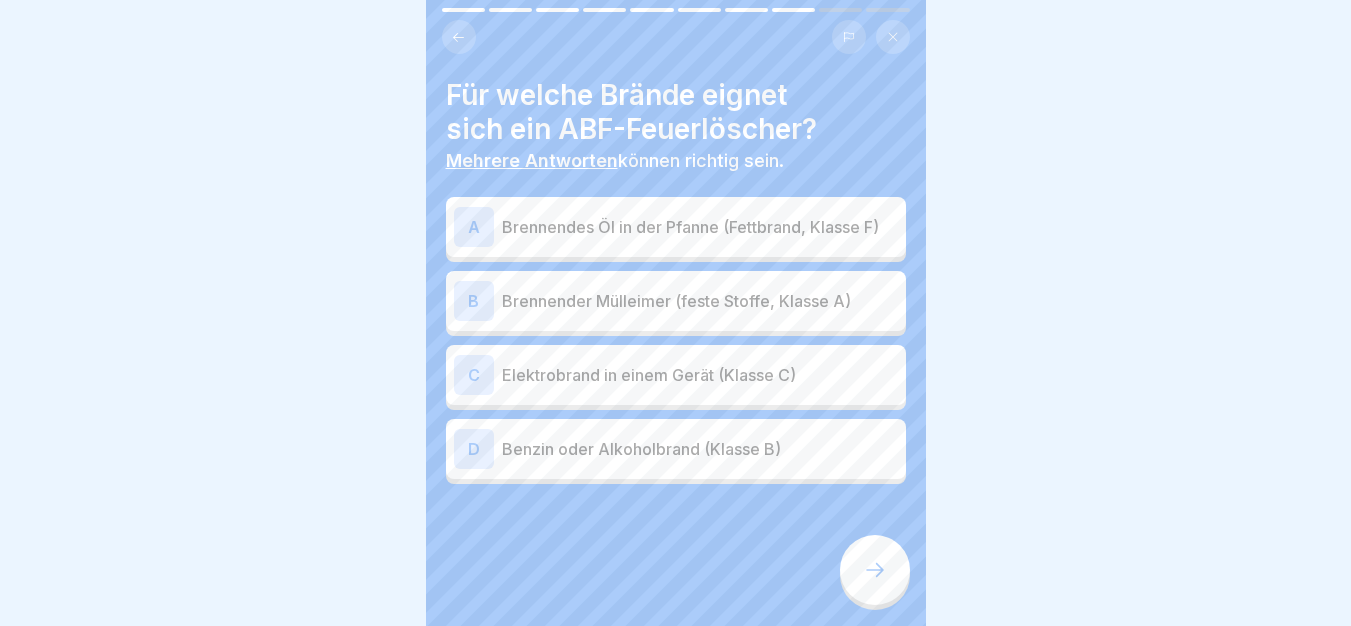 click on "Brennendes Öl in der Pfanne (Fettbrand, Klasse F)" at bounding box center [700, 227] 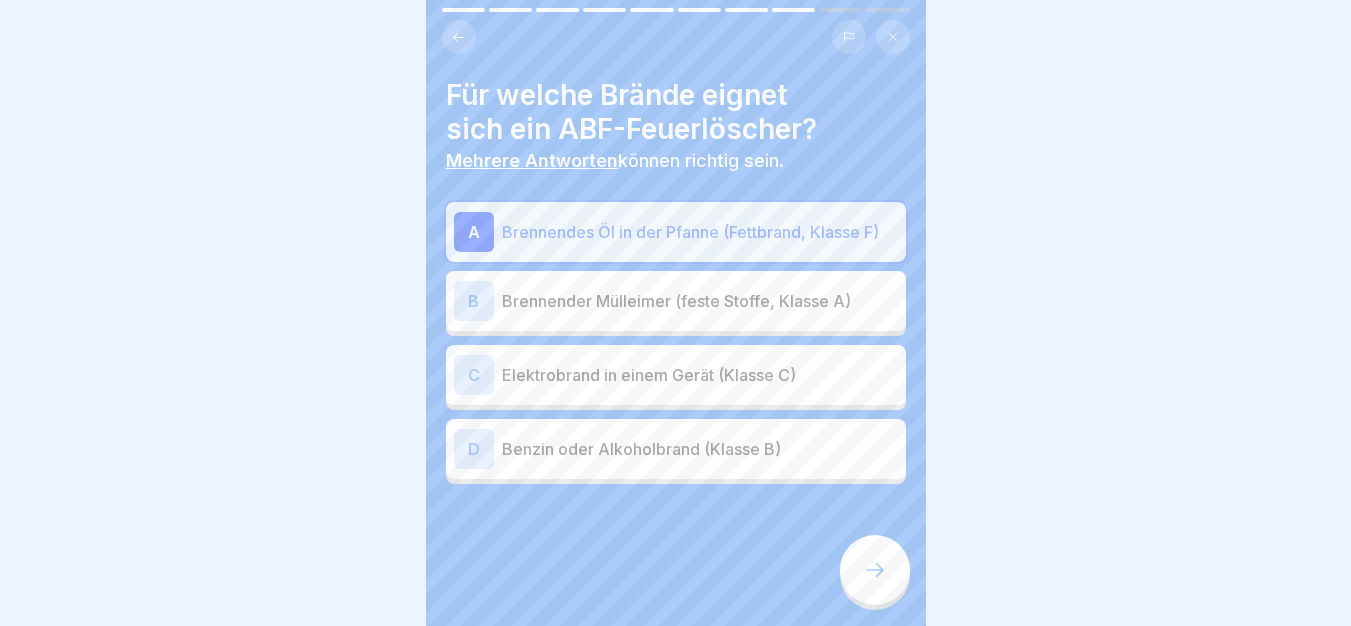 click on "B Brennender Mülleimer (feste Stoffe, Klasse A)" at bounding box center [676, 301] 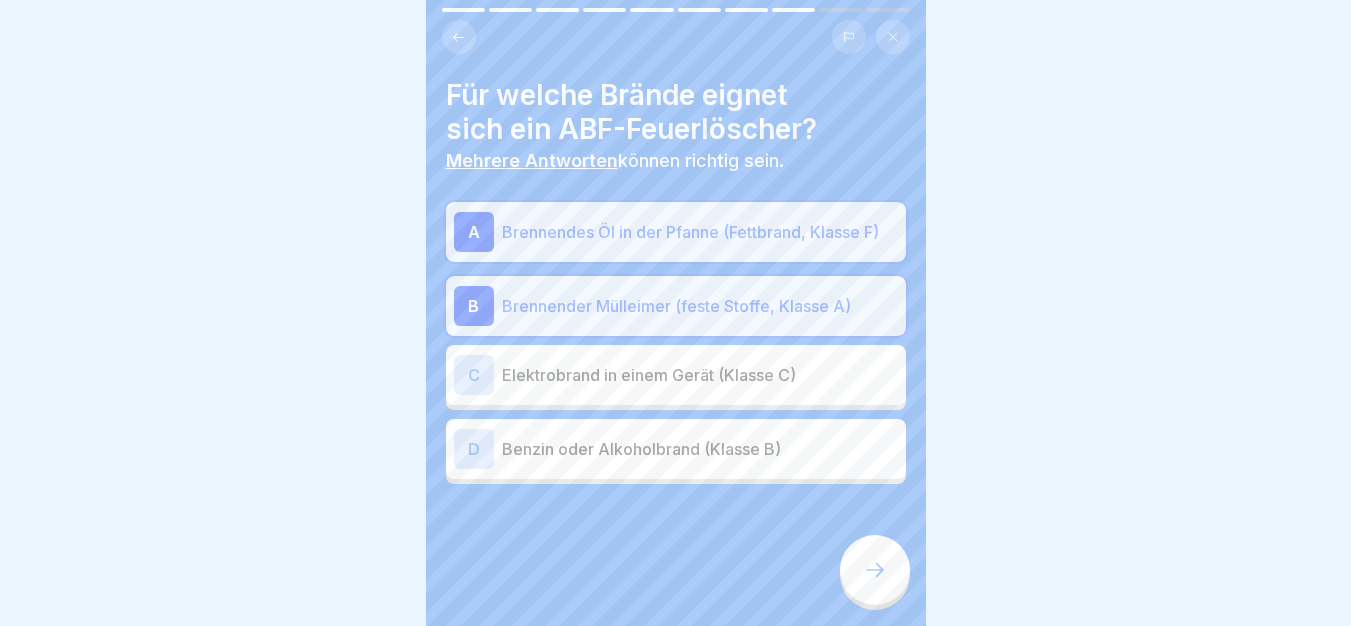 click on "Benzin oder Alkoholbrand (Klasse B)" at bounding box center (700, 449) 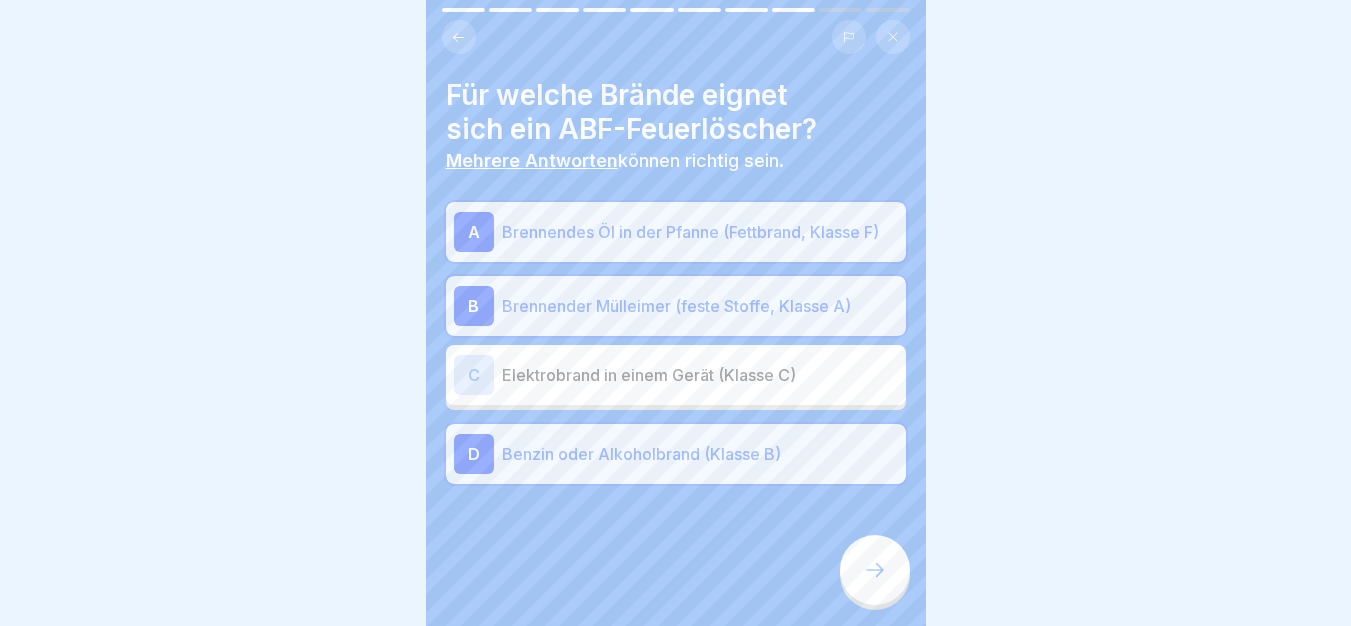 click at bounding box center [875, 570] 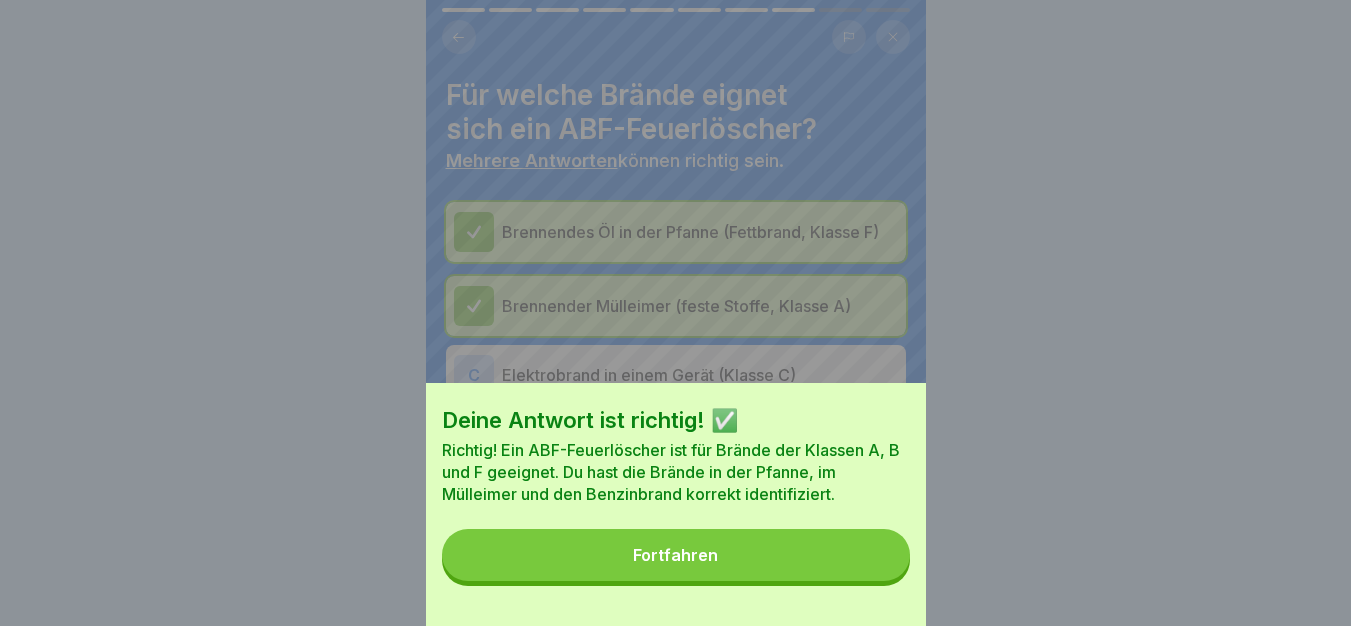click on "Deine Antwort ist richtig!
✅ Richtig! Ein ABF-Feuerlöscher ist für Brände der Klassen A, B und F geeignet. Du hast die Brände in der Pfanne, im Mülleimer und den Benzinbrand korrekt identifiziert.   Fortfahren" at bounding box center (676, 504) 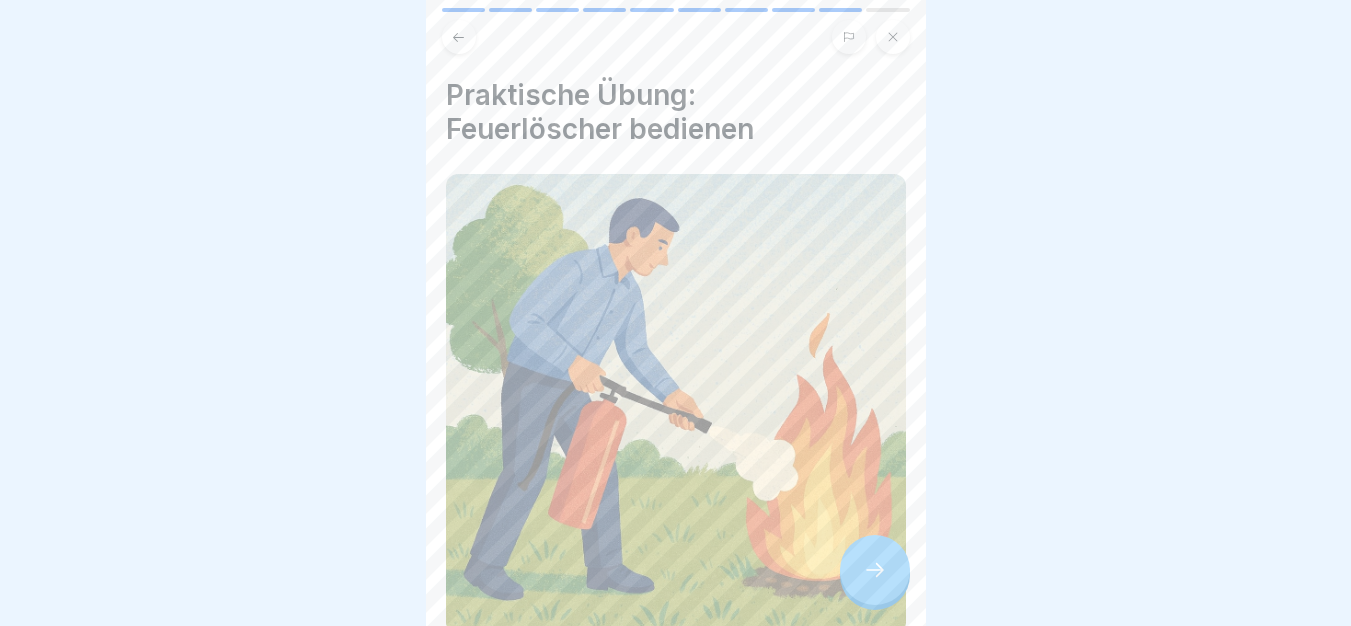 click 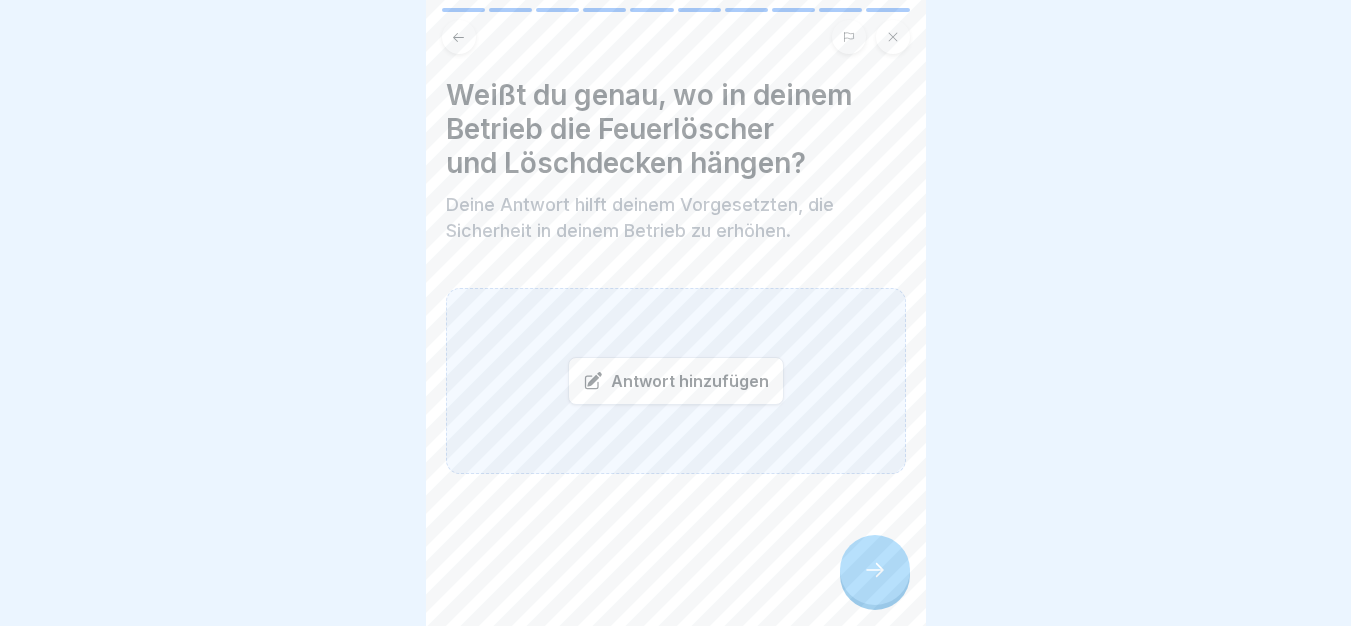 click on "Antwort hinzufügen" at bounding box center [676, 381] 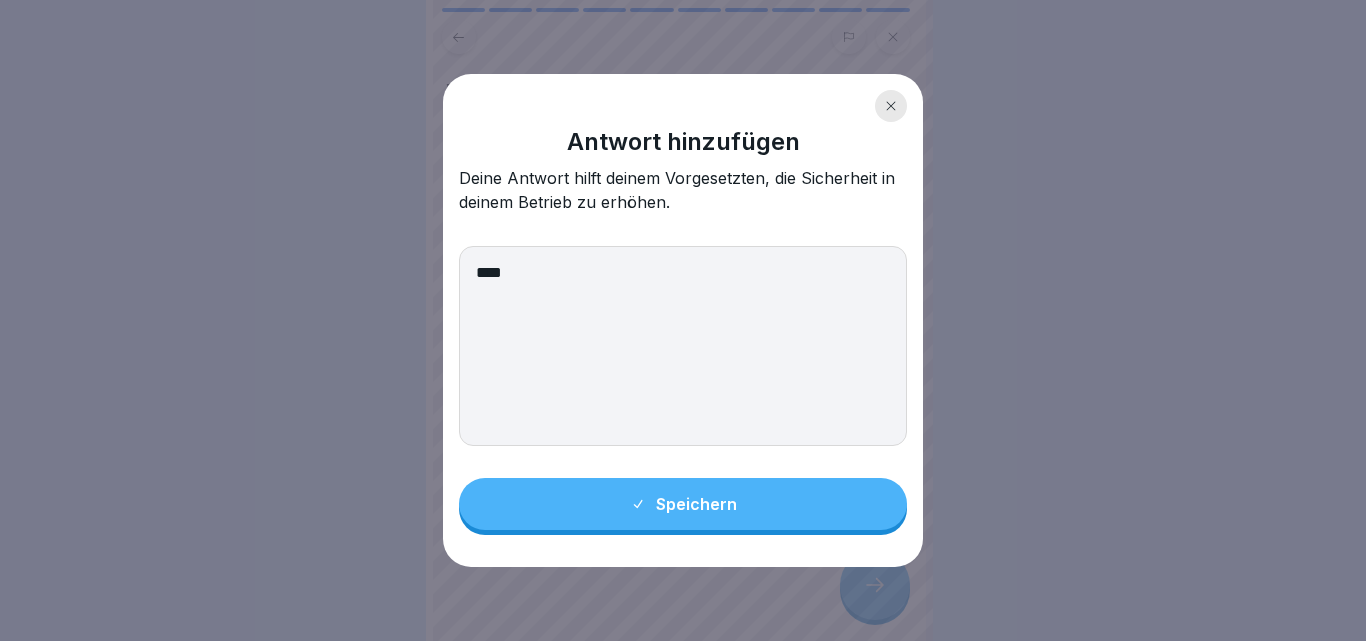 type on "****" 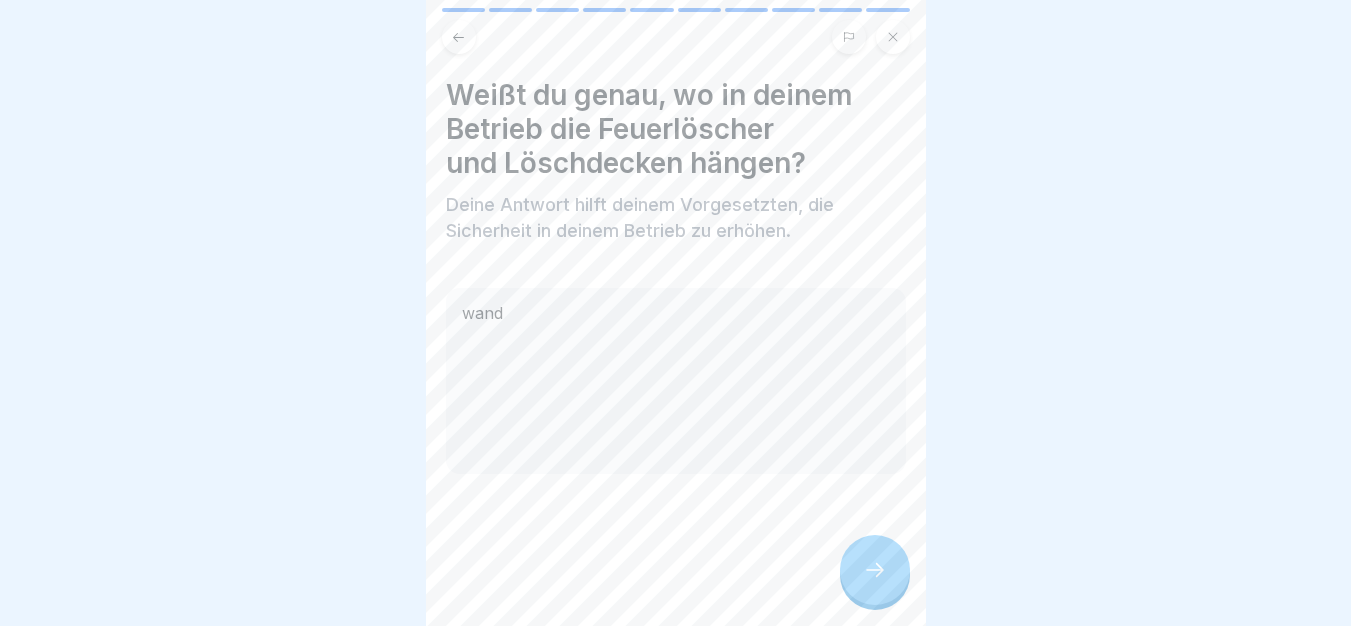 click at bounding box center [875, 570] 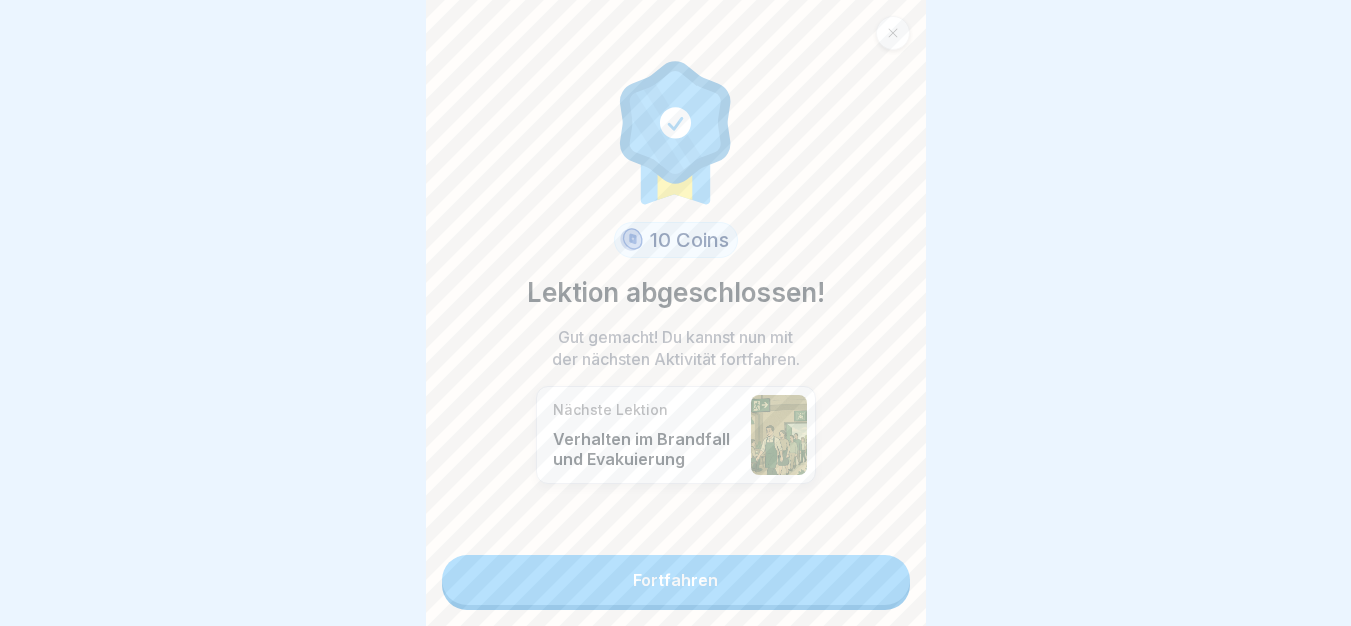 click on "Fortfahren" at bounding box center (676, 580) 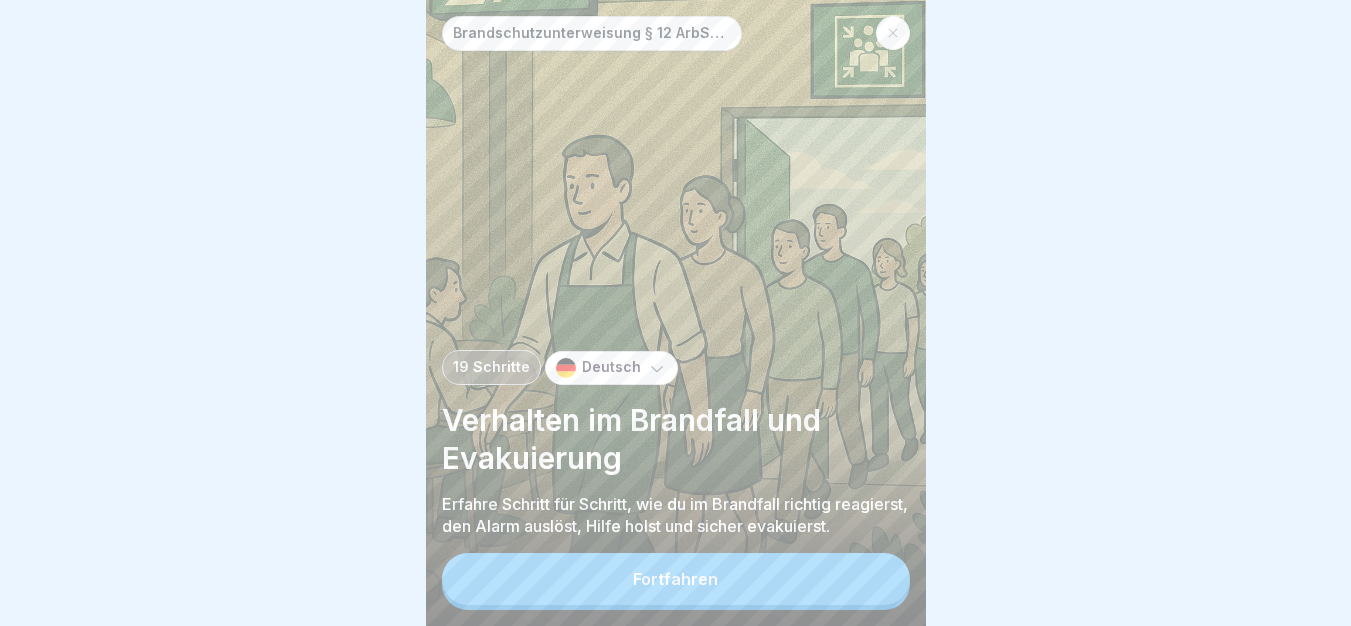 click on "Brandschutzunterweisung § 12 ArbSchG 19 Schritte Deutsch Verhalten im Brandfall und Evakuierung Erfahre Schritt für Schritt, wie du im Brandfall richtig reagierst, den Alarm auslöst, Hilfe holst und sicher evakuierst. Fortfahren" at bounding box center (676, 313) 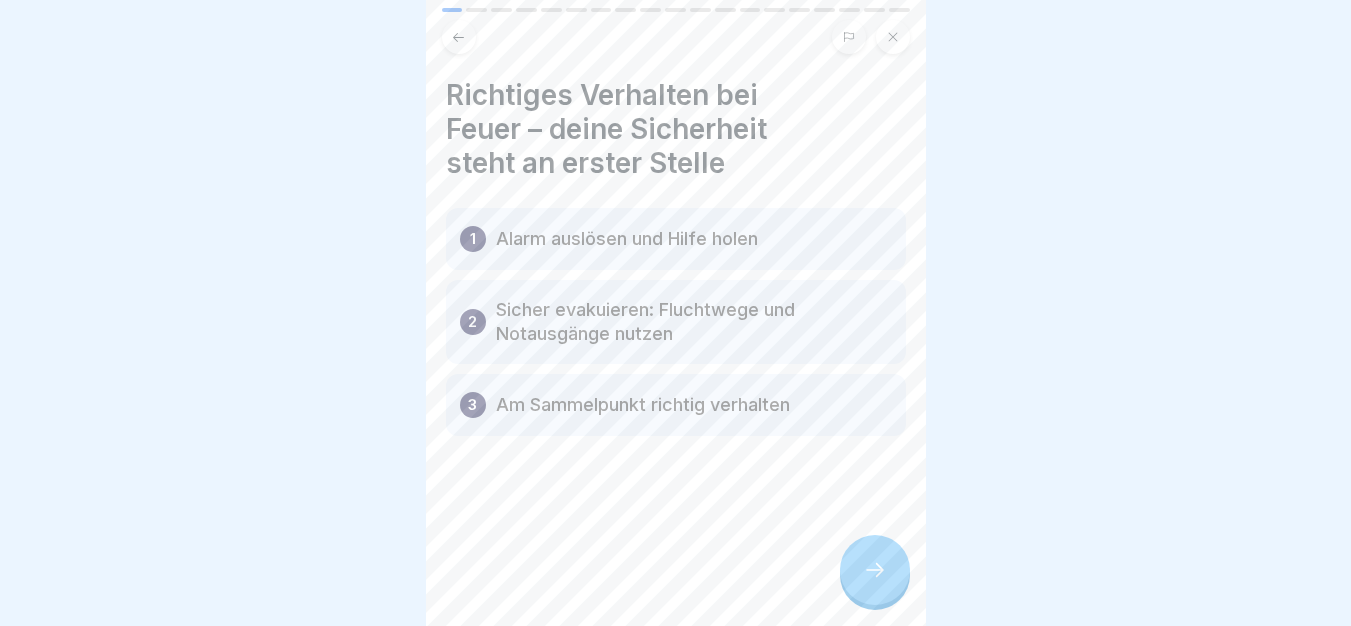 click at bounding box center (875, 570) 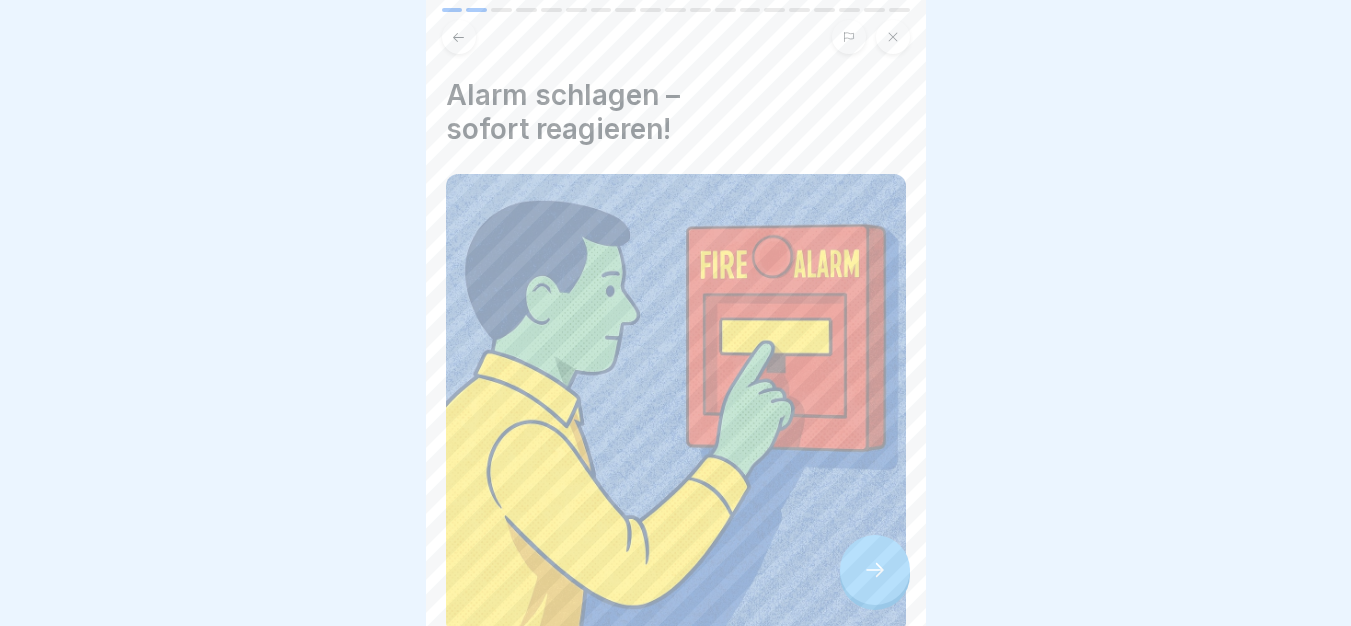 click at bounding box center (875, 570) 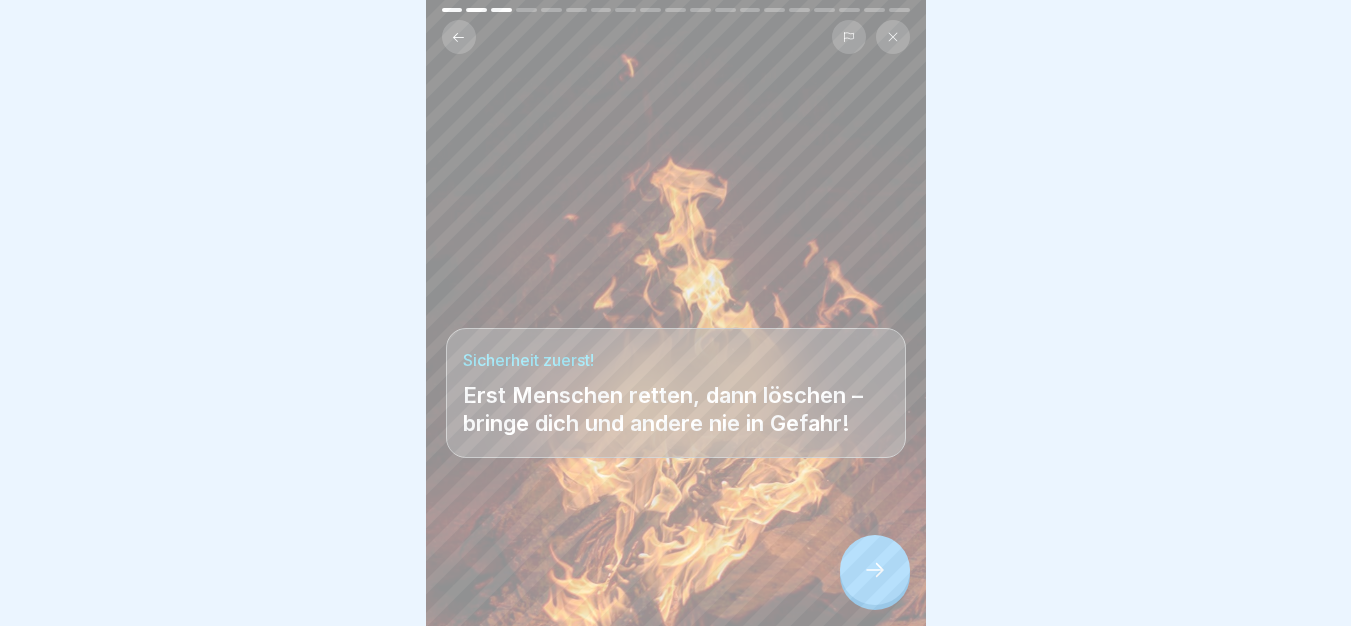click at bounding box center (875, 570) 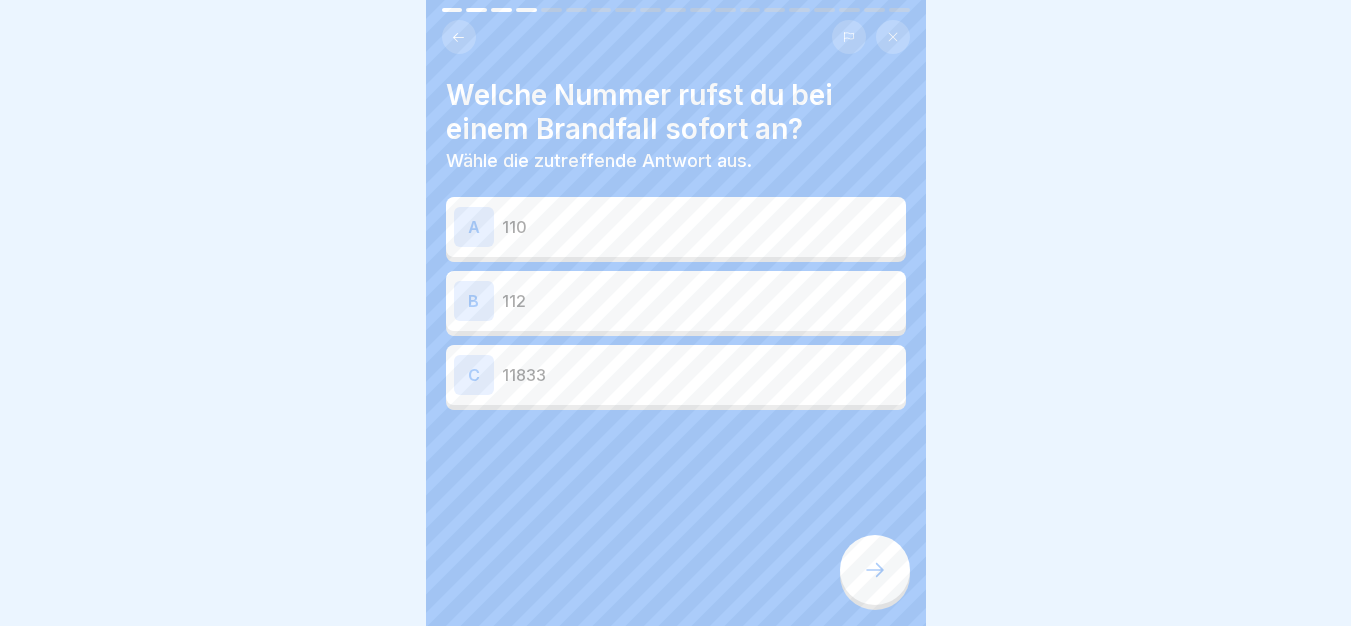 click at bounding box center (875, 570) 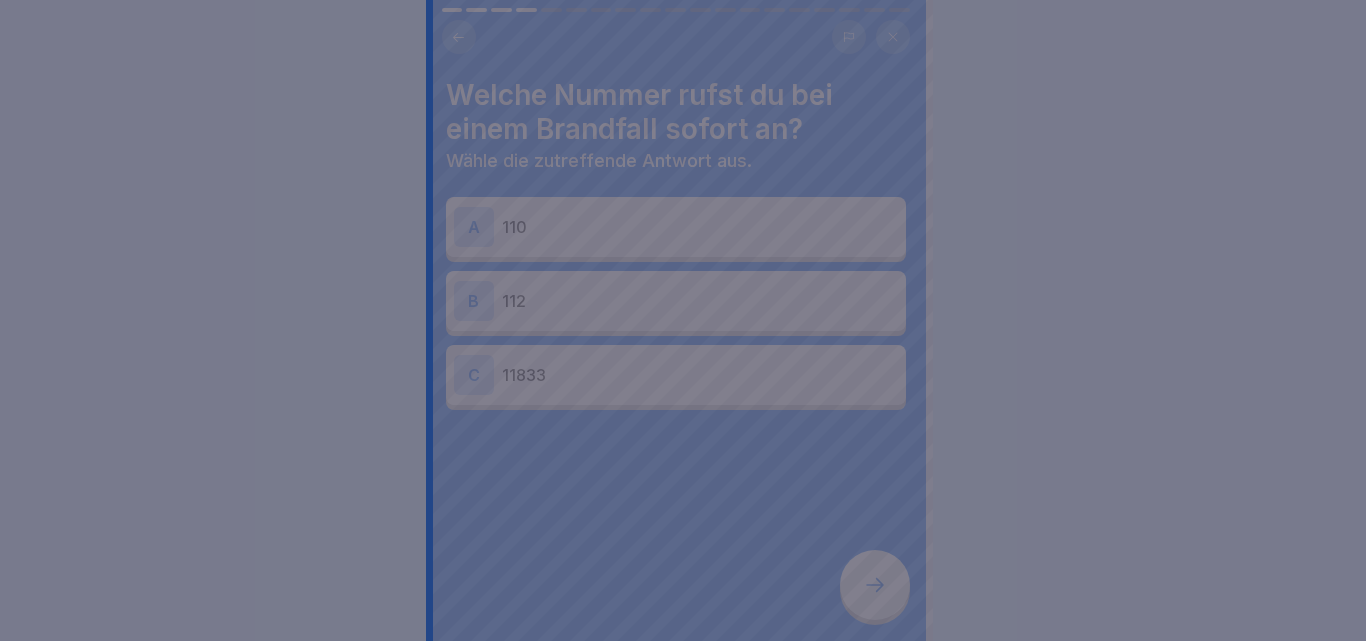 click at bounding box center (683, 320) 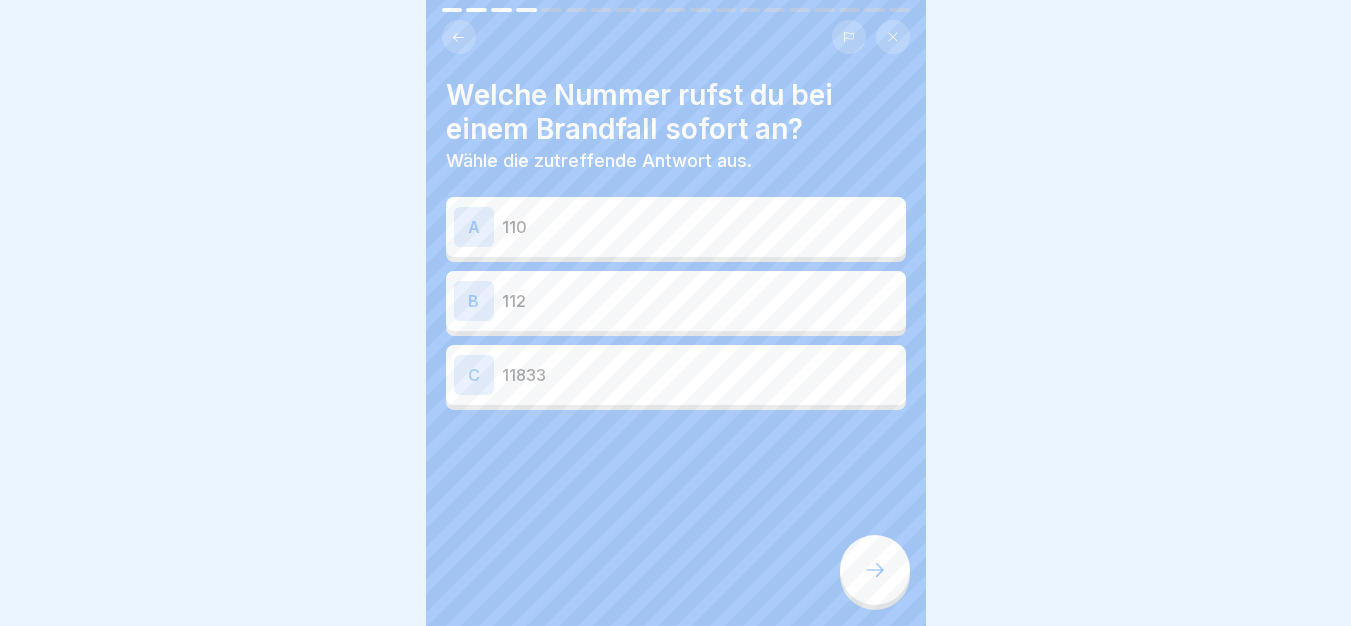 click on "B 112" at bounding box center (676, 301) 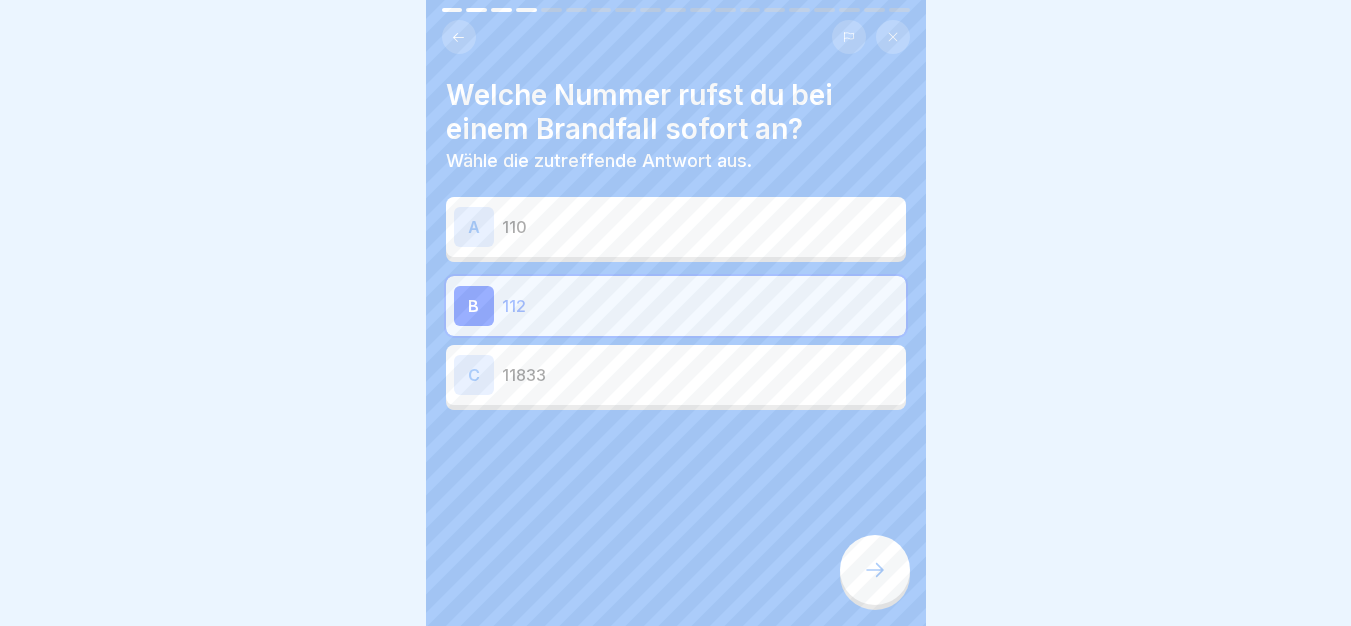 click at bounding box center (875, 570) 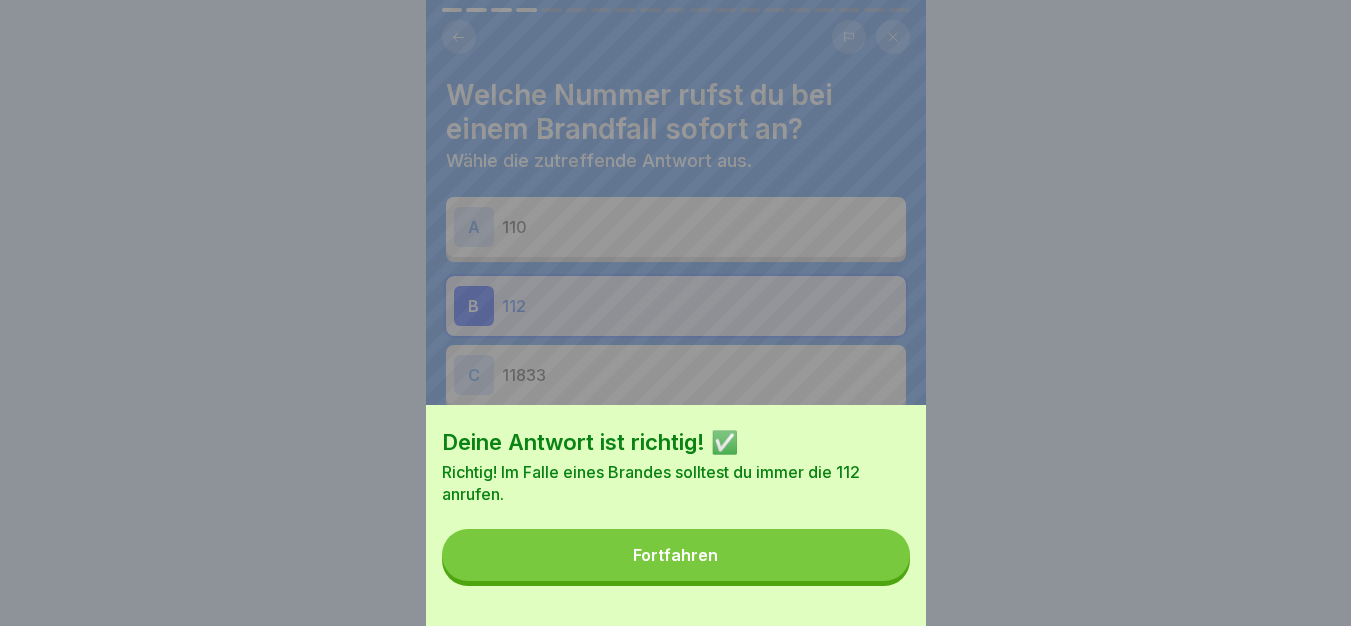 click on "Fortfahren" at bounding box center [676, 555] 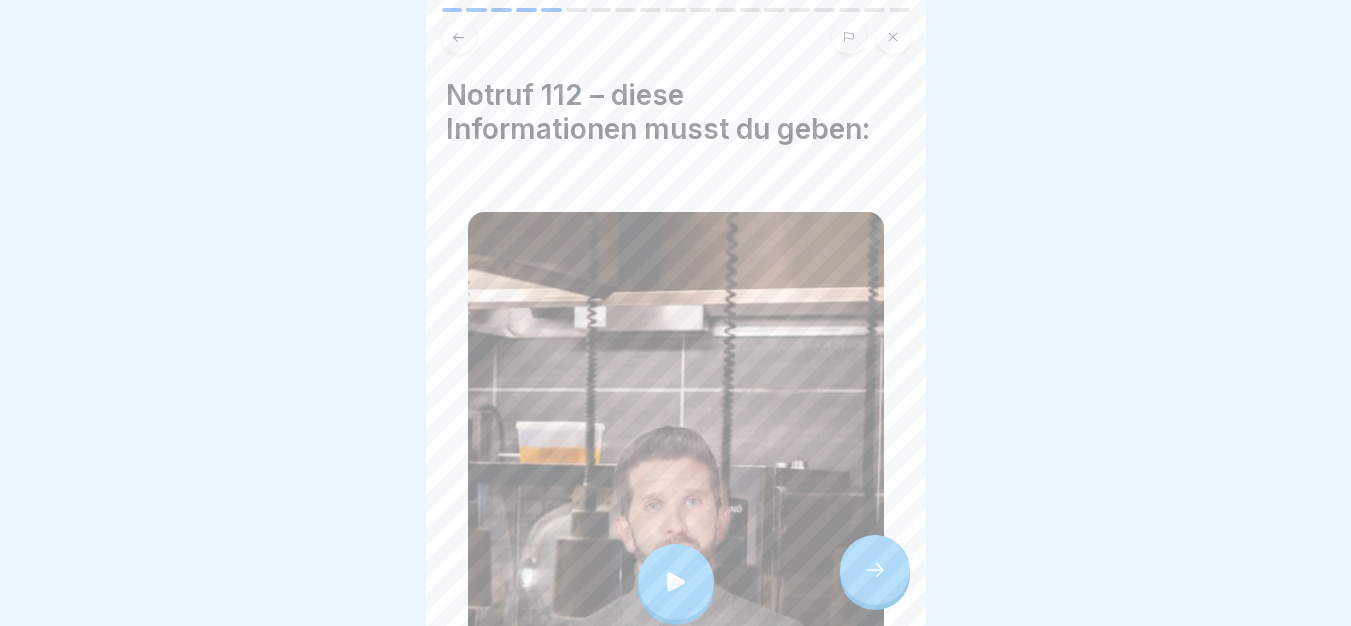 click at bounding box center [875, 570] 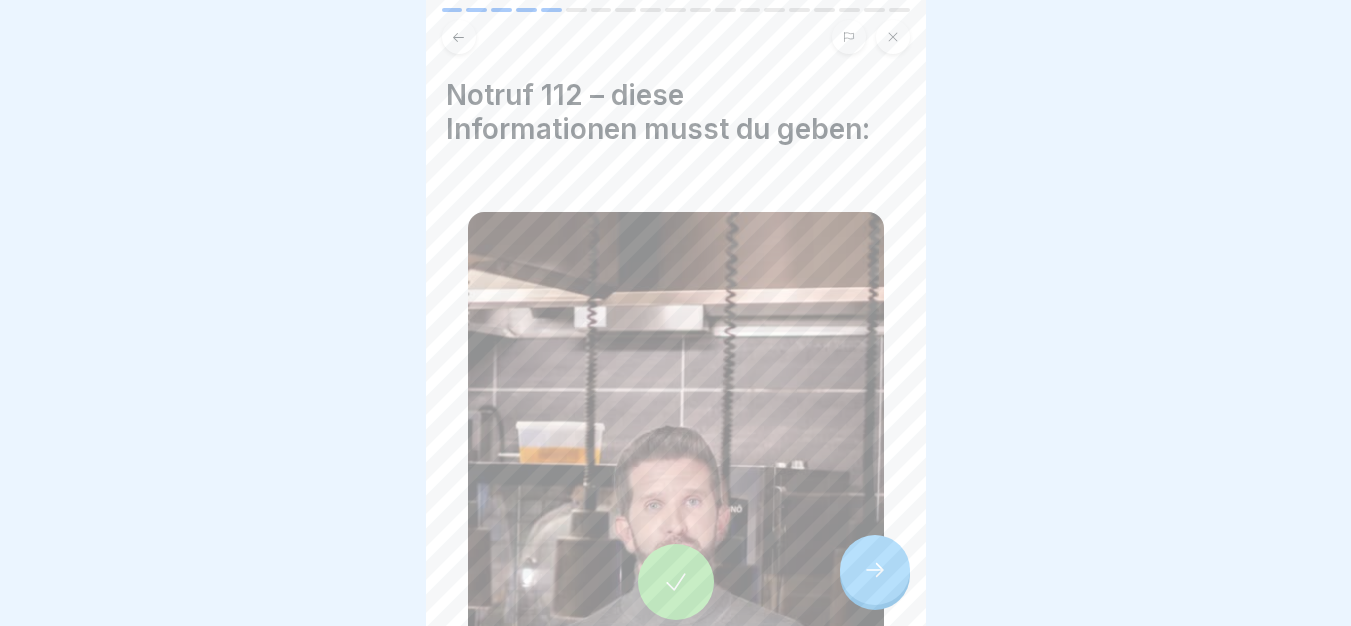 click 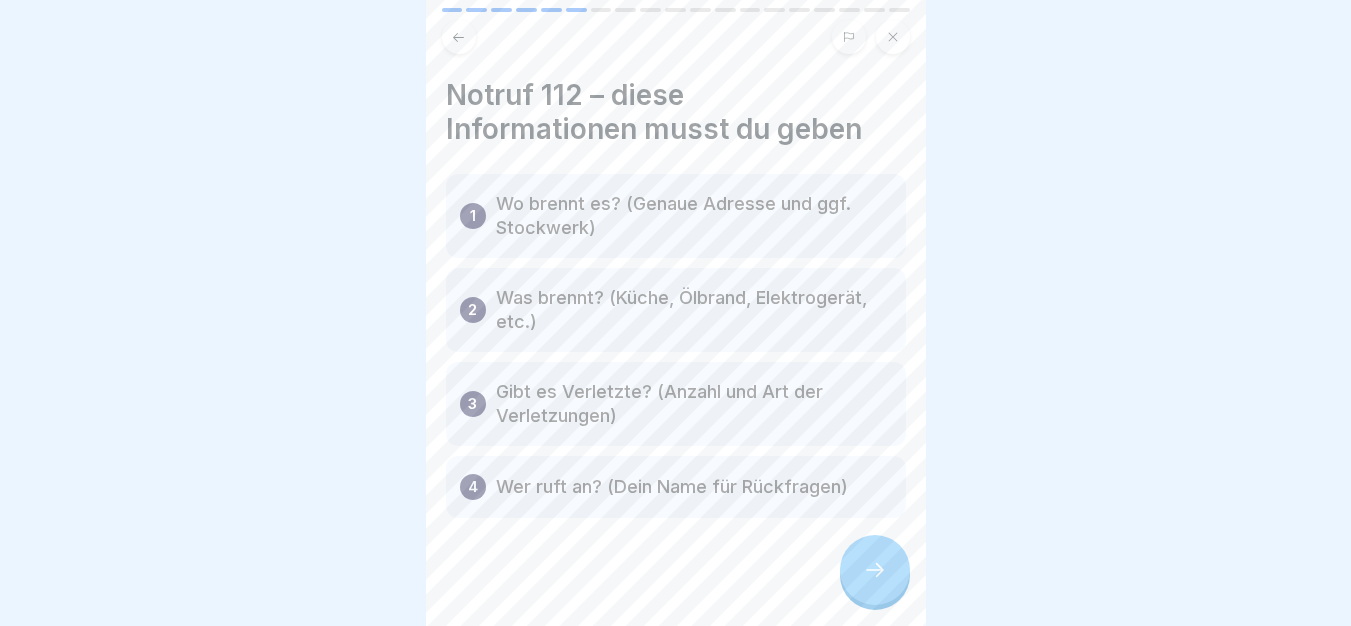 click 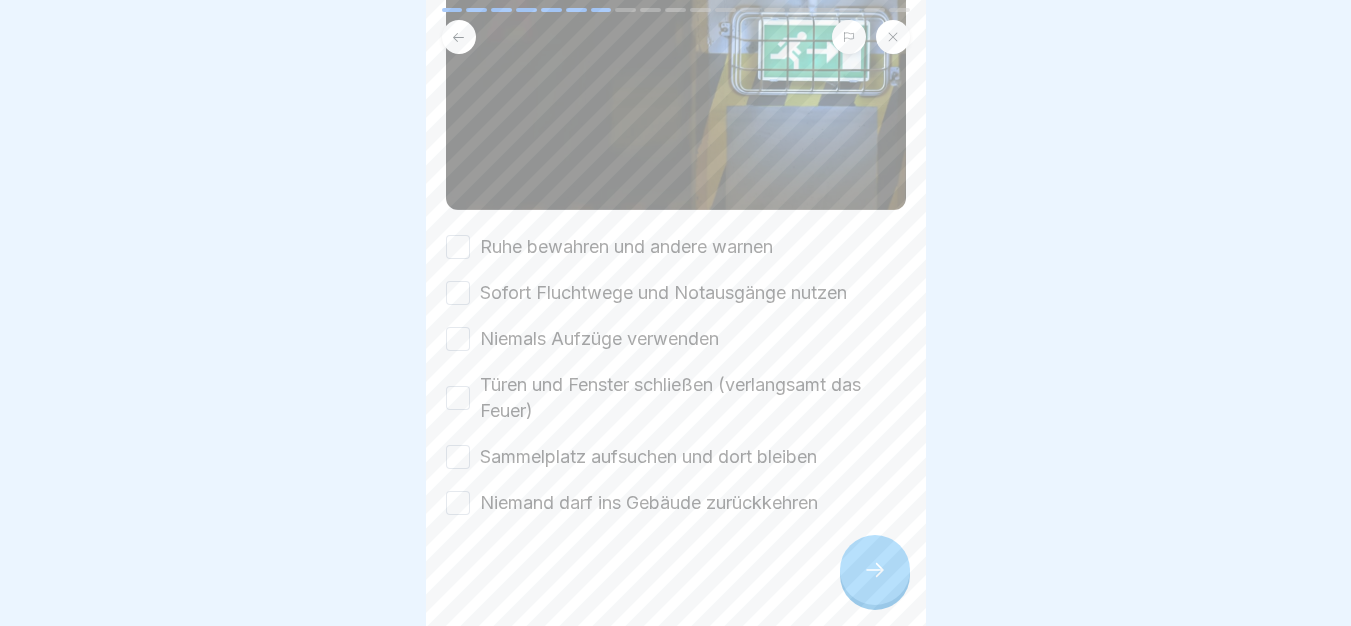 scroll, scrollTop: 299, scrollLeft: 0, axis: vertical 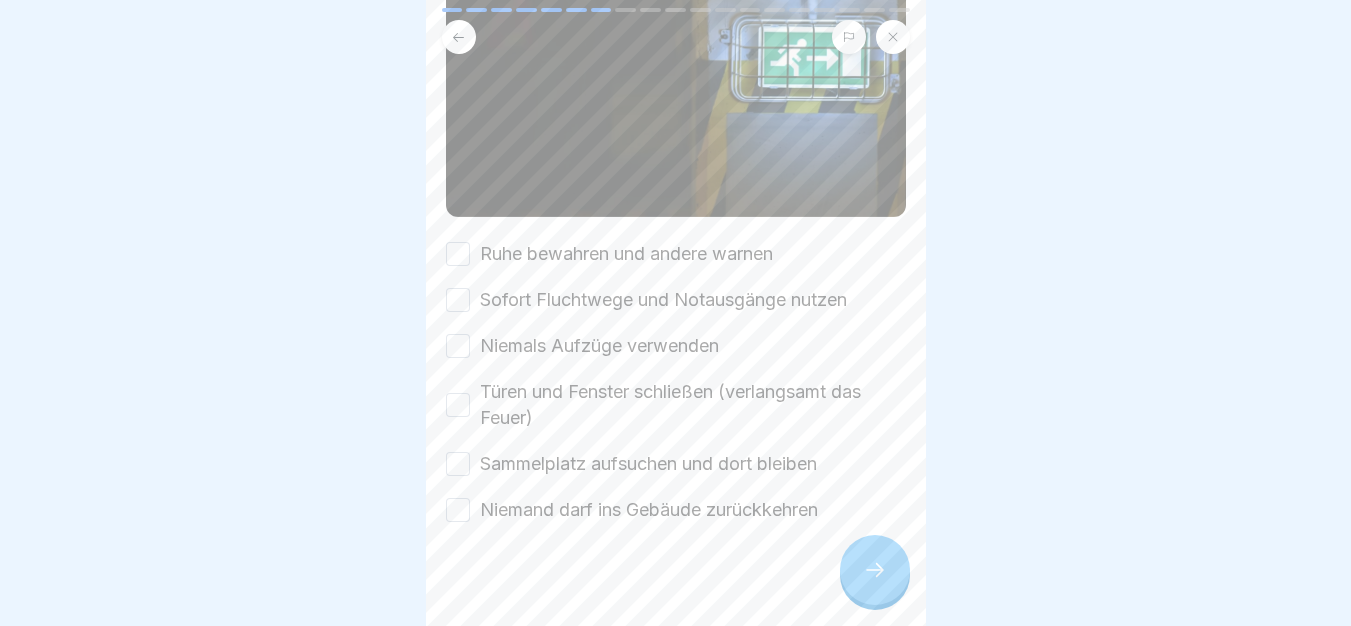click on "Ruhe bewahren und andere warnen" at bounding box center [458, 254] 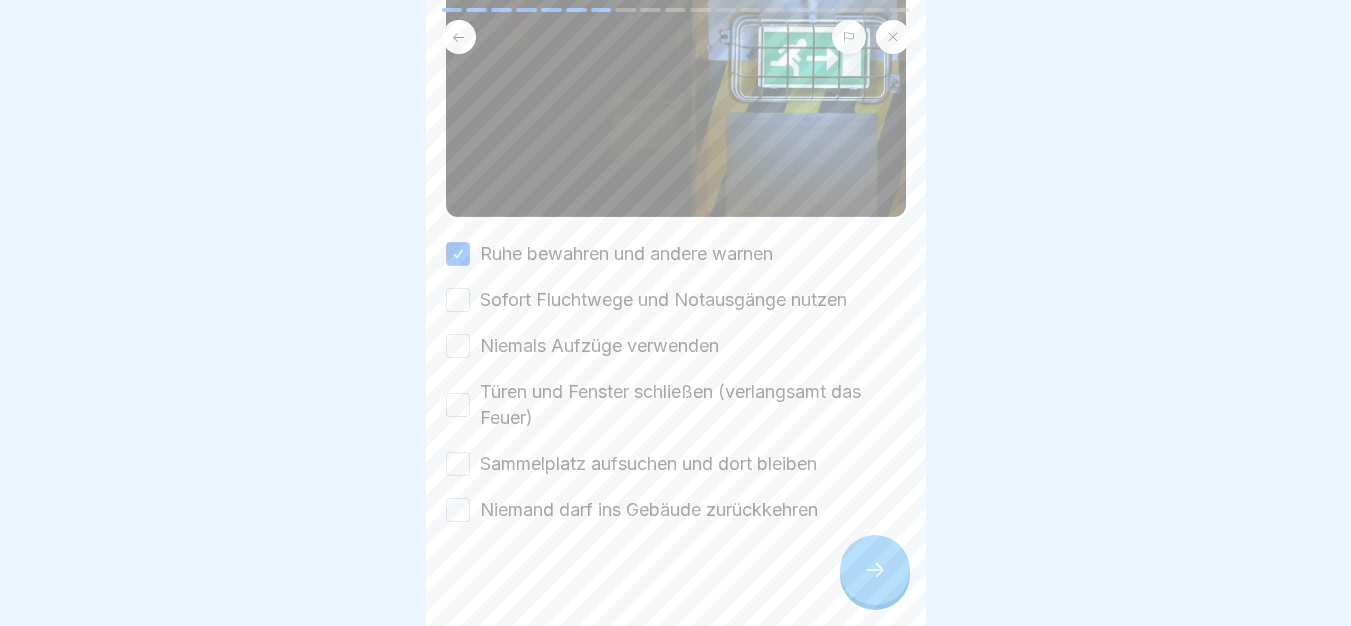 click on "Sofort Fluchtwege und Notausgänge nutzen" at bounding box center (458, 300) 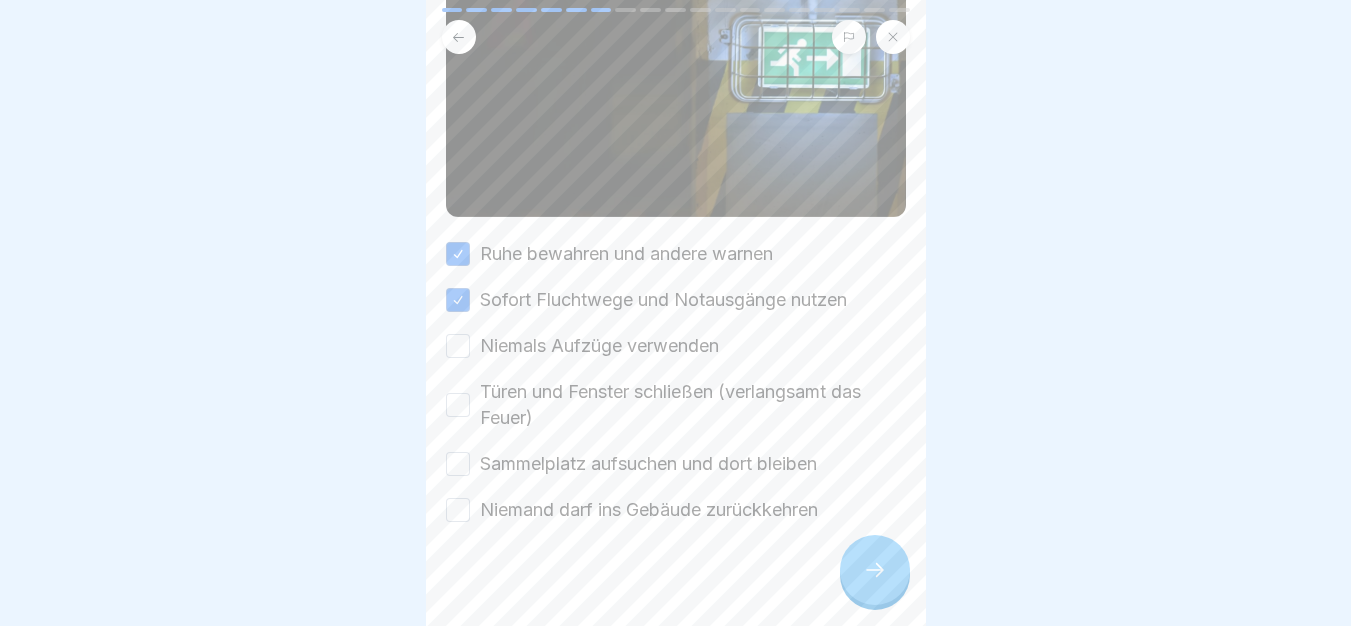 click on "Niemals Aufzüge verwenden" at bounding box center (458, 346) 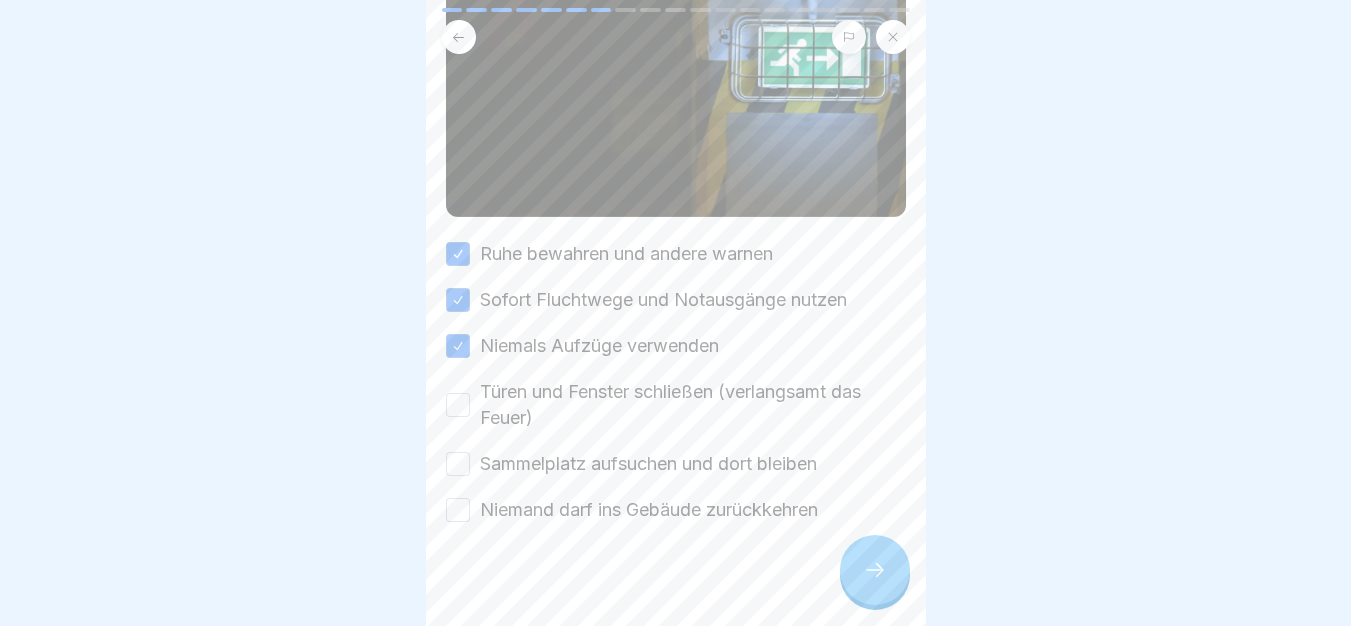 click on "Türen und Fenster schließen (verlangsamt das Feuer)" at bounding box center [458, 405] 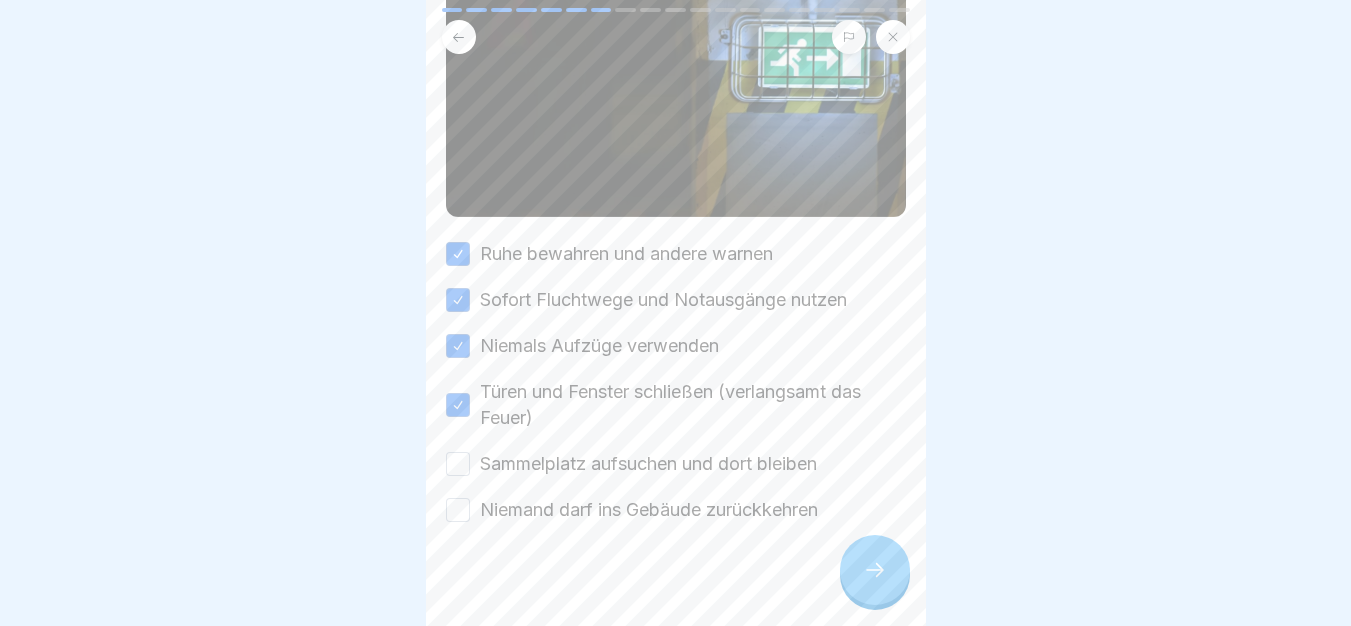 click on "Sammelplatz aufsuchen und dort bleiben" at bounding box center [458, 464] 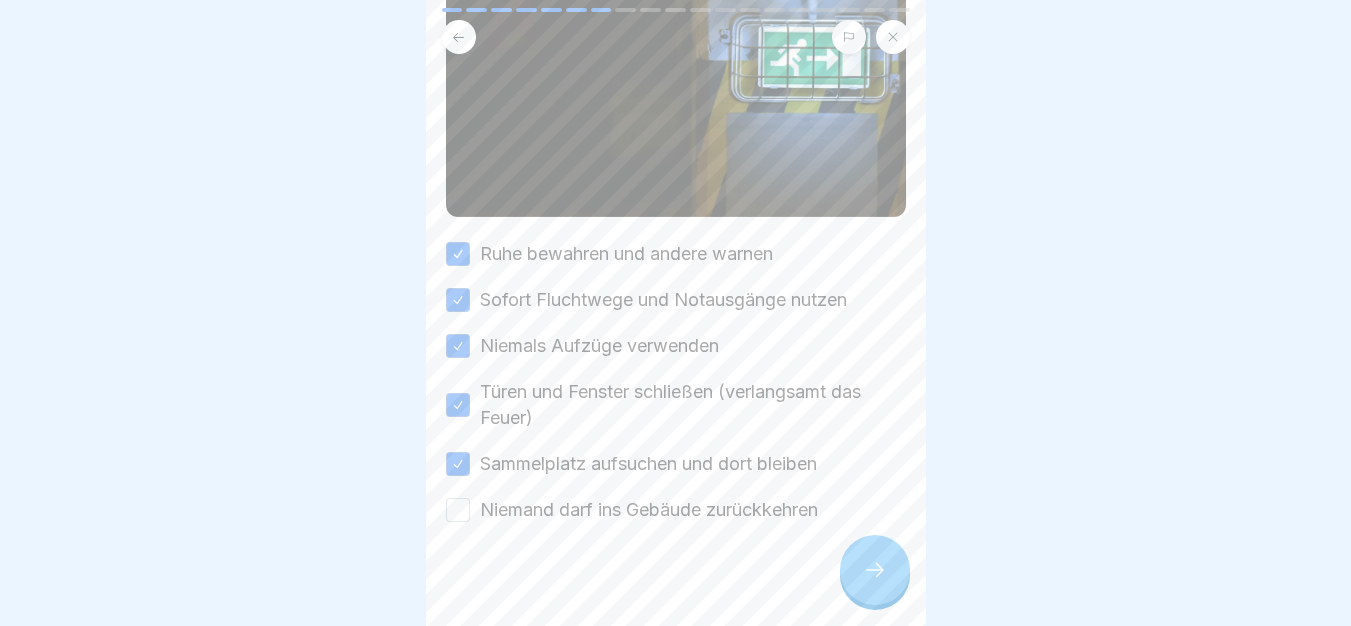 click on "Niemand darf ins Gebäude zurückkehren" at bounding box center [458, 510] 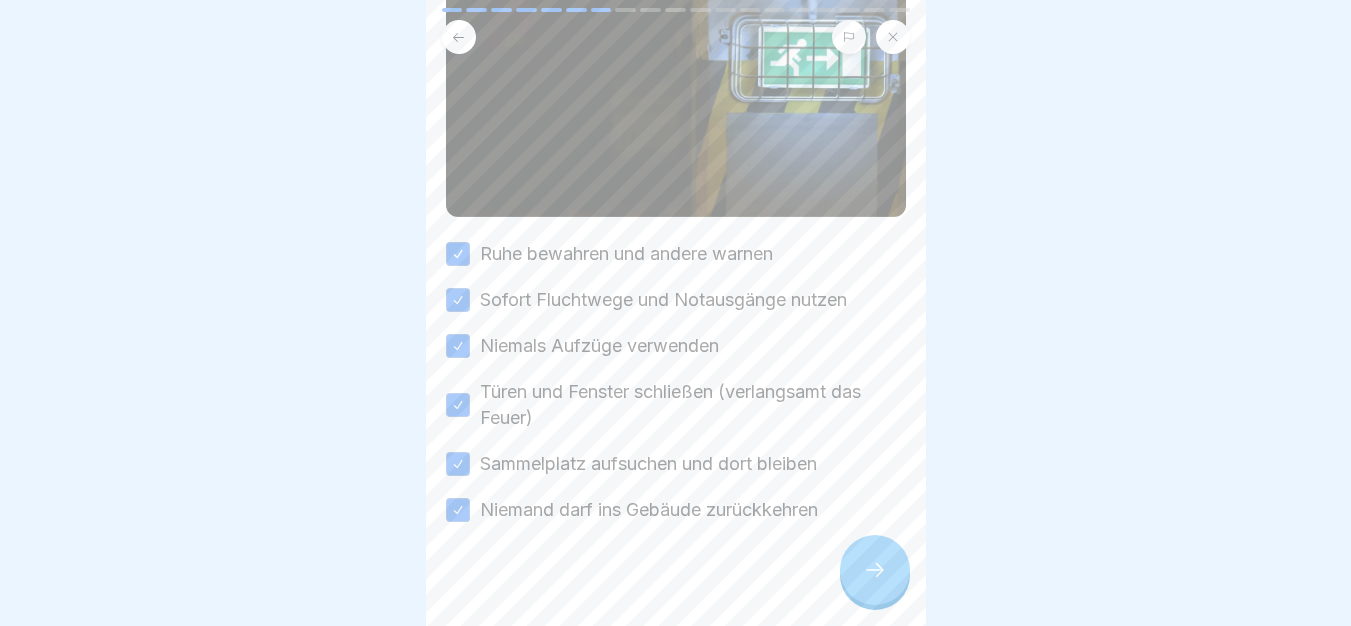 click at bounding box center [875, 570] 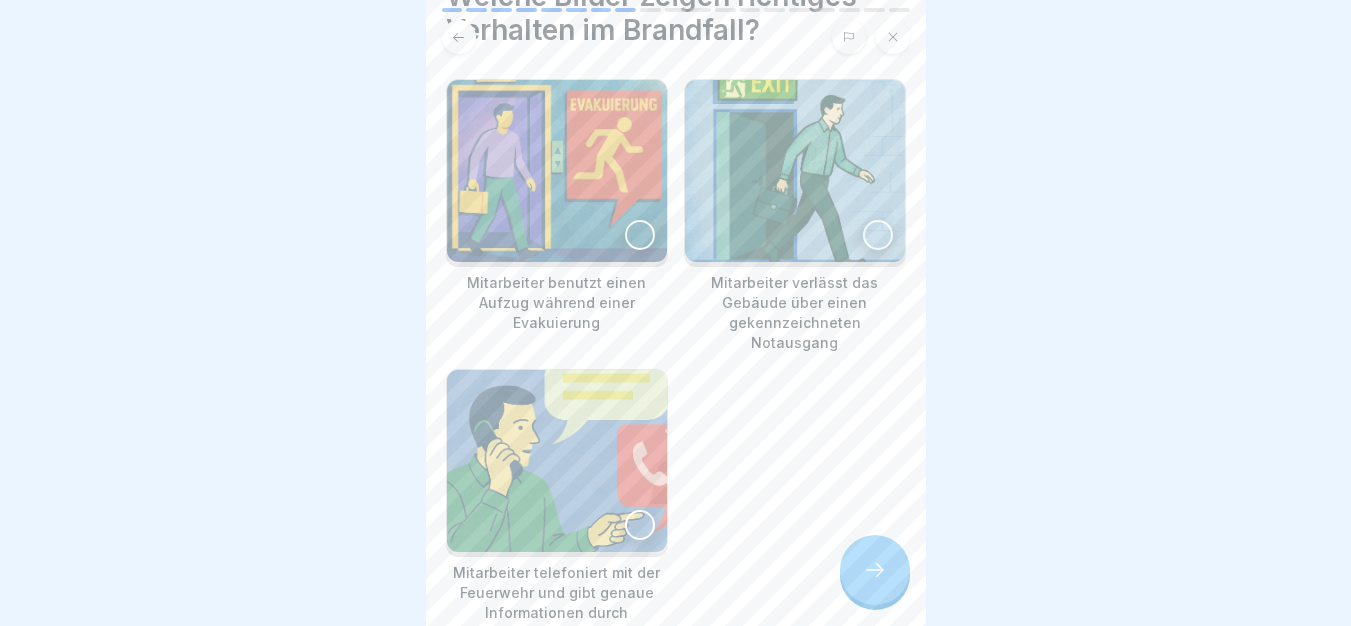 scroll, scrollTop: 107, scrollLeft: 0, axis: vertical 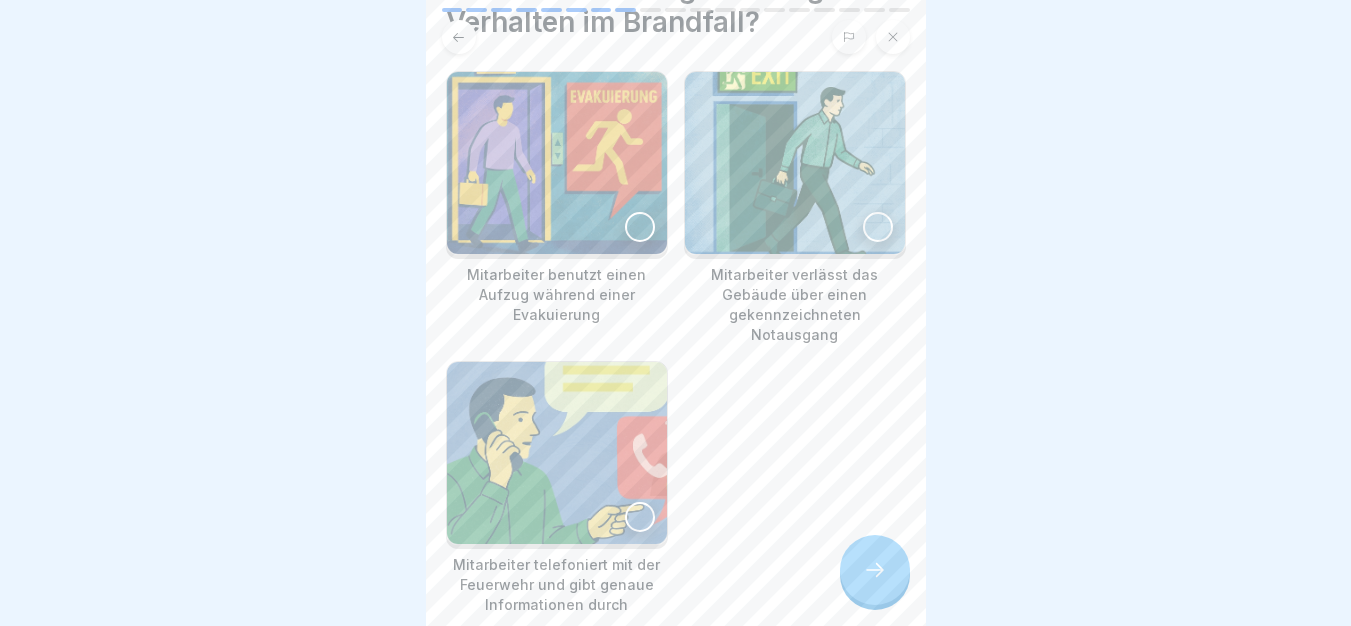 click at bounding box center (795, 163) 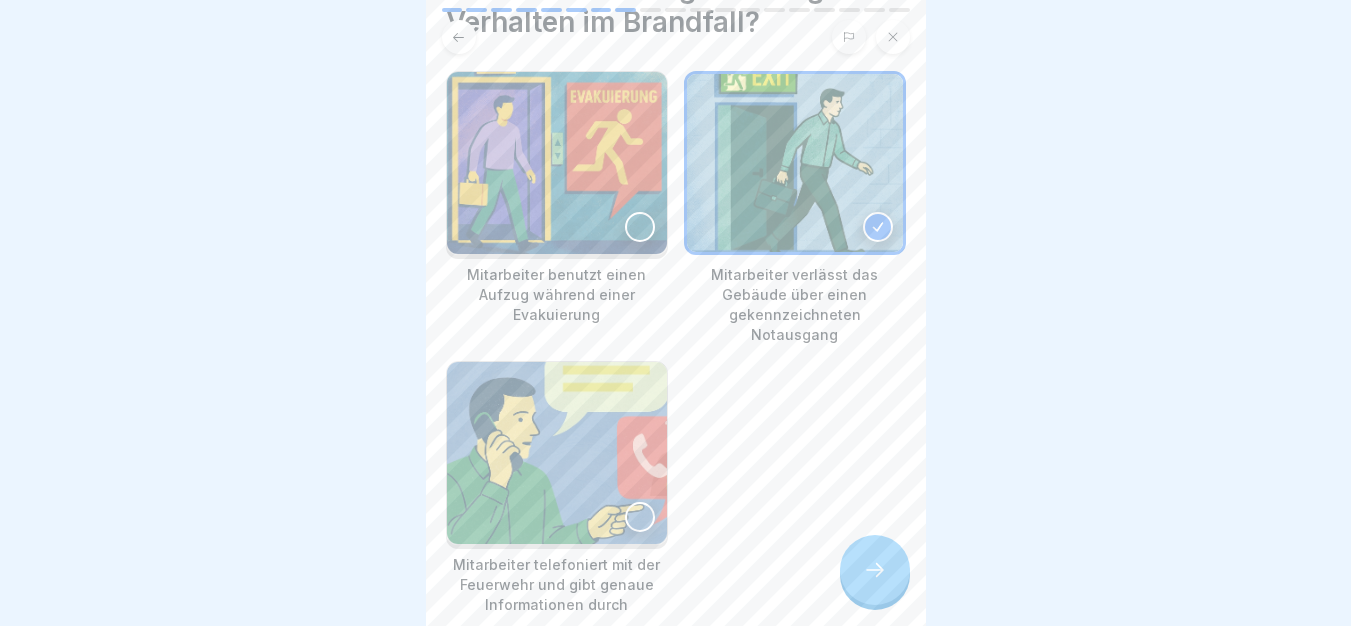 click at bounding box center (557, 453) 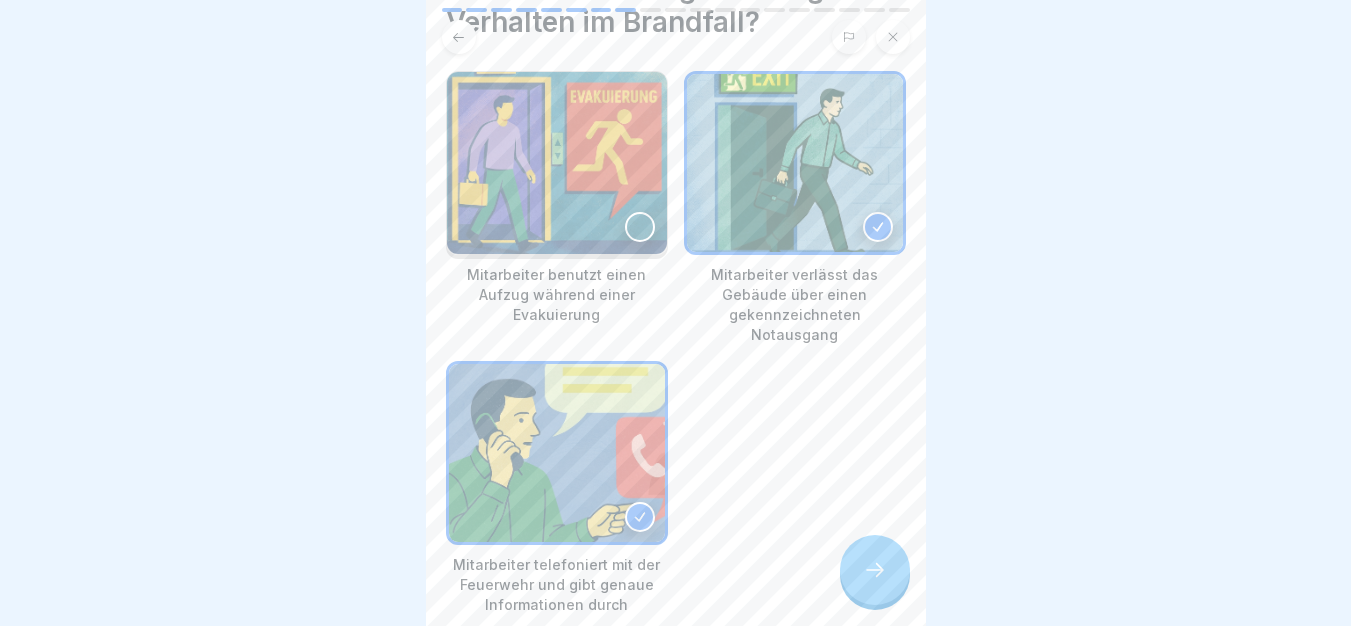 click at bounding box center (875, 570) 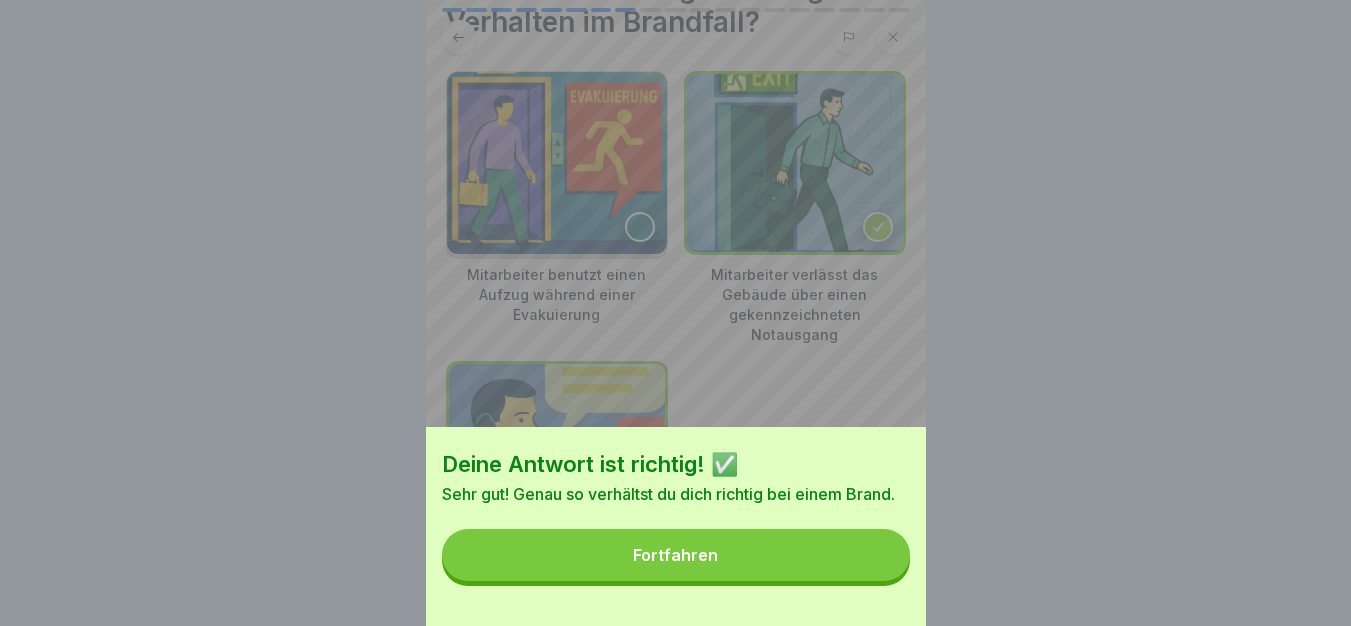 click on "Fortfahren" at bounding box center (676, 555) 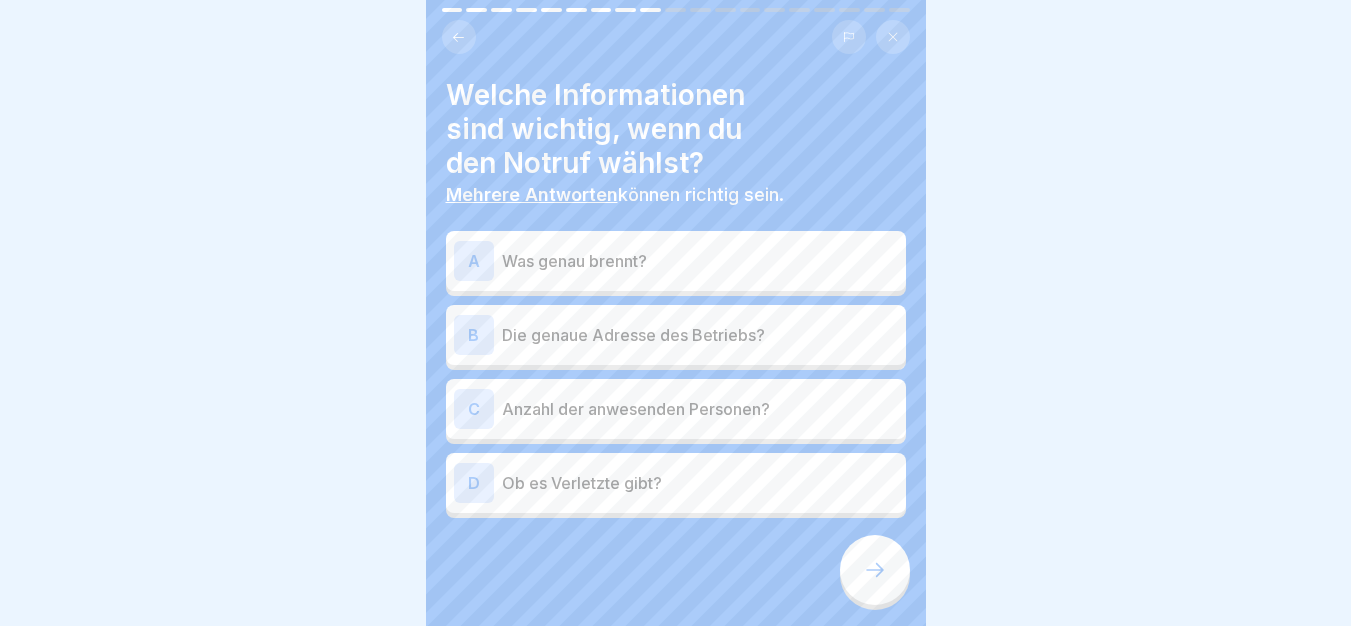 click on "Was genau brennt?" at bounding box center [700, 261] 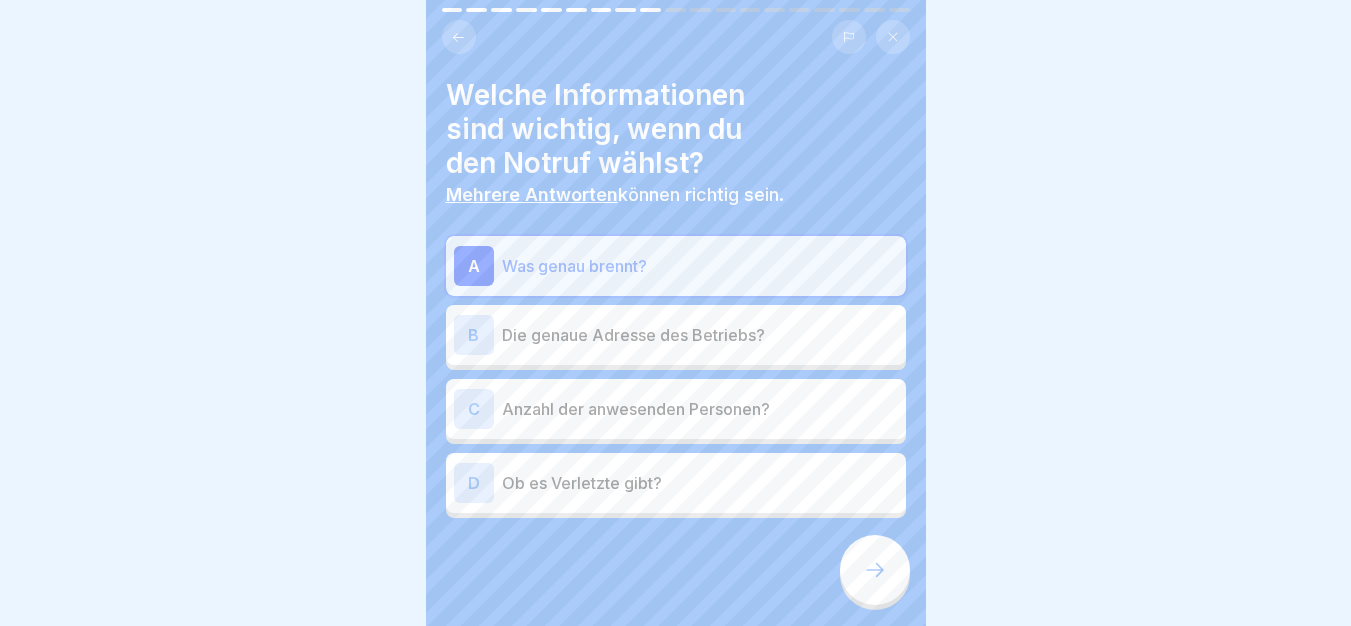 click on "B Die genaue Adresse des Betriebs?" at bounding box center [676, 335] 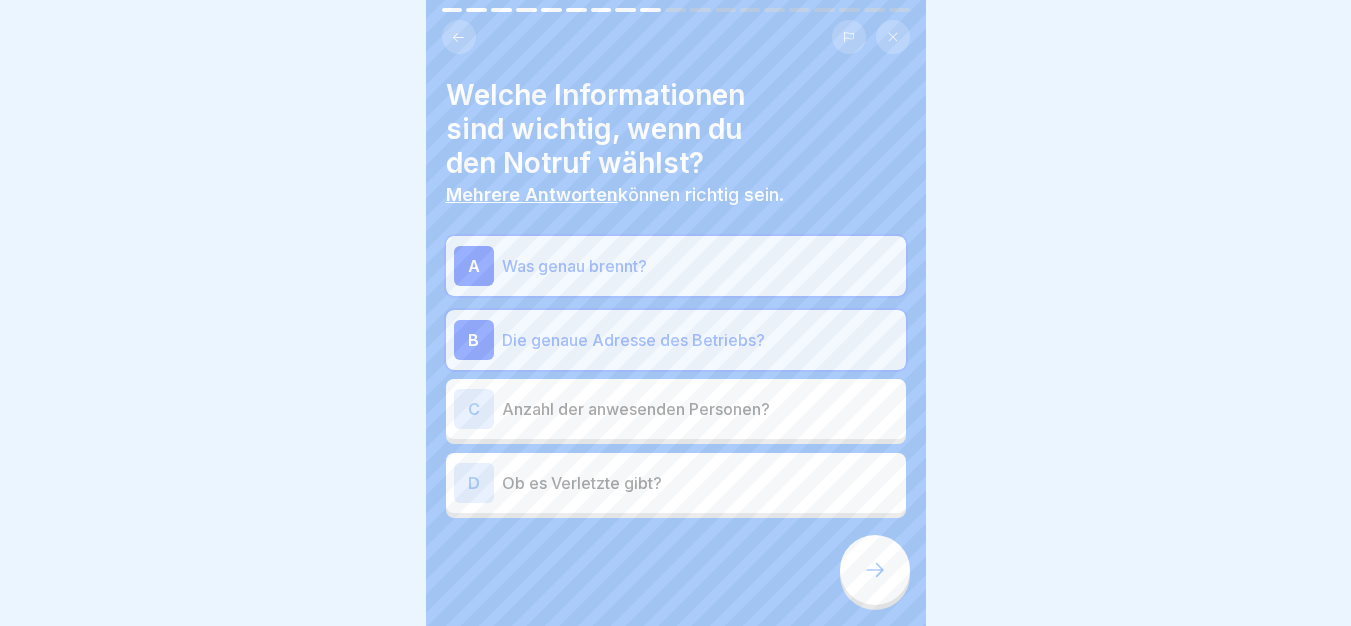 click on "Ob es Verletzte gibt?" at bounding box center (700, 483) 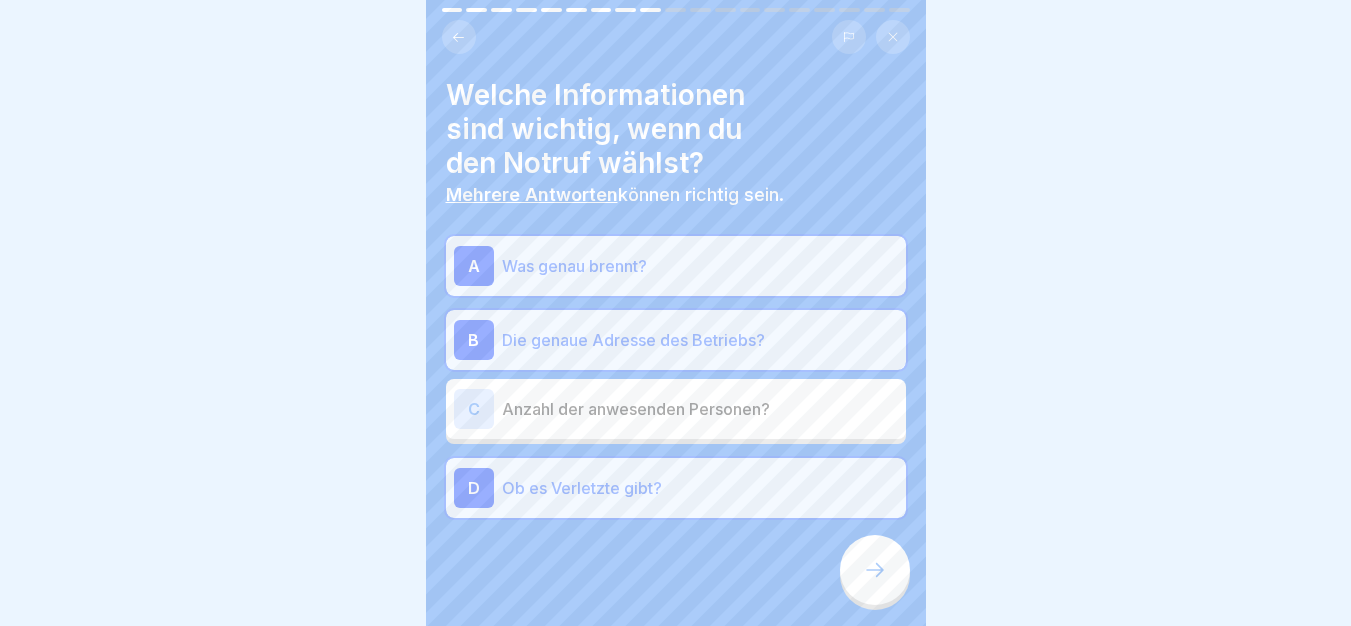 click at bounding box center (875, 570) 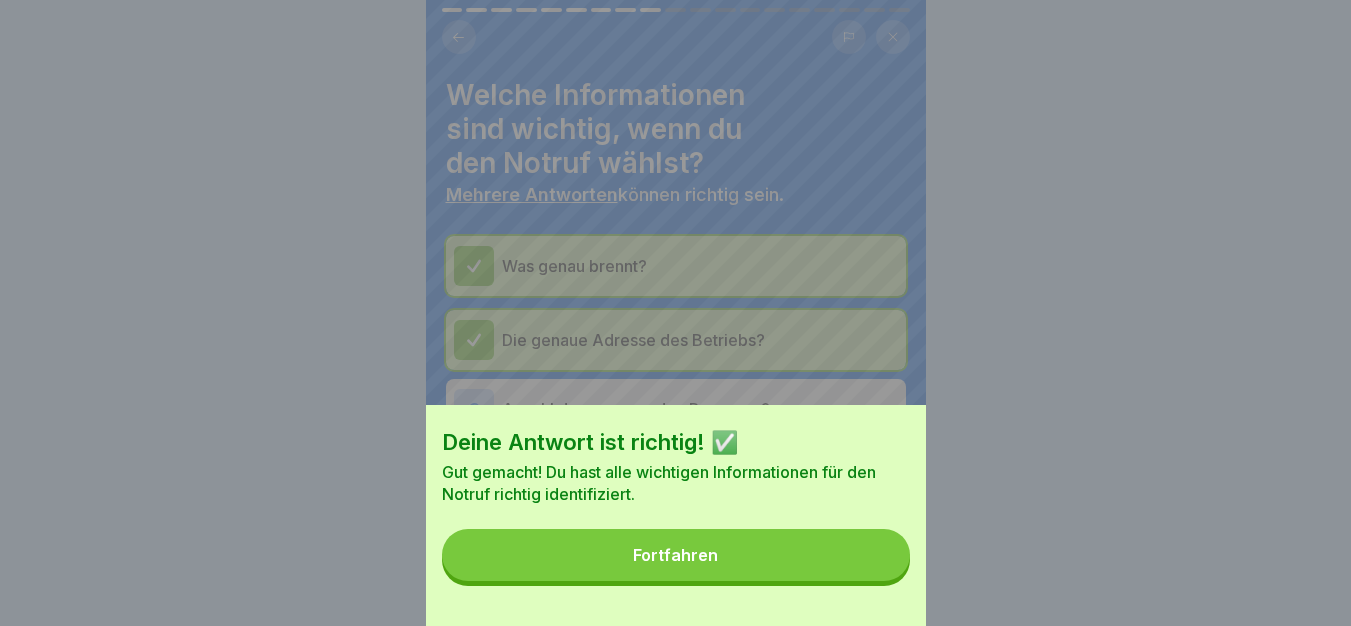 click on "Fortfahren" at bounding box center (676, 555) 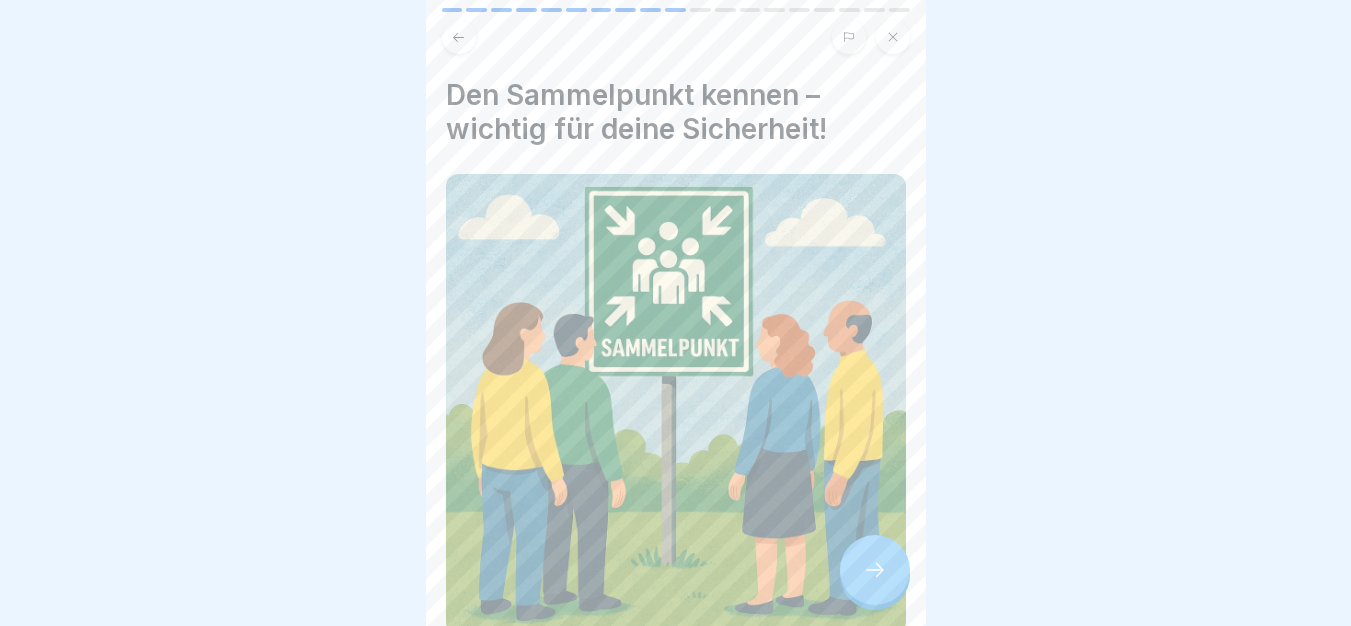 click at bounding box center (875, 570) 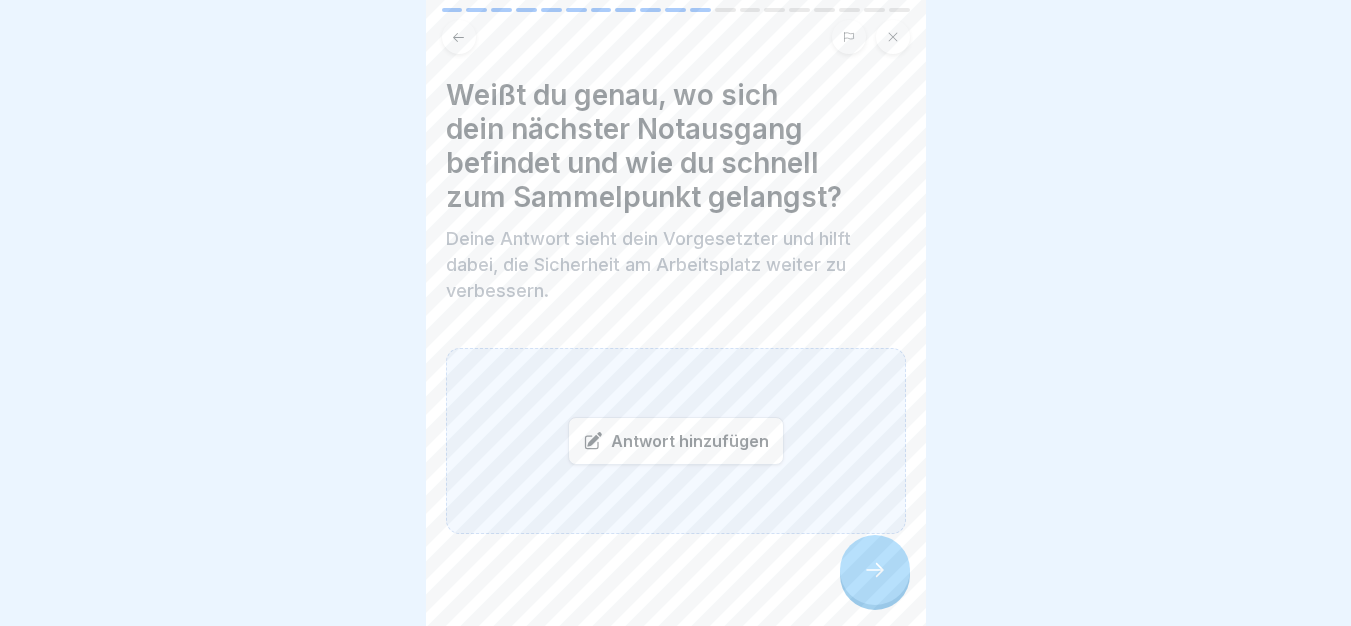 click on "Antwort hinzufügen" at bounding box center (676, 441) 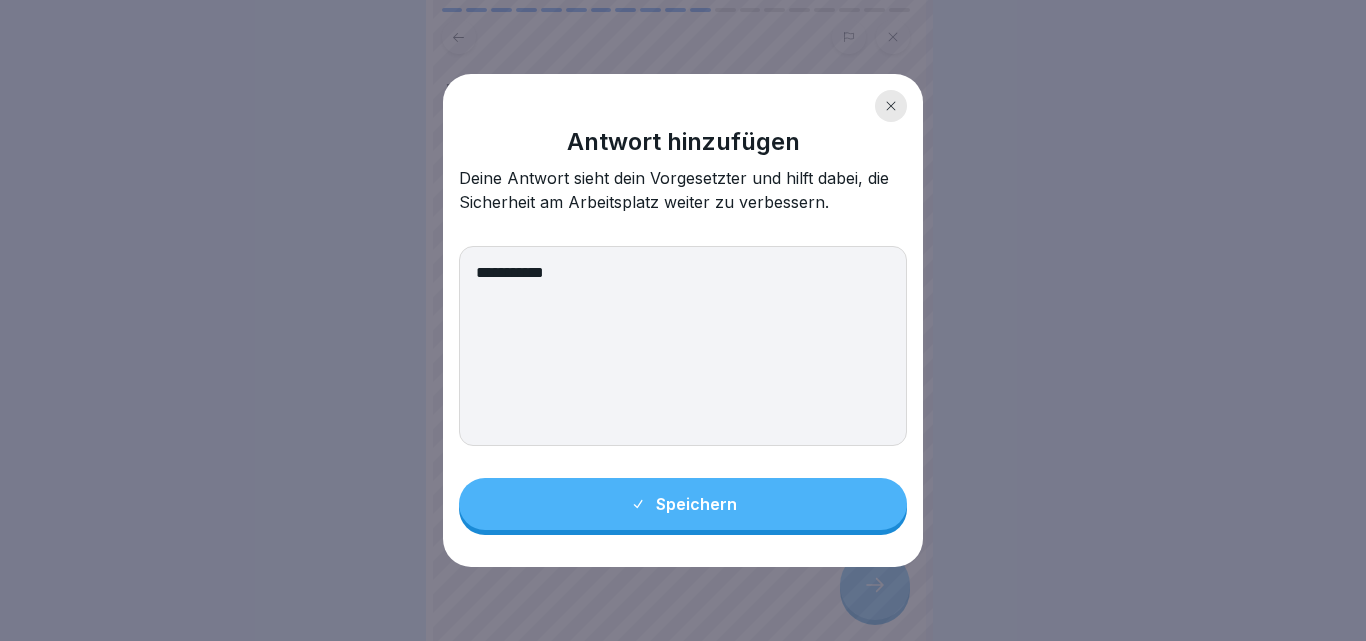 type on "**********" 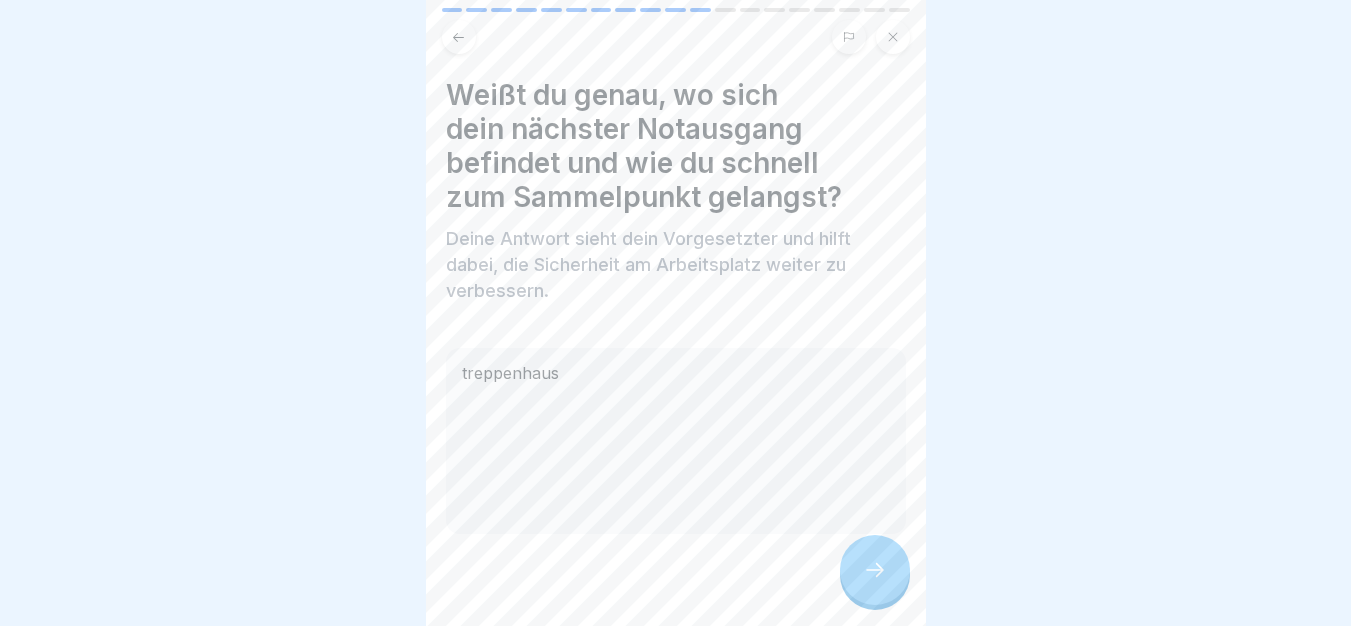 click at bounding box center [875, 570] 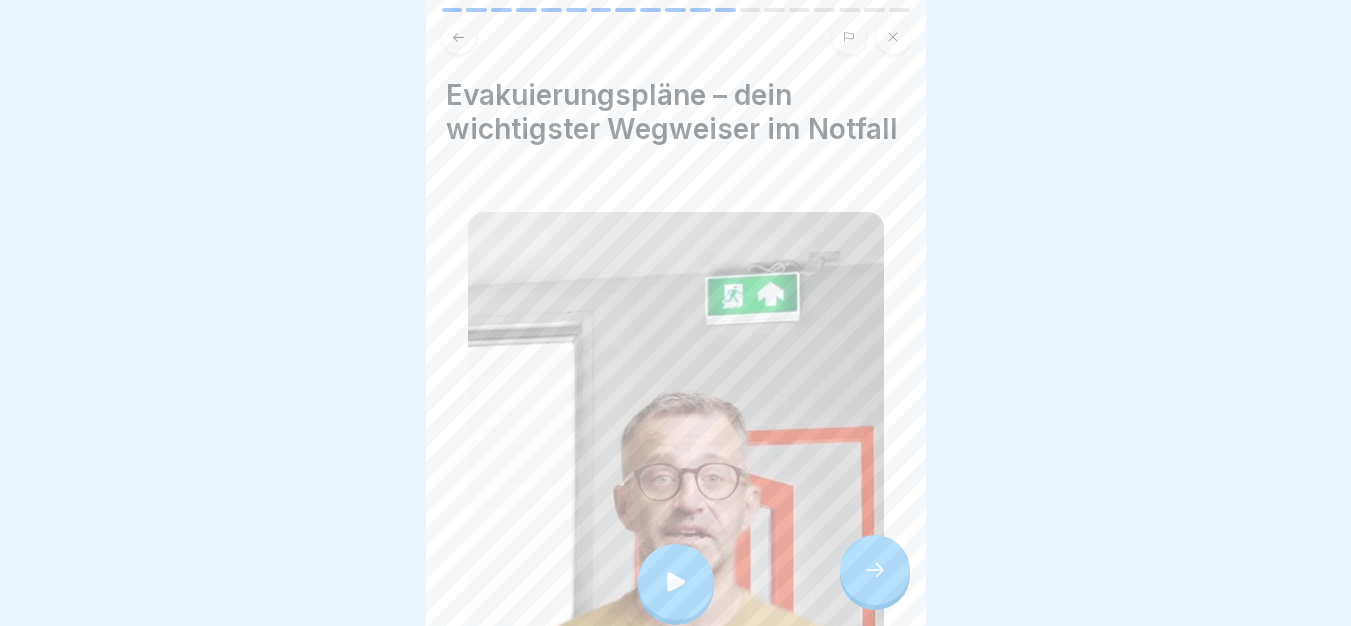 click at bounding box center (875, 570) 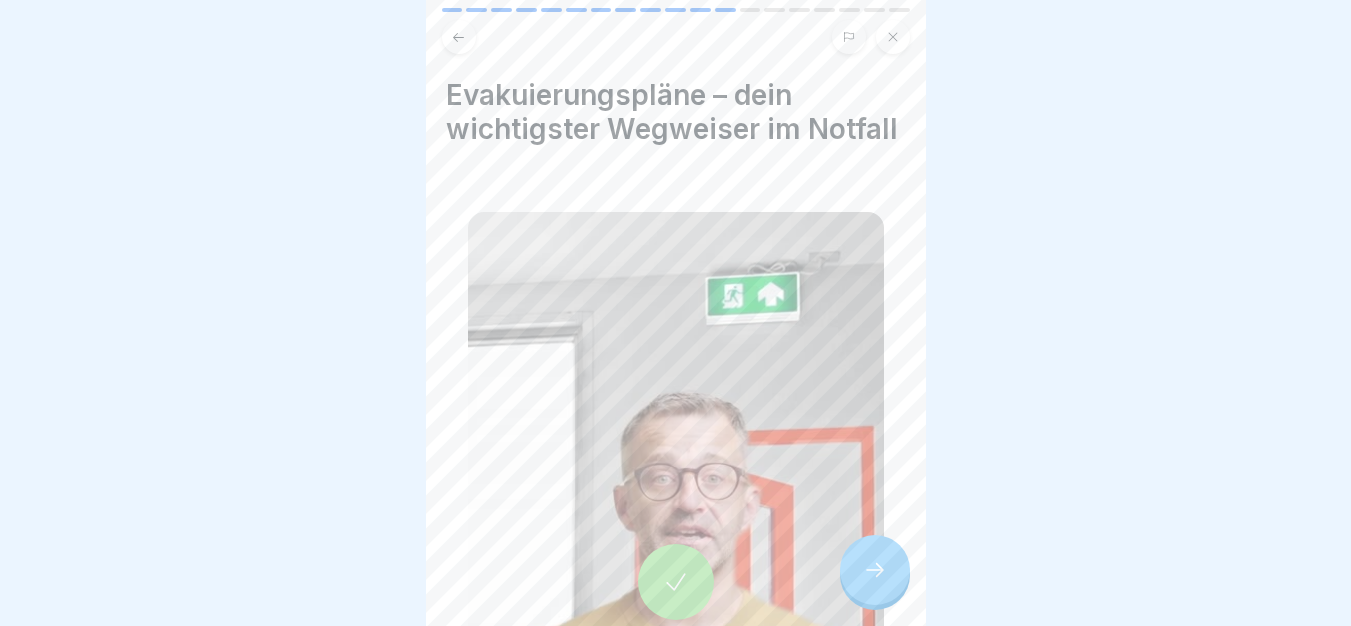 click at bounding box center [875, 570] 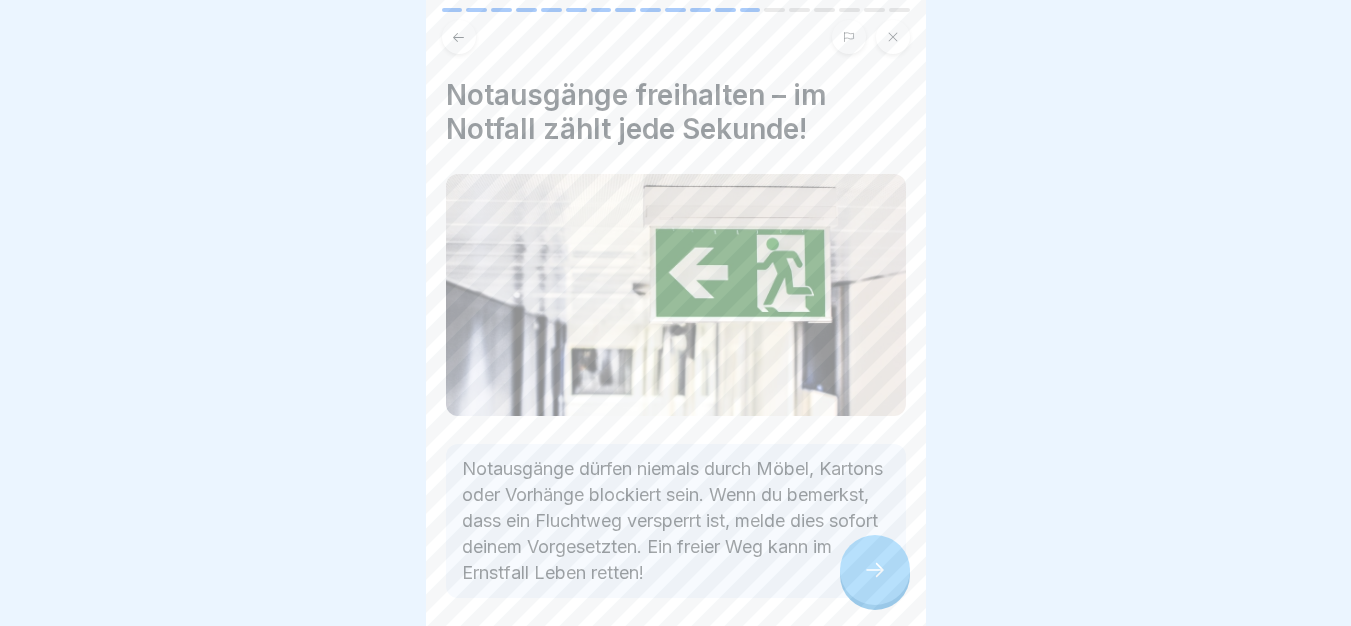click at bounding box center (875, 570) 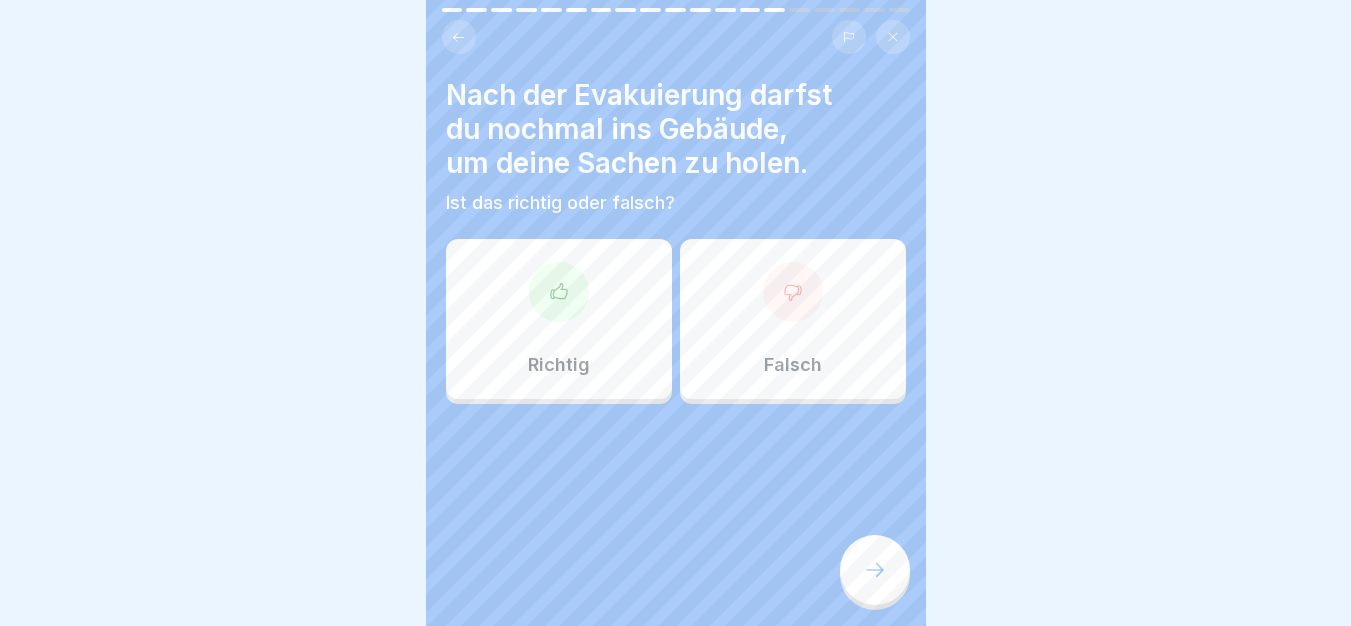 click on "Falsch" at bounding box center (793, 365) 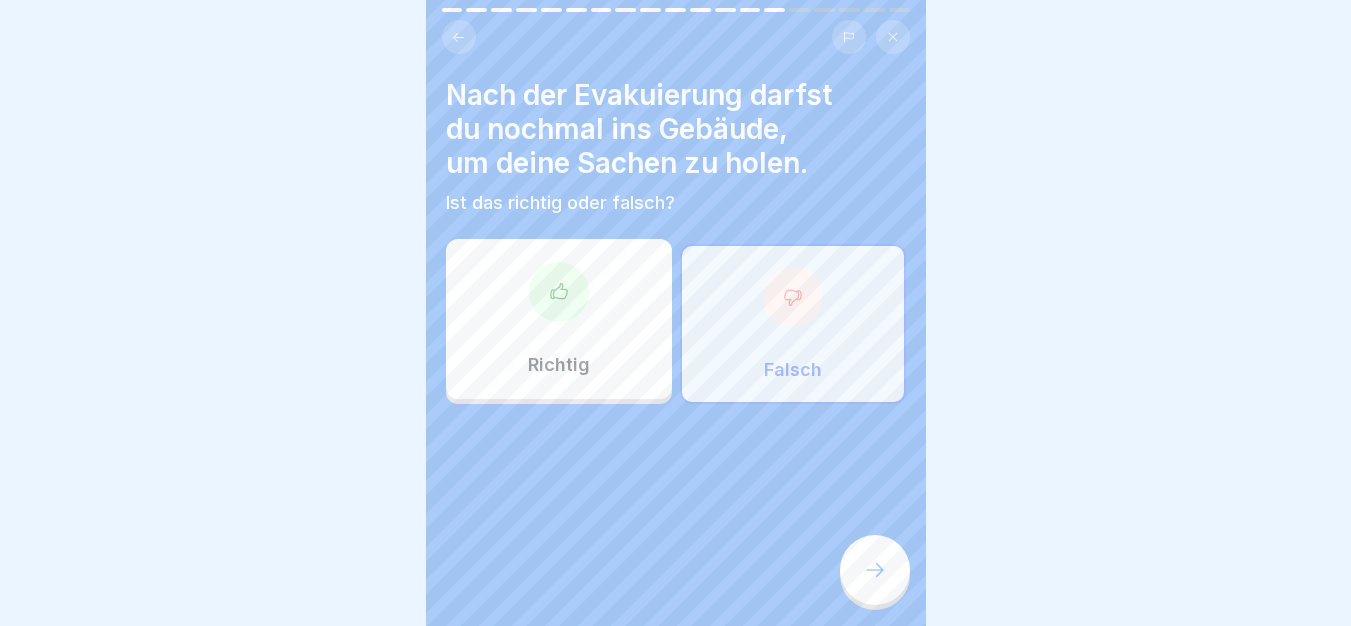 click 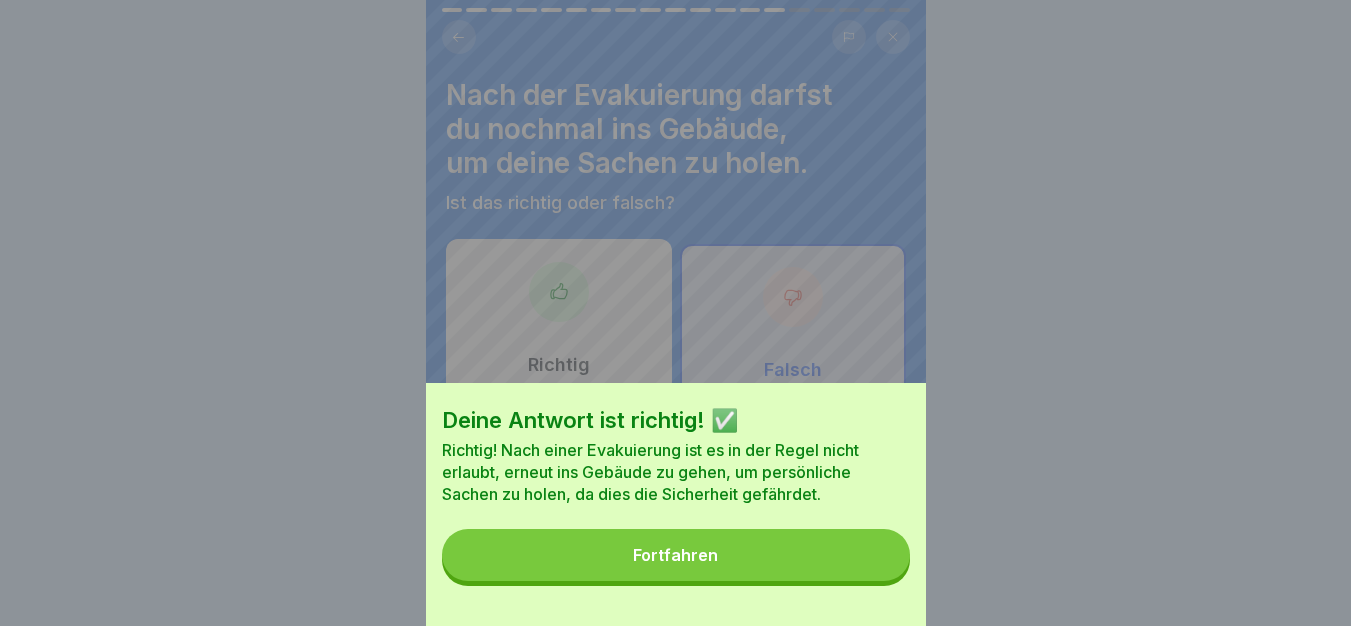 click on "Fortfahren" at bounding box center [676, 555] 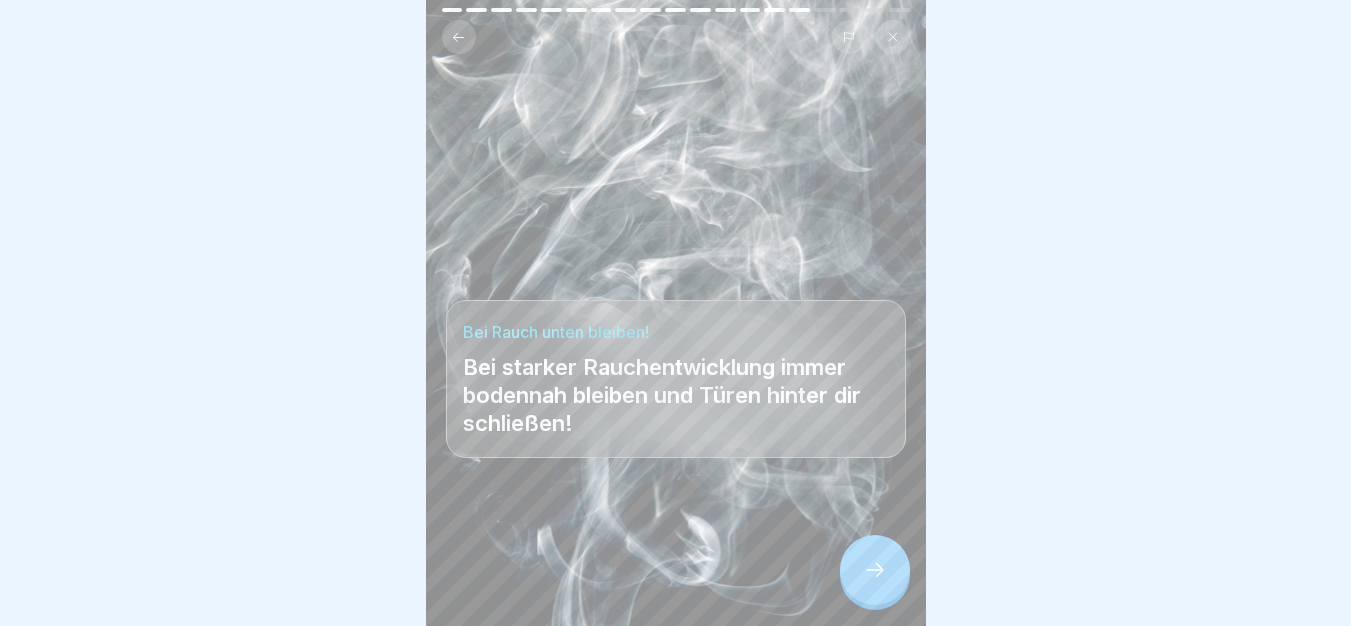 click 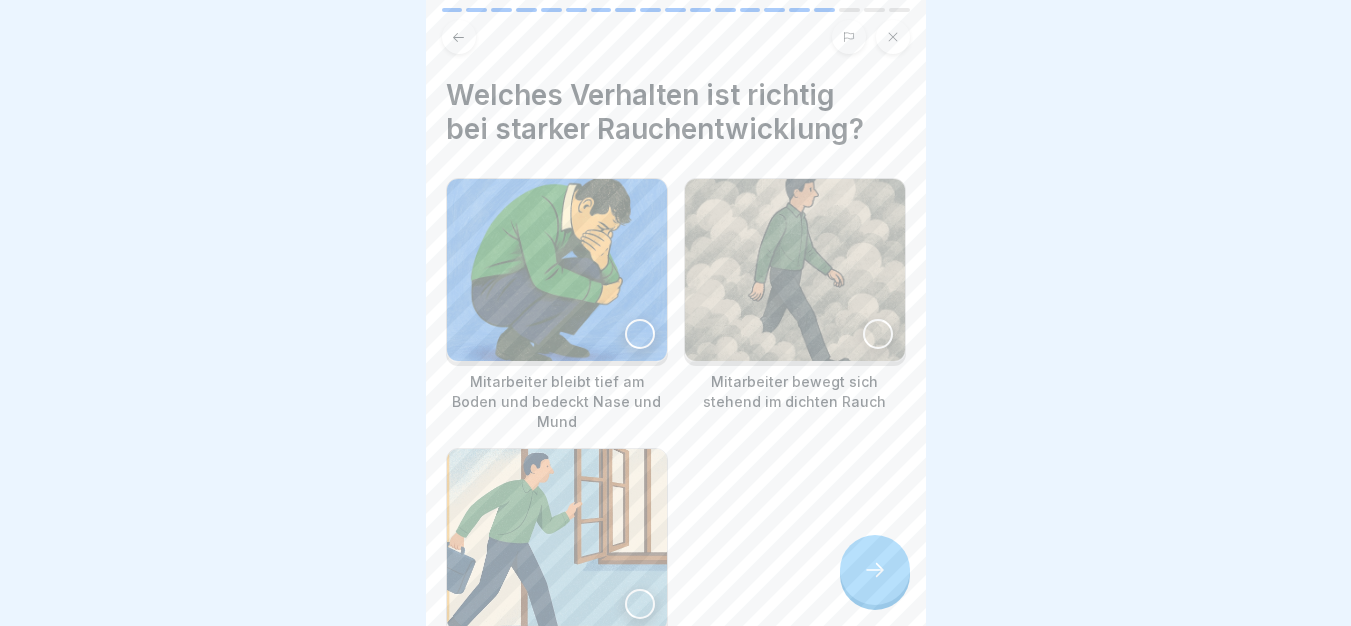 click at bounding box center [557, 270] 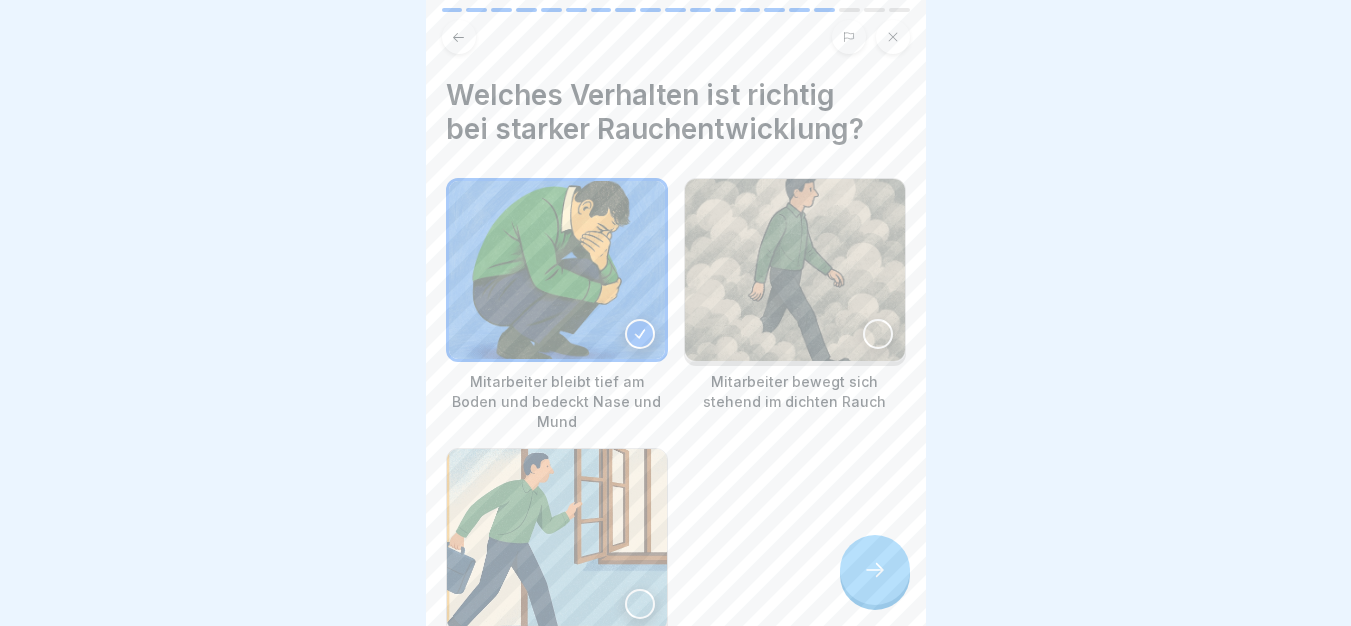 click at bounding box center [875, 570] 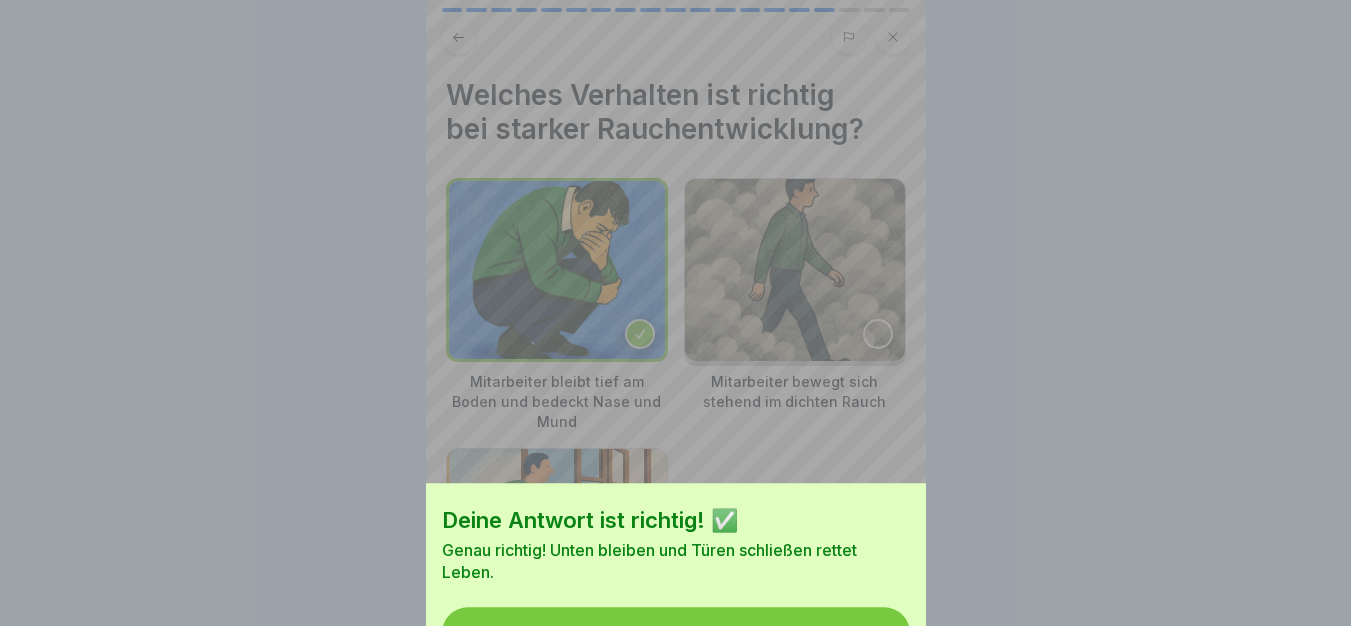 click on "Fortfahren" at bounding box center [676, 633] 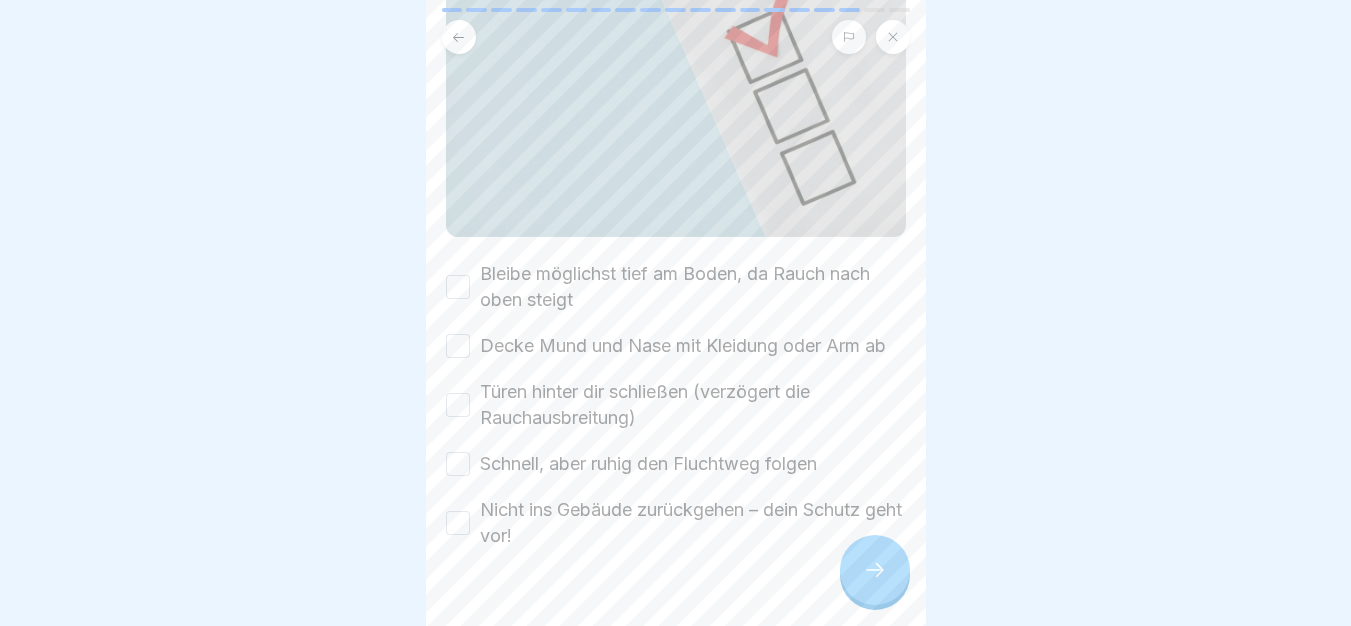 scroll, scrollTop: 280, scrollLeft: 0, axis: vertical 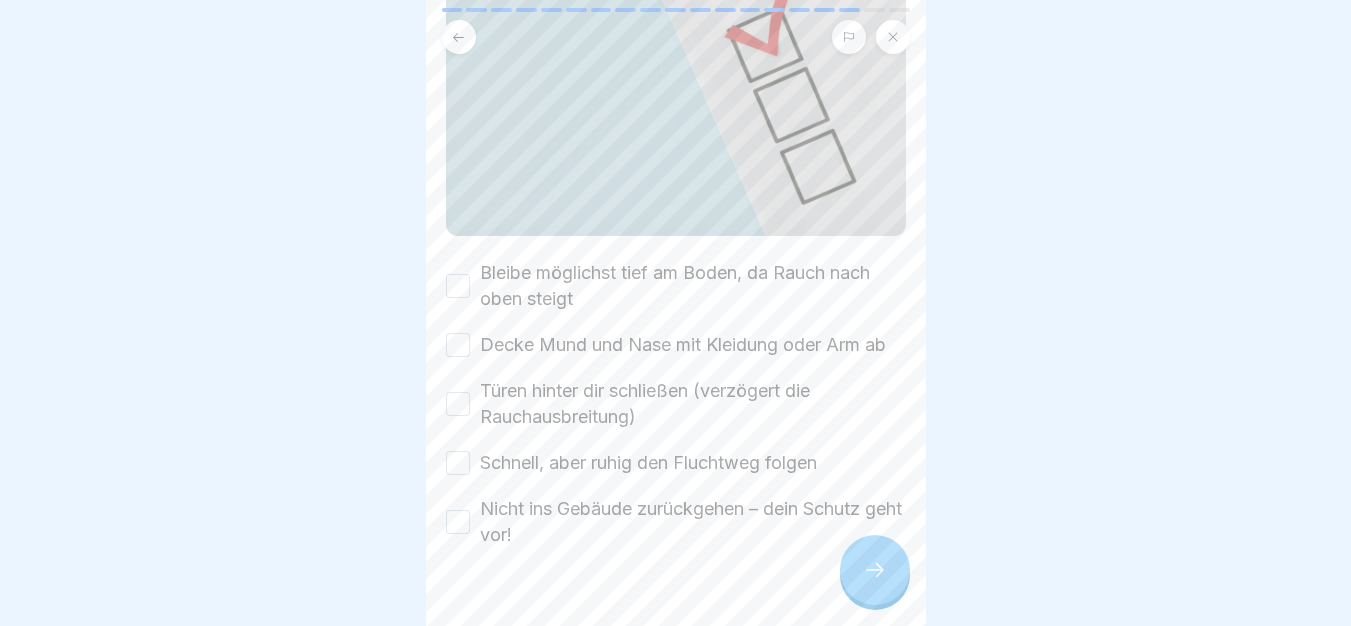 click on "Bleibe möglichst tief am Boden, da Rauch nach oben steigt" at bounding box center [458, 286] 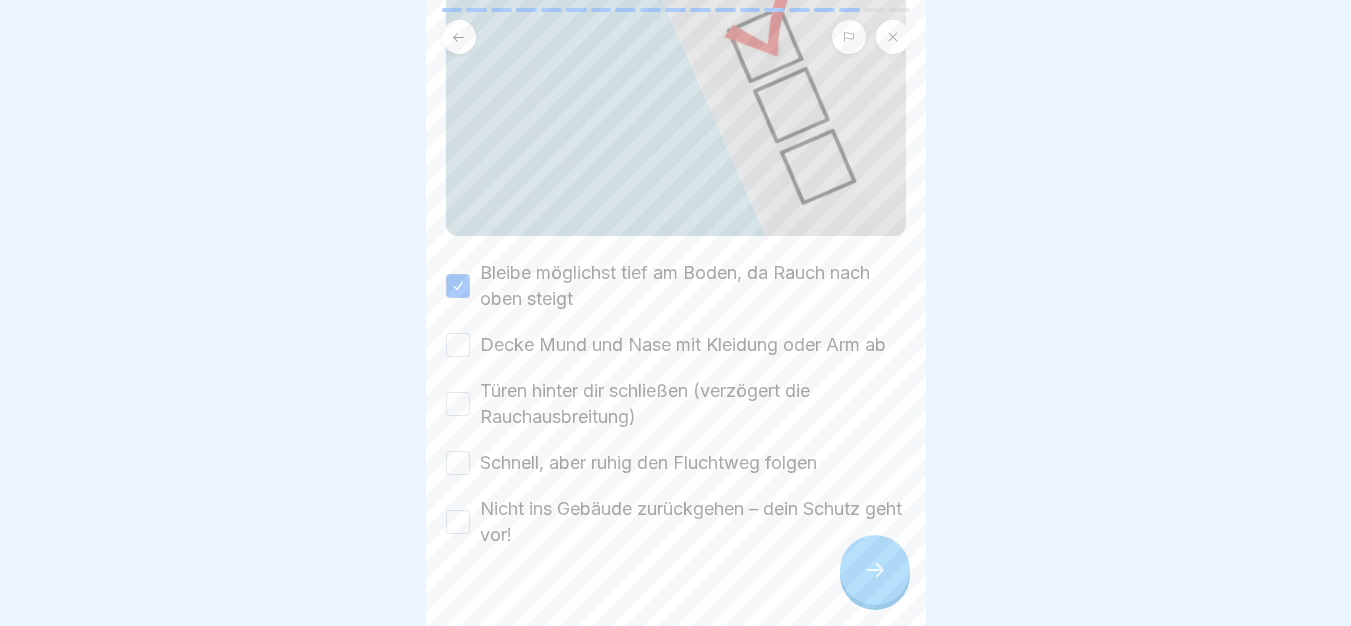 click on "Decke Mund und Nase mit Kleidung oder Arm ab" at bounding box center (458, 345) 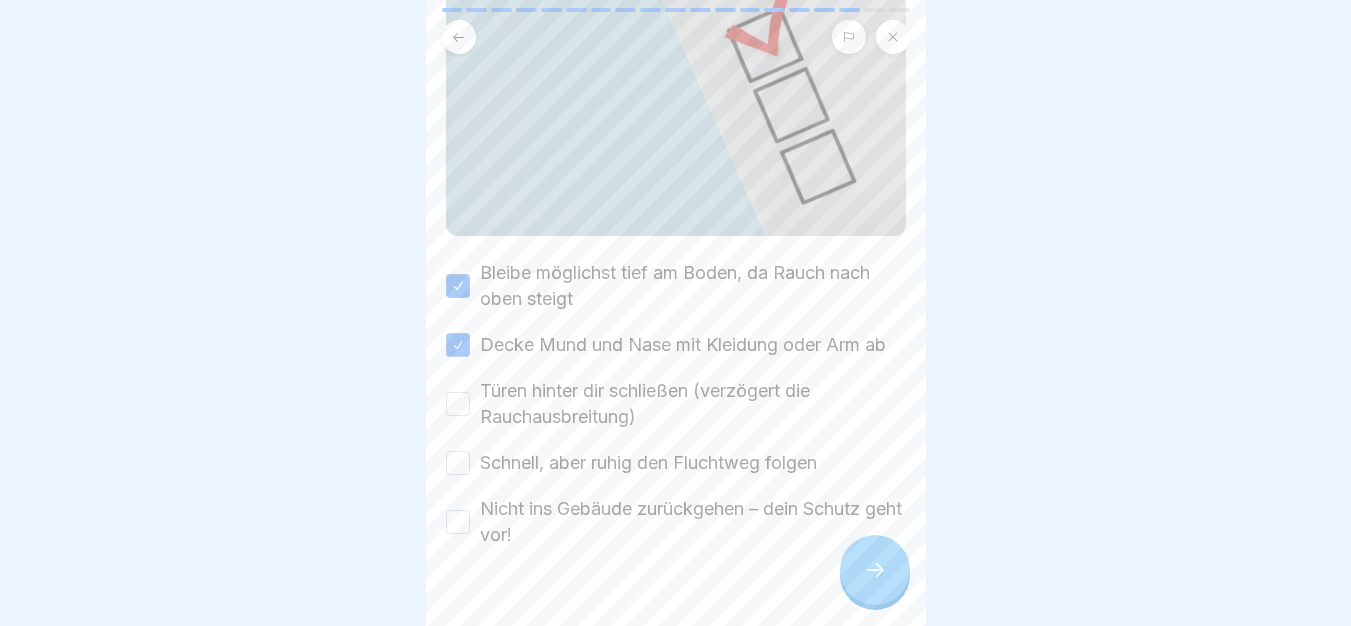 click on "Türen hinter dir schließen (verzögert die Rauchausbreitung)" at bounding box center (458, 404) 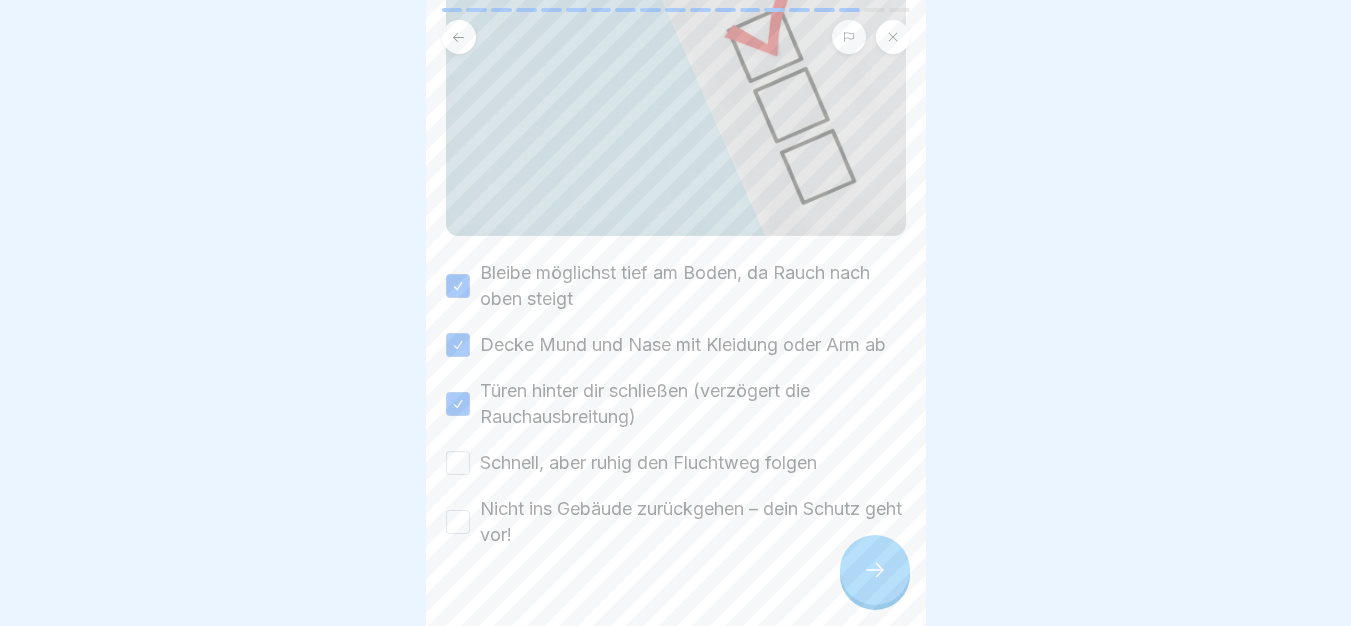 click on "Schnell, aber ruhig den Fluchtweg folgen" at bounding box center (458, 463) 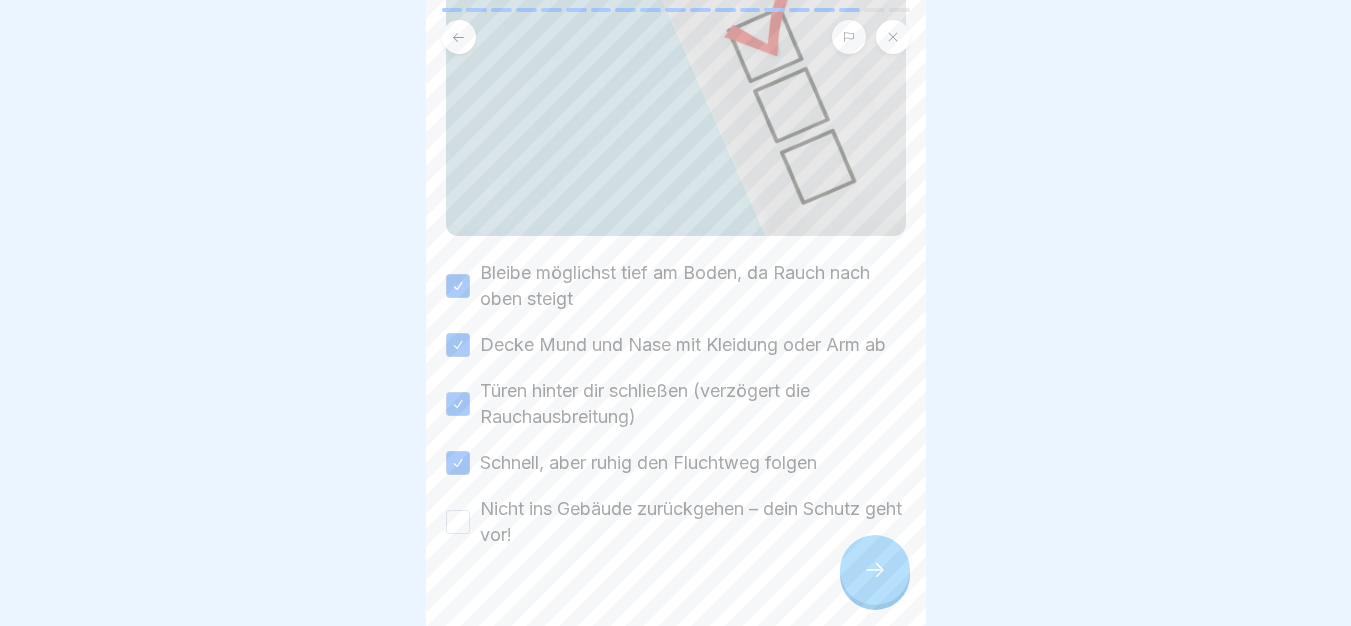 click on "Nicht ins Gebäude zurückgehen – dein Schutz geht vor!" at bounding box center [458, 522] 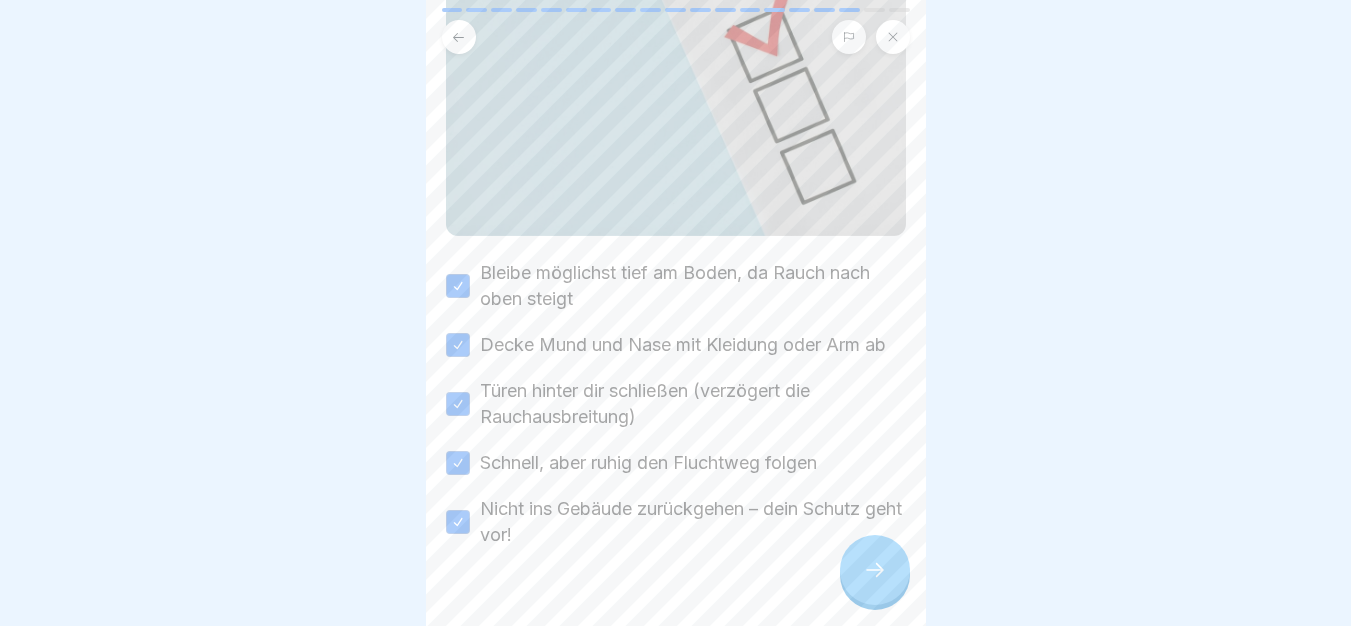 click at bounding box center (875, 570) 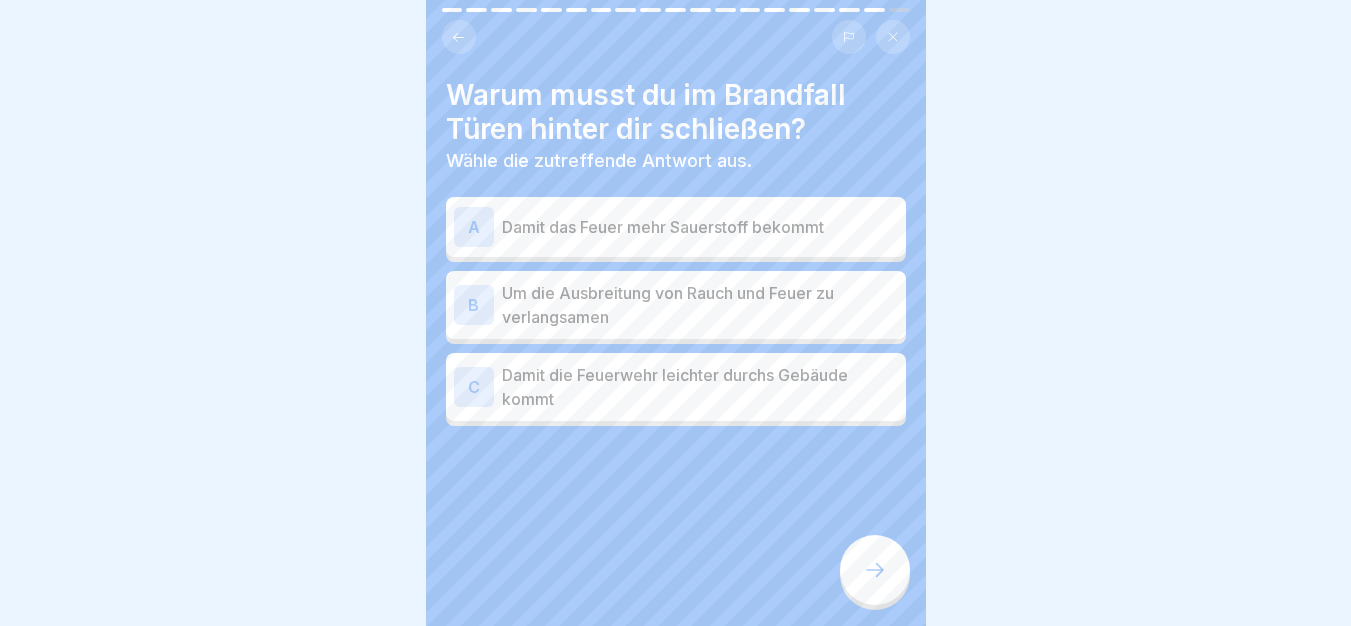 click on "Um die Ausbreitung von Rauch und Feuer zu verlangsamen" at bounding box center [700, 305] 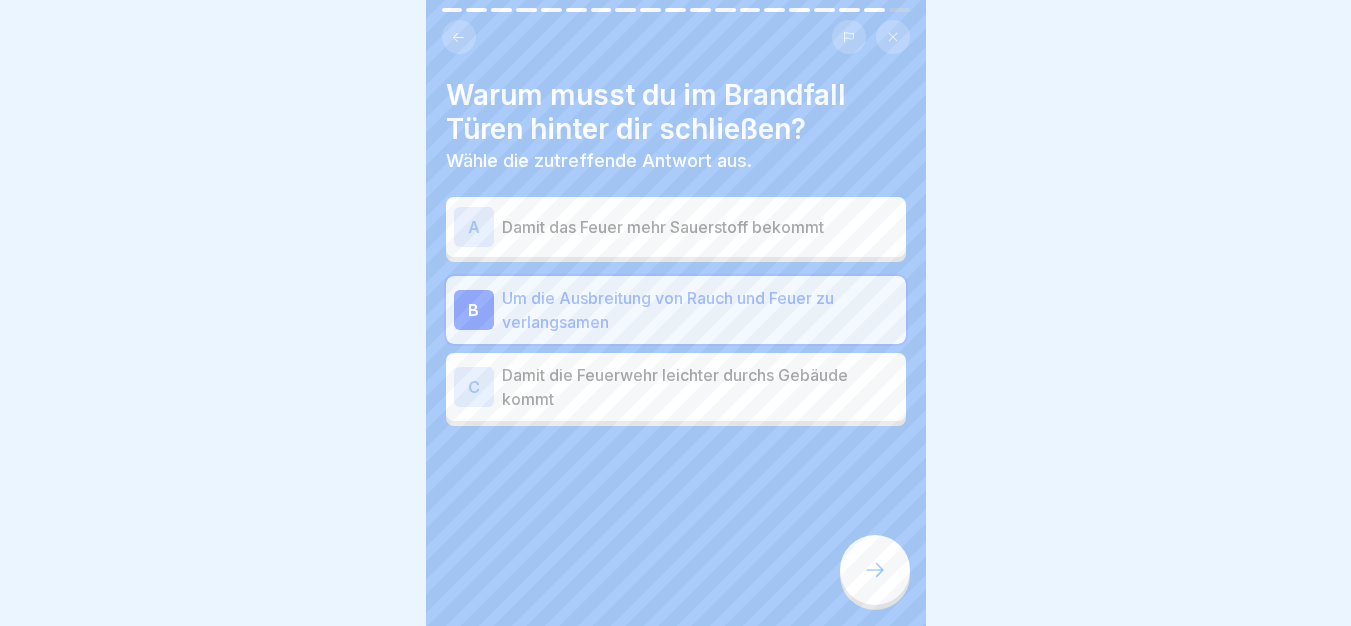 click at bounding box center [875, 570] 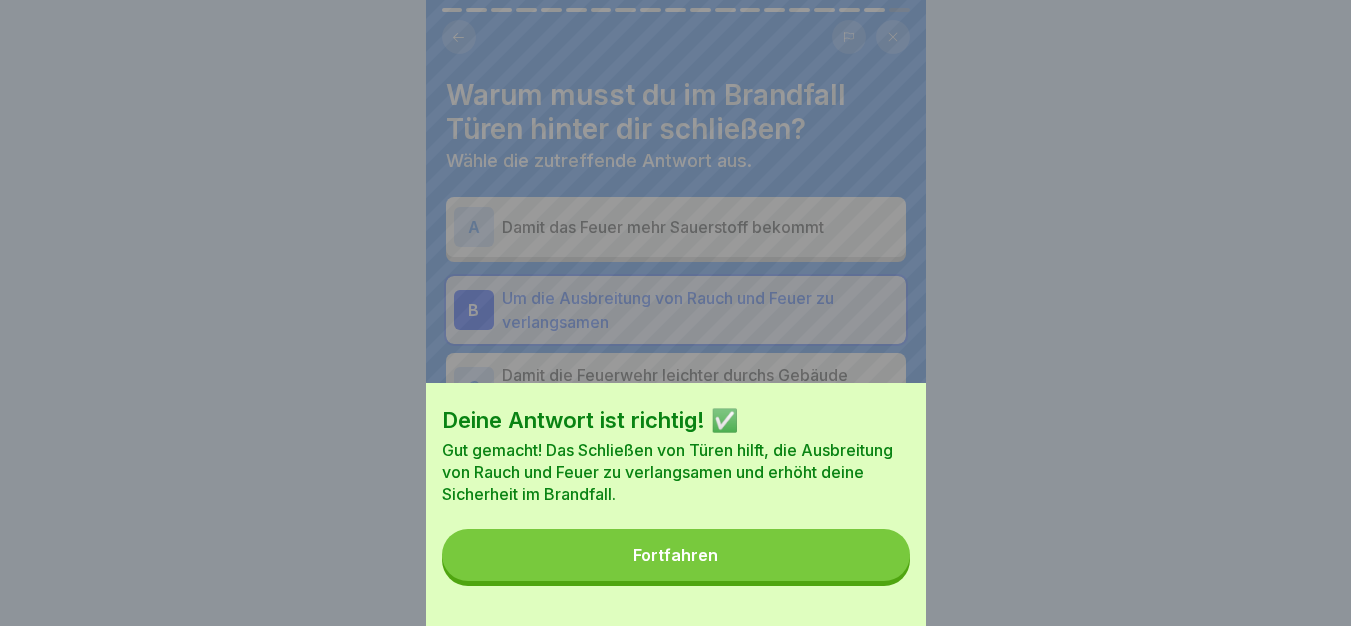 click on "Fortfahren" at bounding box center [676, 555] 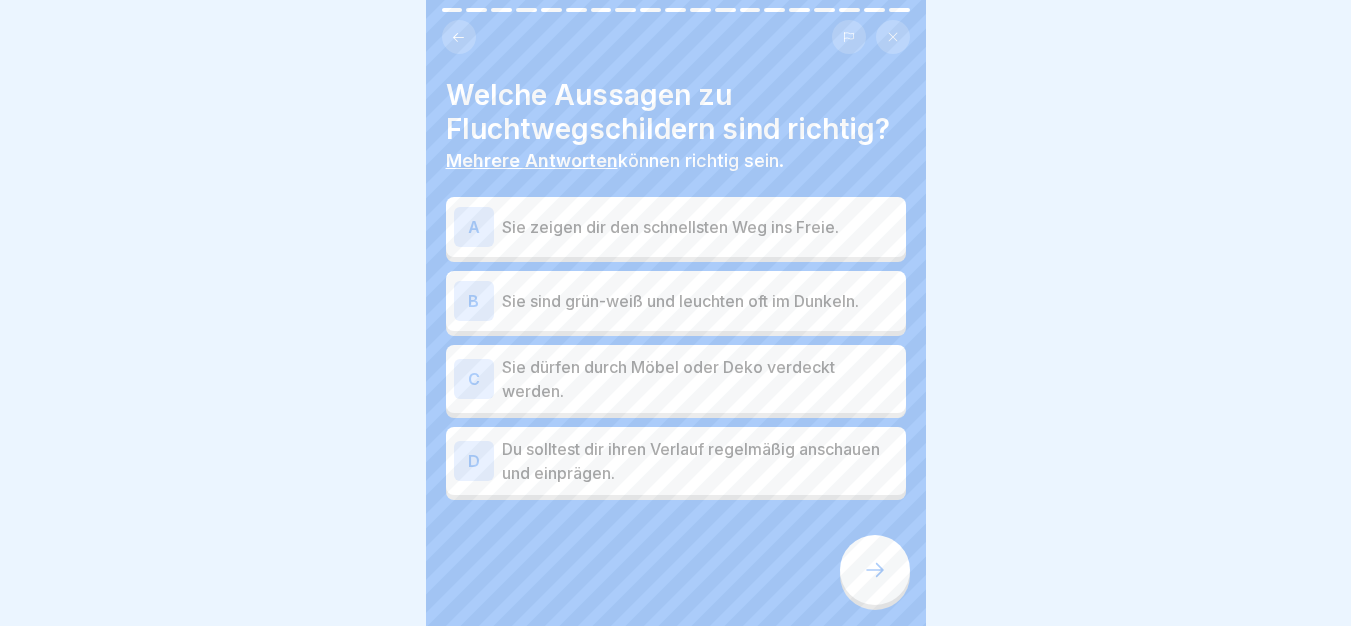 click on "A Sie zeigen dir den schnellsten Weg ins Freie." at bounding box center [676, 227] 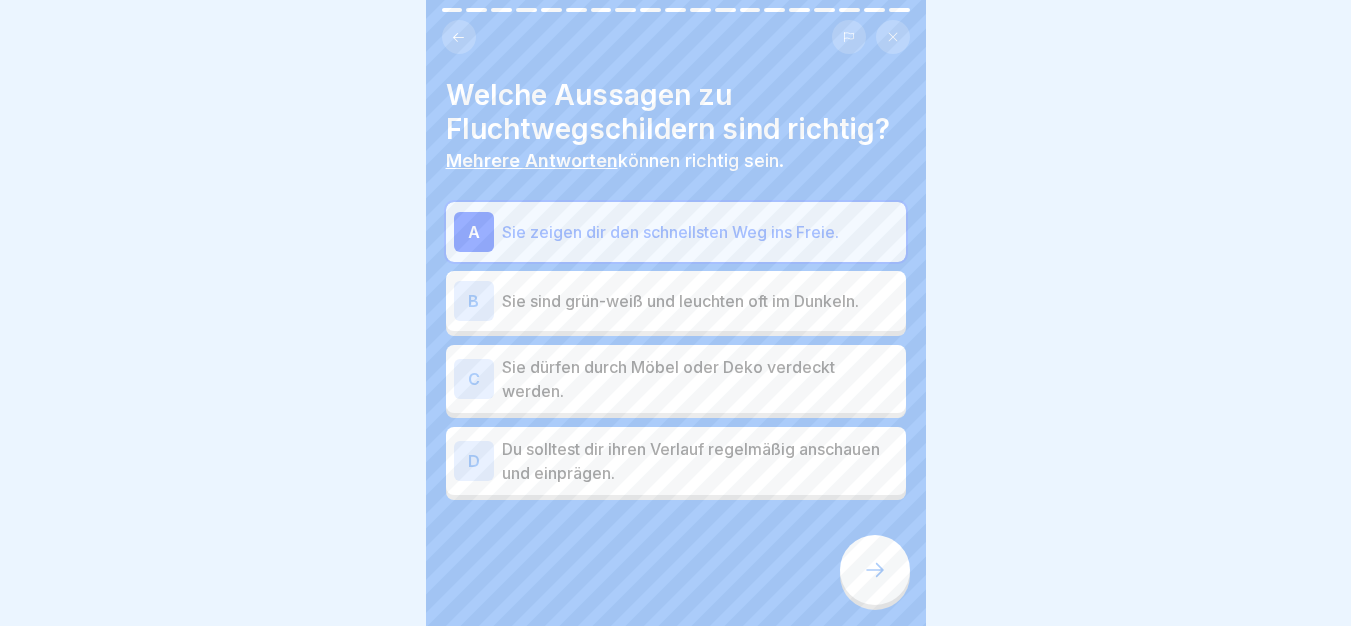 click on "Sie sind grün-weiß und leuchten oft im Dunkeln." at bounding box center [700, 301] 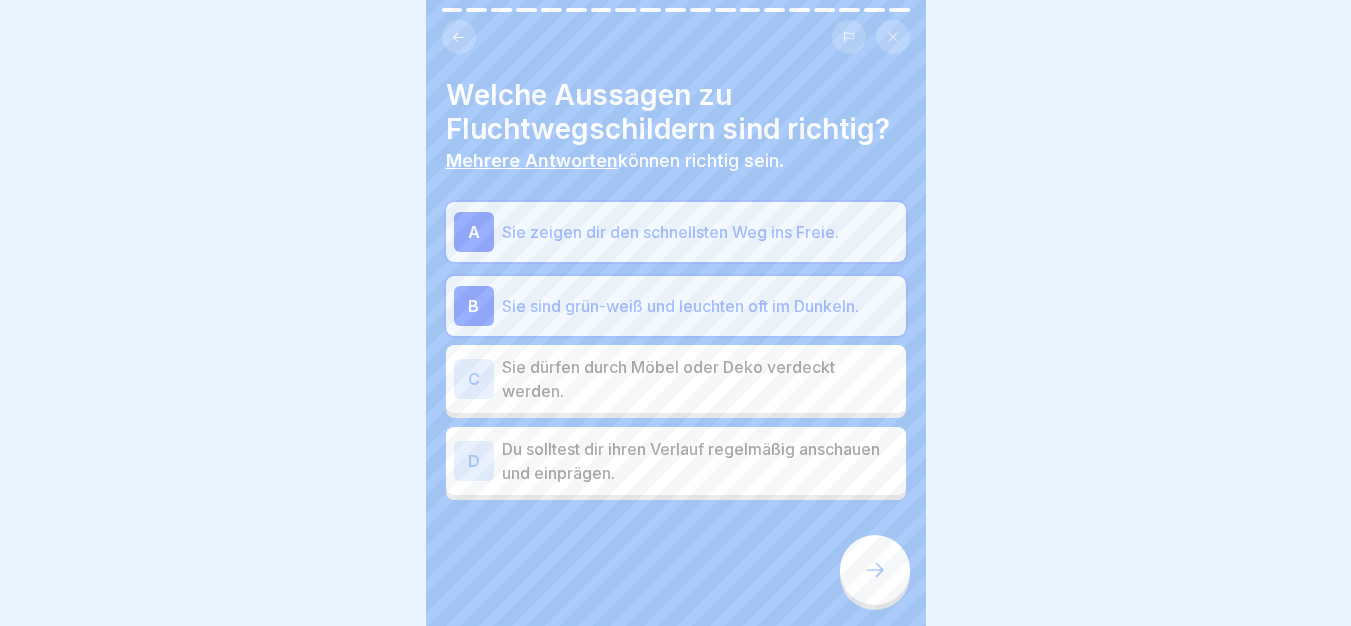 click on "Du solltest dir ihren Verlauf regelmäßig anschauen und einprägen." at bounding box center (700, 461) 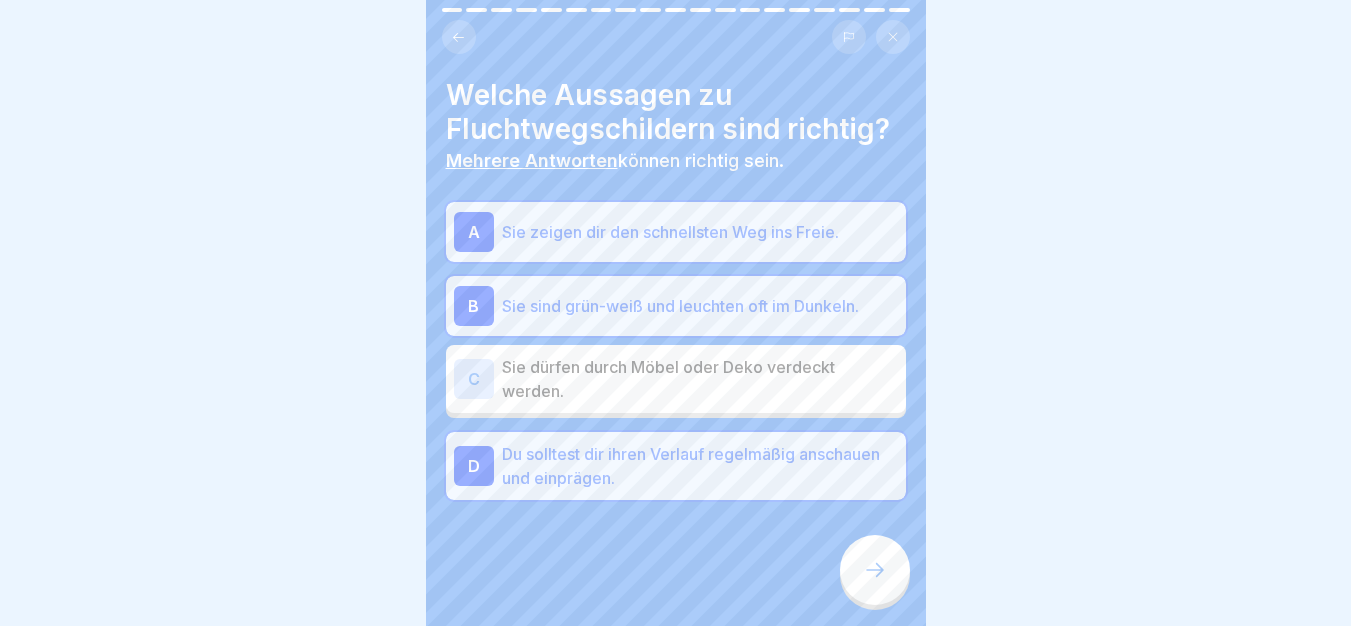 click at bounding box center [875, 570] 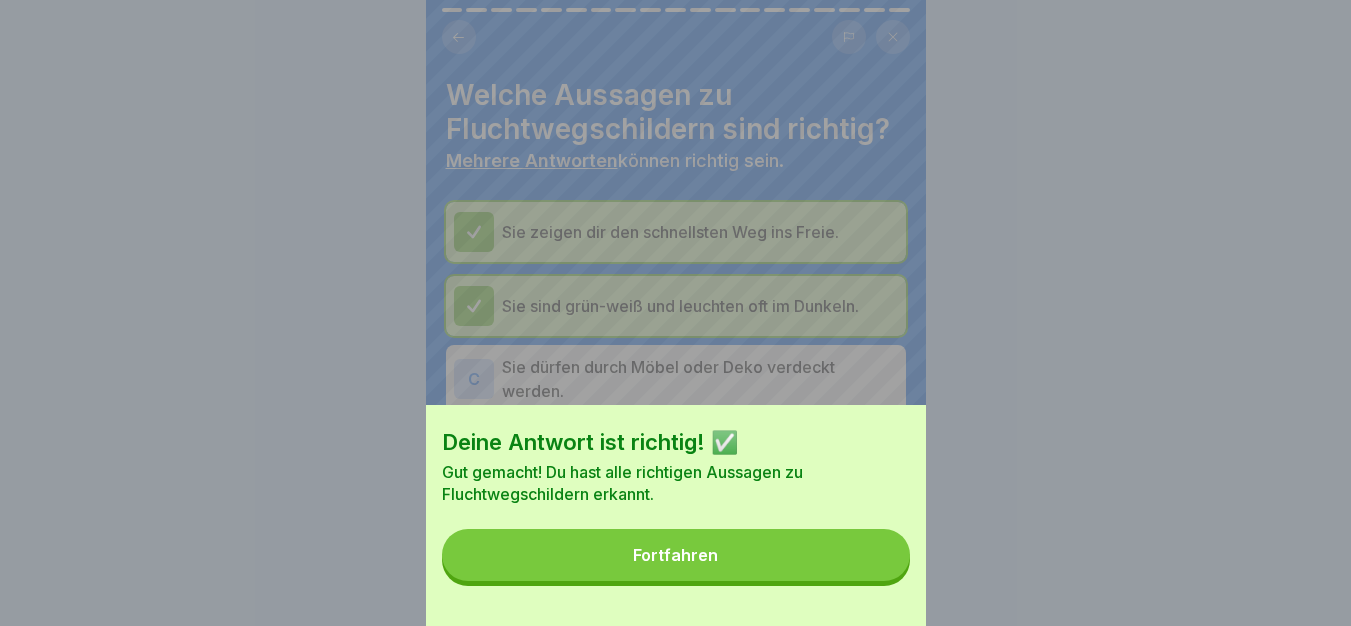 click on "Deine Antwort ist richtig!
✅ Gut gemacht! Du hast alle richtigen Aussagen zu Fluchtwegschildern erkannt.   Fortfahren" at bounding box center [676, 515] 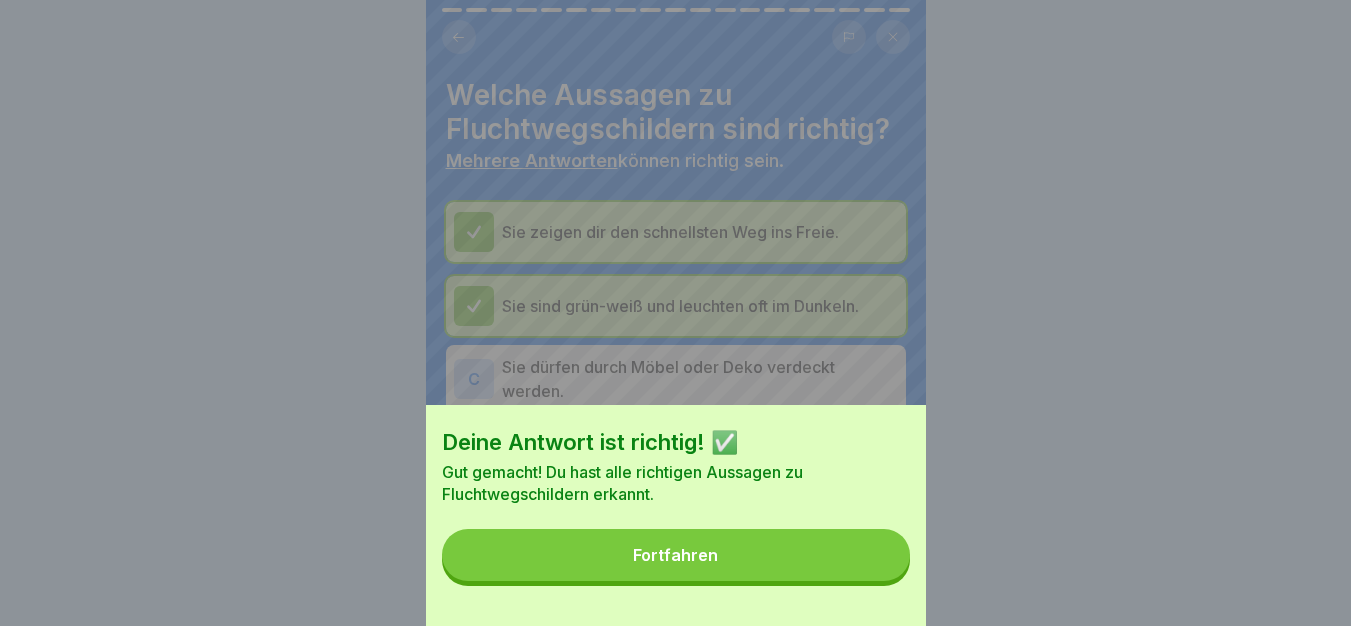 click on "Fortfahren" at bounding box center (676, 555) 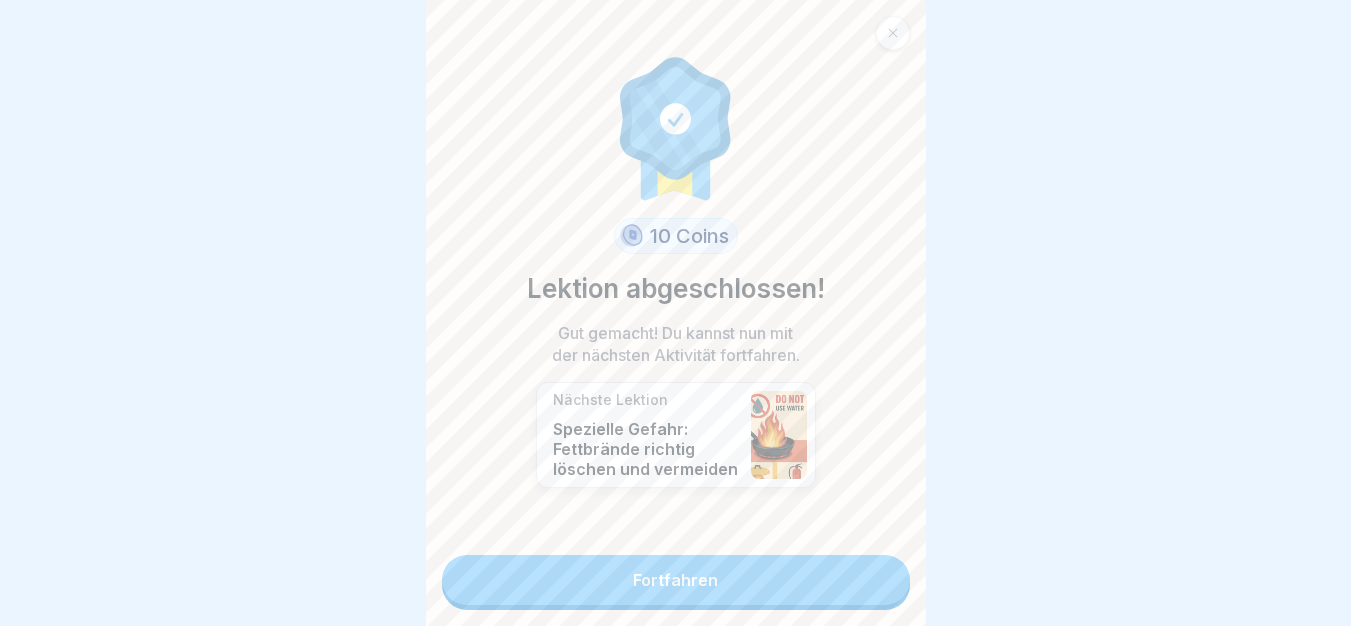 click on "Fortfahren" at bounding box center [676, 580] 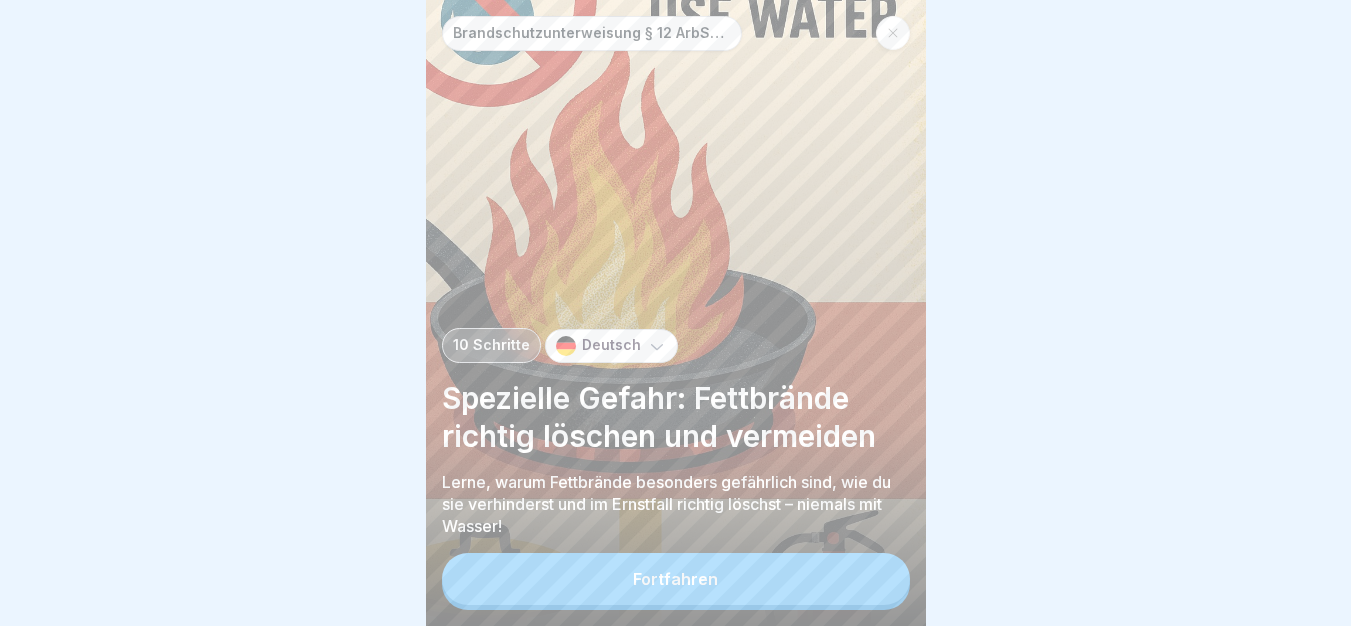 click on "Fortfahren" at bounding box center (676, 579) 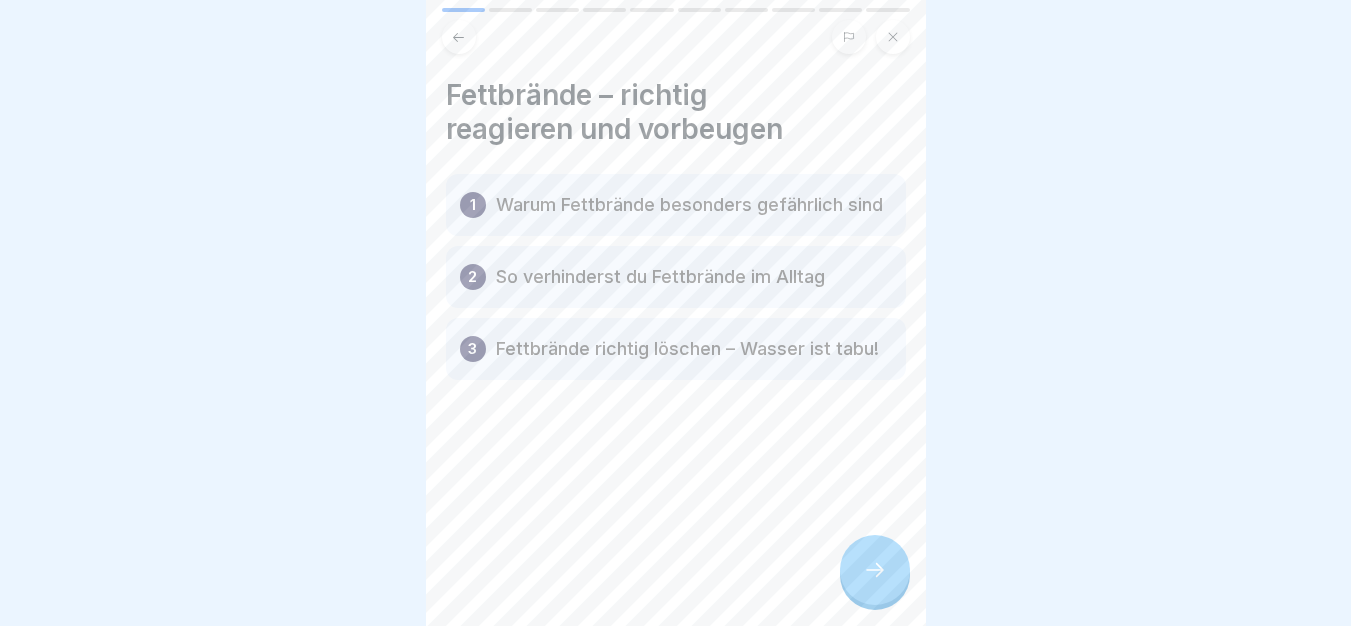 click 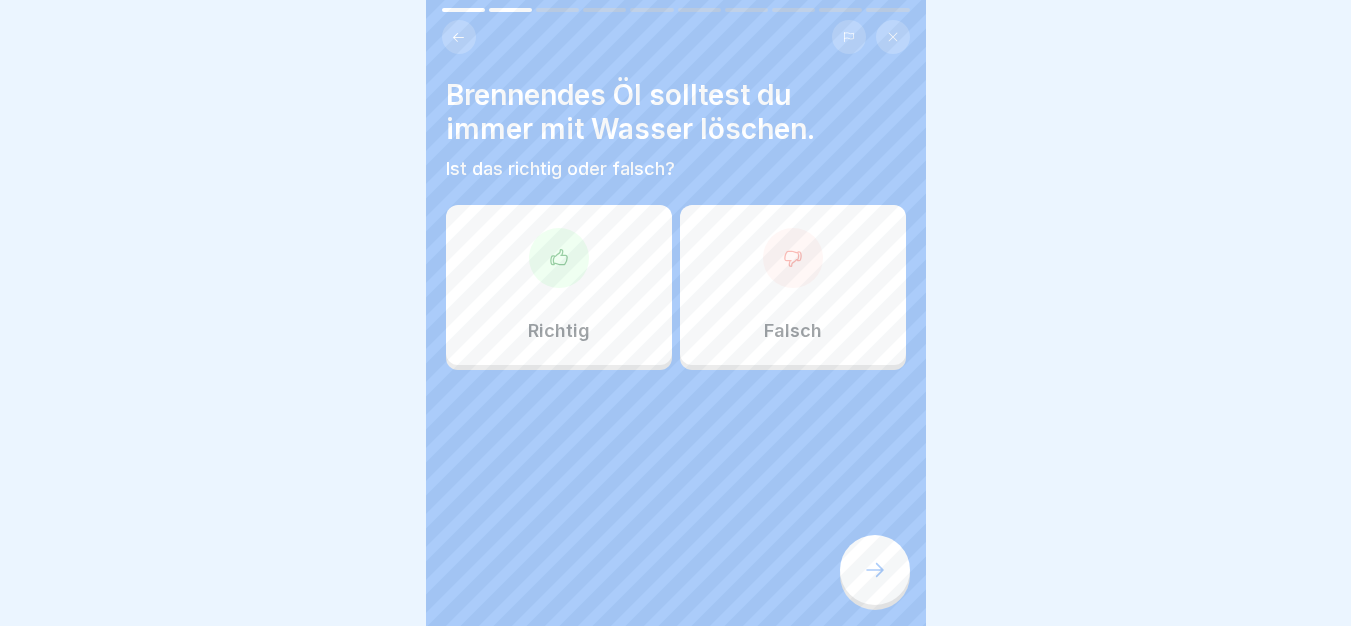 click at bounding box center [793, 258] 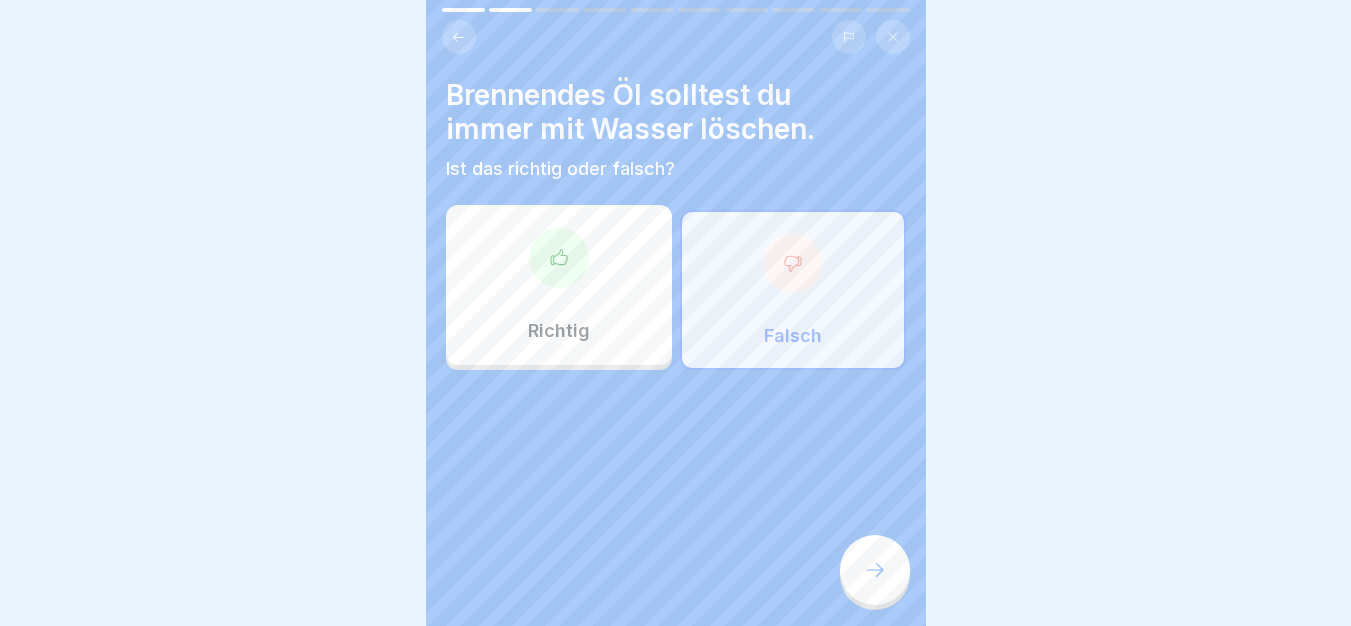 click at bounding box center [875, 570] 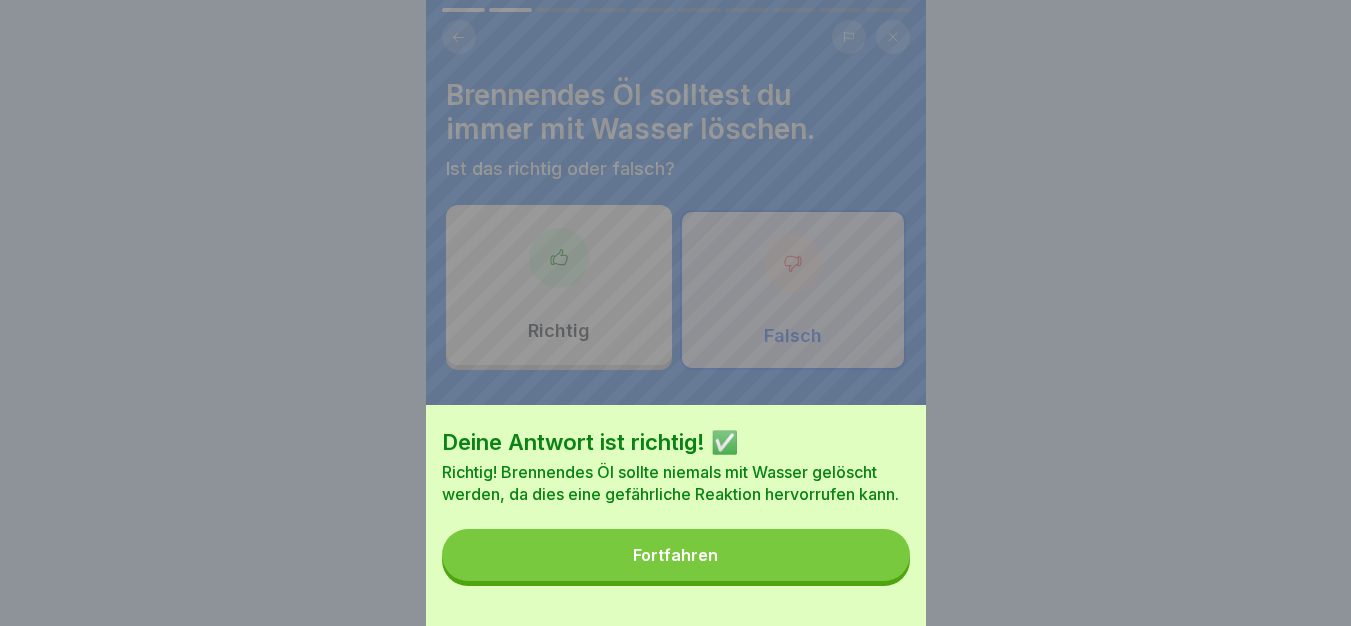 click on "Deine Antwort ist richtig!
✅ Richtig! Brennendes Öl sollte niemals mit Wasser gelöscht werden, da dies eine gefährliche Reaktion hervorrufen kann.   Fortfahren" at bounding box center [676, 515] 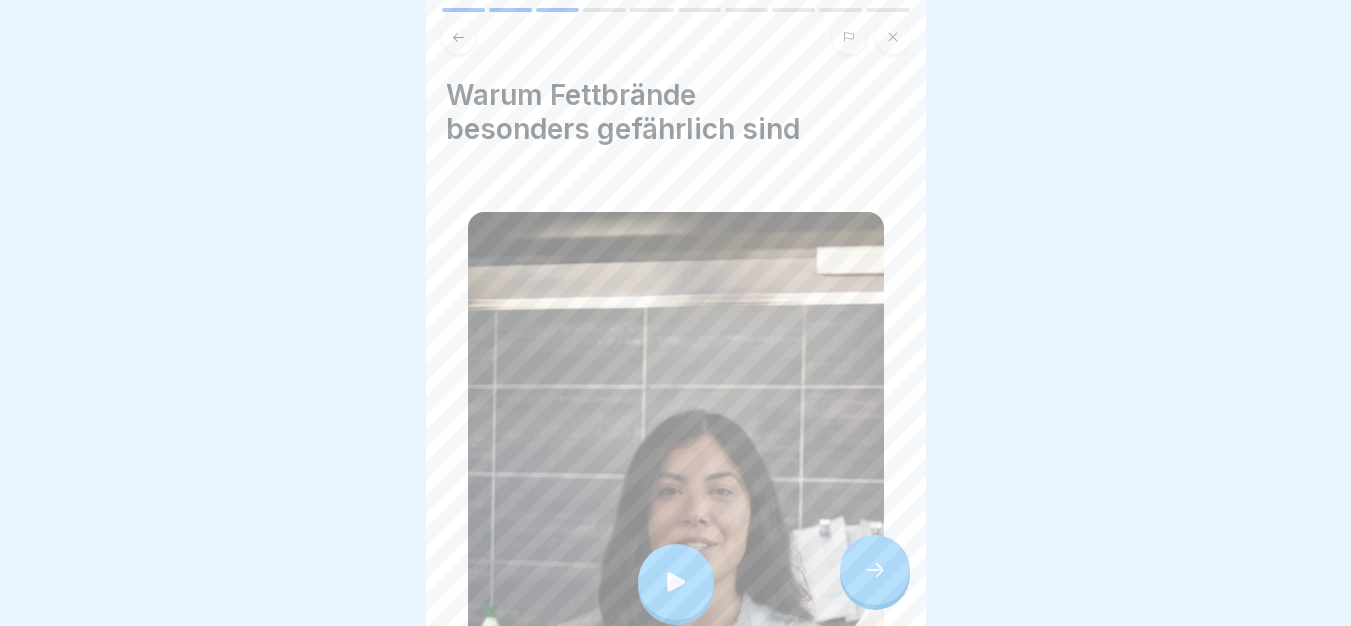 click at bounding box center [676, 582] 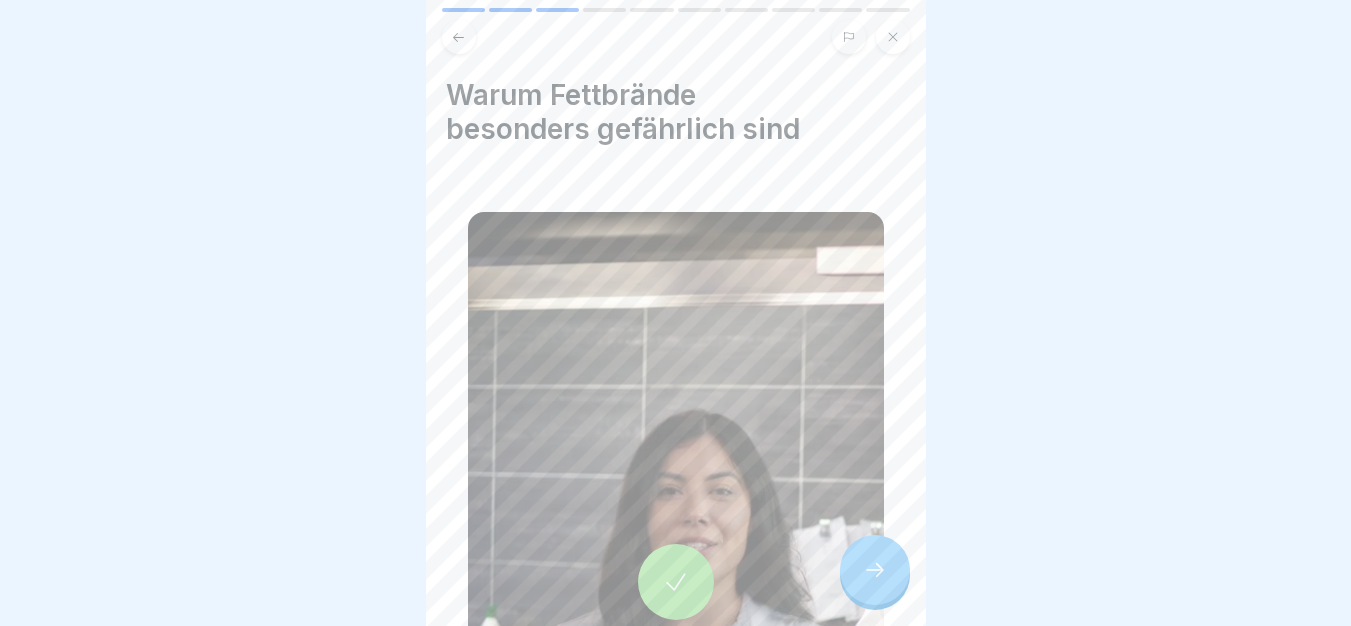 click at bounding box center (875, 570) 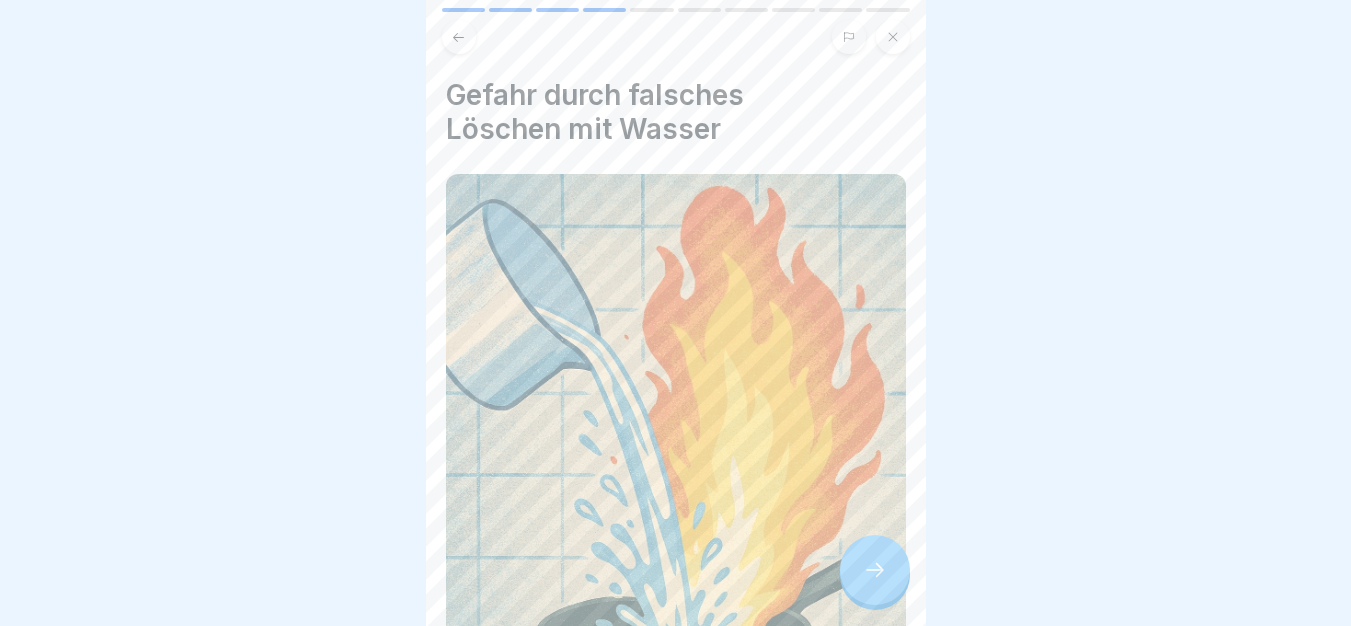 click at bounding box center (875, 570) 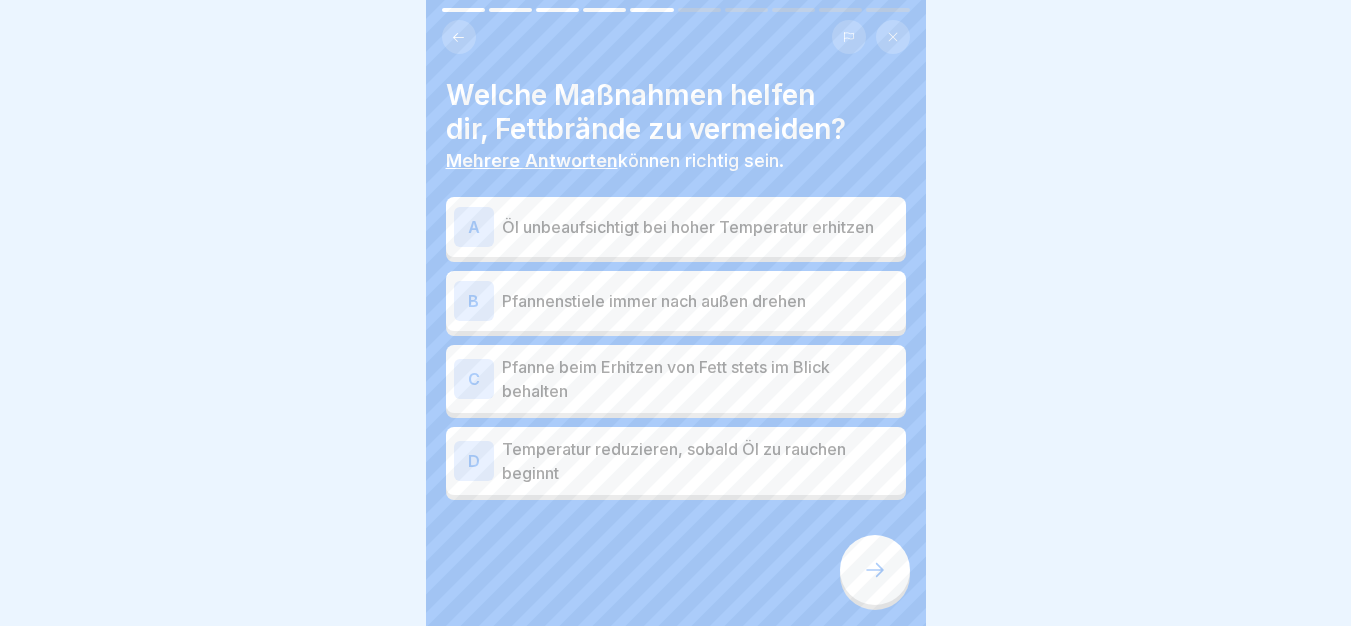 click on "Pfannenstiele immer nach außen drehen" at bounding box center (700, 301) 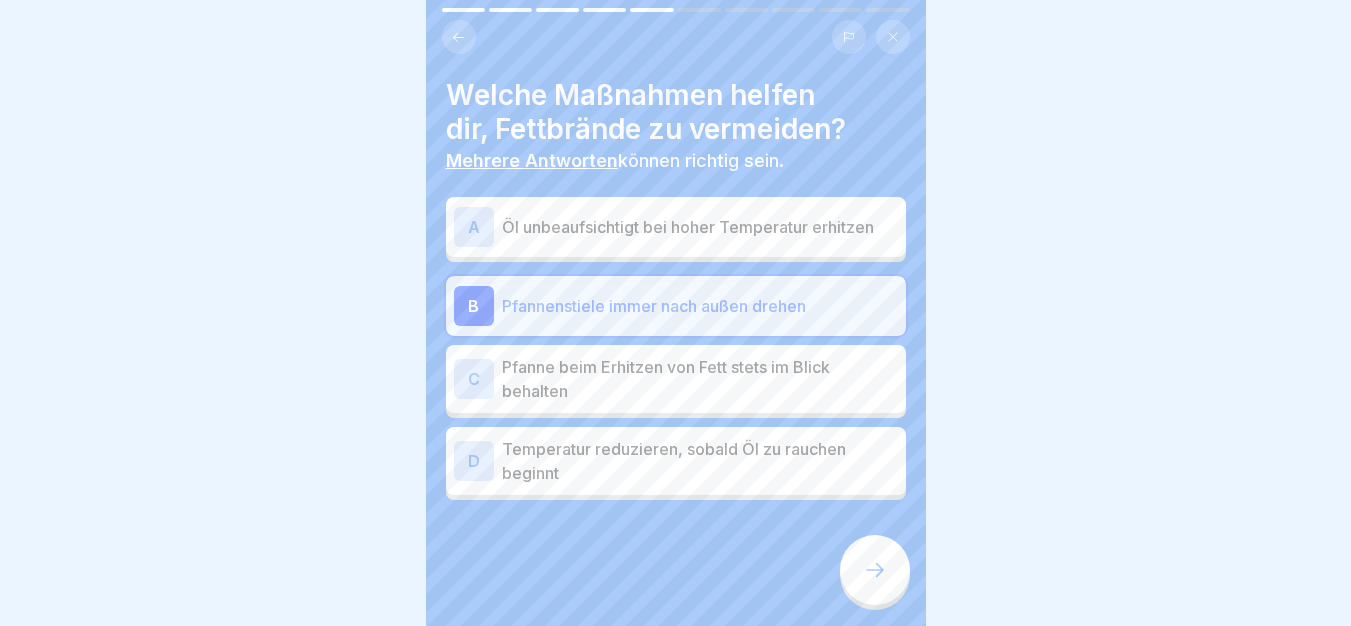 click on "Temperatur reduzieren, sobald Öl zu rauchen beginnt" at bounding box center (700, 461) 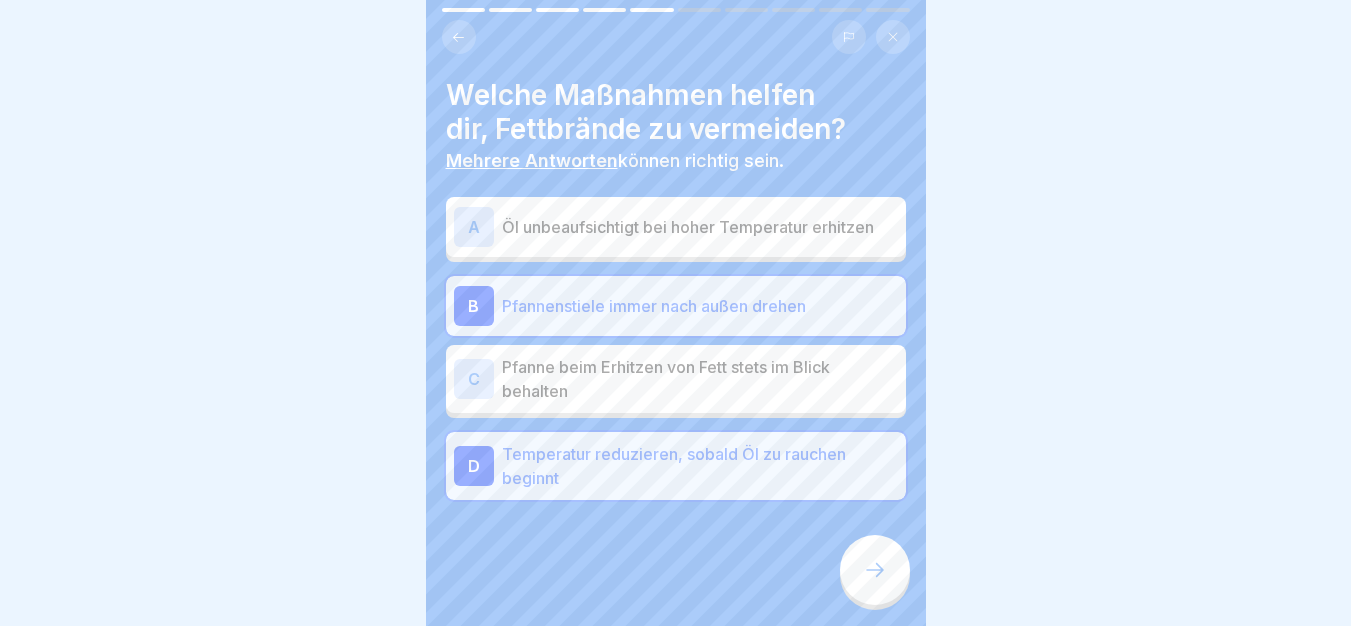 click 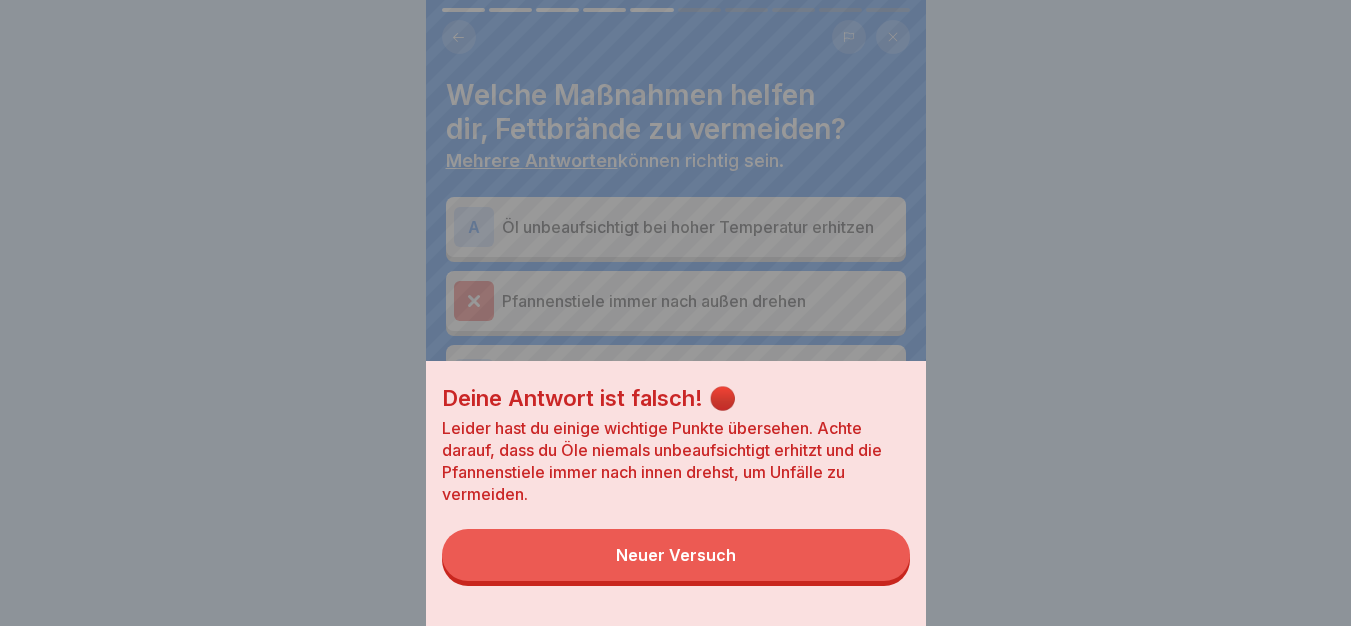 click on "Neuer Versuch" at bounding box center [676, 555] 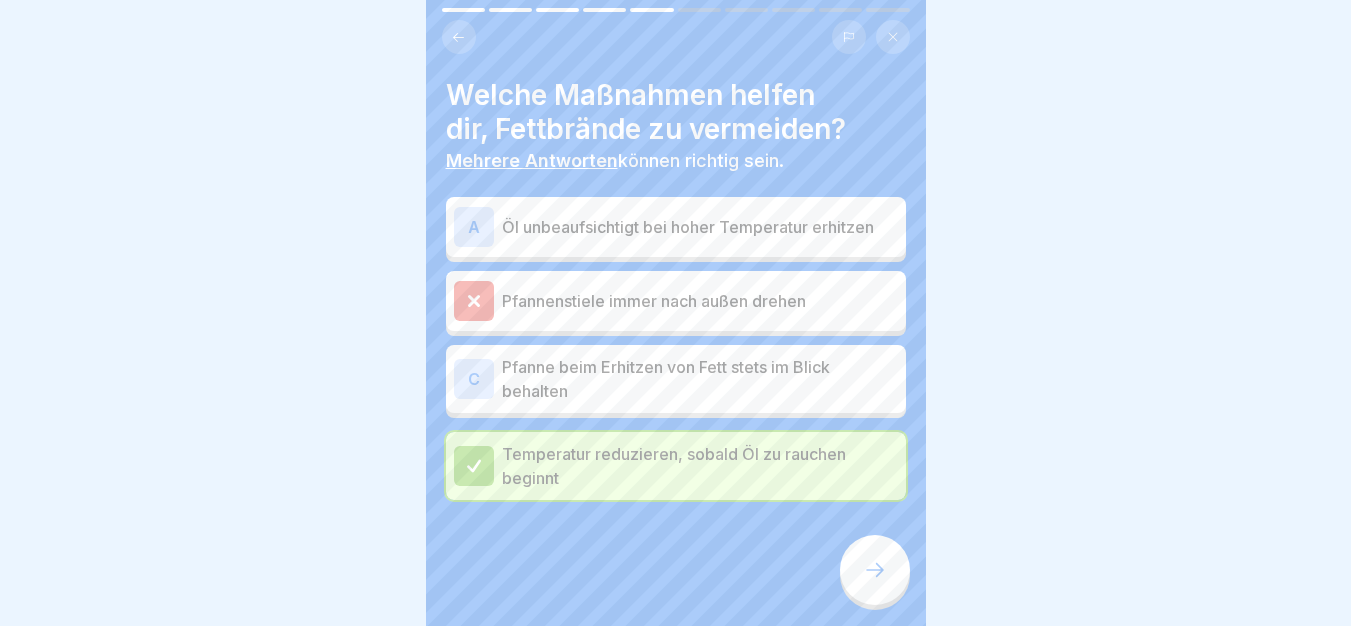 click at bounding box center [875, 570] 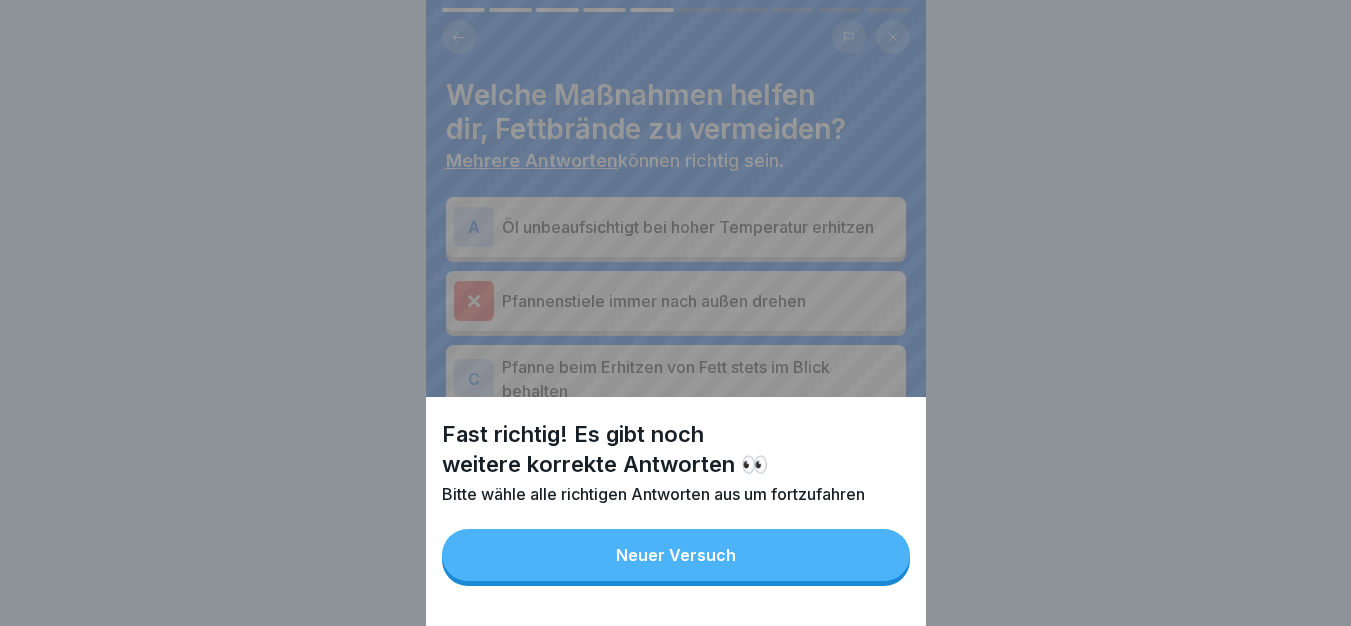 click on "Neuer Versuch" at bounding box center [676, 555] 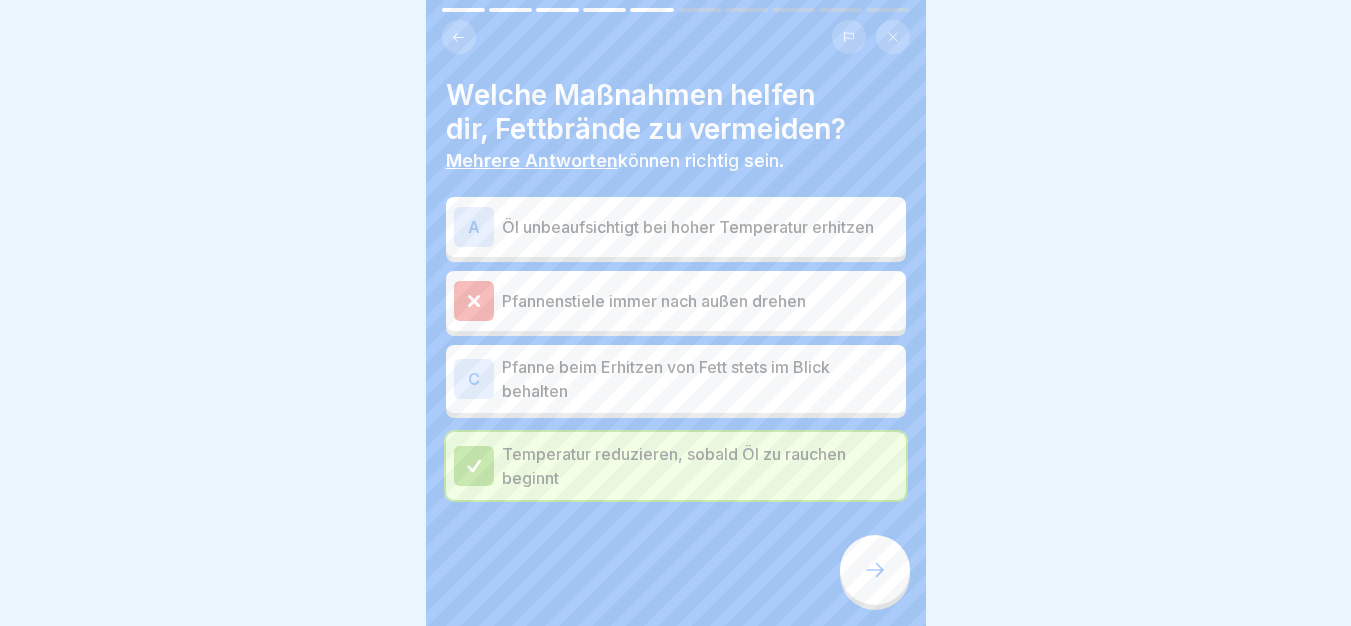 click at bounding box center [875, 570] 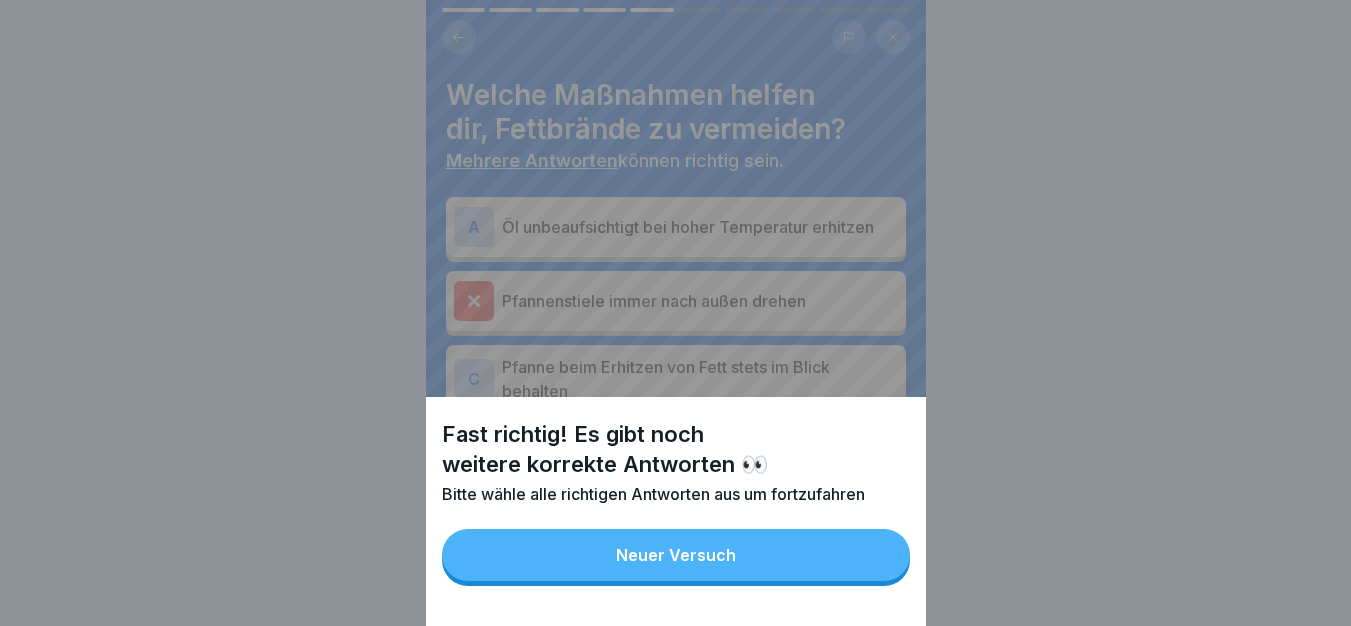 click on "Neuer Versuch" at bounding box center [676, 555] 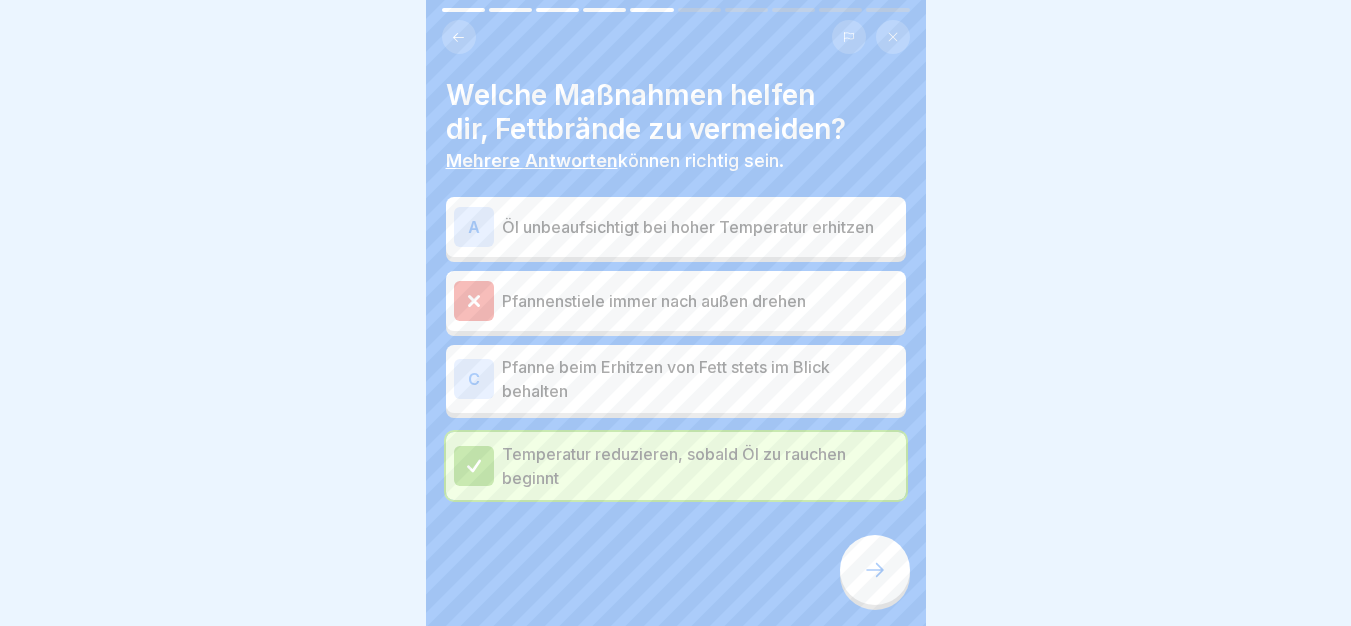click on "Pfanne beim Erhitzen von Fett stets im Blick behalten" at bounding box center [700, 379] 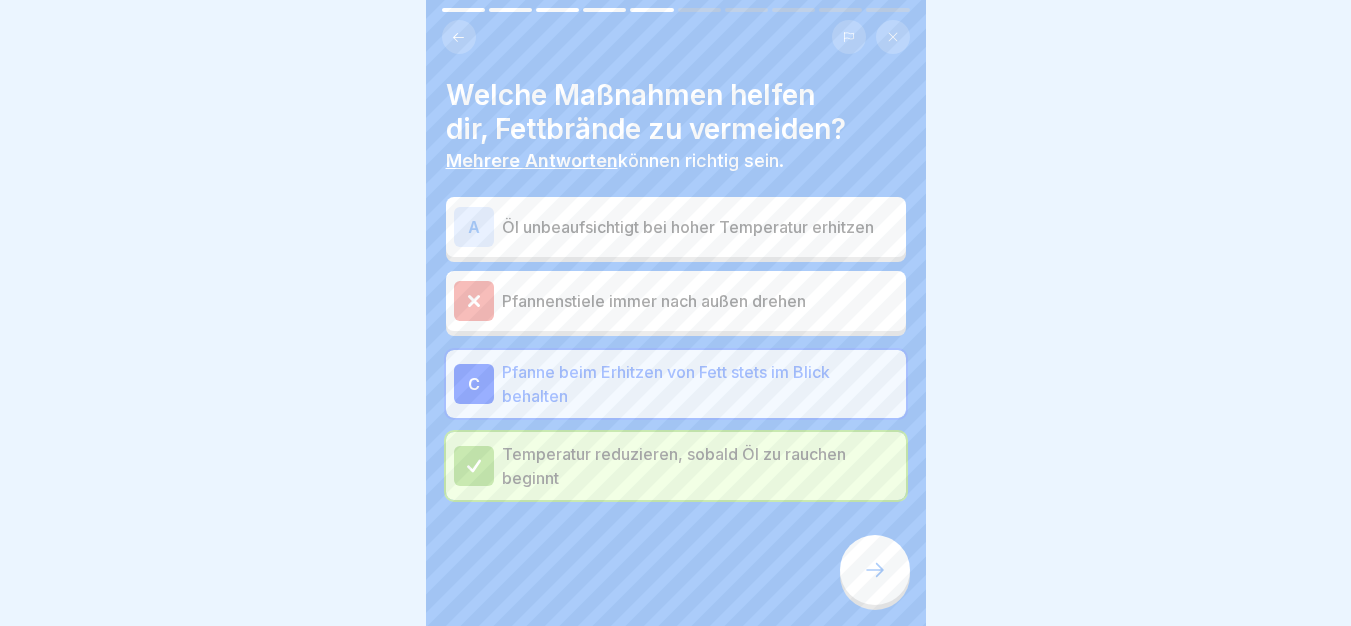 click at bounding box center (875, 570) 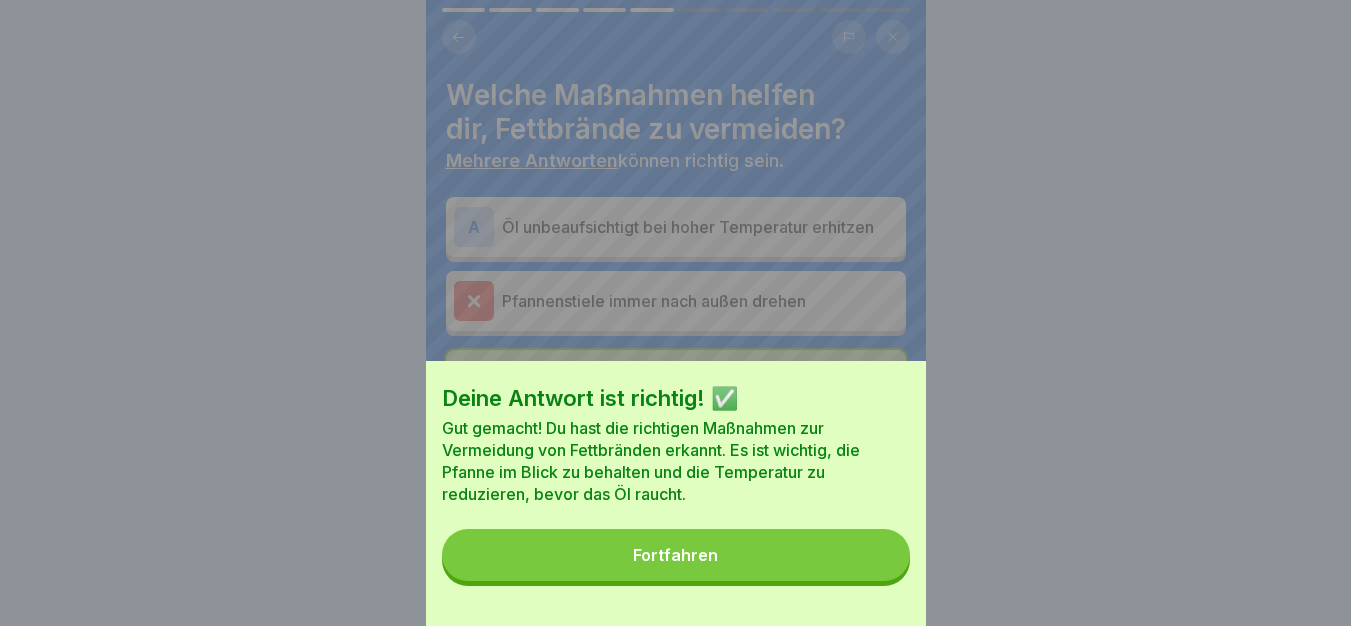click on "Fortfahren" at bounding box center [676, 555] 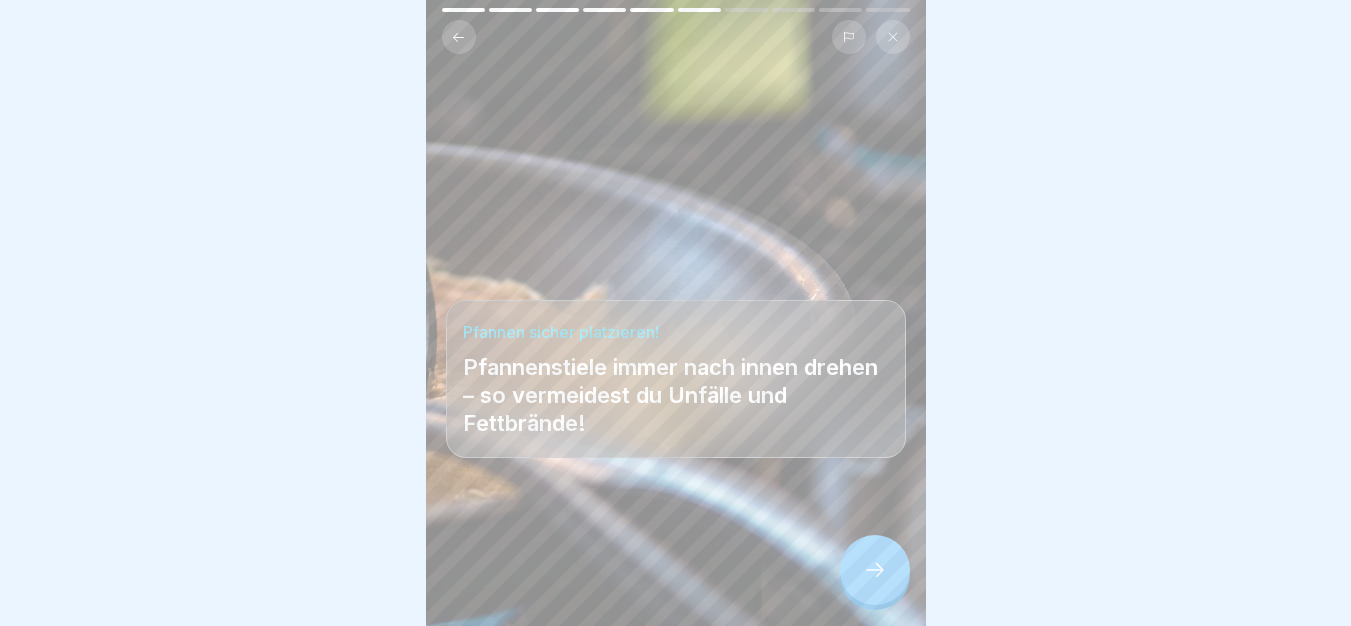click 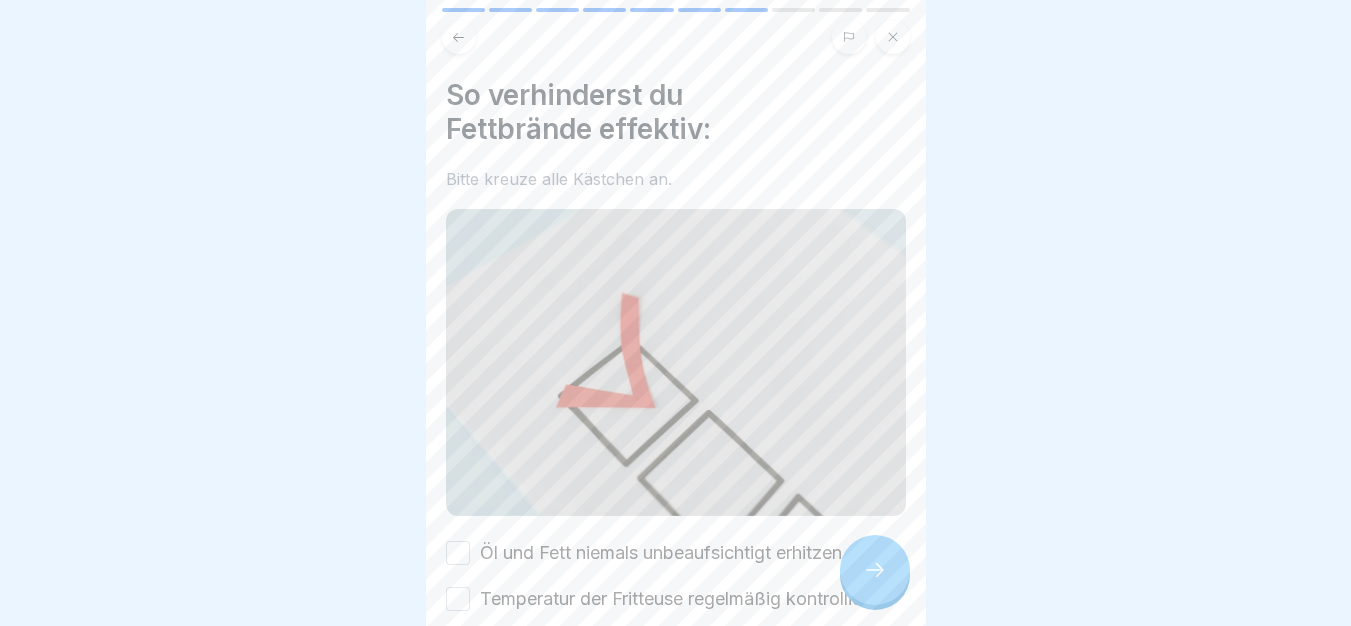 click 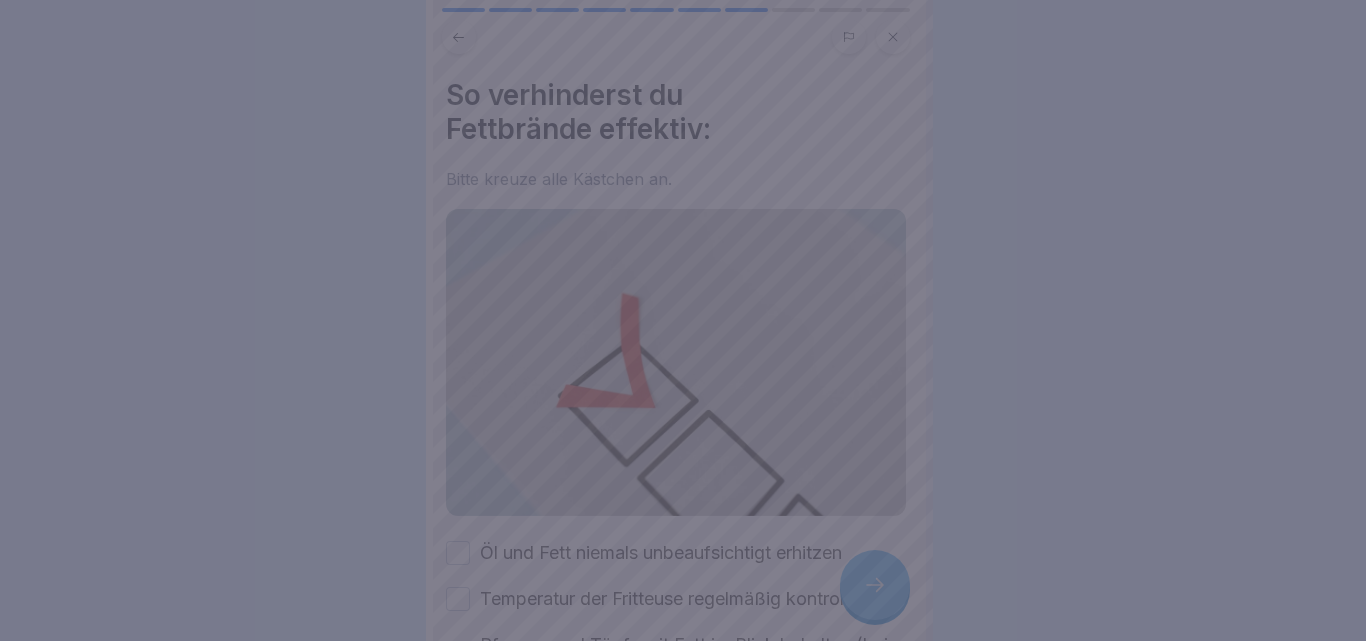 click at bounding box center (683, 320) 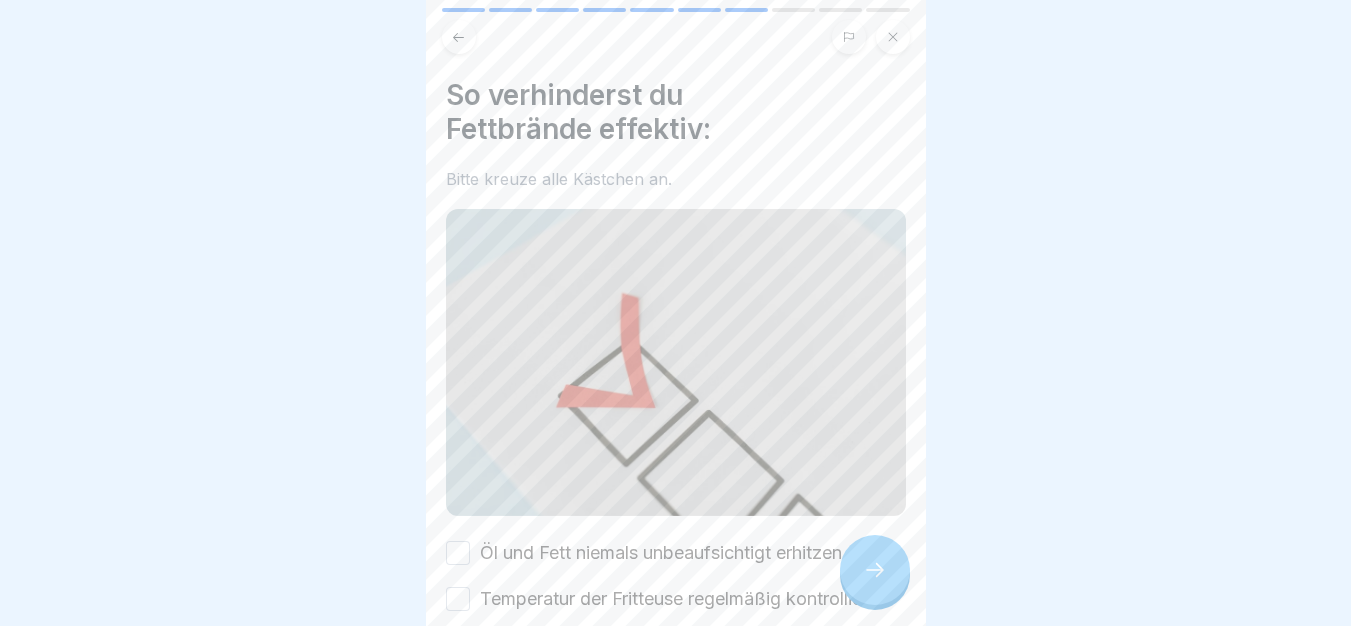 scroll, scrollTop: 338, scrollLeft: 0, axis: vertical 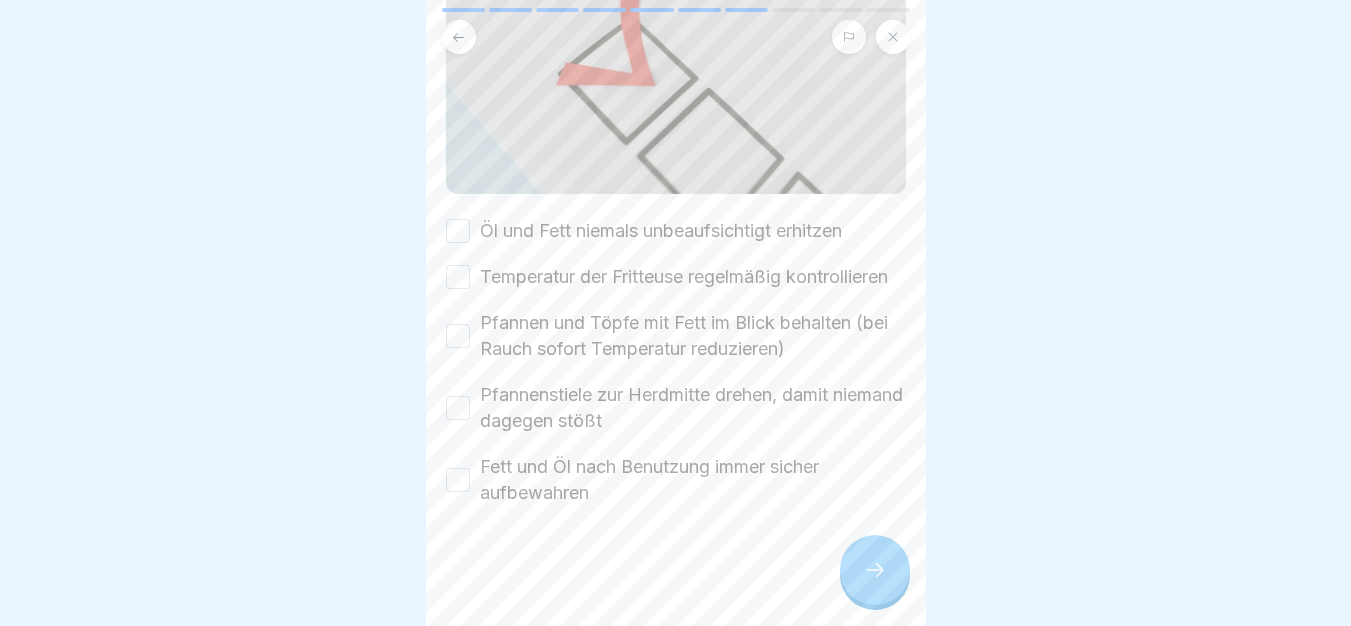 click on "Öl und Fett niemals unbeaufsichtigt erhitzen" at bounding box center (661, 231) 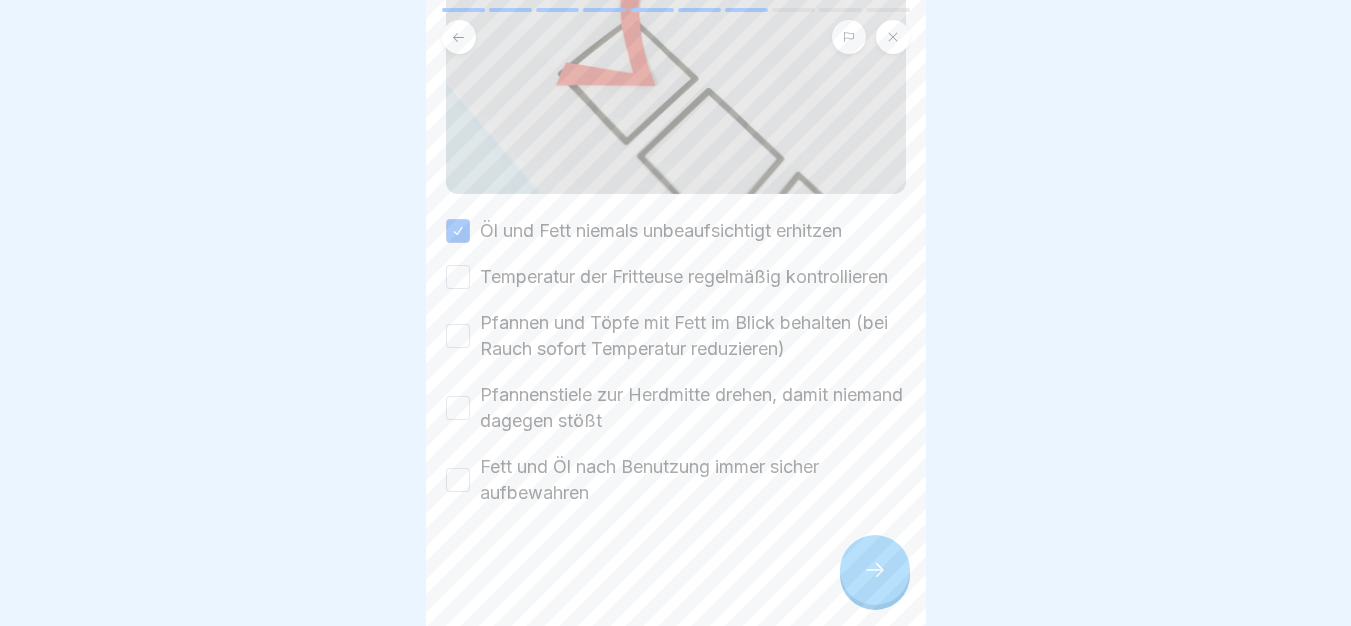 click on "Öl und Fett niemals unbeaufsichtigt erhitzen Temperatur der Fritteuse regelmäßig kontrollieren Pfannen und Töpfe mit Fett im Blick behalten (bei Rauch sofort Temperatur reduzieren) Pfannenstiele zur Herdmitte drehen, damit niemand dagegen stößt Fett und Öl nach Benutzung immer sicher aufbewahren" at bounding box center [676, 362] 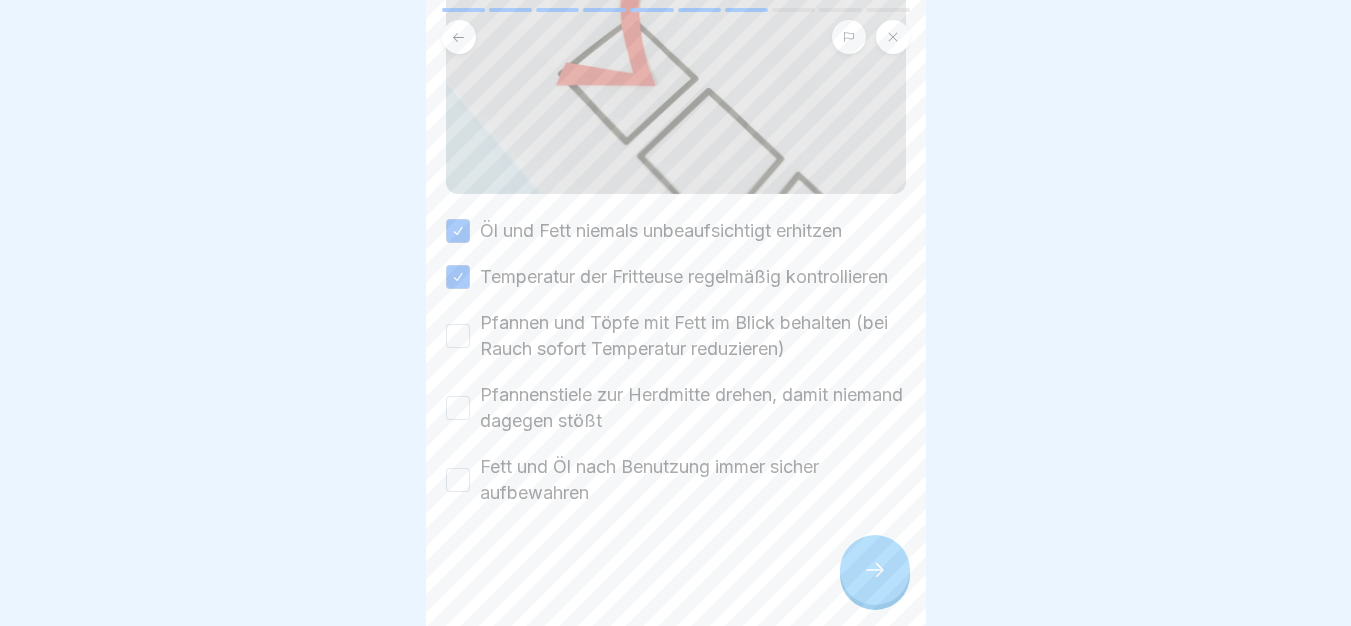 click on "Pfannen und Töpfe mit Fett im Blick behalten (bei Rauch sofort Temperatur reduzieren)" at bounding box center (693, 336) 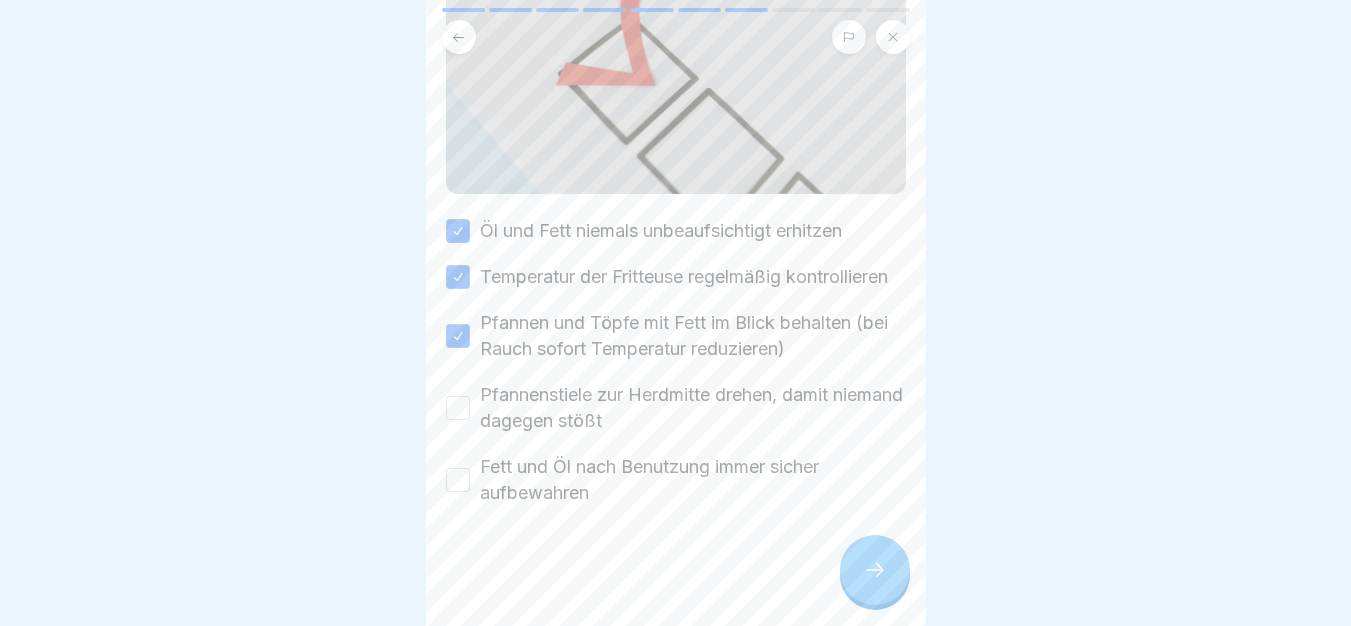click on "Pfannenstiele zur Herdmitte drehen, damit niemand dagegen stößt" at bounding box center [693, 408] 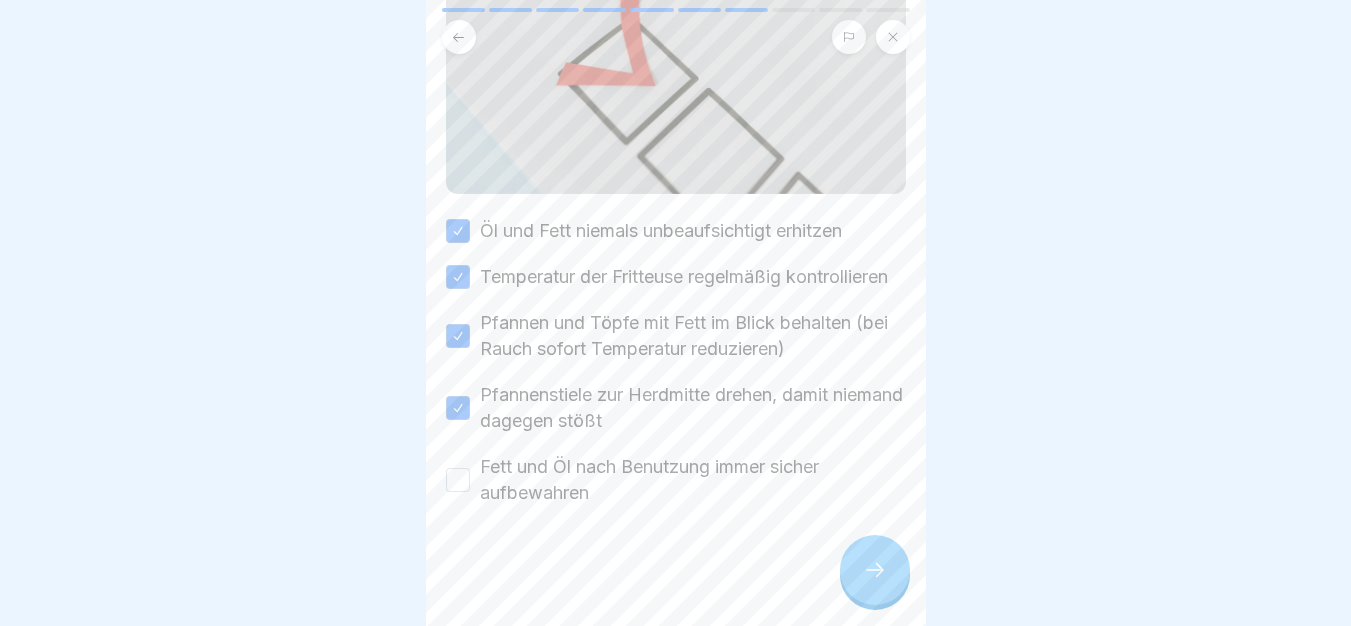 click on "Fett und Öl nach Benutzung immer sicher aufbewahren" at bounding box center [693, 480] 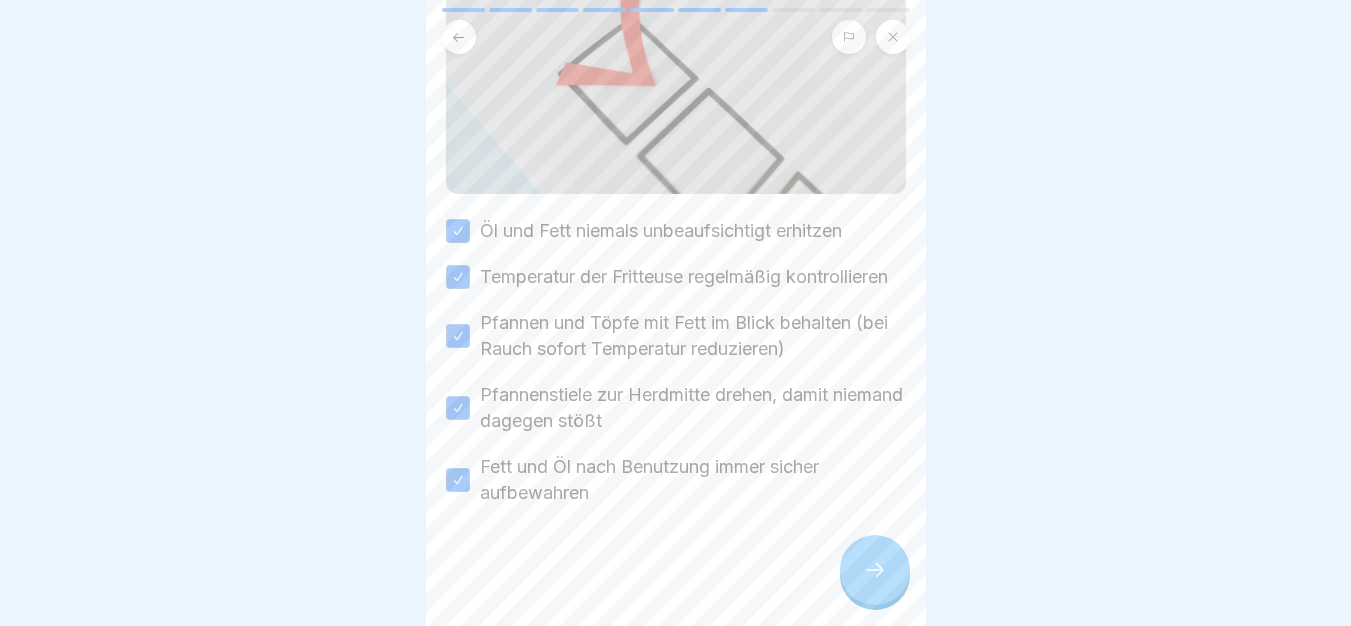 click at bounding box center (875, 570) 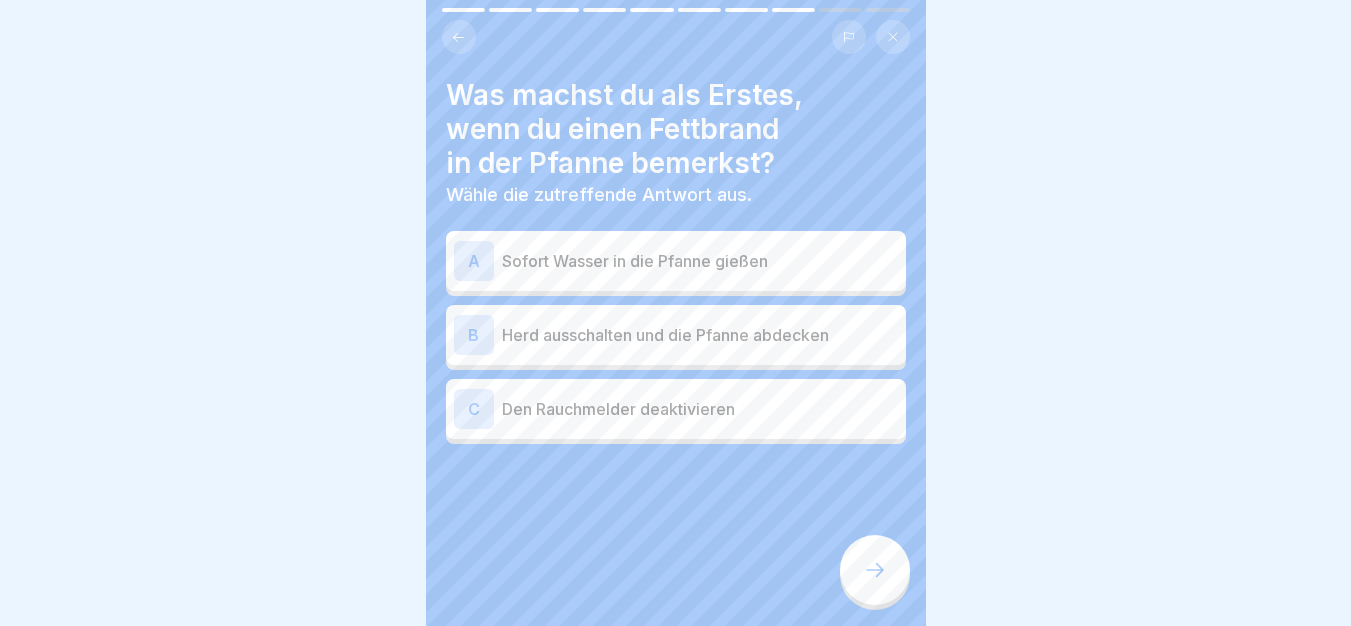 click on "Herd ausschalten und die Pfanne abdecken" at bounding box center (700, 335) 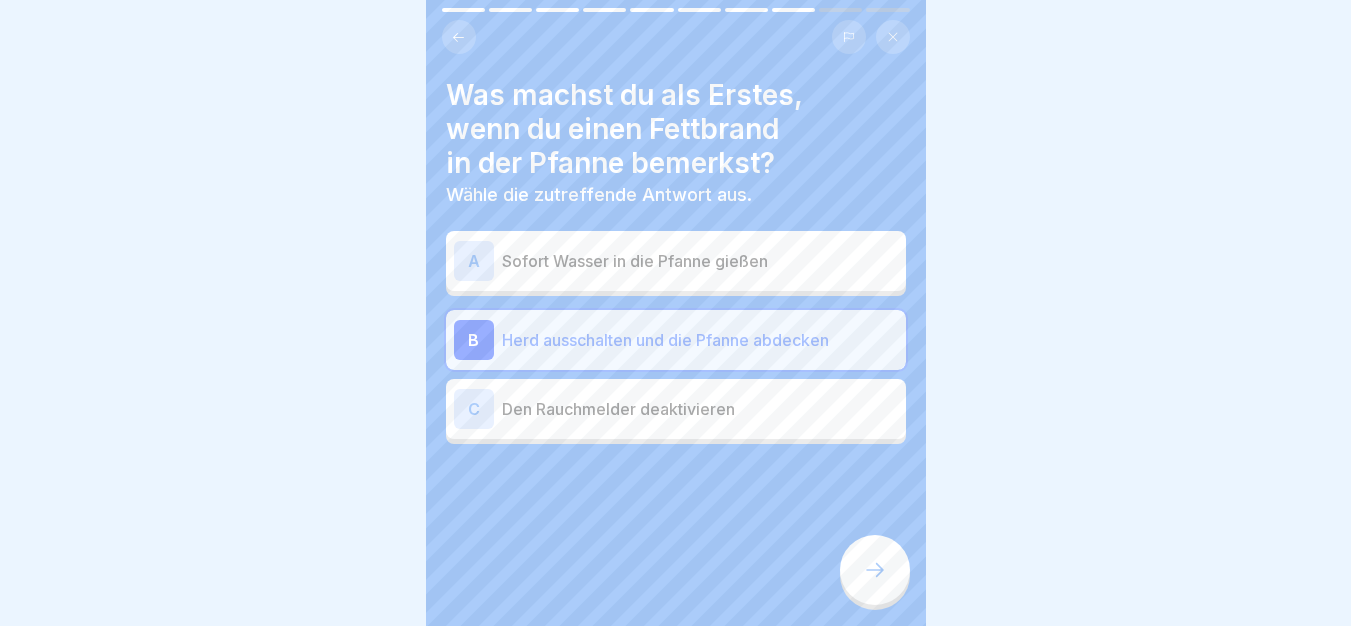 click at bounding box center (875, 570) 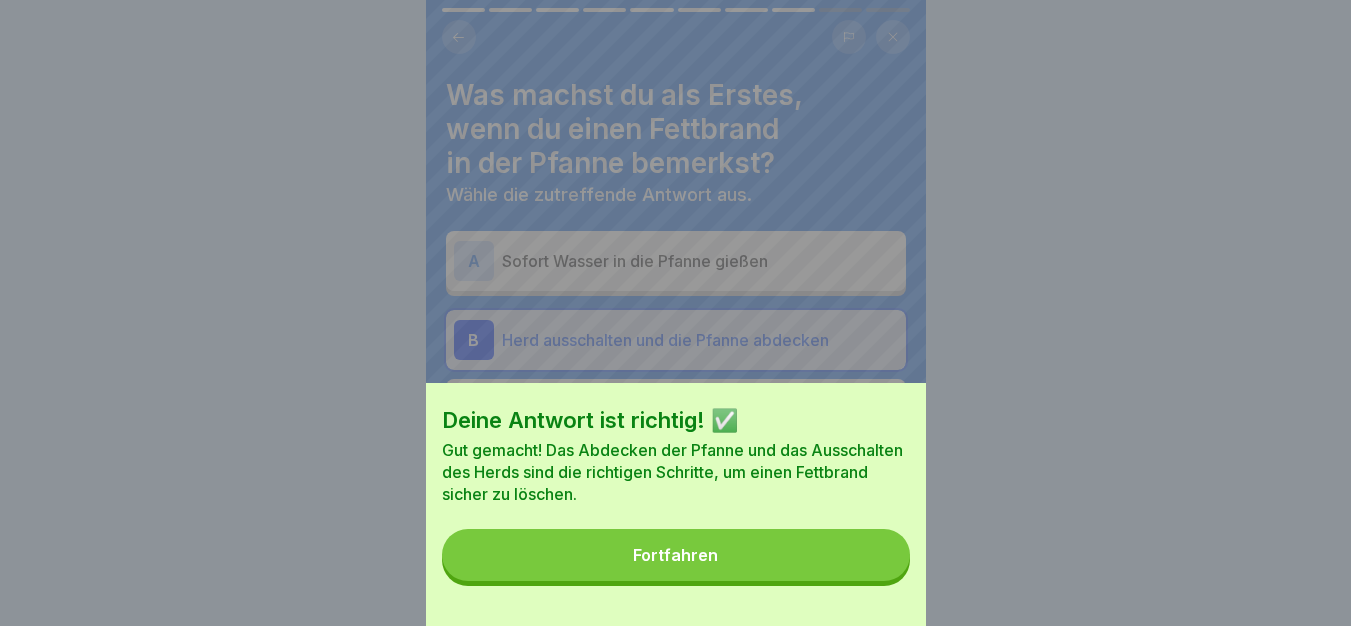 click on "Fortfahren" at bounding box center [676, 555] 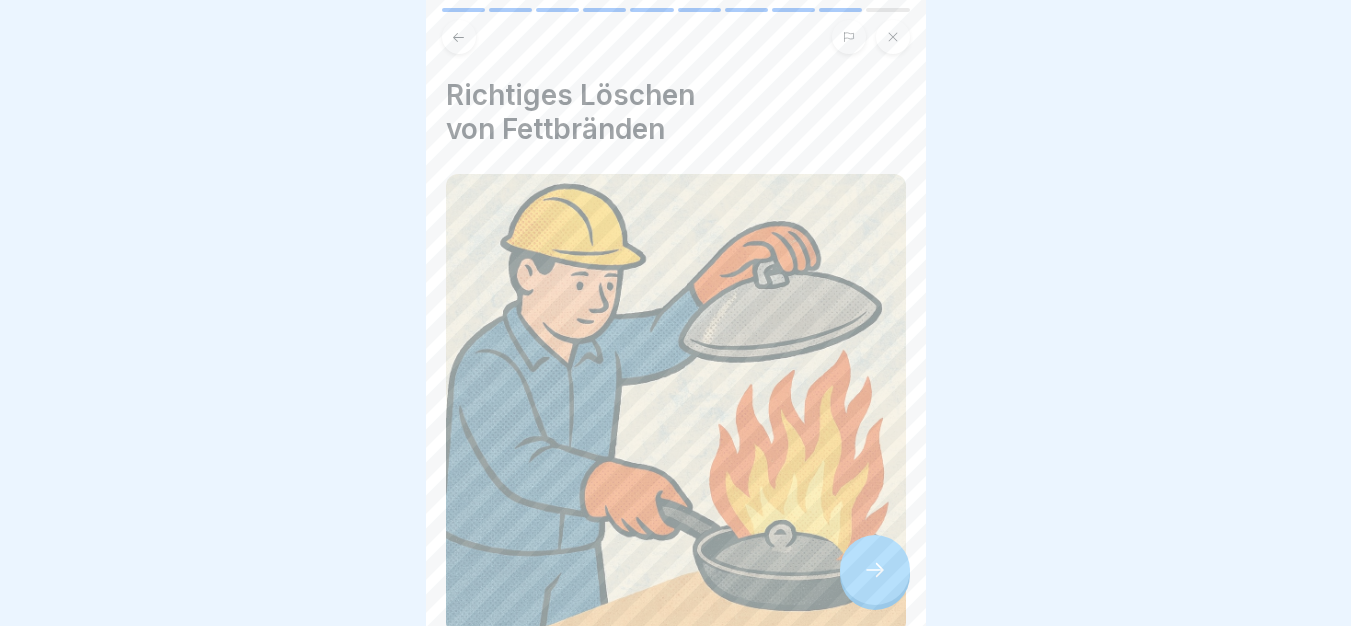 click at bounding box center (875, 570) 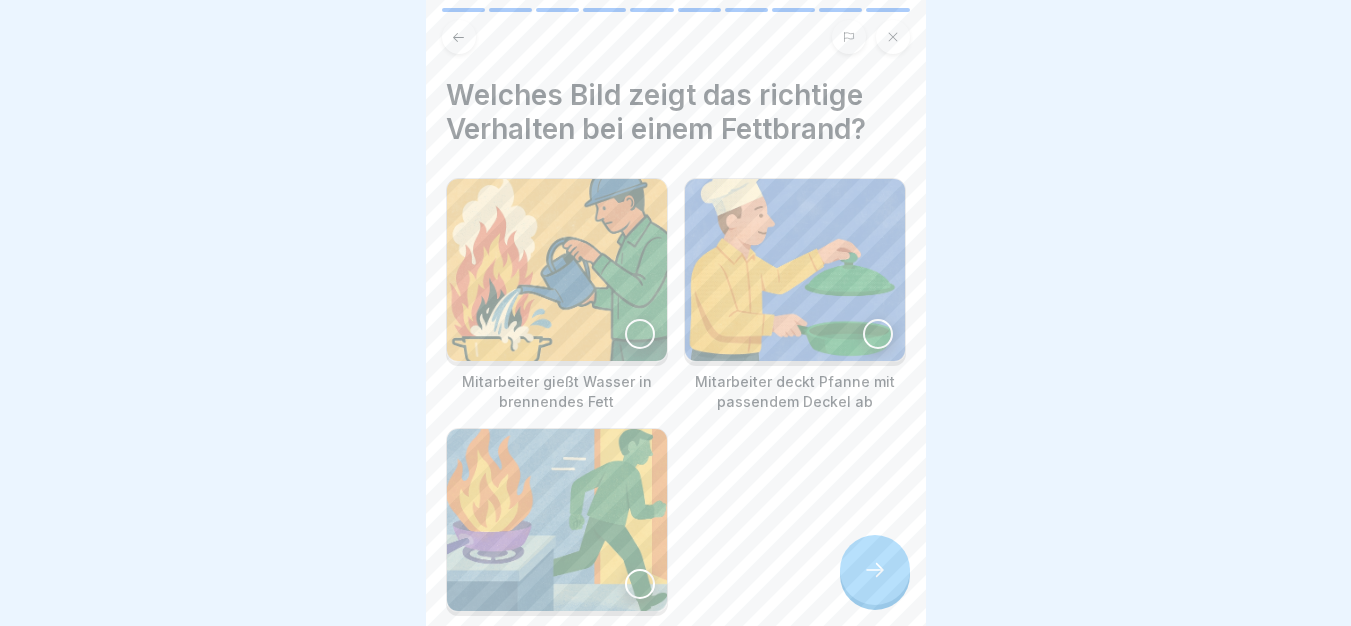 click at bounding box center (875, 570) 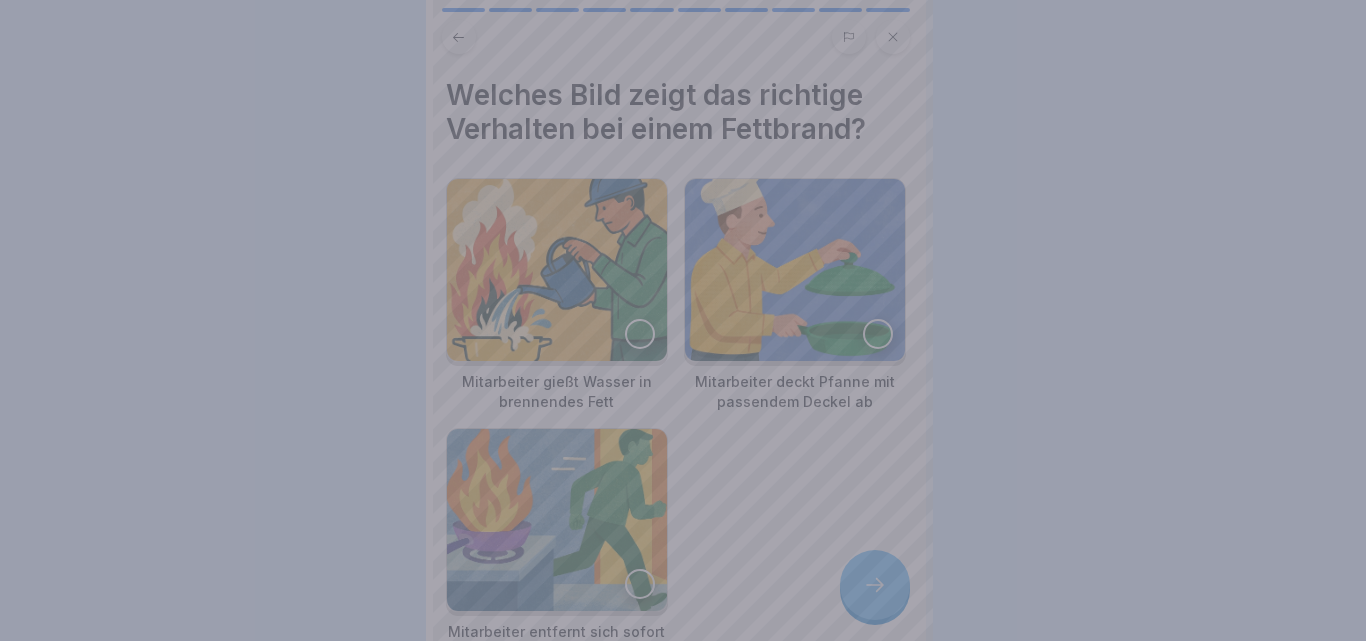 click at bounding box center (683, 320) 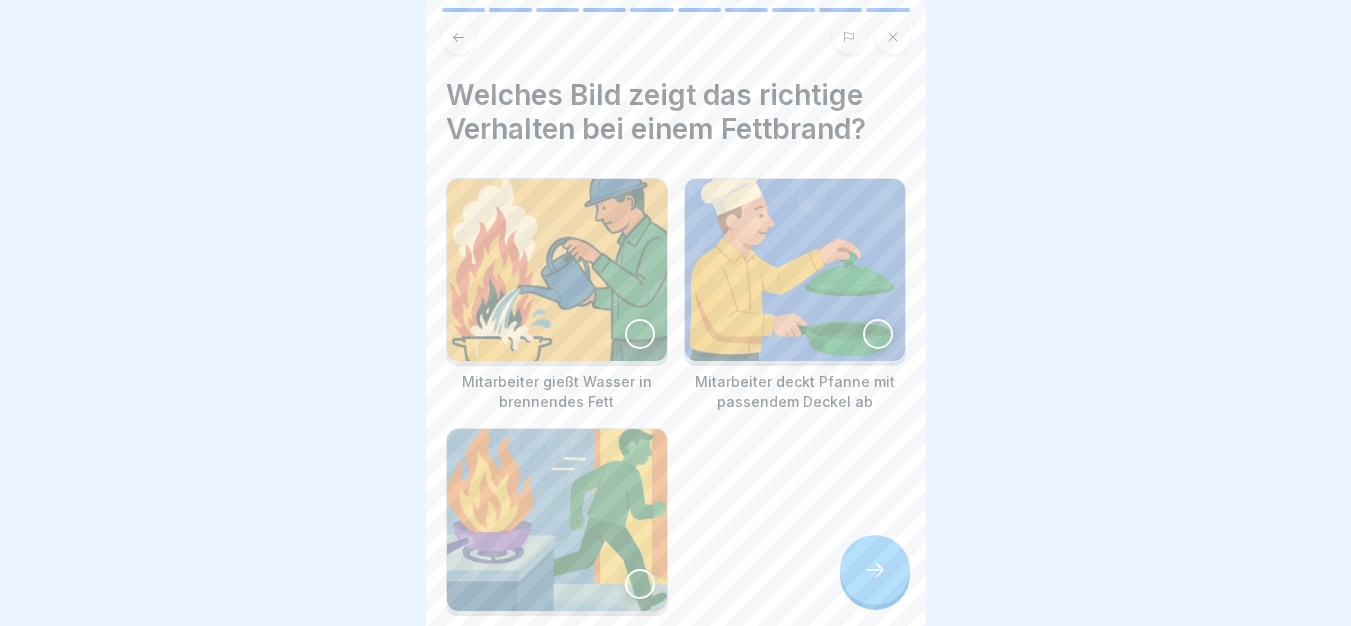 click at bounding box center [795, 270] 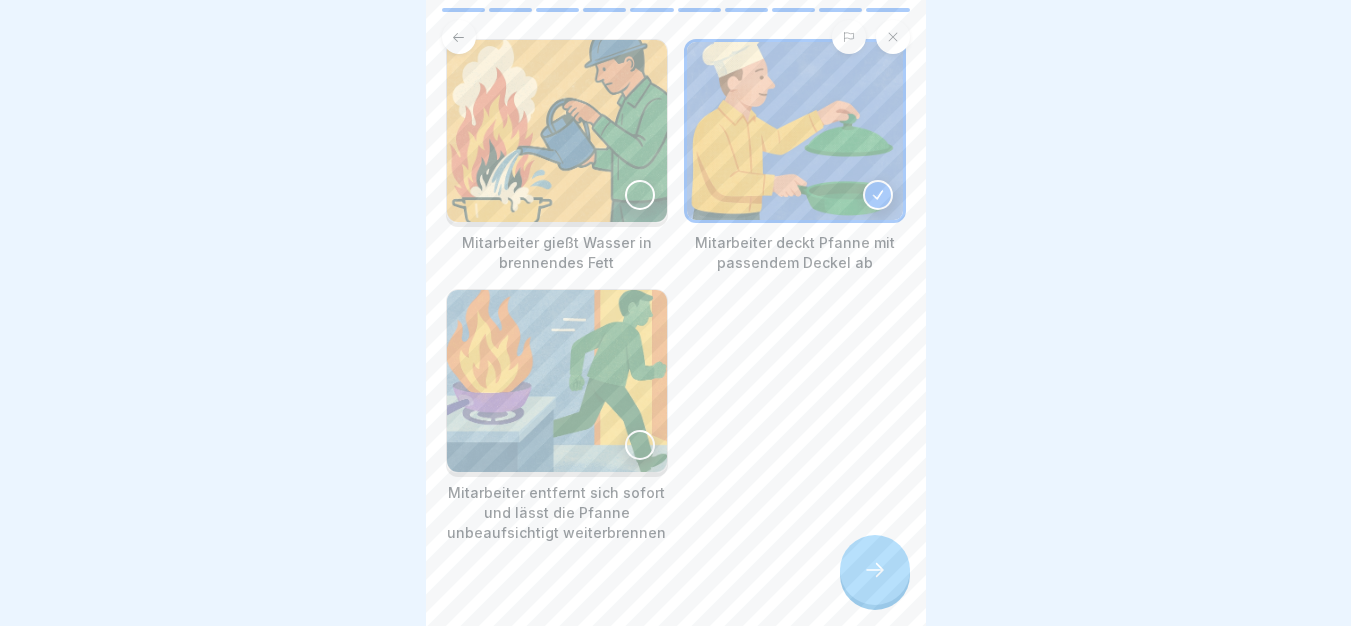 scroll, scrollTop: 153, scrollLeft: 0, axis: vertical 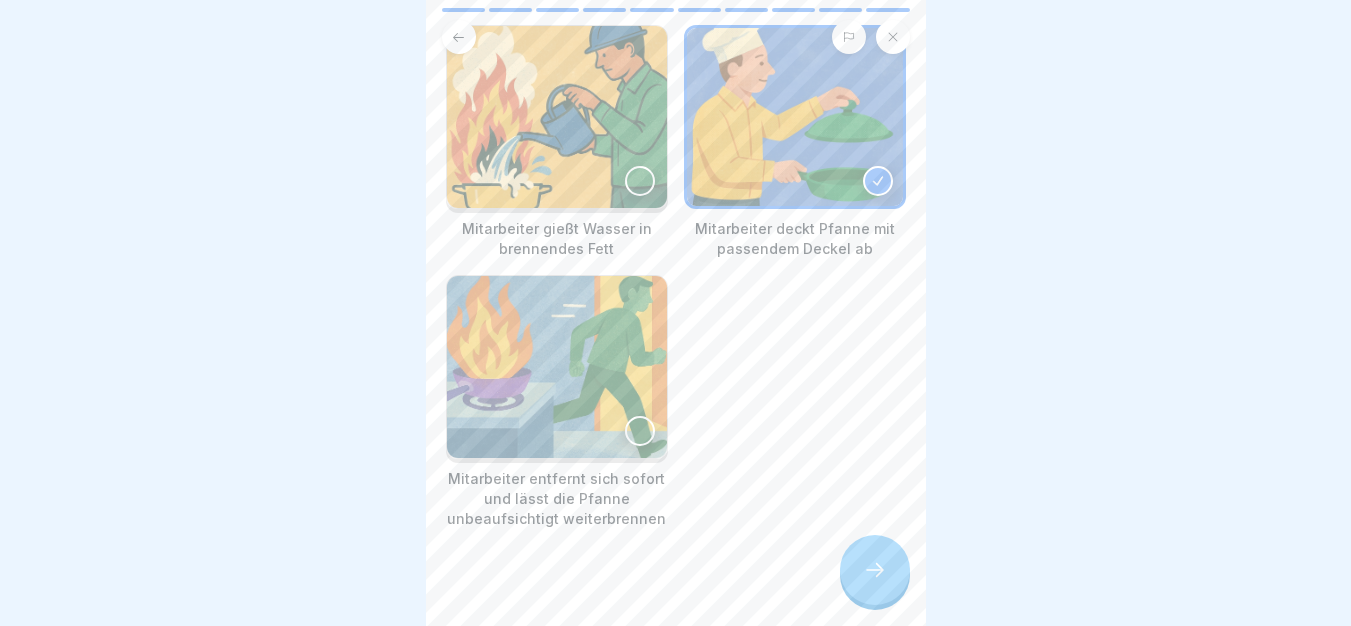 click on "Welches Bild zeigt das richtige Verhalten bei einem Fettbrand? Mitarbeiter gießt Wasser in brennendes Fett Mitarbeiter deckt Pfanne mit passendem Deckel ab Mitarbeiter entfernt sich sofort und lässt die Pfanne unbeaufsichtigt weiterbrennen" at bounding box center [676, 313] 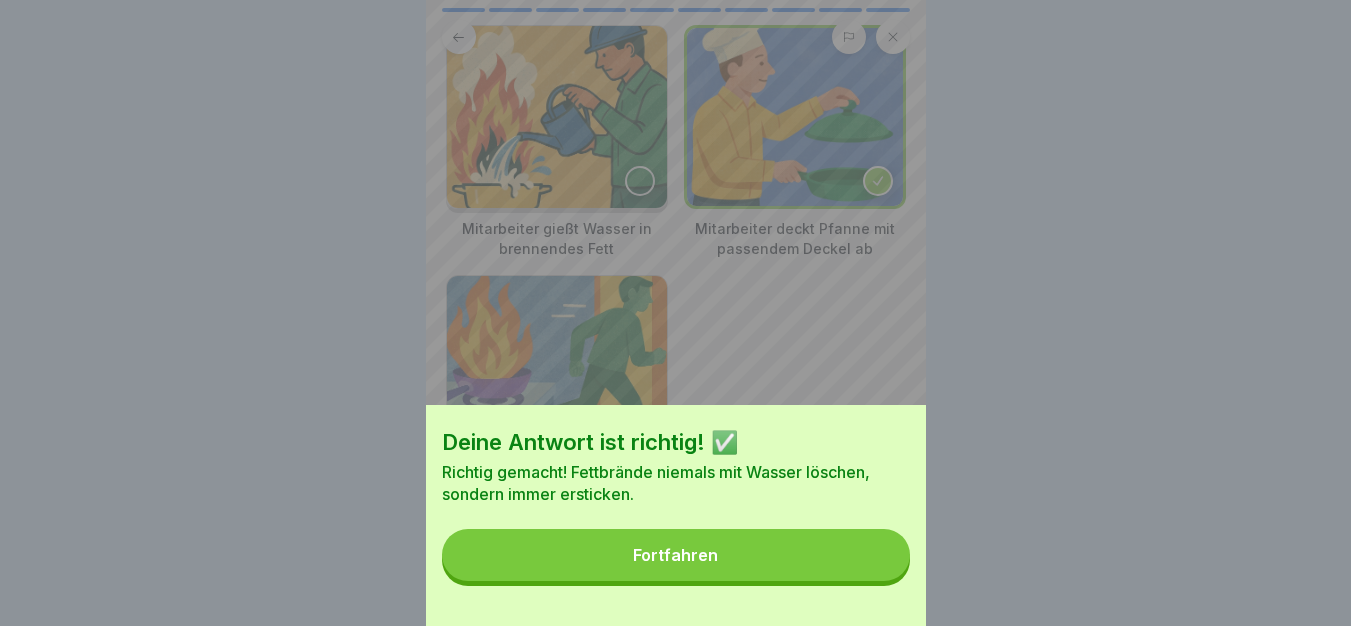 click on "Fortfahren" at bounding box center [676, 555] 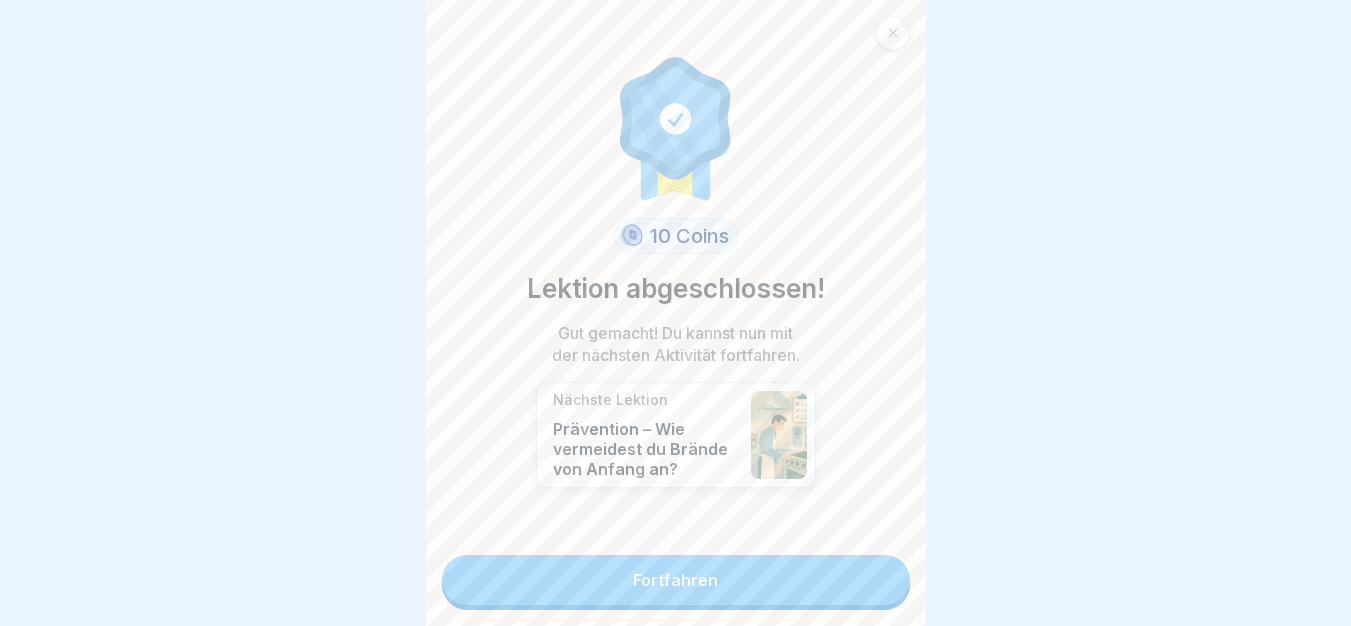 click on "Fortfahren" at bounding box center [676, 580] 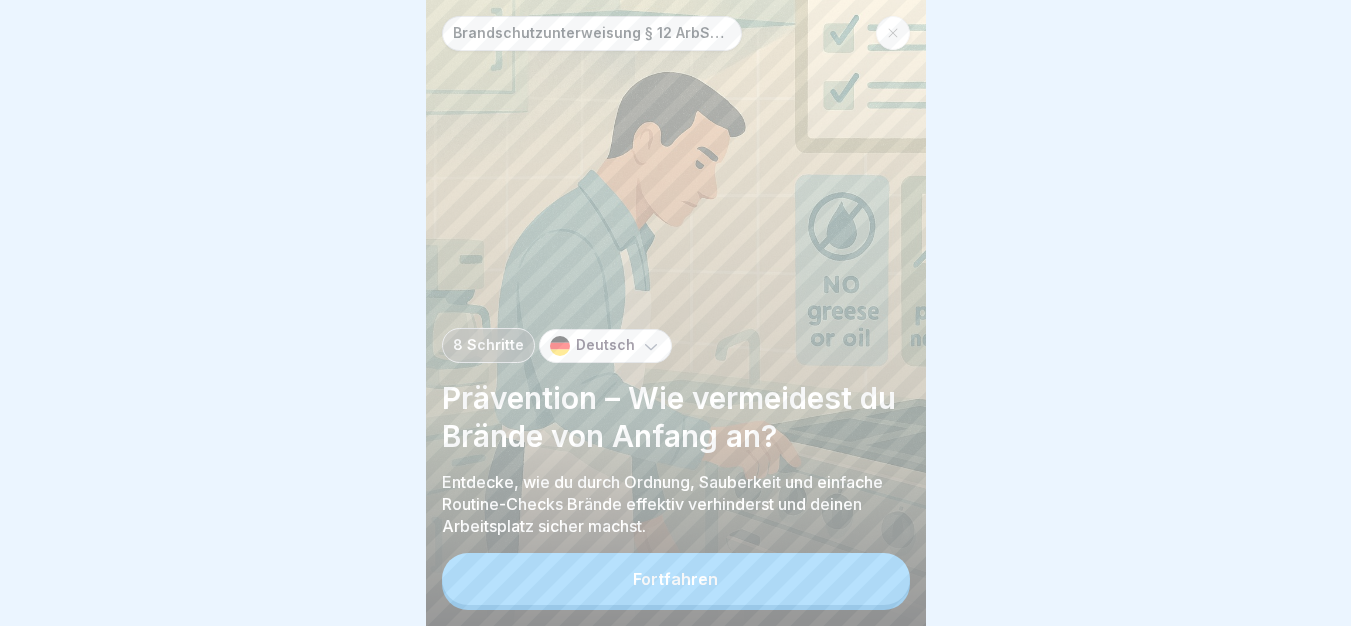 click on "Brandschutzunterweisung § 12 ArbSchG 8 Schritte Deutsch Prävention – Wie vermeidest du Brände von Anfang an? Entdecke, wie du durch Ordnung, Sauberkeit und einfache Routine-Checks Brände effektiv verhinderst und deinen Arbeitsplatz sicher machst. Fortfahren" at bounding box center [676, 313] 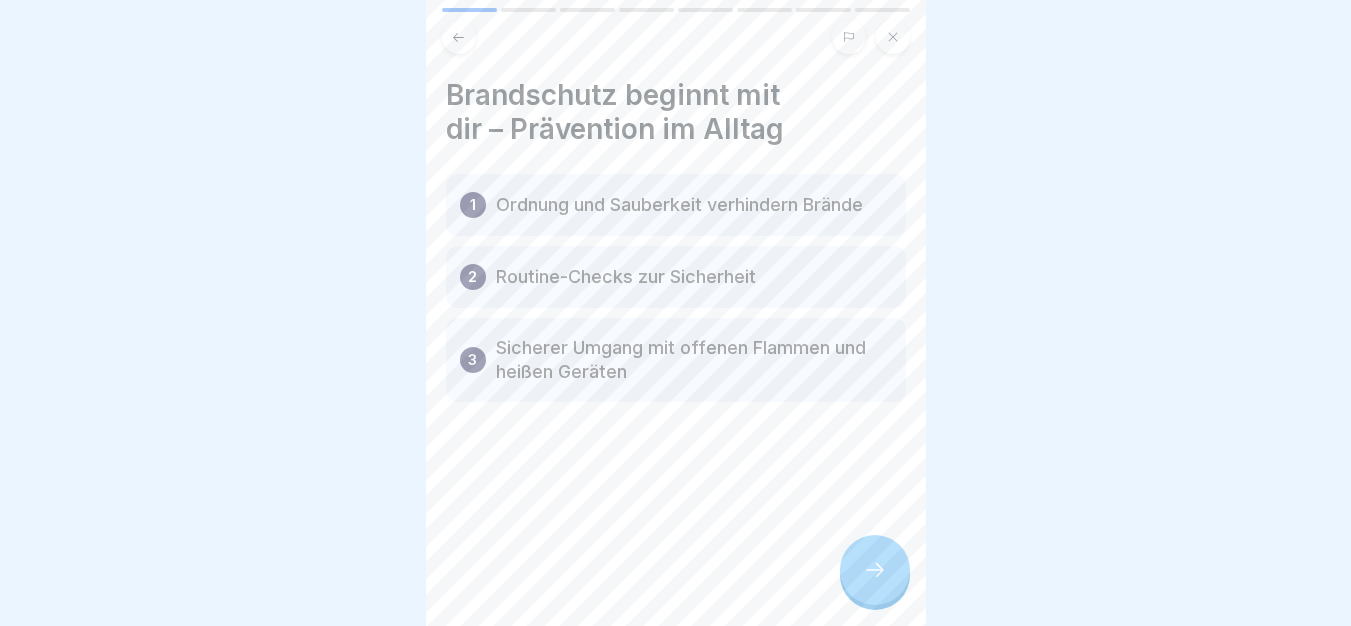 click 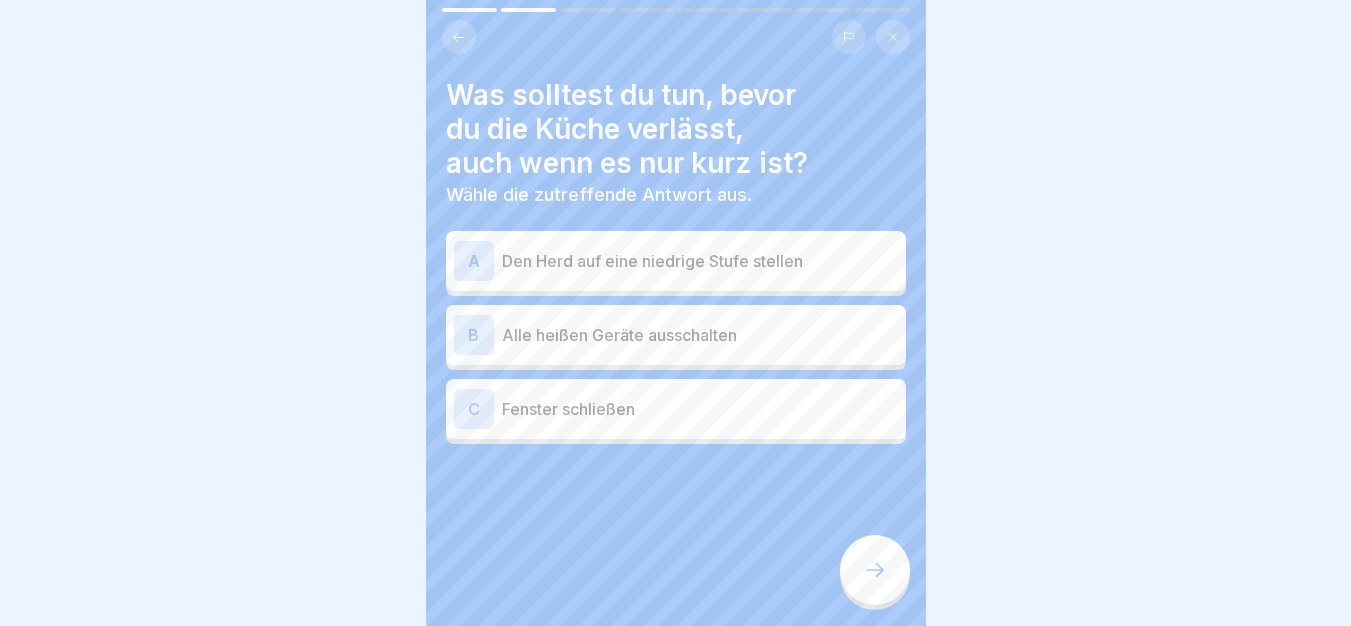 click on "Alle heißen Geräte ausschalten" at bounding box center [700, 335] 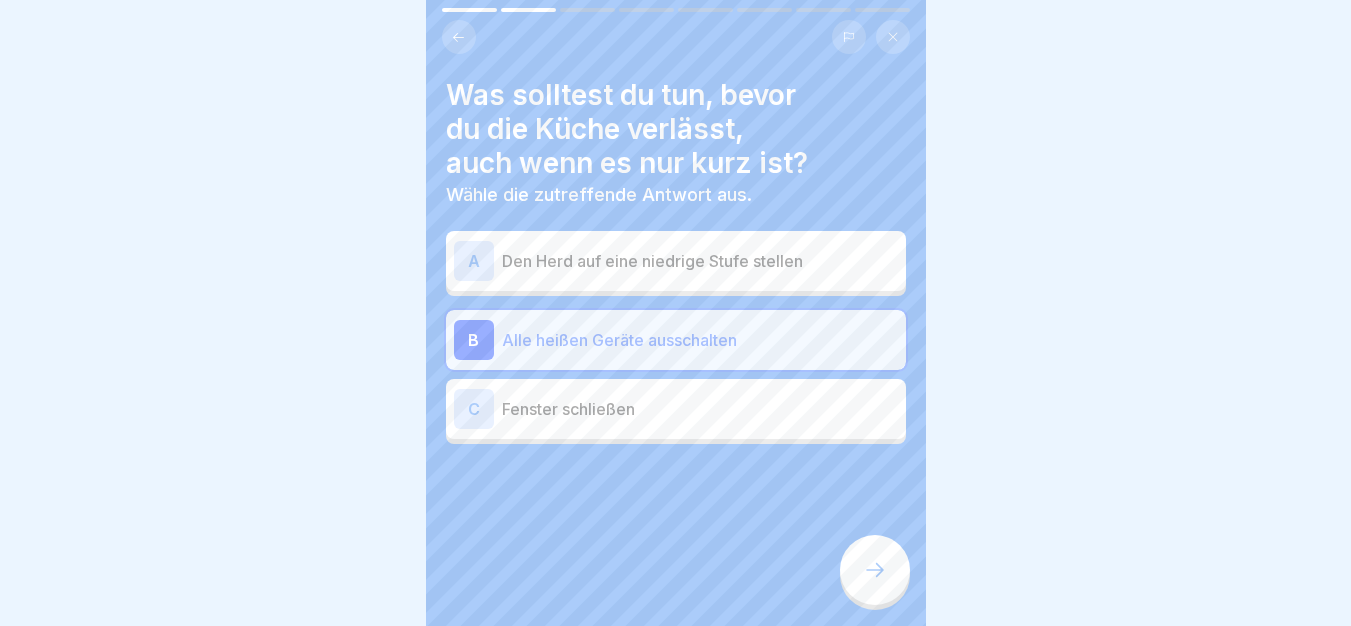 click at bounding box center [875, 570] 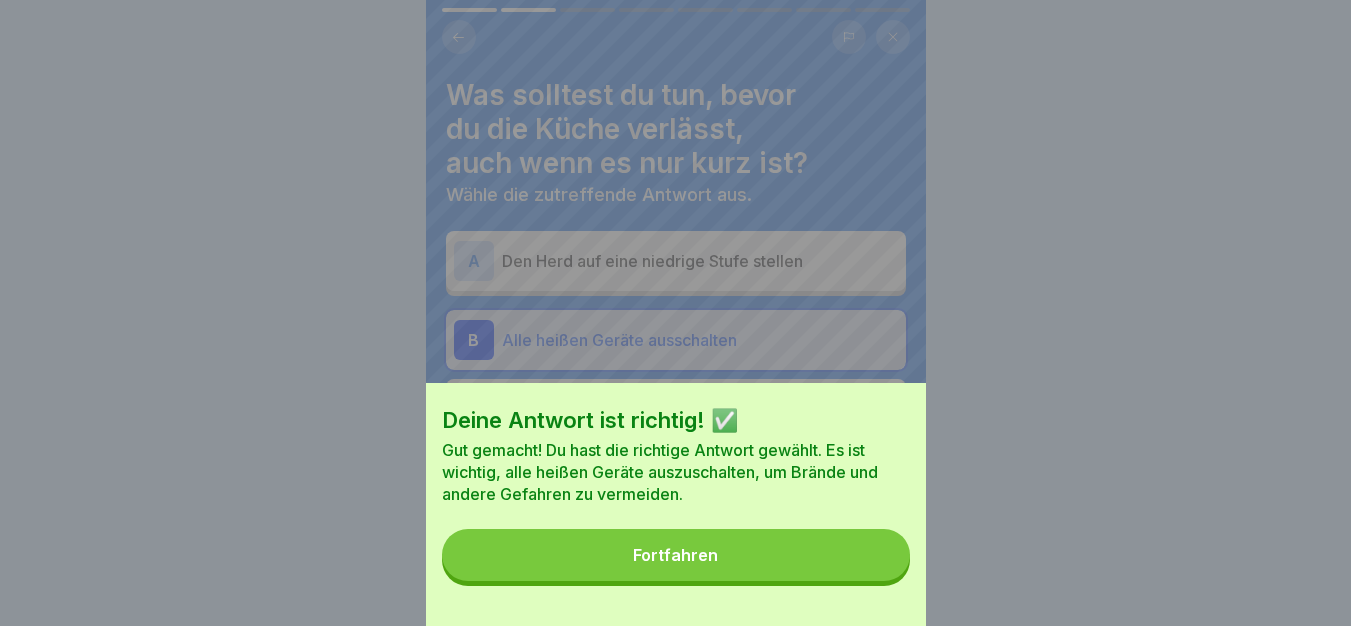 click on "Deine Antwort ist richtig!
✅ Gut gemacht! Du hast die richtige Antwort gewählt. Es ist wichtig, alle heißen Geräte auszuschalten, um Brände und andere Gefahren zu vermeiden.   Fortfahren" at bounding box center [676, 504] 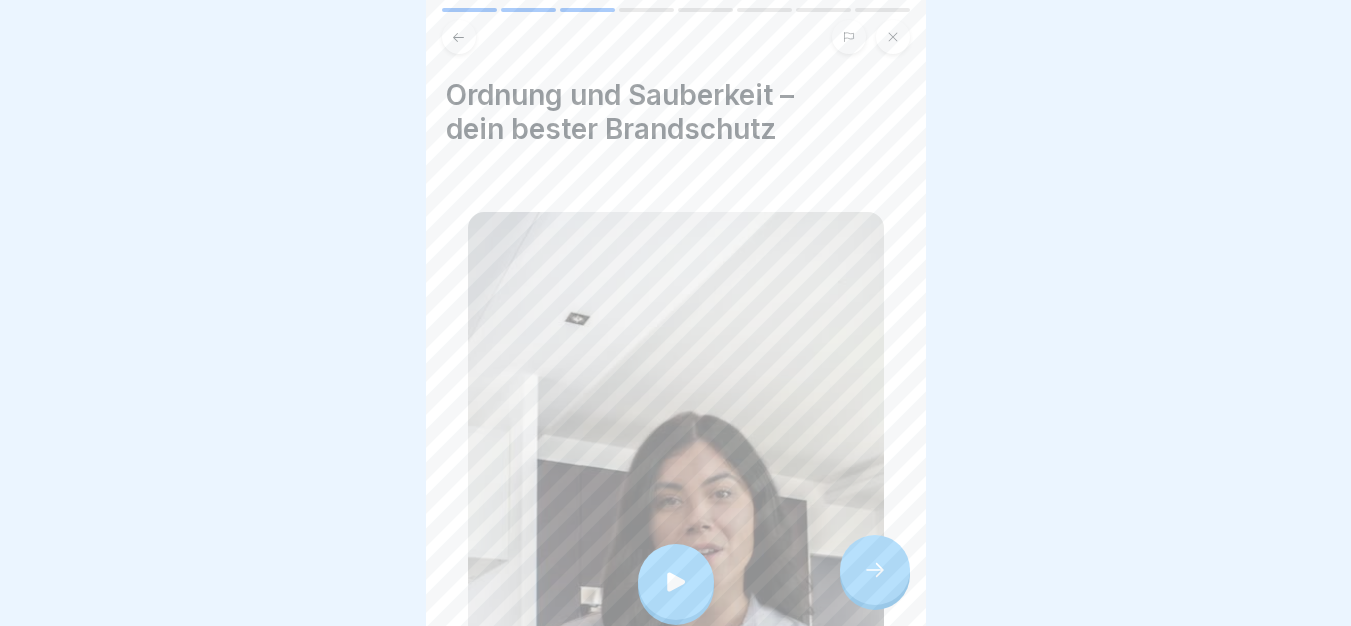 click at bounding box center [875, 570] 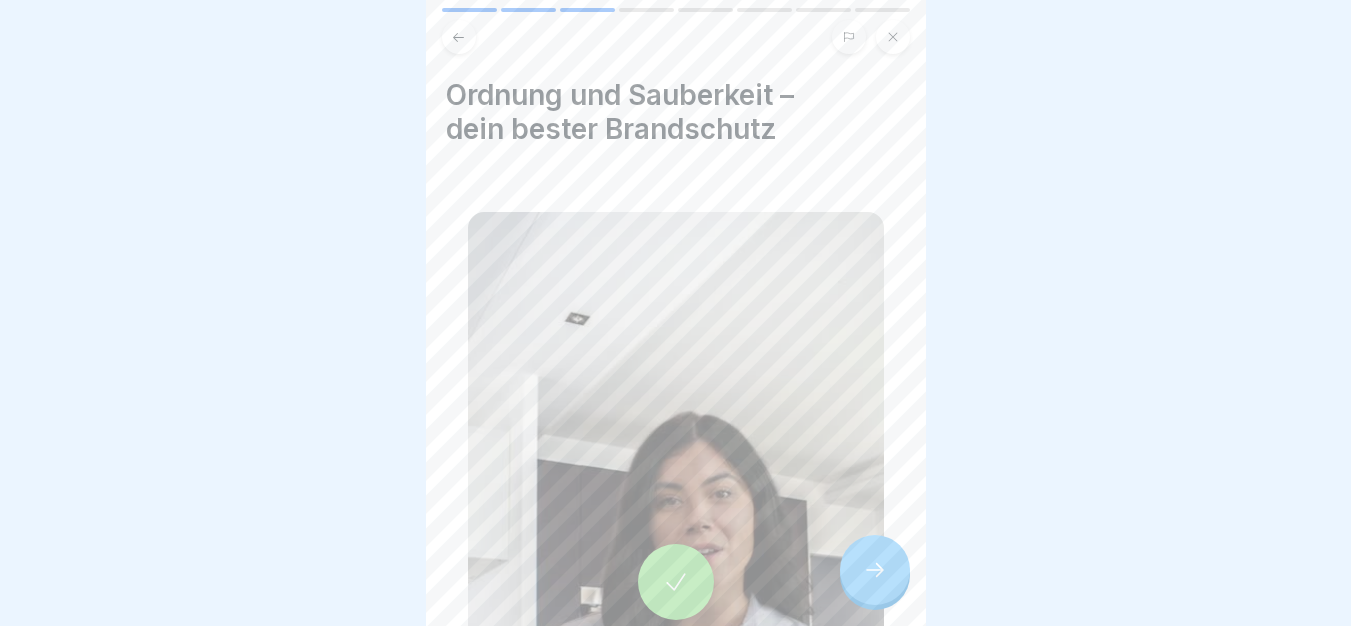 click 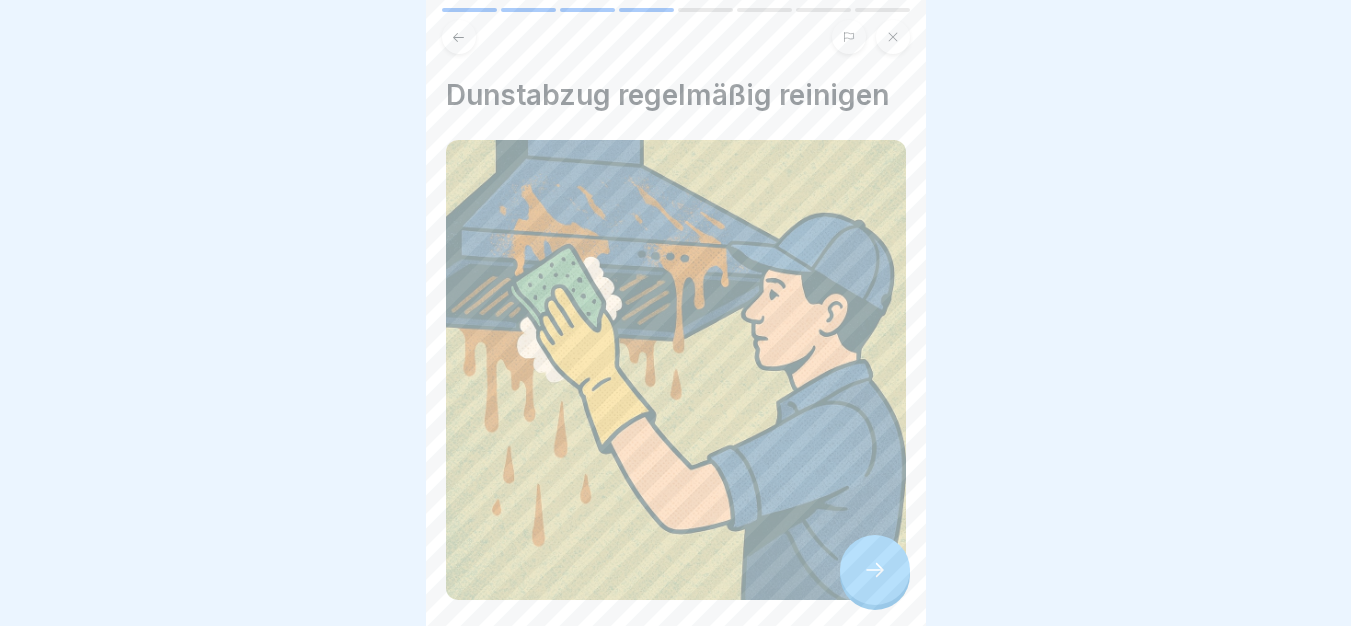 click 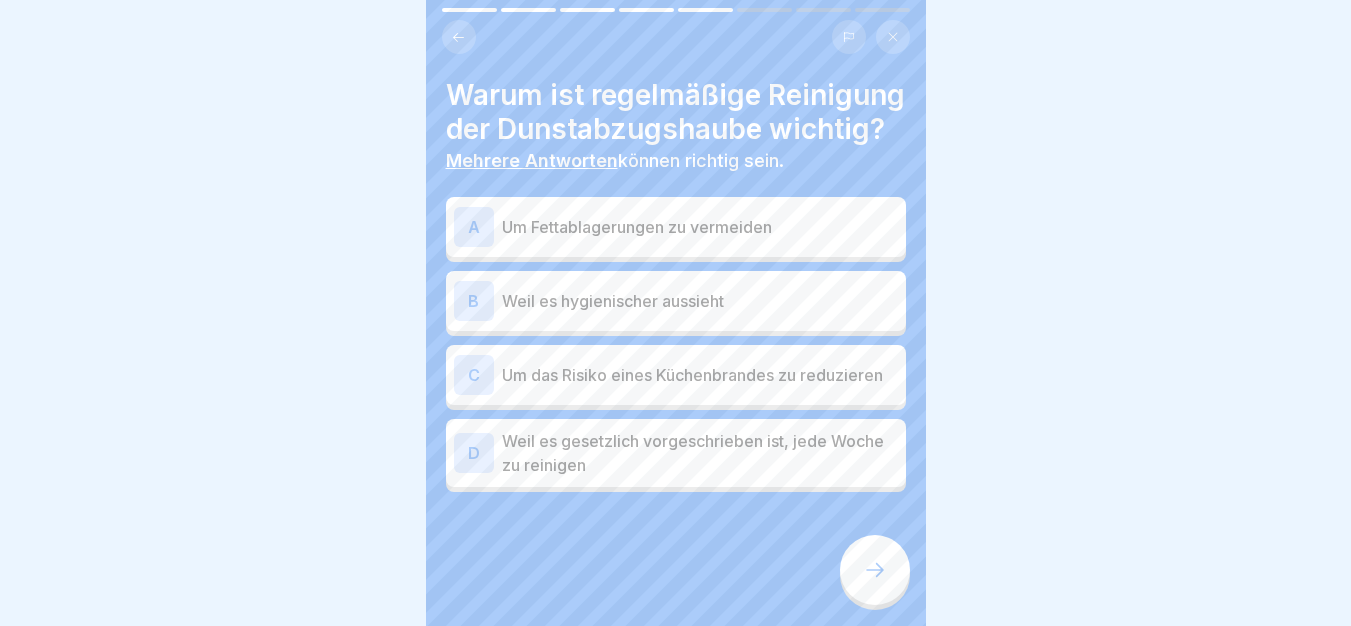 click 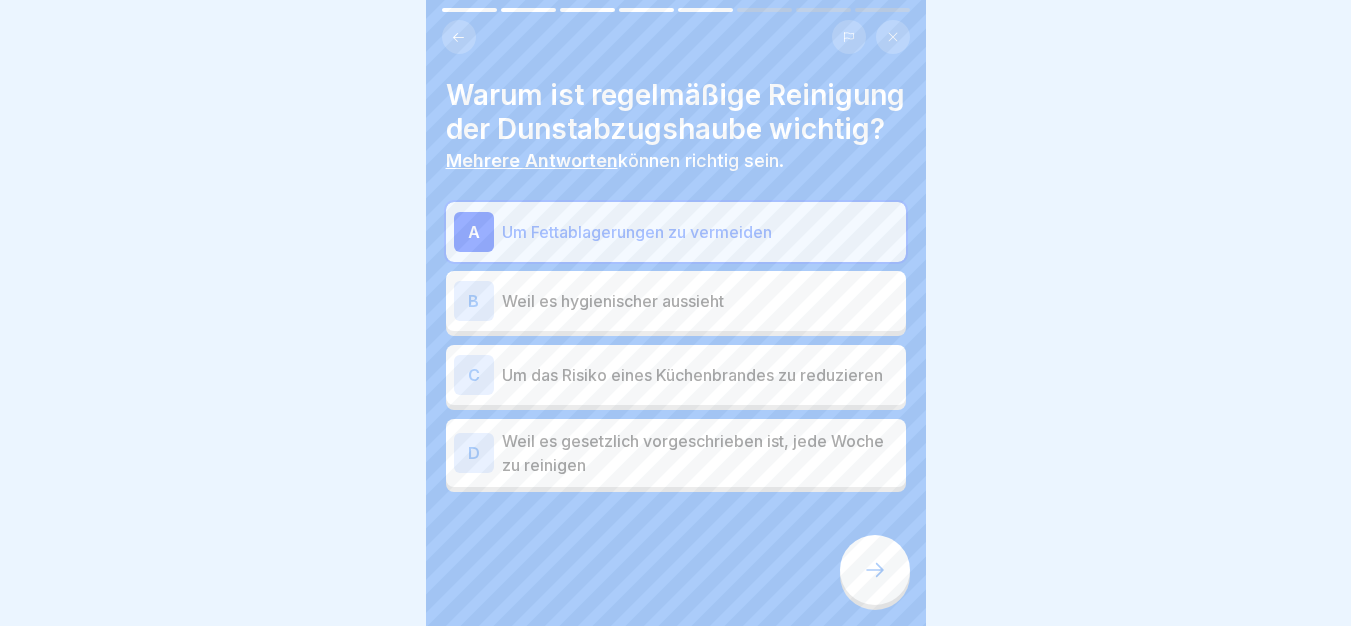 click on "Um das Risiko eines Küchenbrandes zu reduzieren" at bounding box center (700, 375) 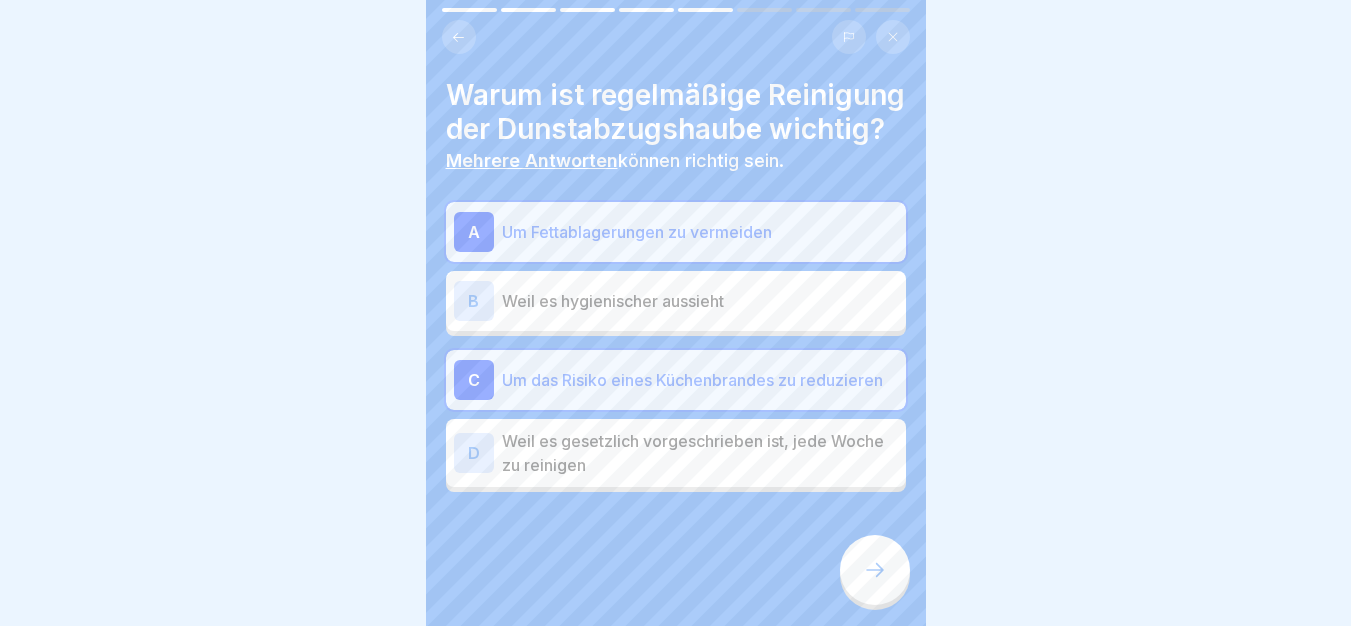 click at bounding box center [875, 570] 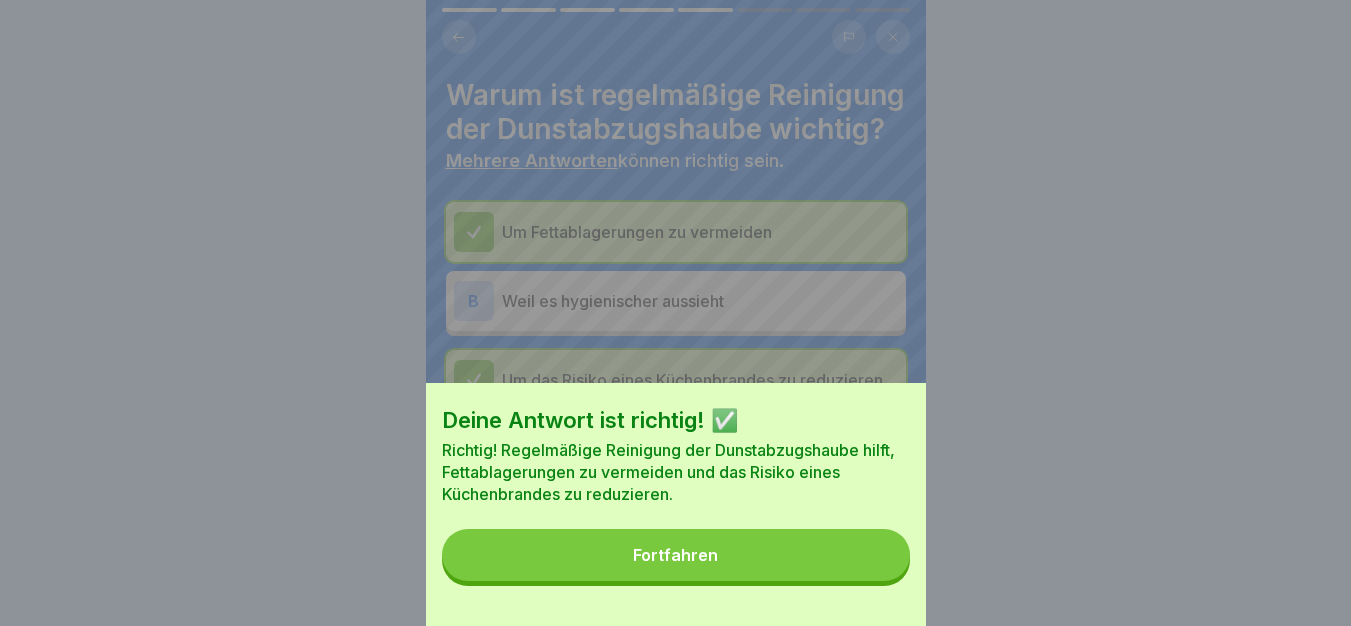 click on "Fortfahren" at bounding box center [676, 555] 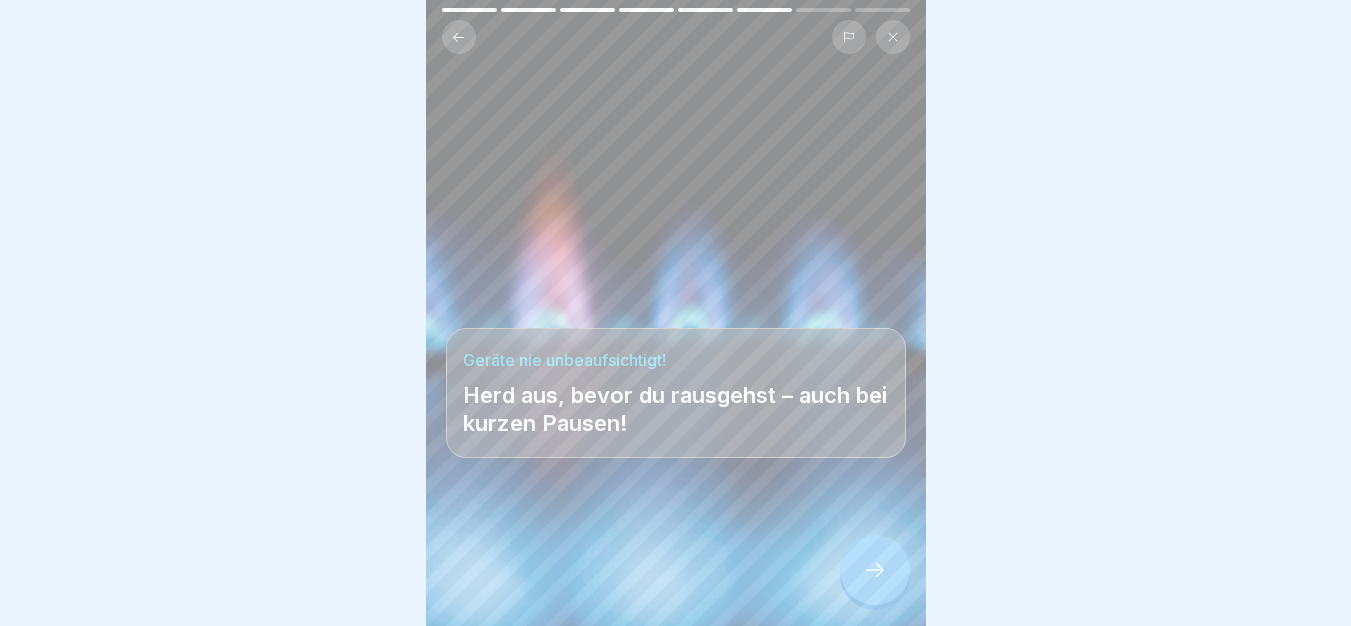 click at bounding box center (875, 570) 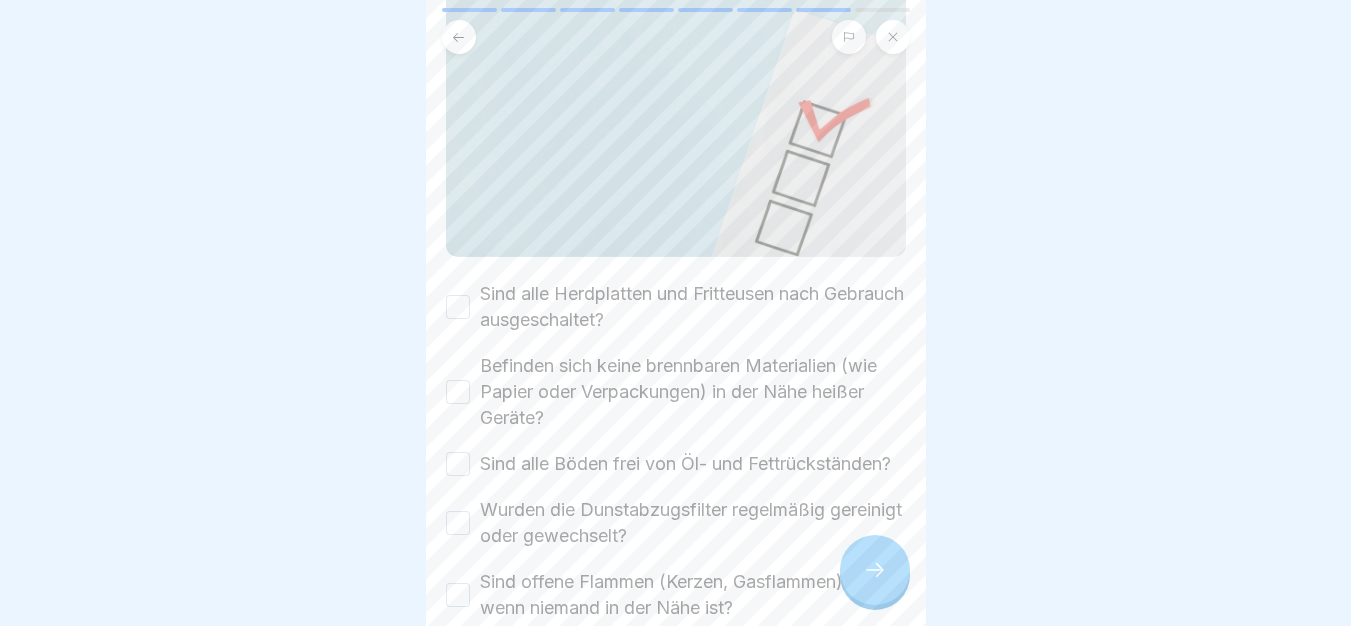 scroll, scrollTop: 260, scrollLeft: 0, axis: vertical 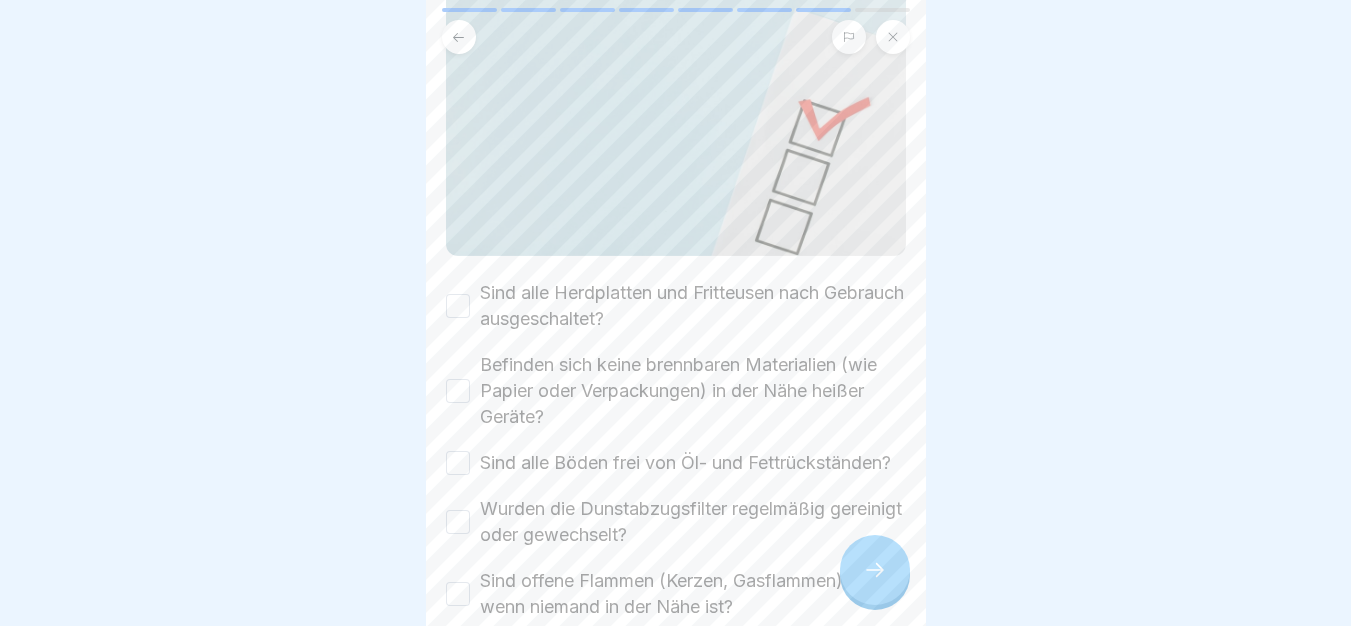 click on "Sind alle Herdplatten und Fritteusen nach Gebrauch ausgeschaltet?" at bounding box center [458, 306] 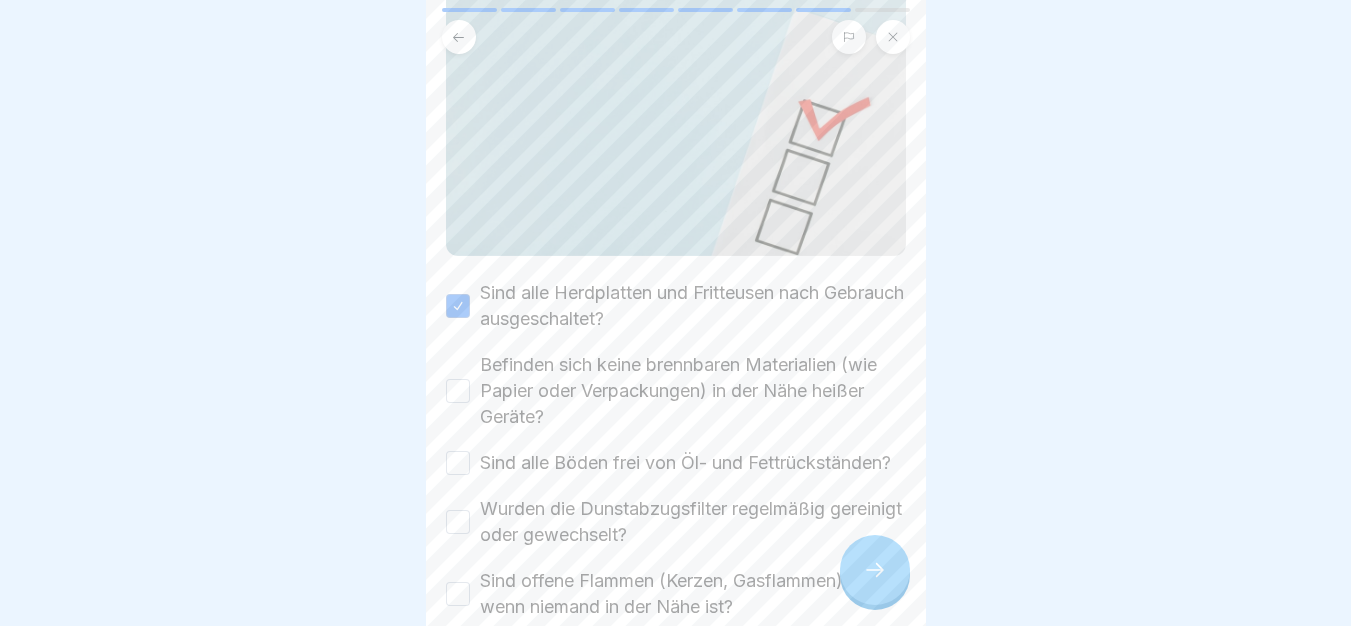 click on "Befinden sich keine brennbaren Materialien (wie Papier oder Verpackungen) in der Nähe heißer Geräte?" at bounding box center (458, 391) 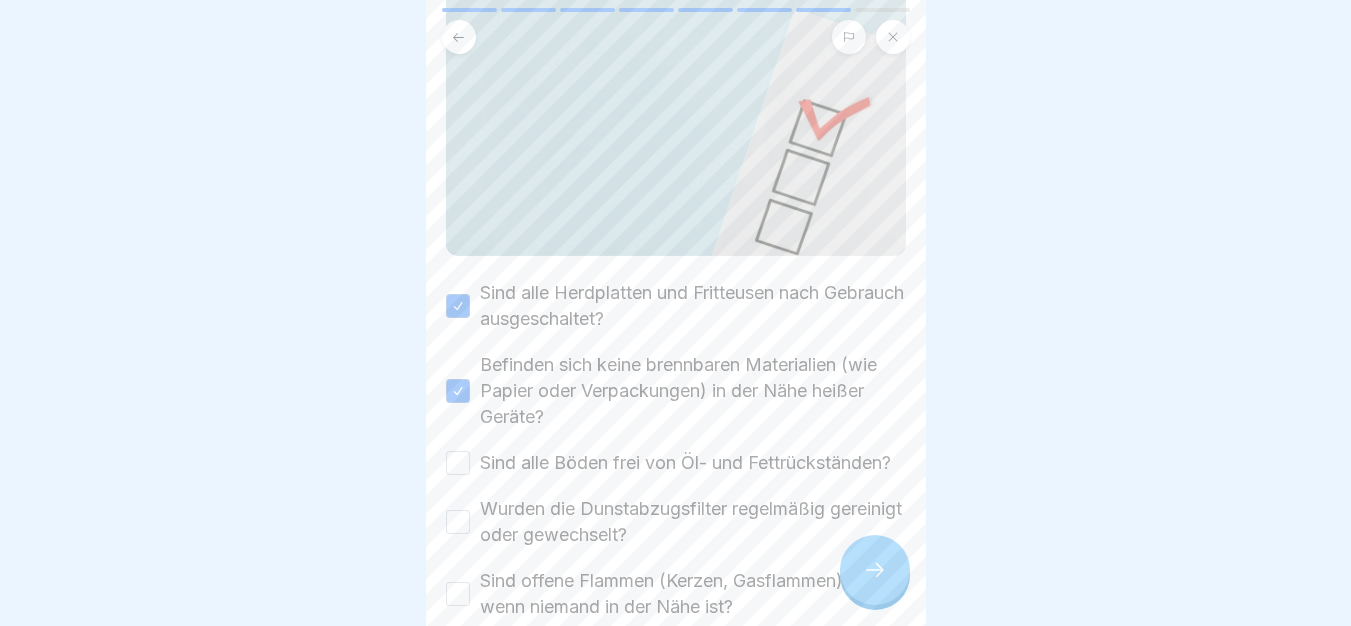 click on "Sind alle Böden frei von Öl- und Fettrückständen?" at bounding box center [458, 463] 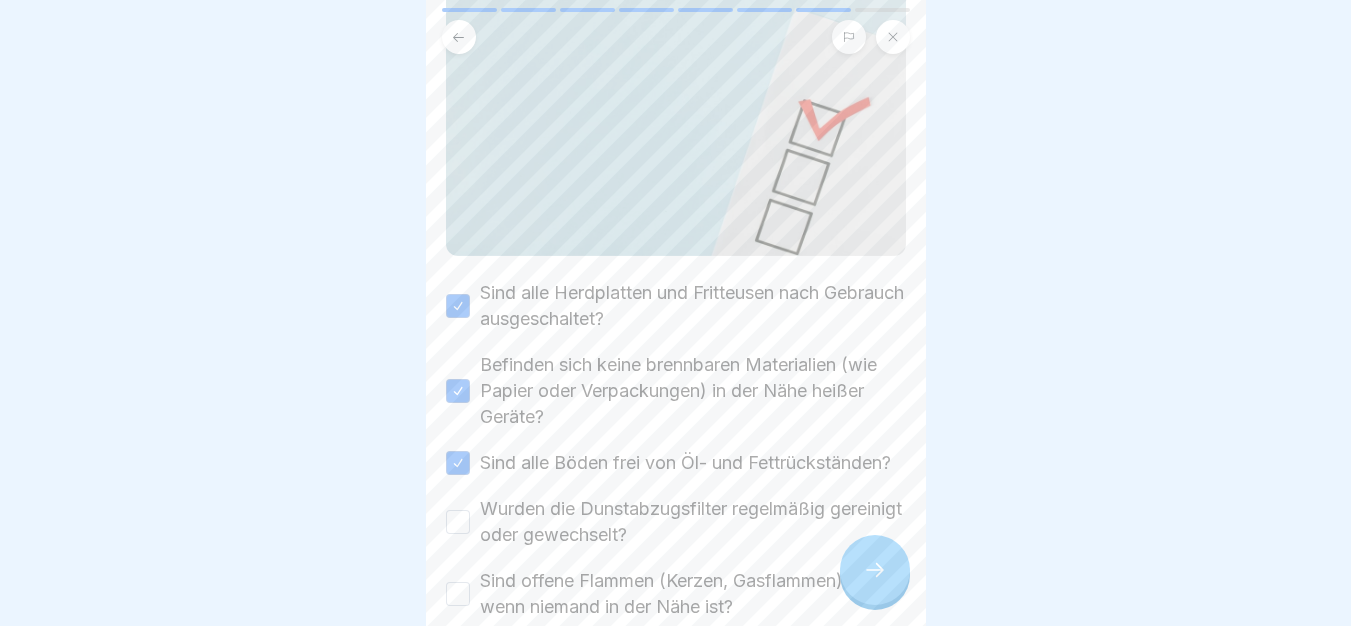 click on "Wurden die Dunstabzugsfilter regelmäßig gereinigt oder gewechselt?" at bounding box center [458, 522] 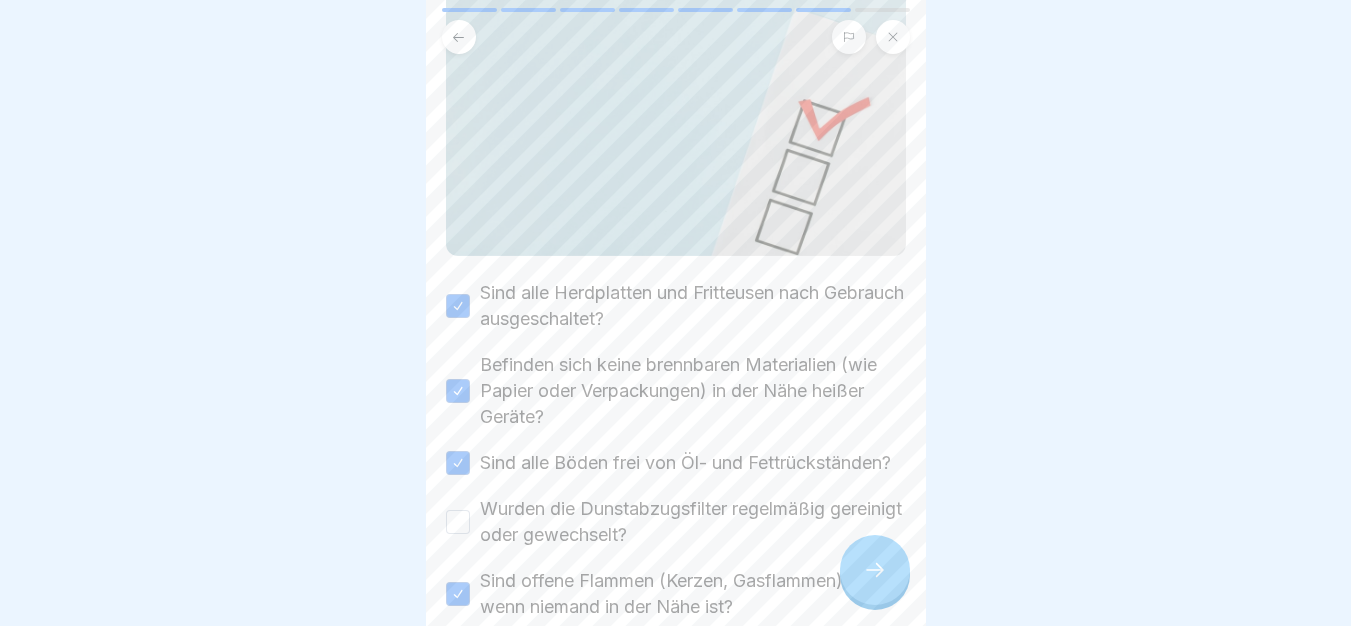 click on "Wurden die Dunstabzugsfilter regelmäßig gereinigt oder gewechselt?" at bounding box center (458, 522) 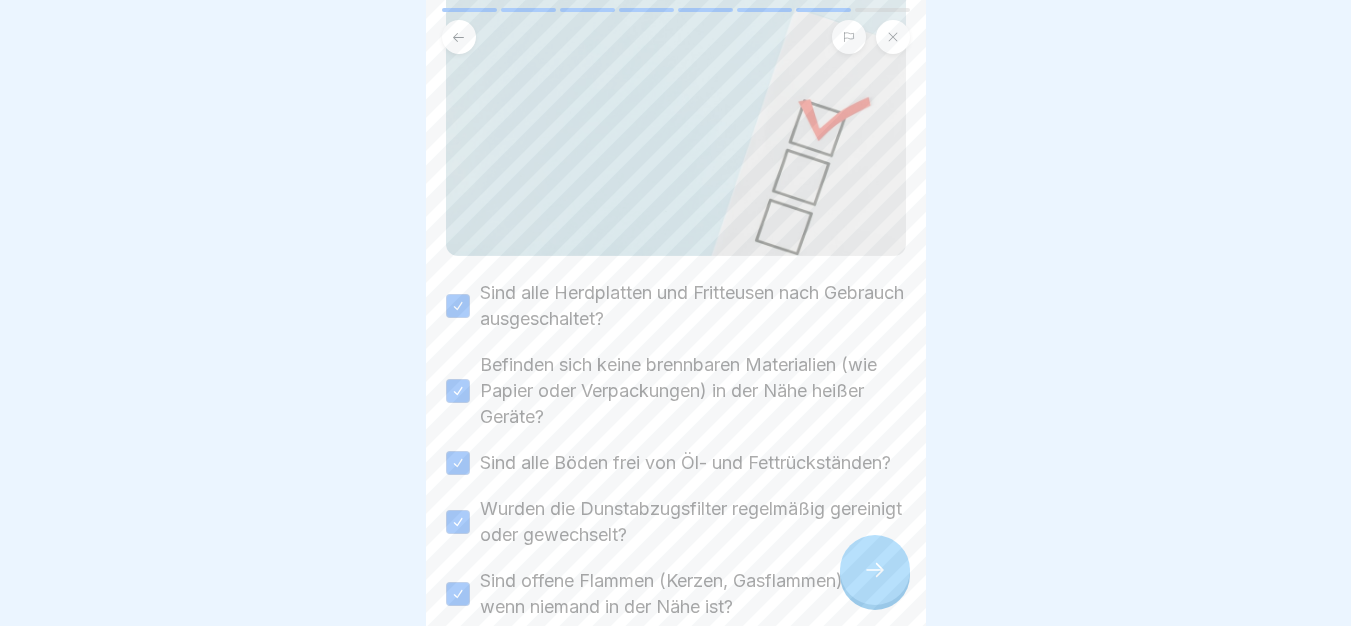 scroll, scrollTop: 390, scrollLeft: 0, axis: vertical 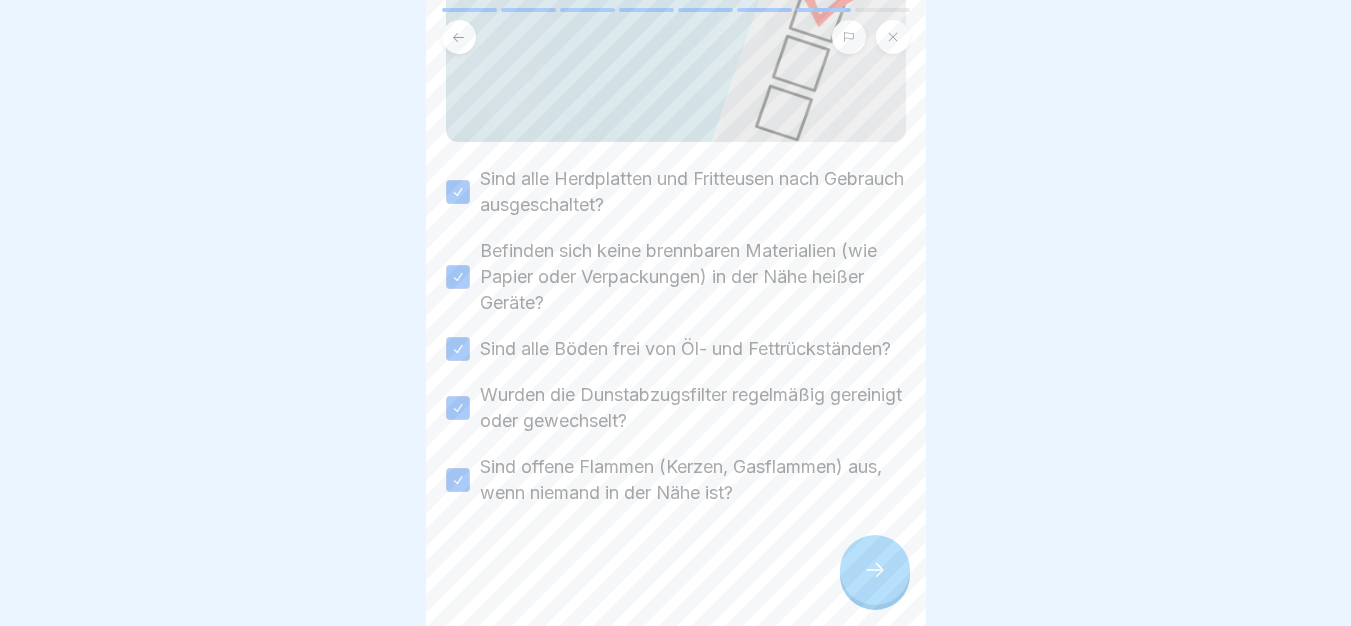 click at bounding box center (875, 570) 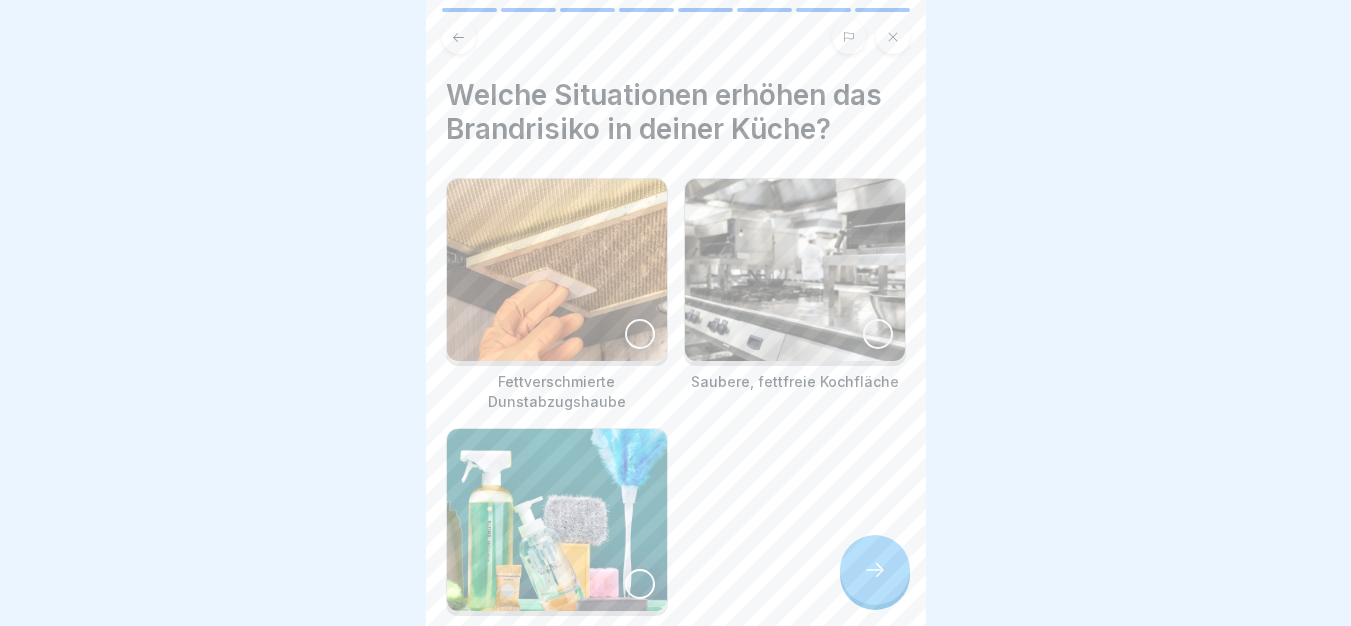 click at bounding box center [557, 270] 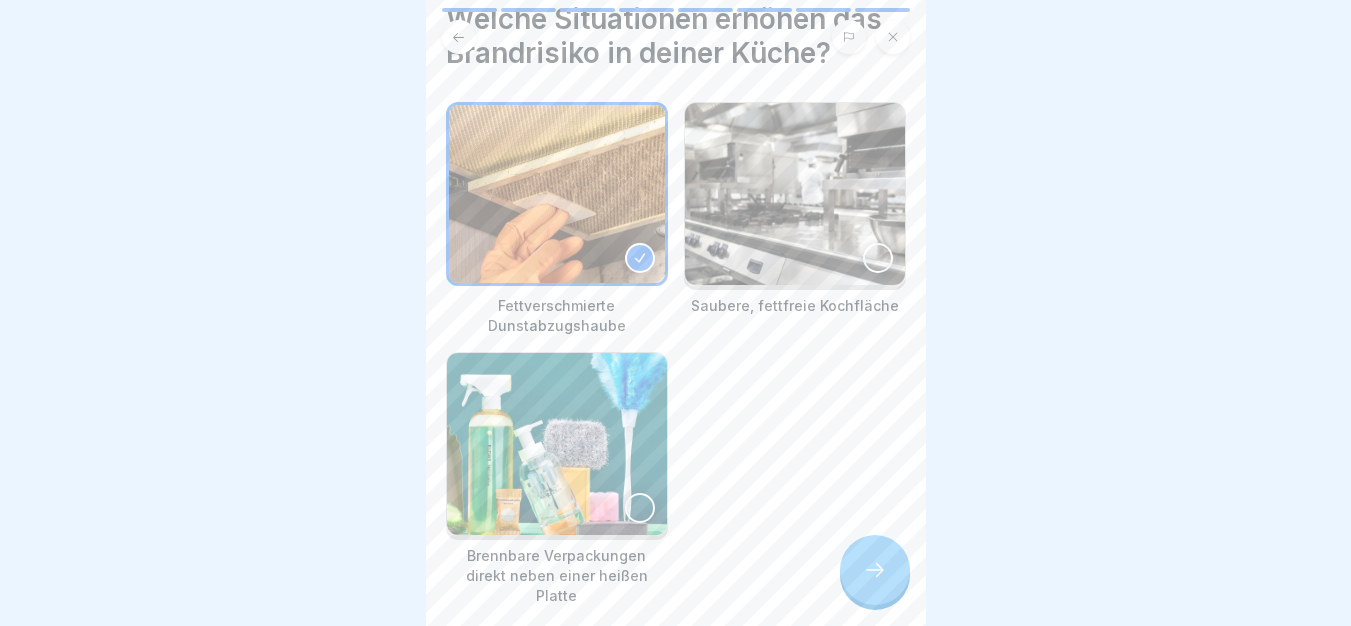 scroll, scrollTop: 87, scrollLeft: 0, axis: vertical 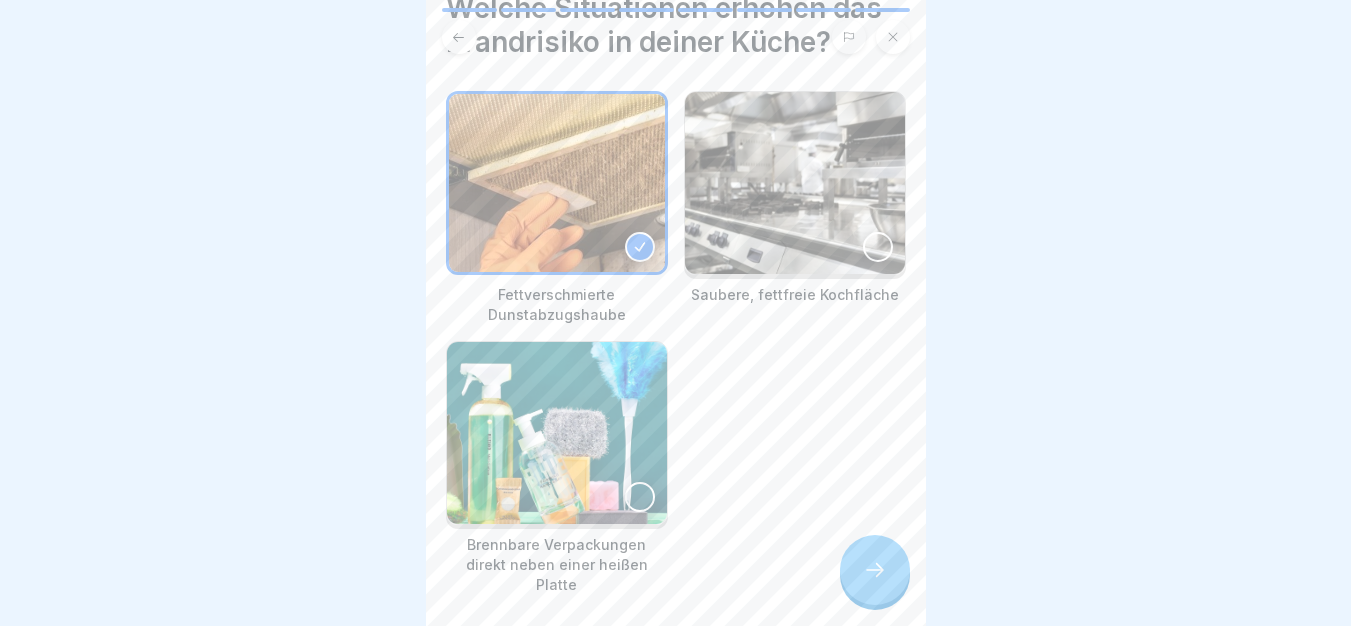 click at bounding box center [557, 433] 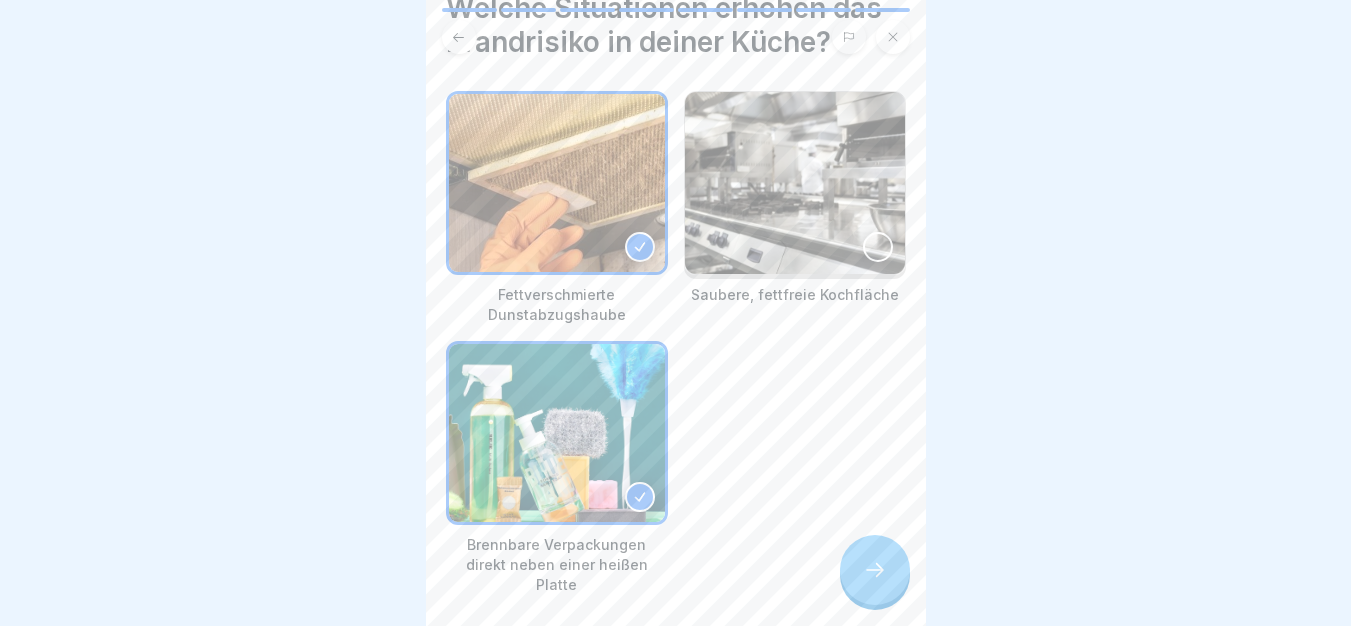 click 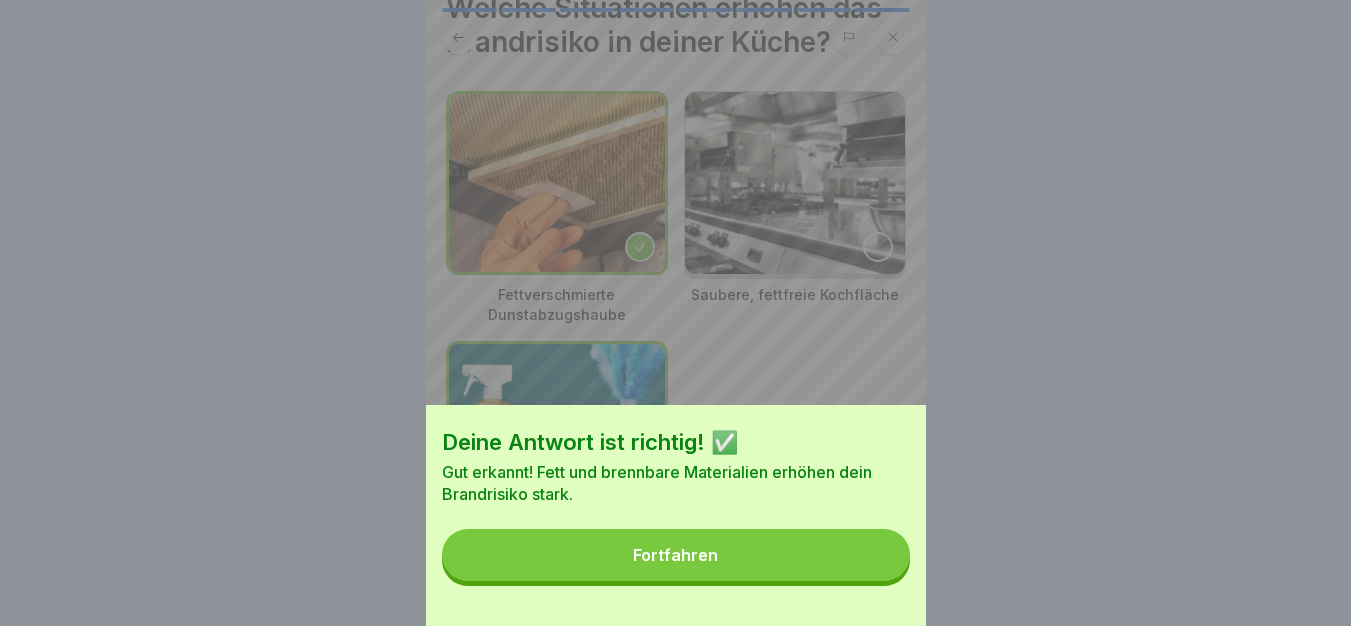 click on "Fortfahren" at bounding box center [676, 555] 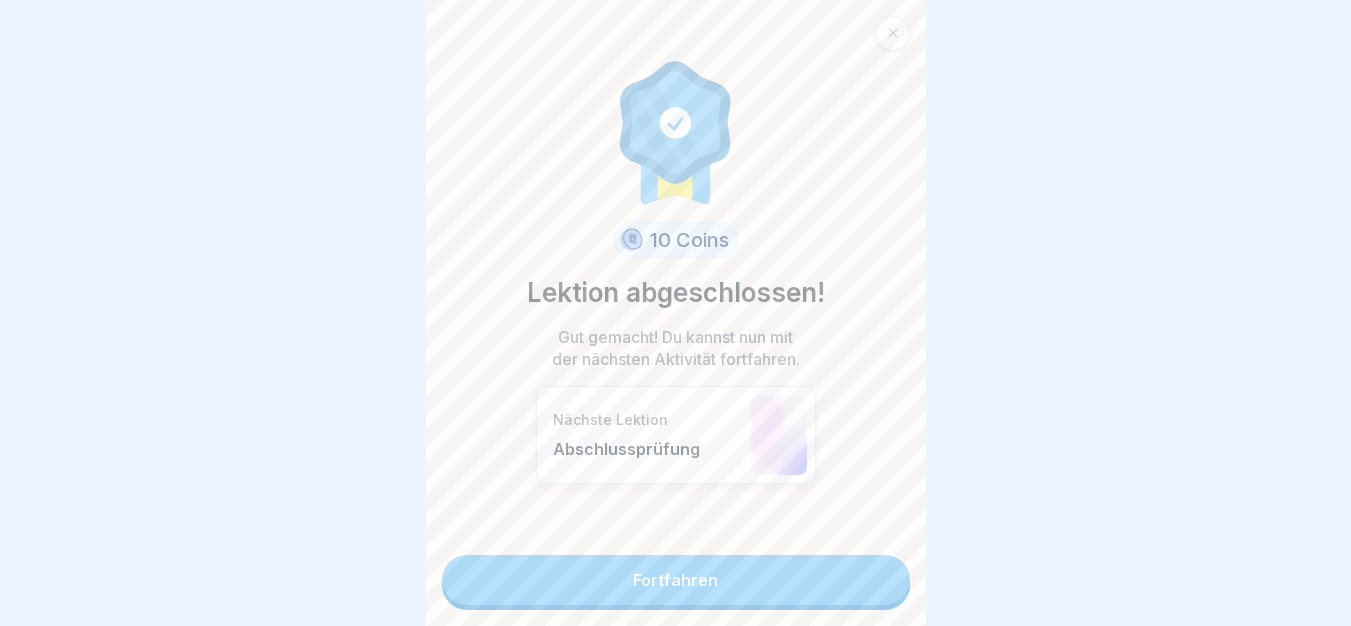 click on "Fortfahren" at bounding box center (676, 580) 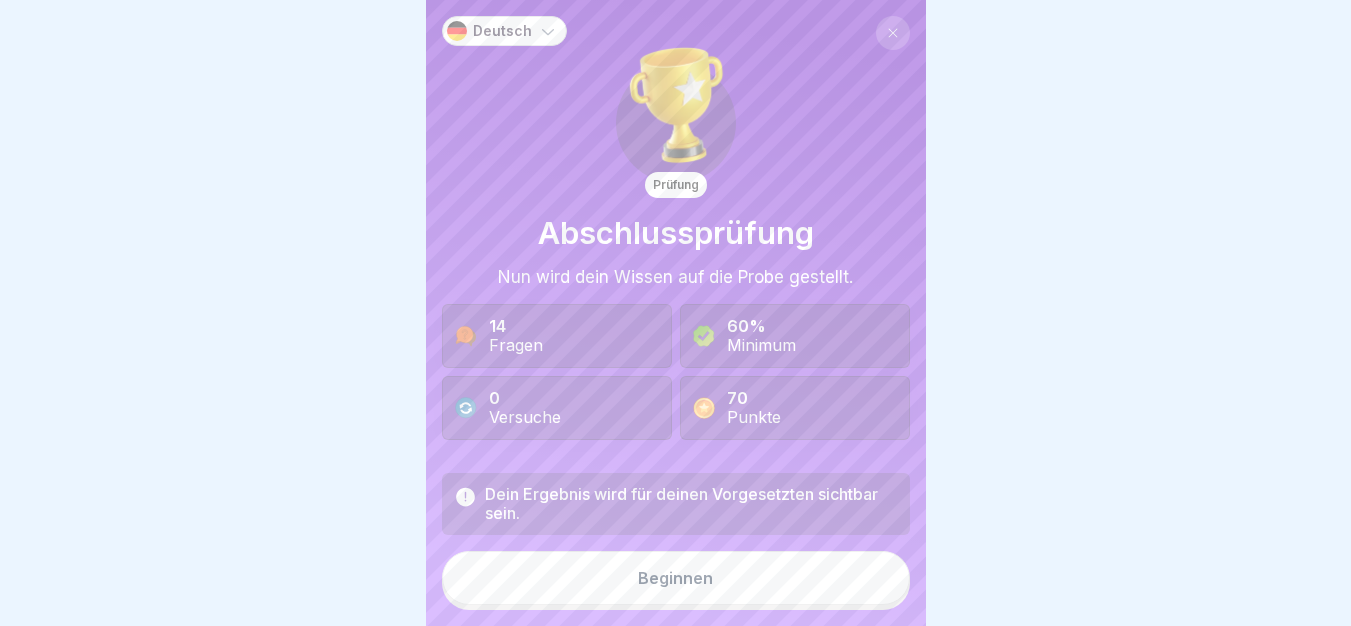 click on "Beginnen" at bounding box center (676, 578) 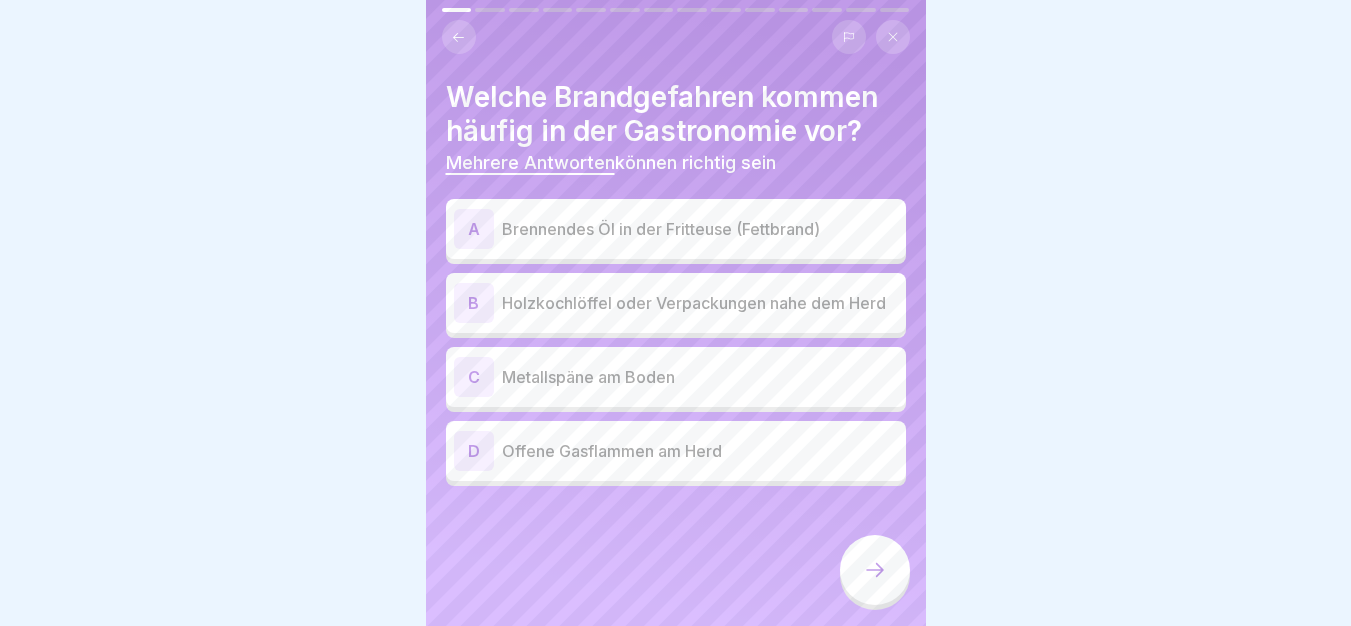 click on "A Brennendes Öl in der Fritteuse (Fettbrand)" at bounding box center (676, 229) 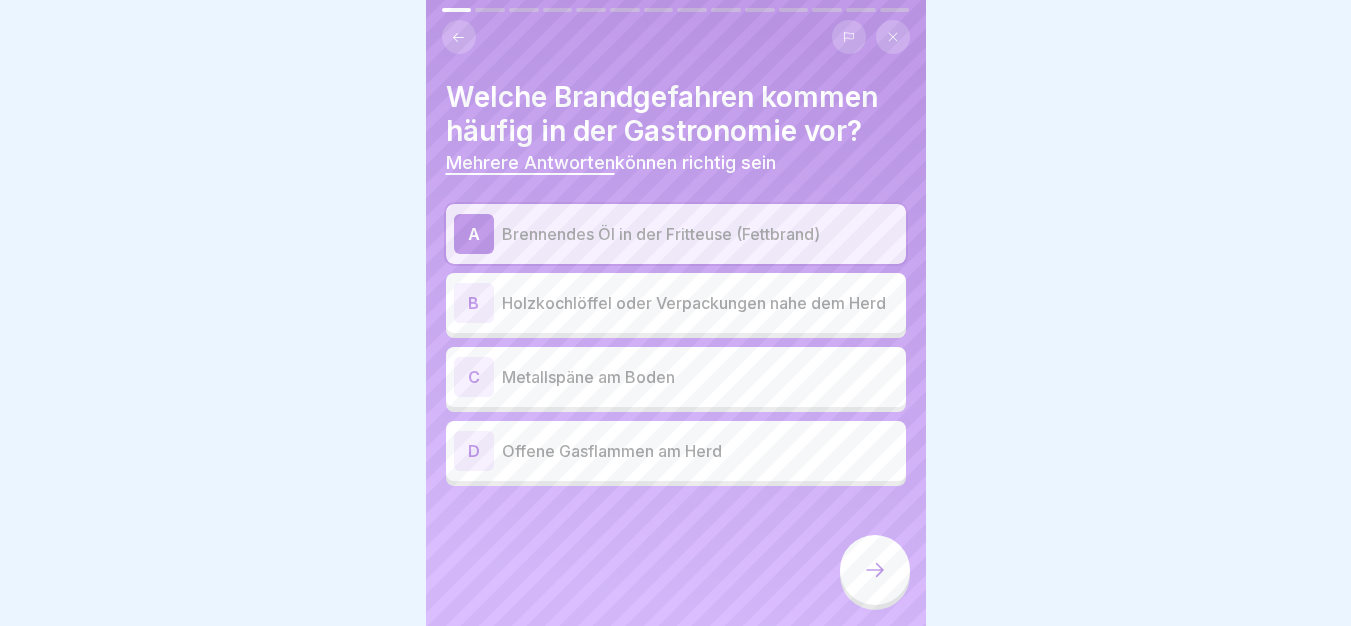 click on "Offene Gasflammen am Herd" at bounding box center [700, 451] 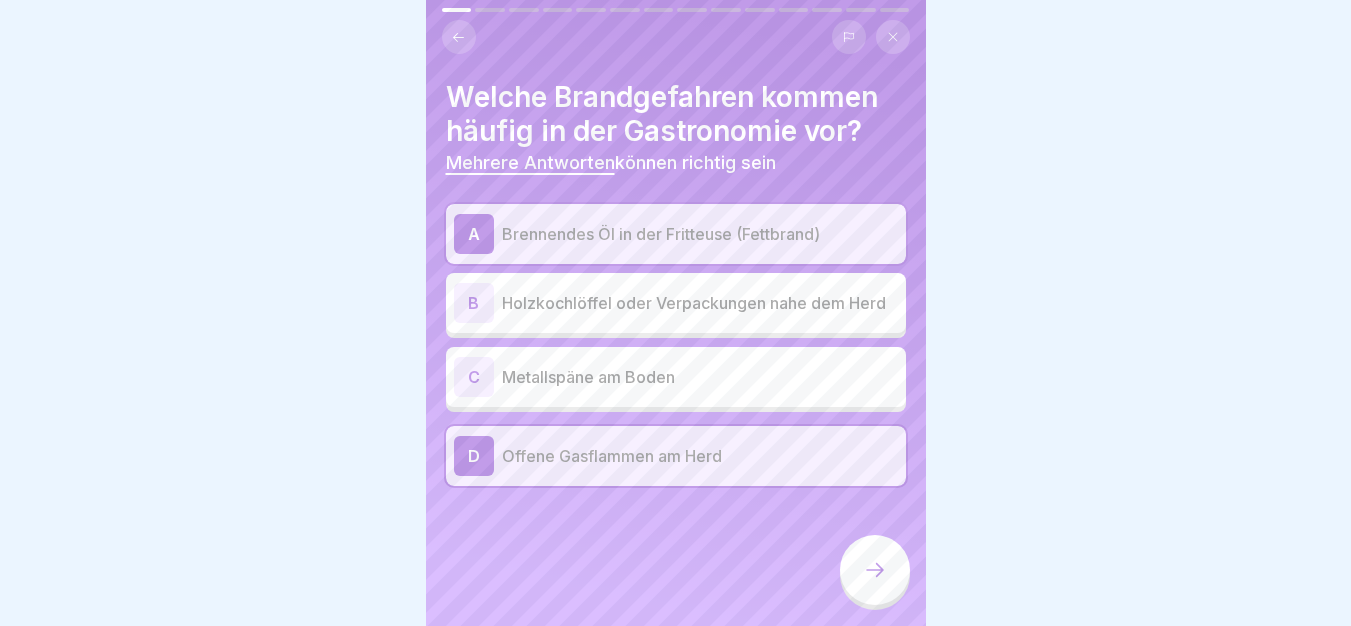 click on "Holzkochlöffel oder Verpackungen nahe dem Herd" at bounding box center [700, 303] 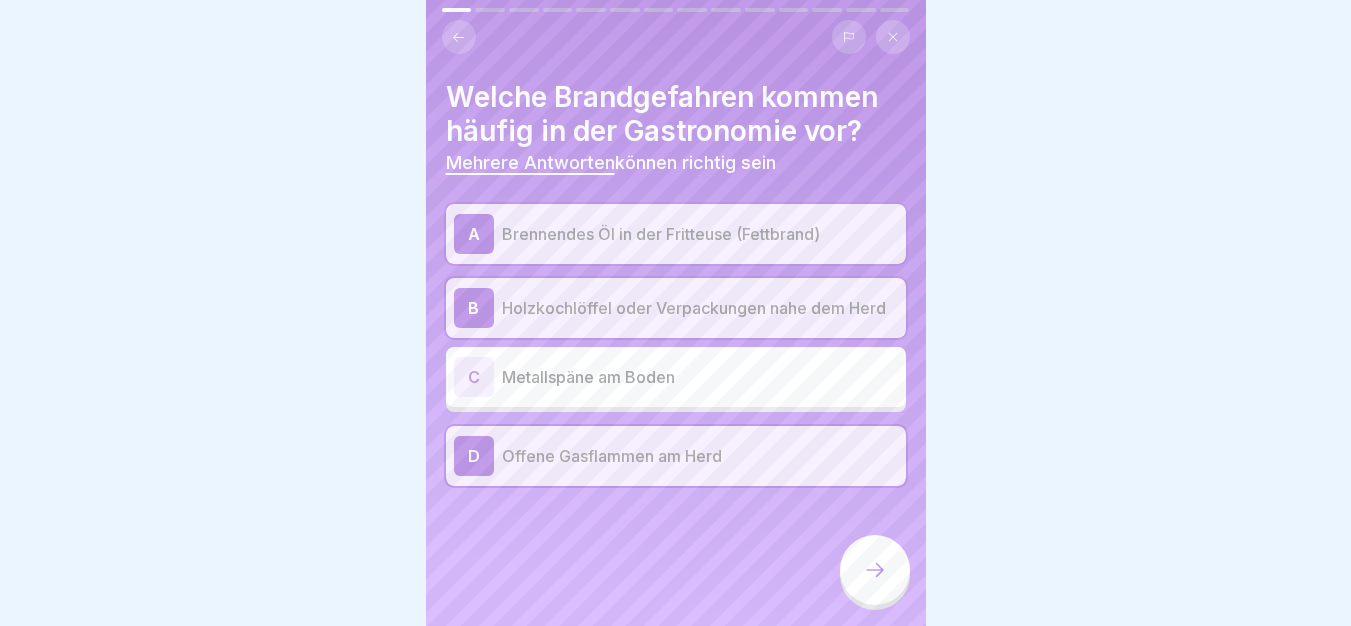 click at bounding box center (875, 570) 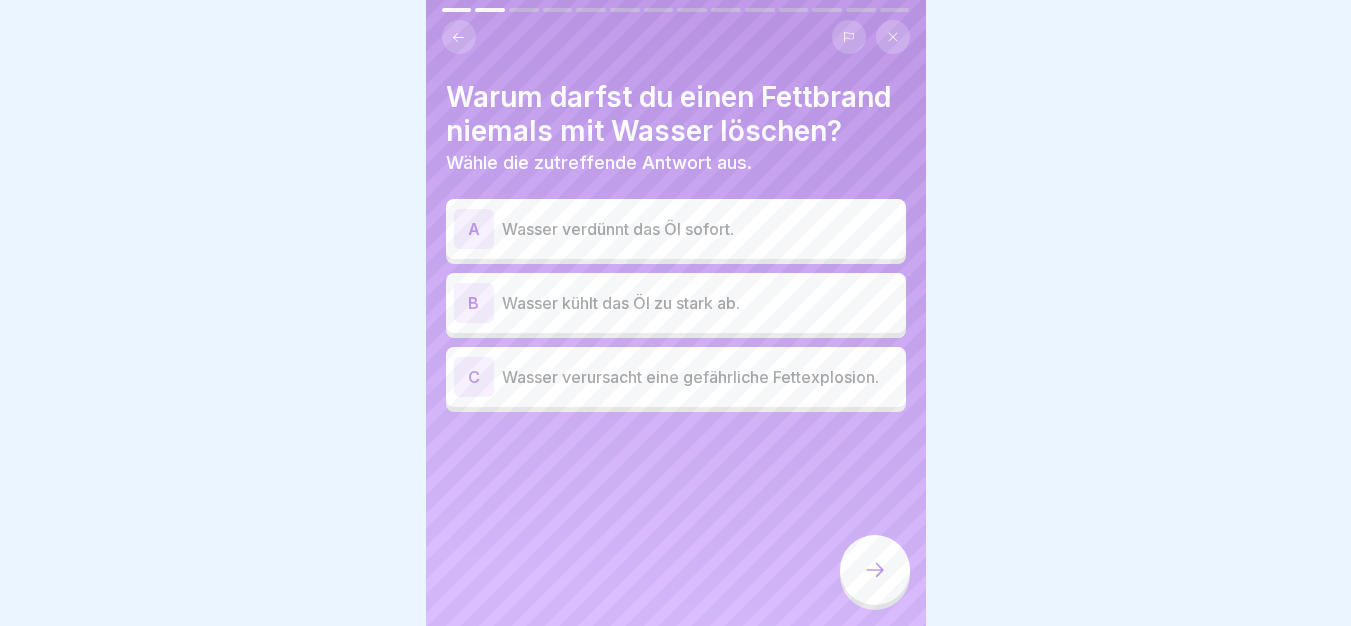 click on "Wasser verursacht eine gefährliche Fettexplosion." at bounding box center (700, 377) 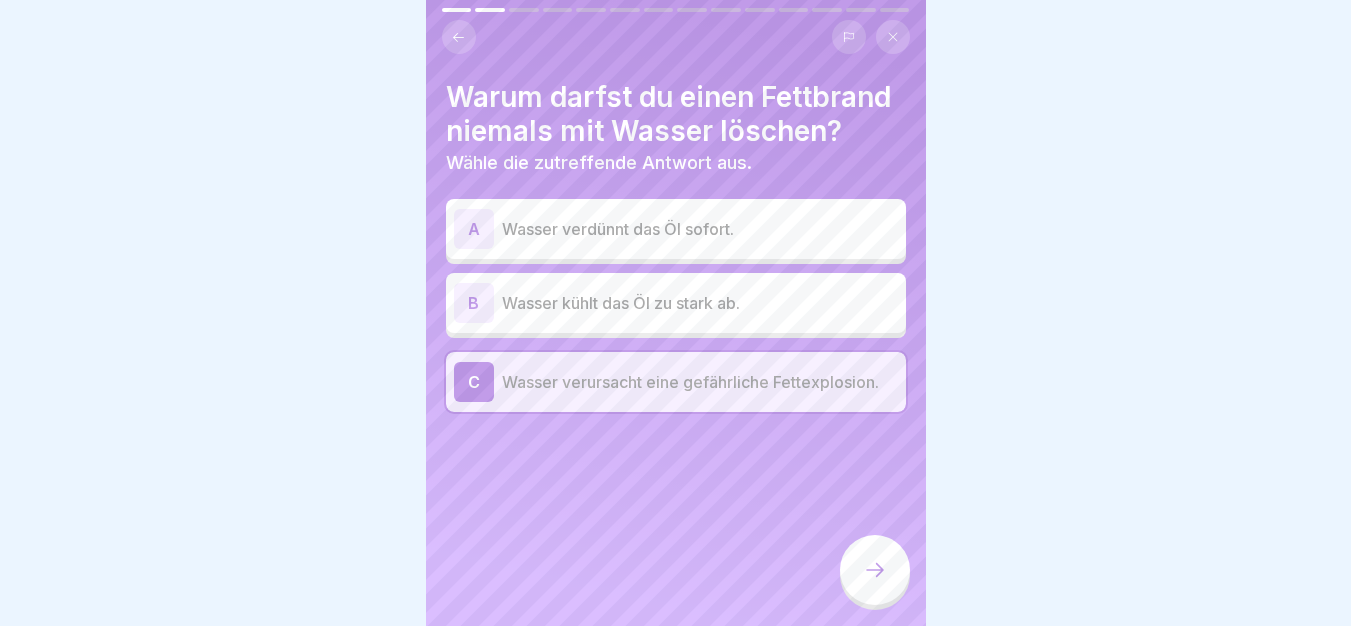 click 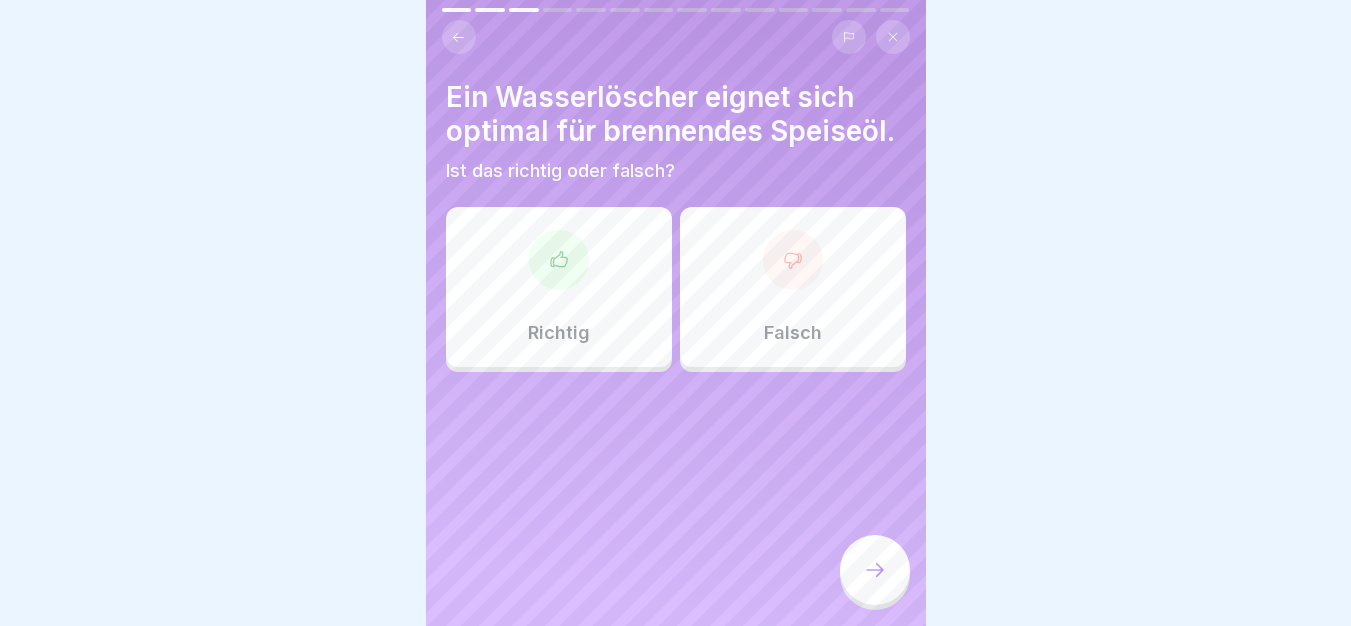 click on "Richtig" at bounding box center [559, 287] 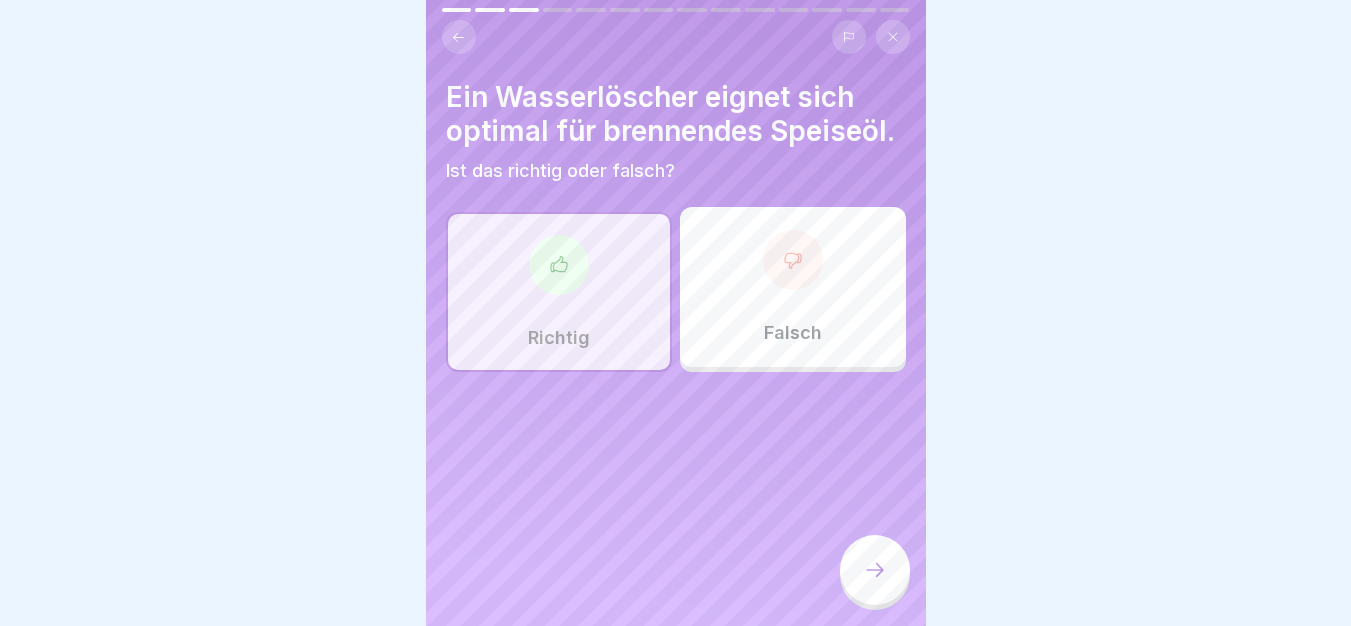 click on "Falsch" at bounding box center [793, 333] 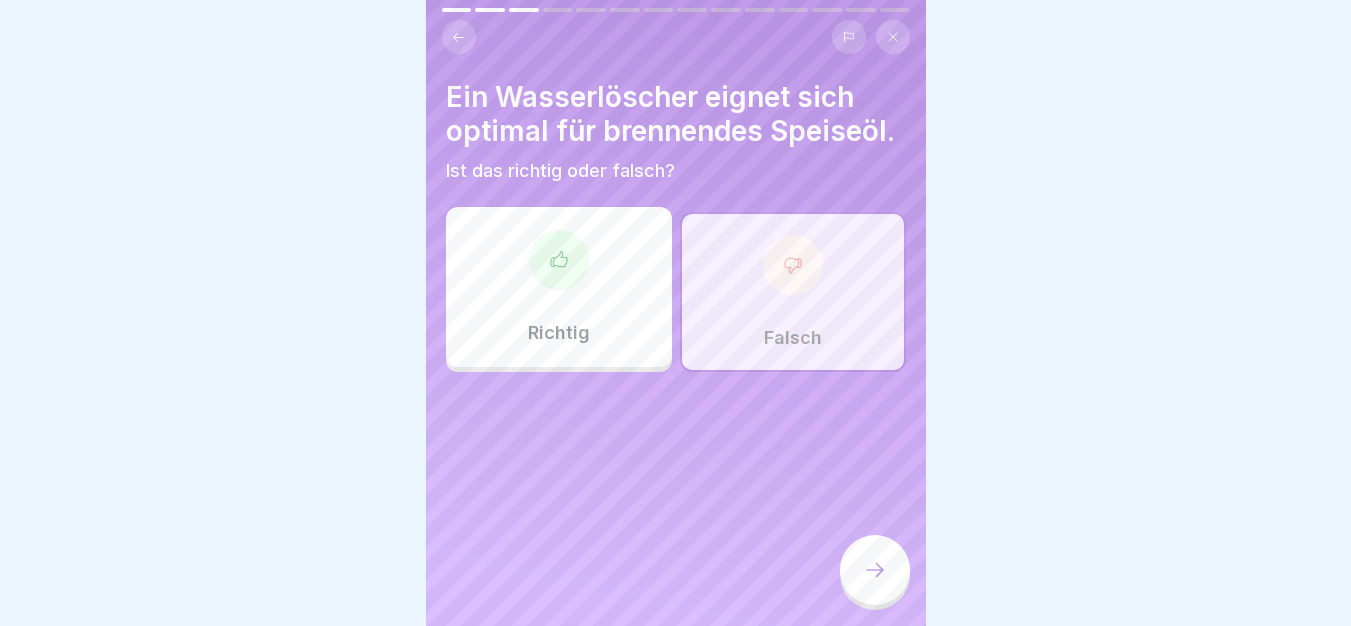 click at bounding box center (875, 570) 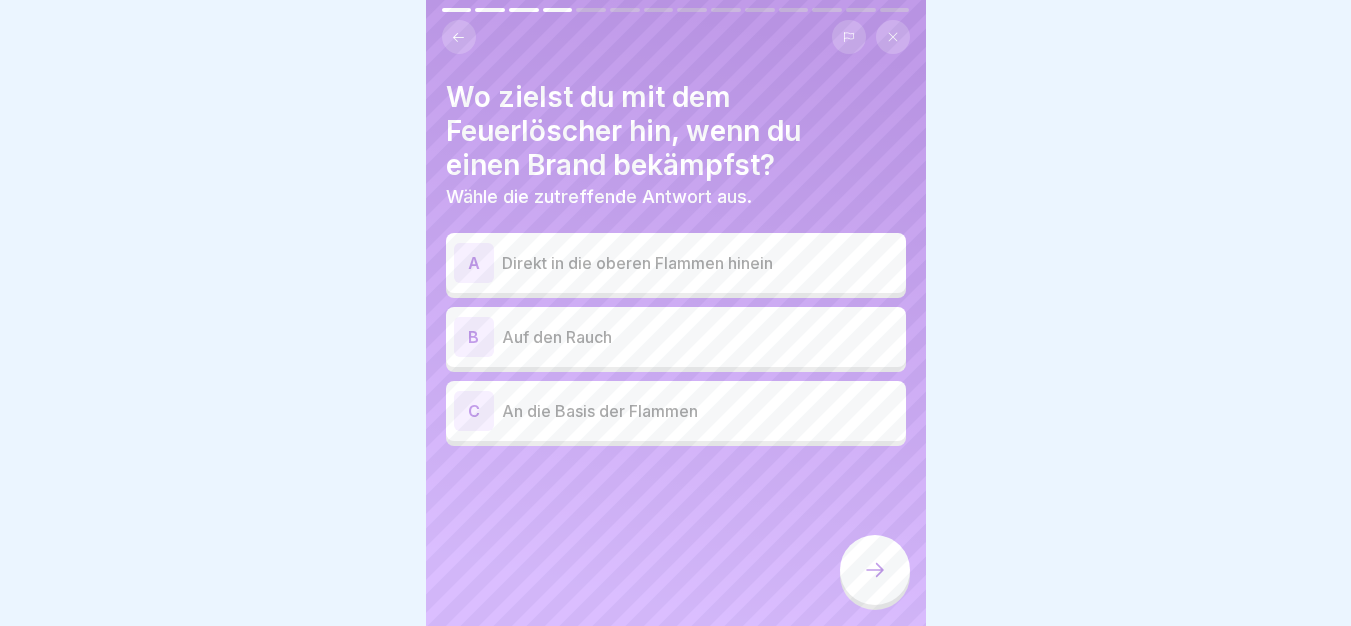 click on "A Direkt in die oberen Flammen hinein" at bounding box center (676, 263) 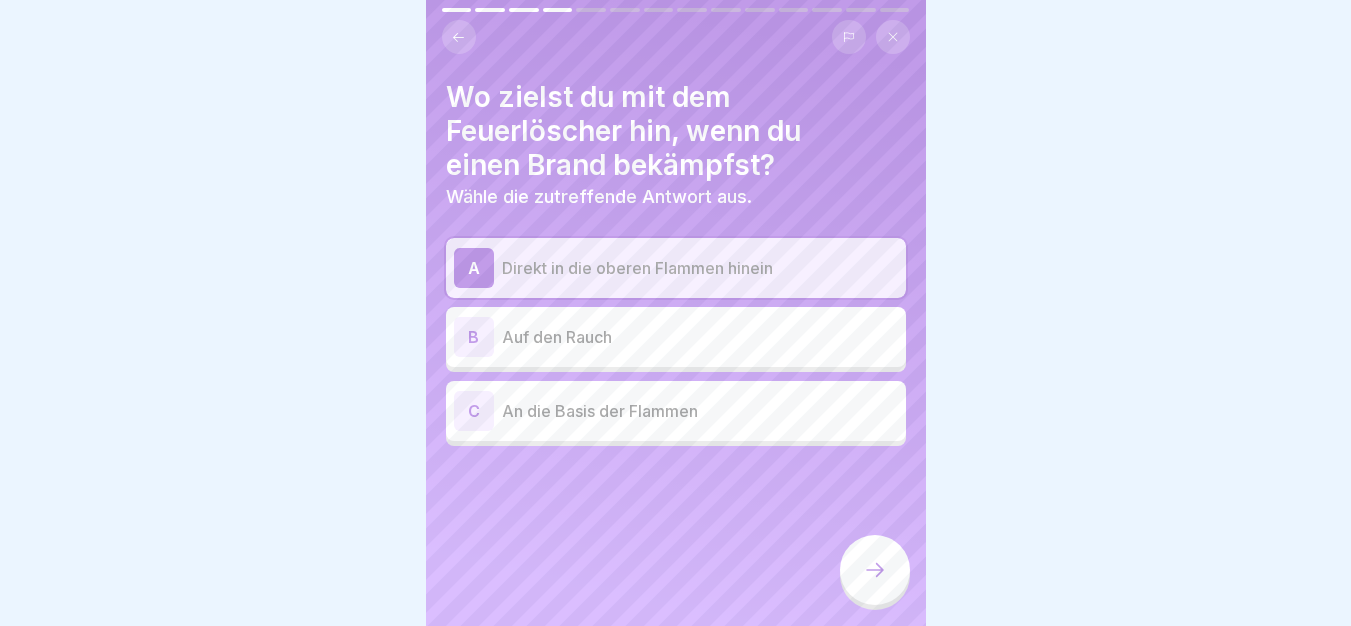click on "Direkt in die oberen Flammen hinein" at bounding box center [700, 268] 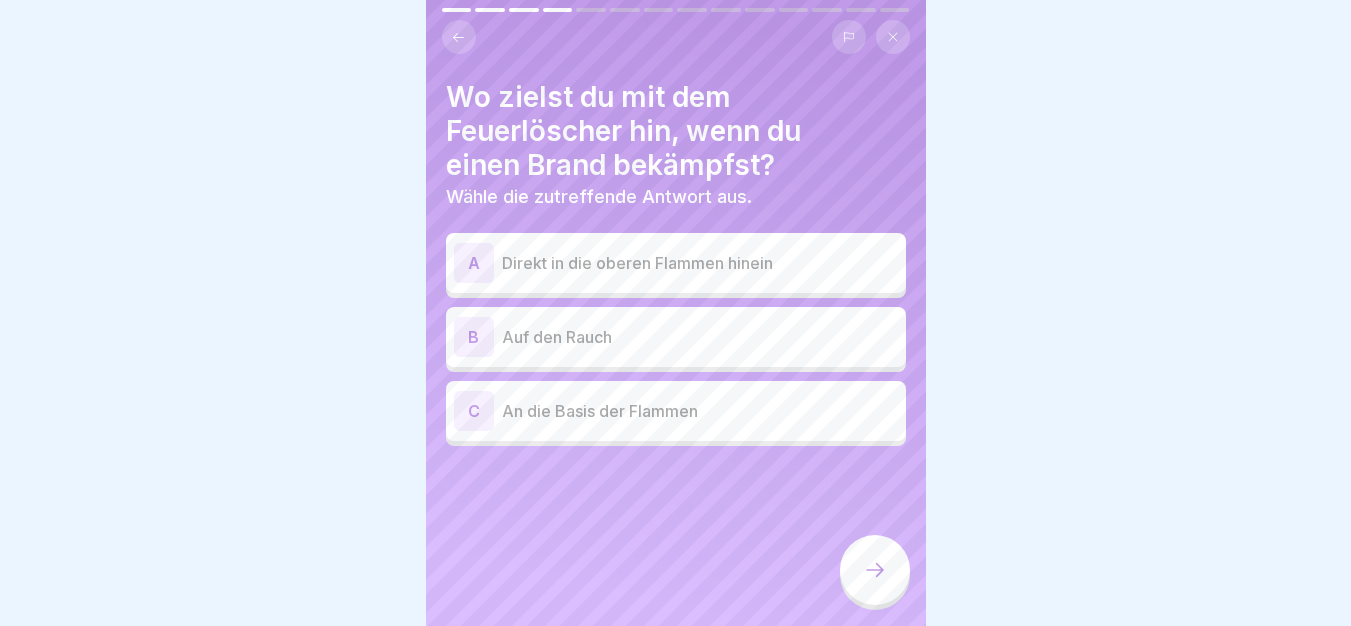 click on "C An die Basis der Flammen" at bounding box center (676, 411) 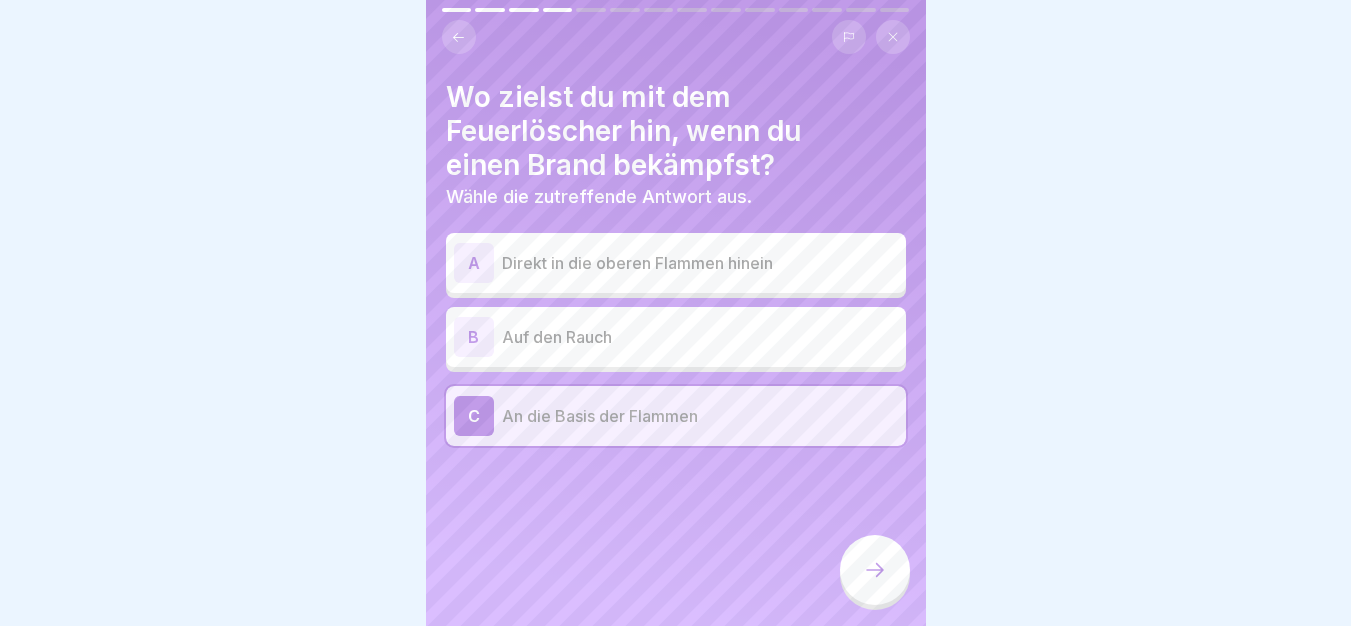 click at bounding box center (875, 570) 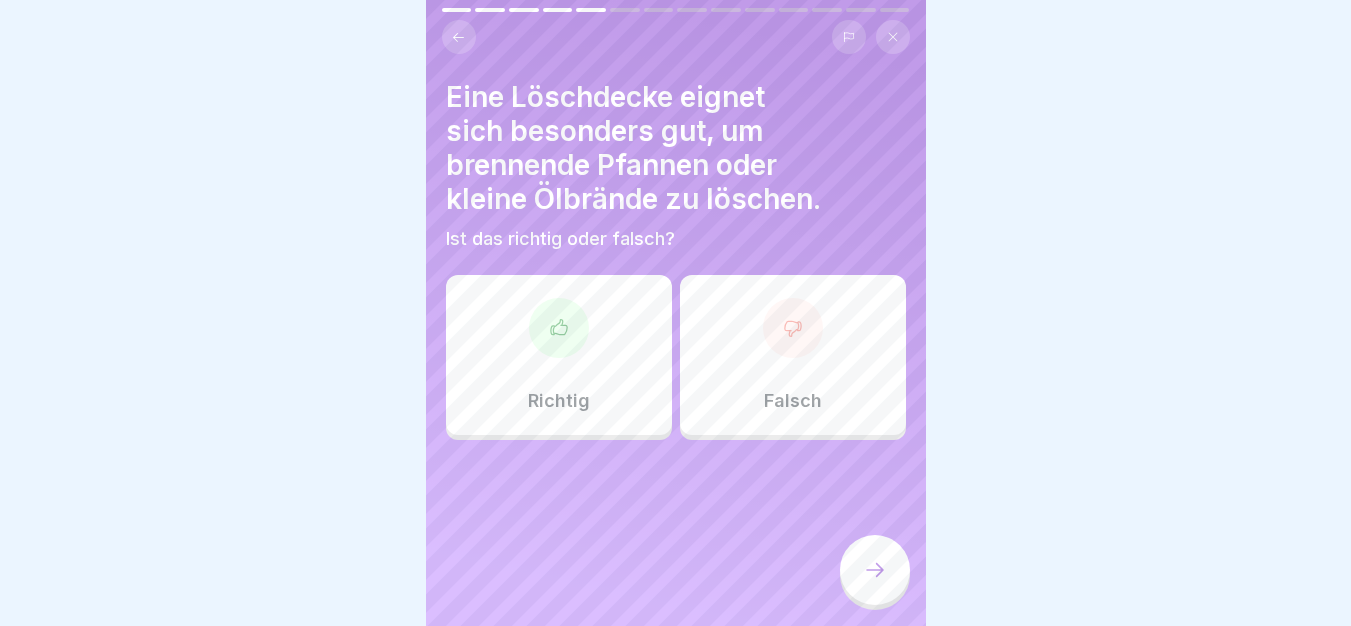 click on "Richtig" at bounding box center [559, 355] 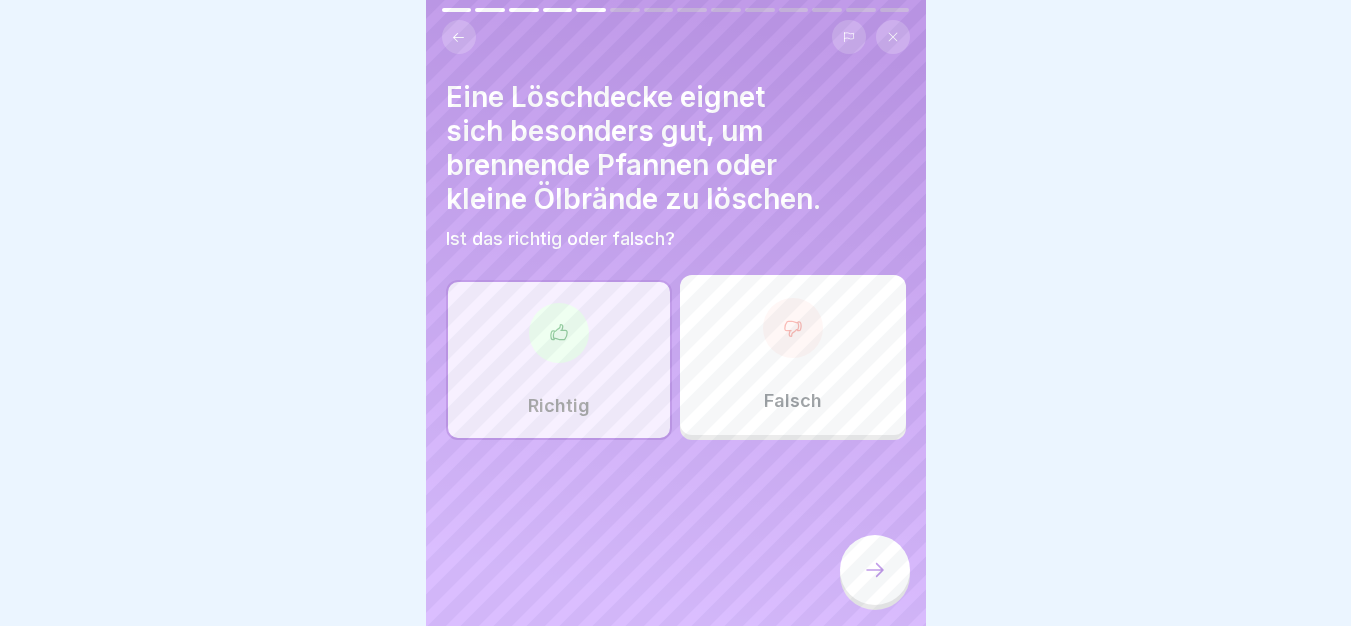 click at bounding box center (875, 570) 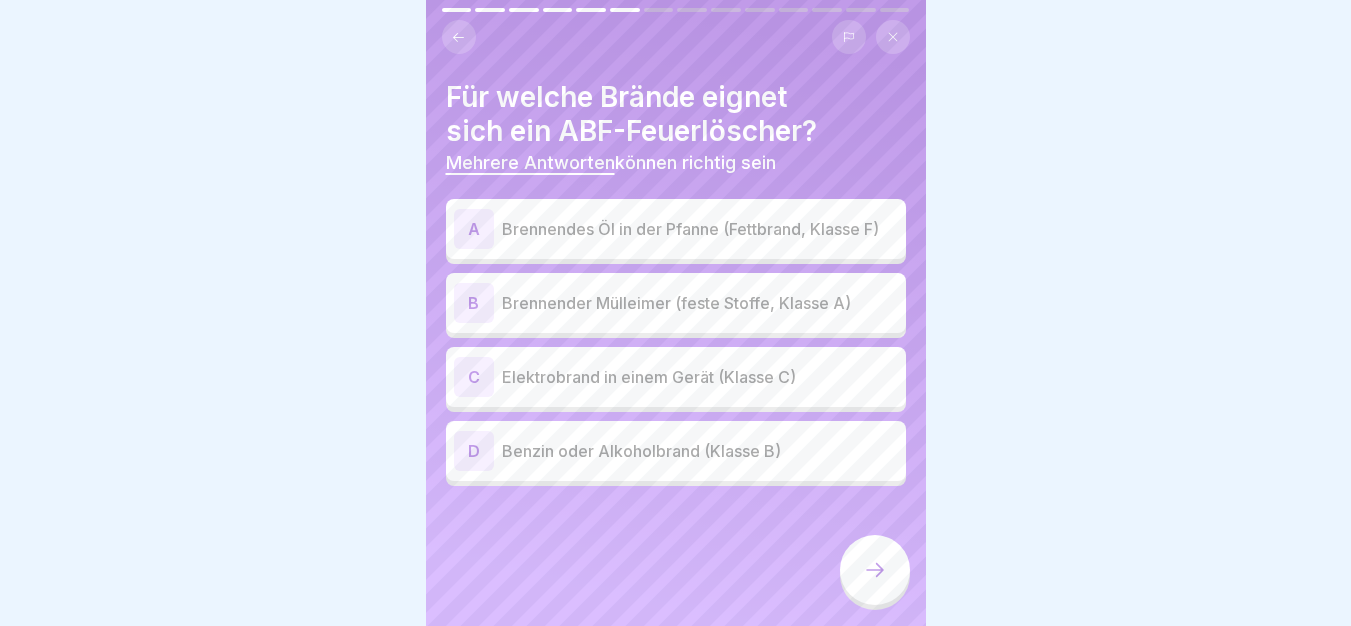 click on "Brennendes Öl in der Pfanne (Fettbrand, Klasse F)" at bounding box center [700, 229] 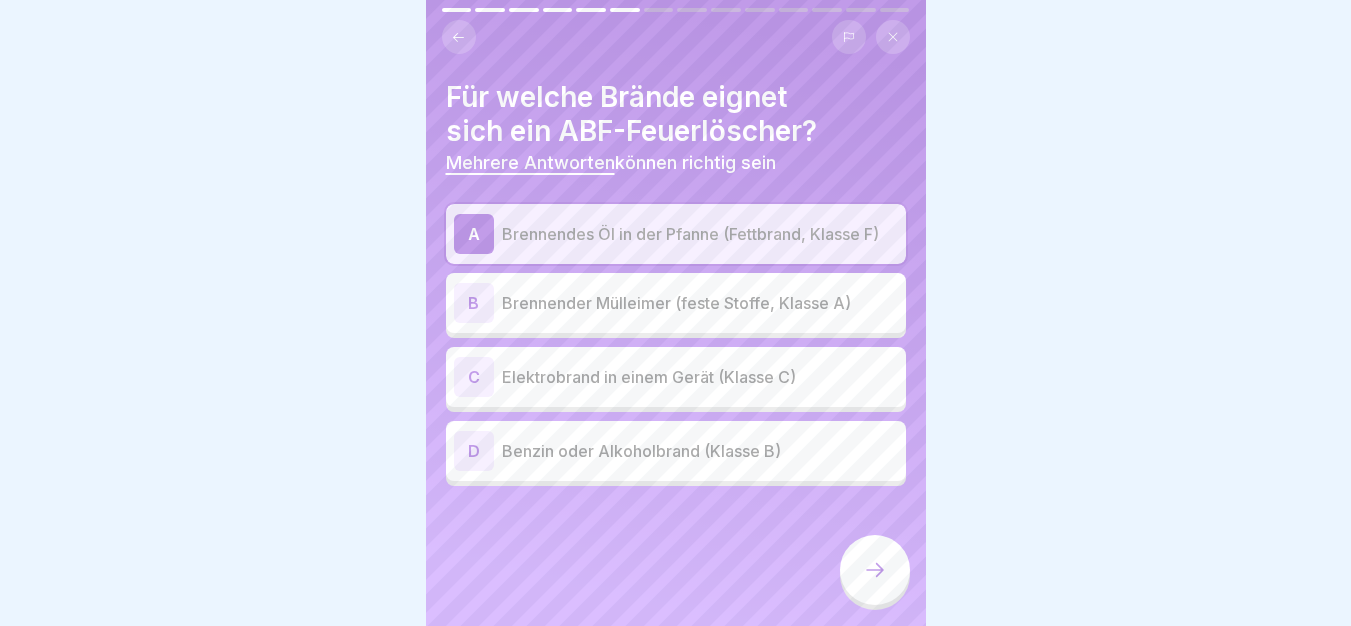click on "Brennender Mülleimer (feste Stoffe, Klasse A)" at bounding box center [700, 303] 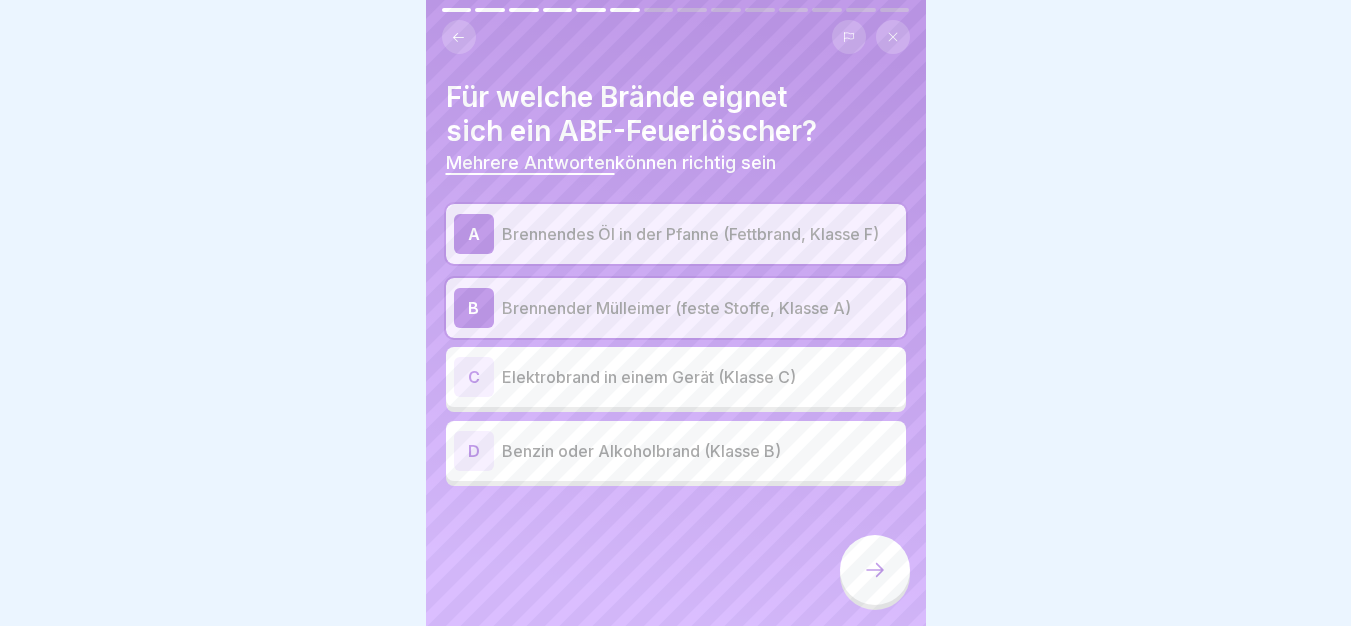 click on "Benzin oder Alkoholbrand (Klasse B)" at bounding box center (700, 451) 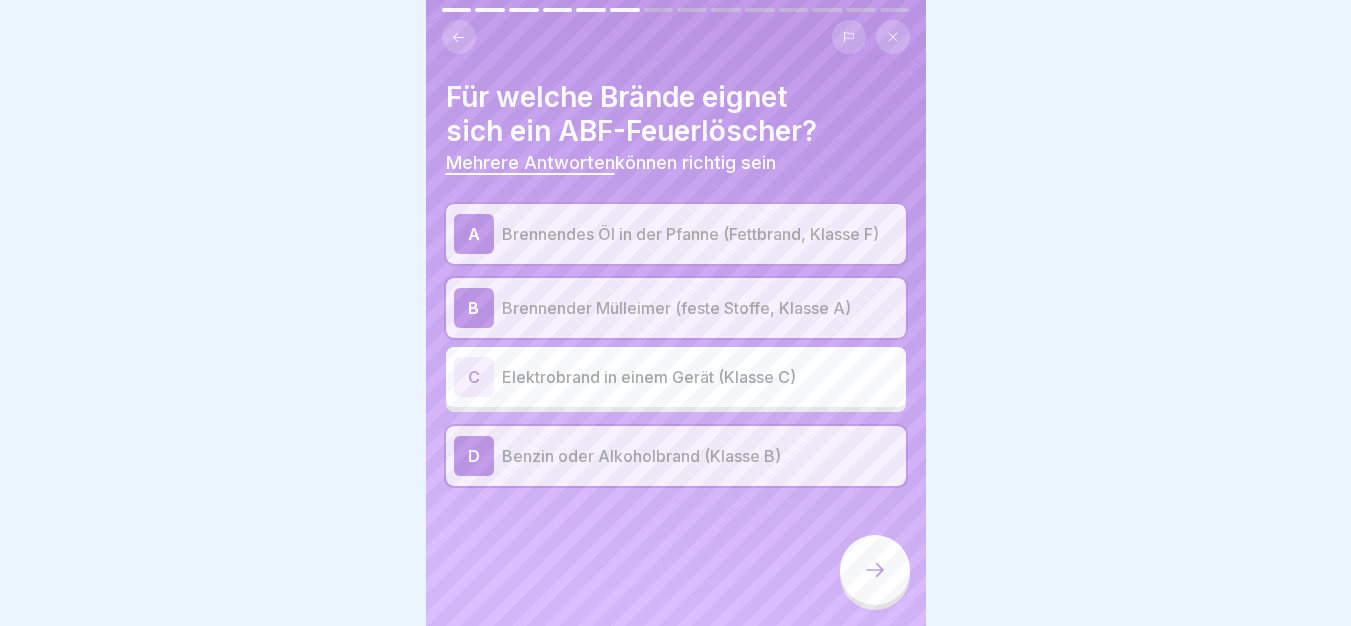 click at bounding box center (875, 570) 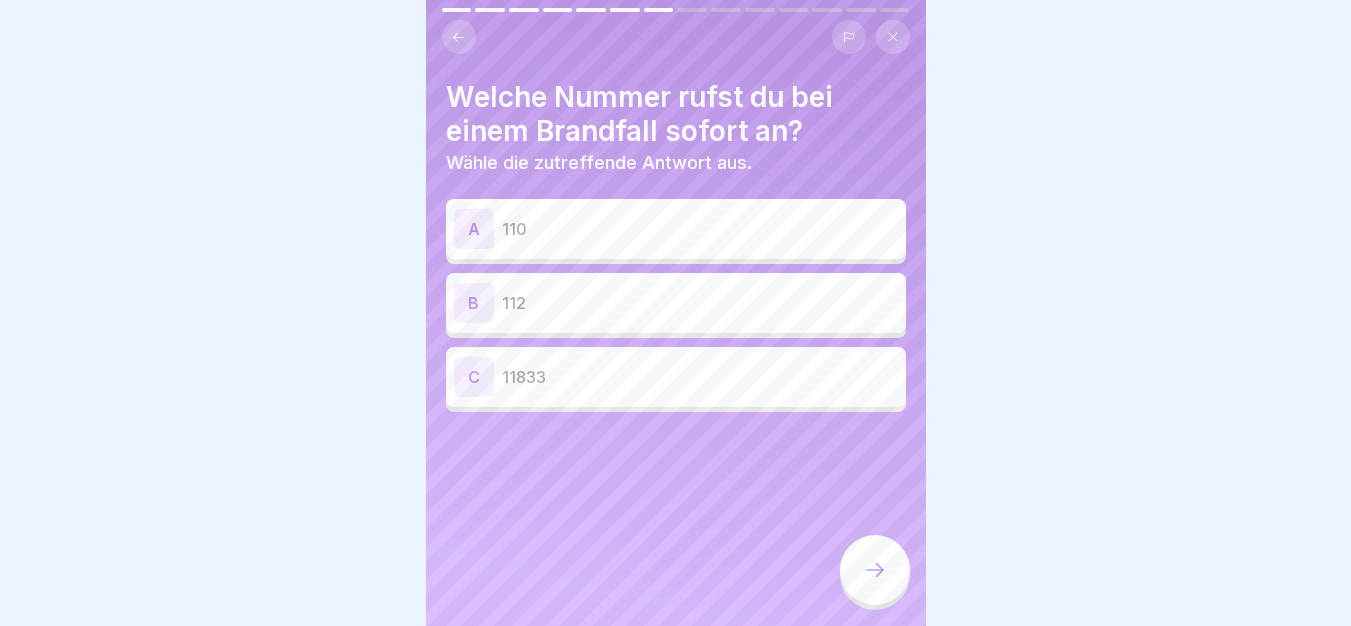 click on "B 112" at bounding box center (676, 303) 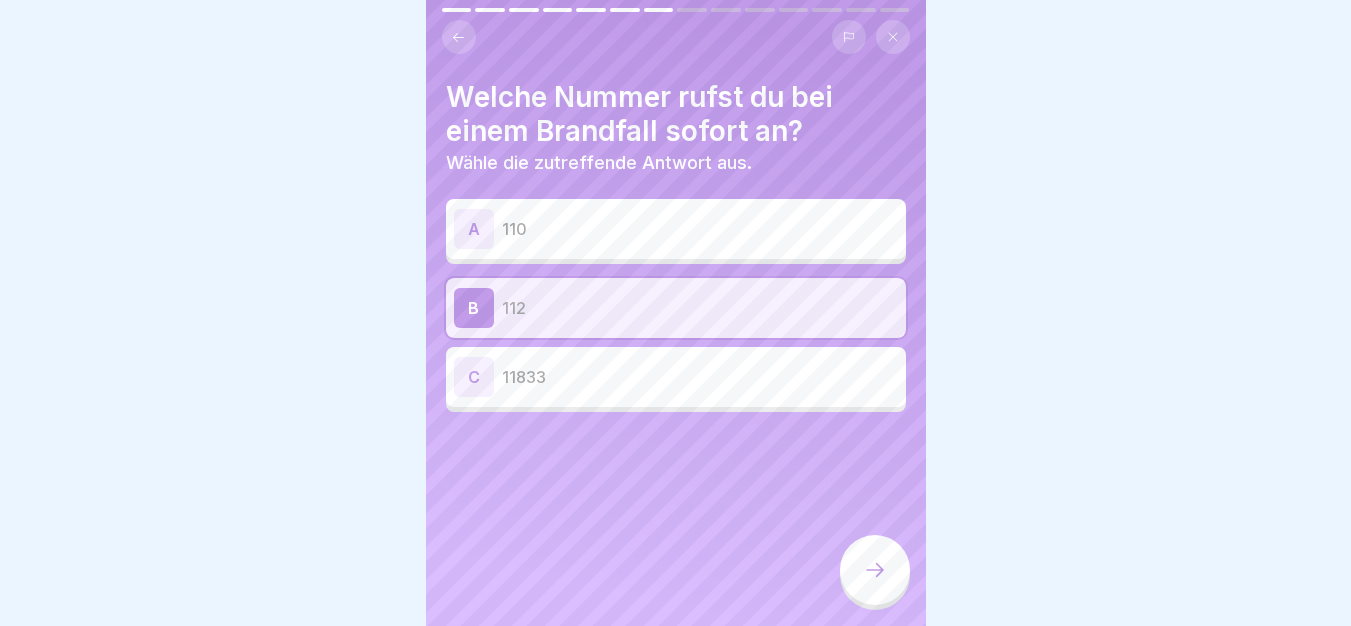 click on "B 112" at bounding box center (676, 308) 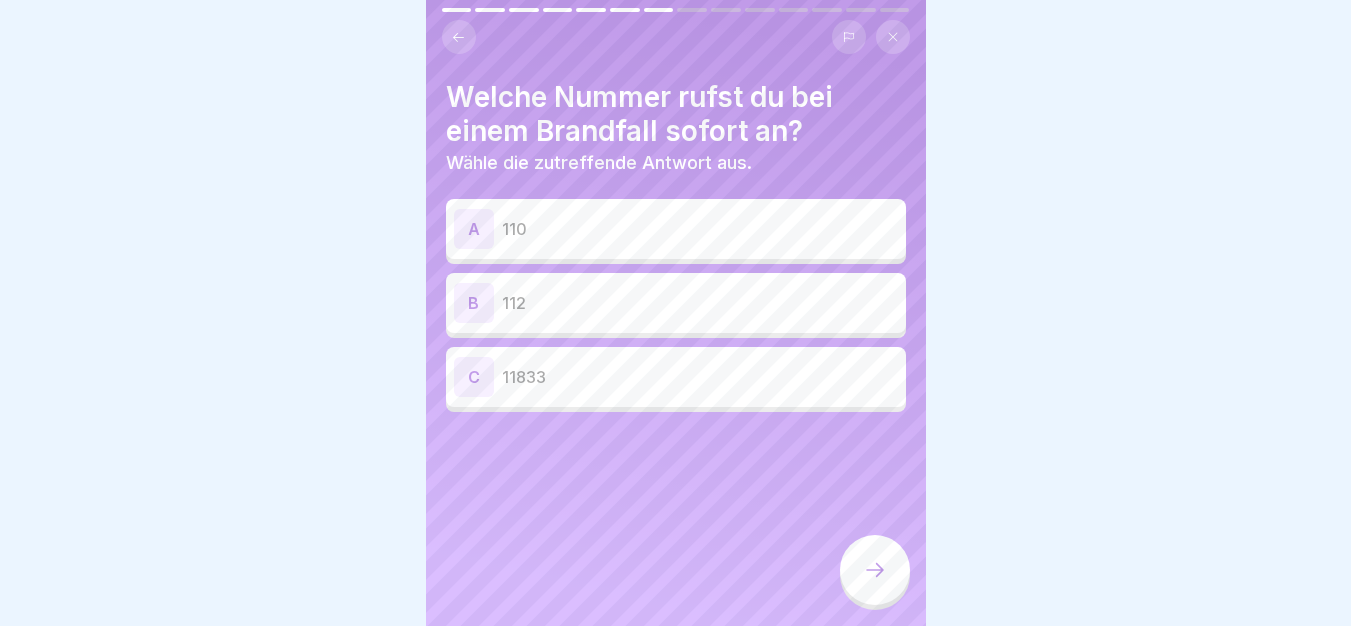 click at bounding box center [875, 570] 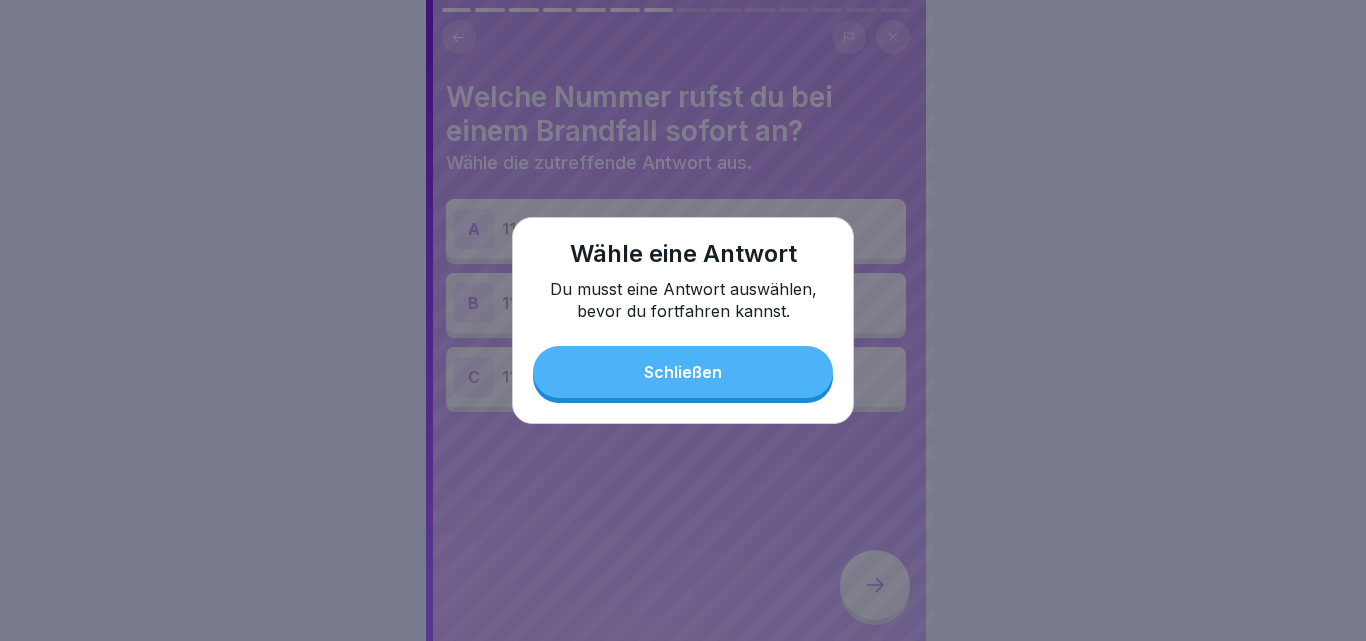 click on "Schließen" at bounding box center [683, 372] 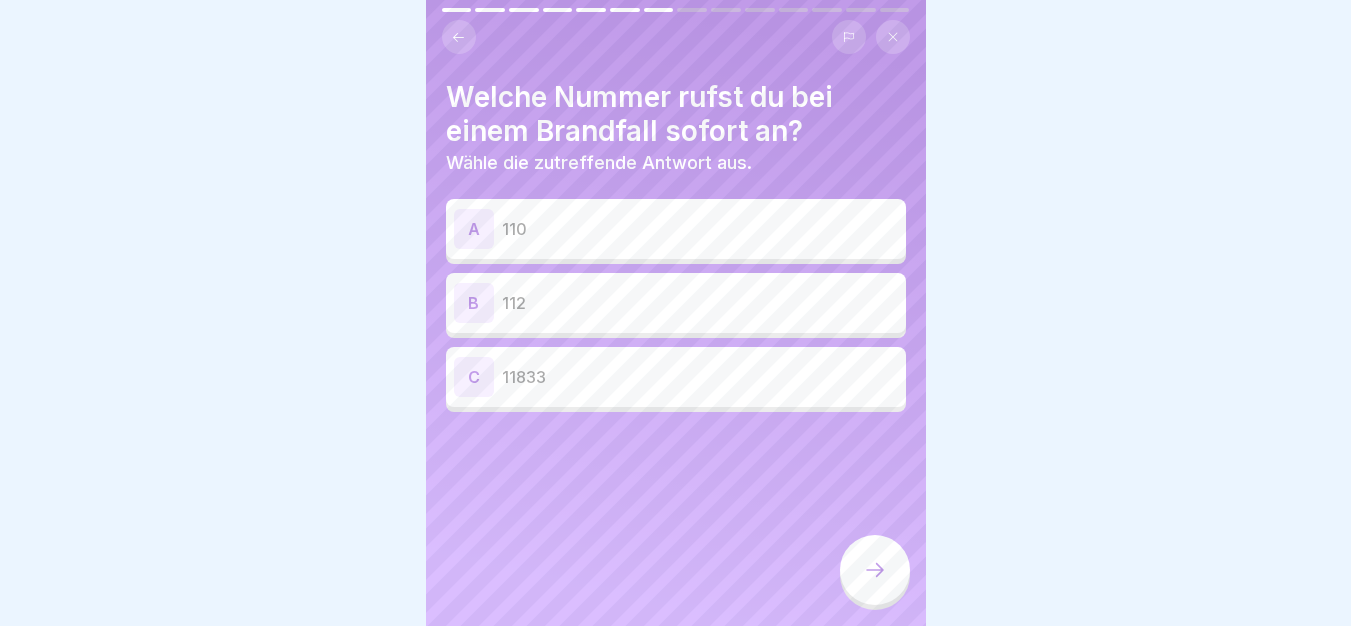 click on "112" at bounding box center [700, 303] 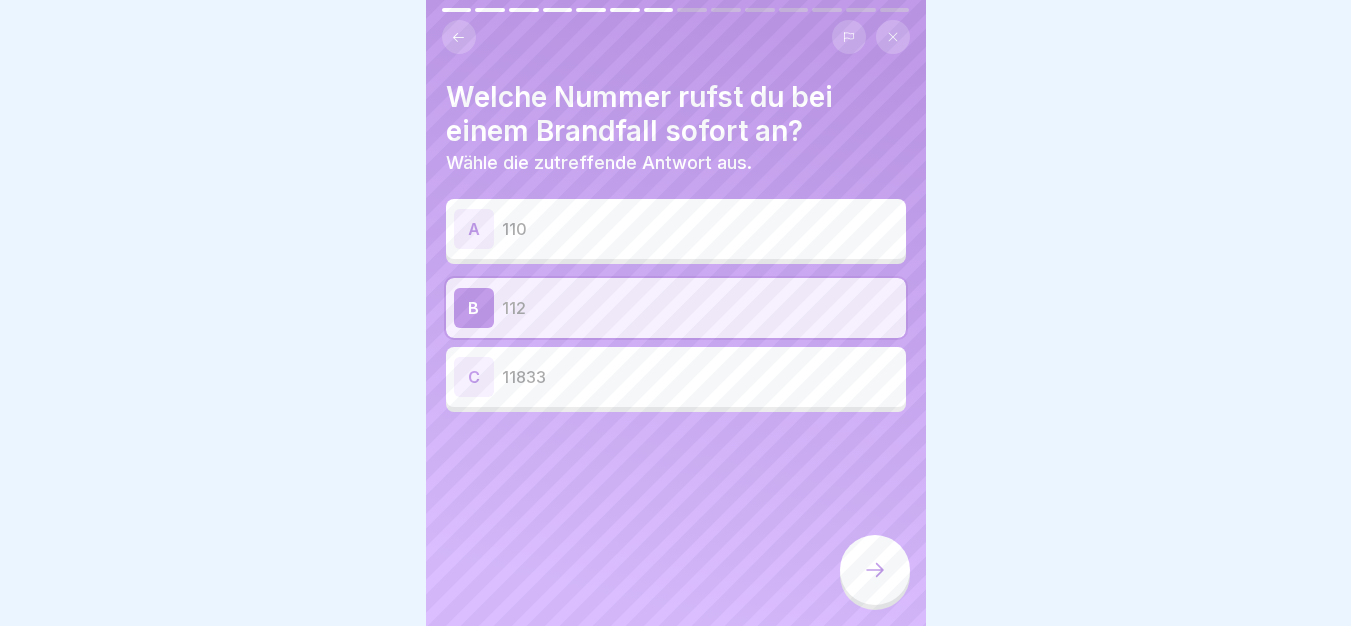 click 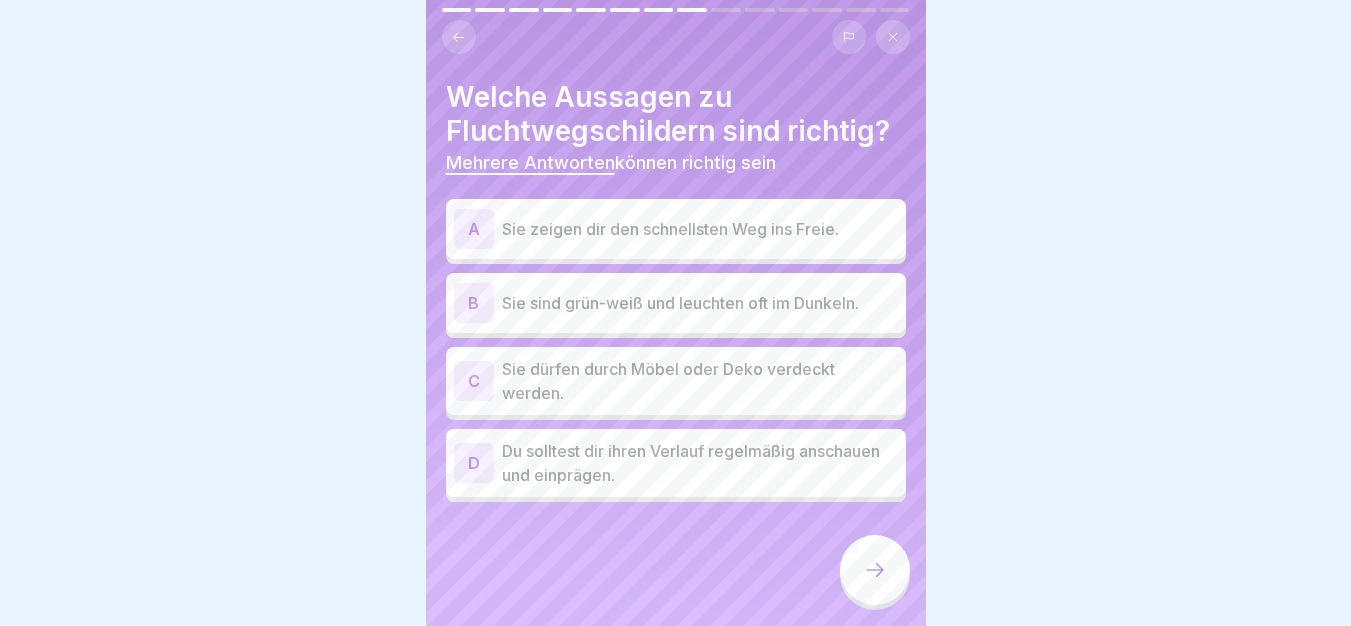 click on "Sie zeigen dir den schnellsten Weg ins Freie." at bounding box center (700, 229) 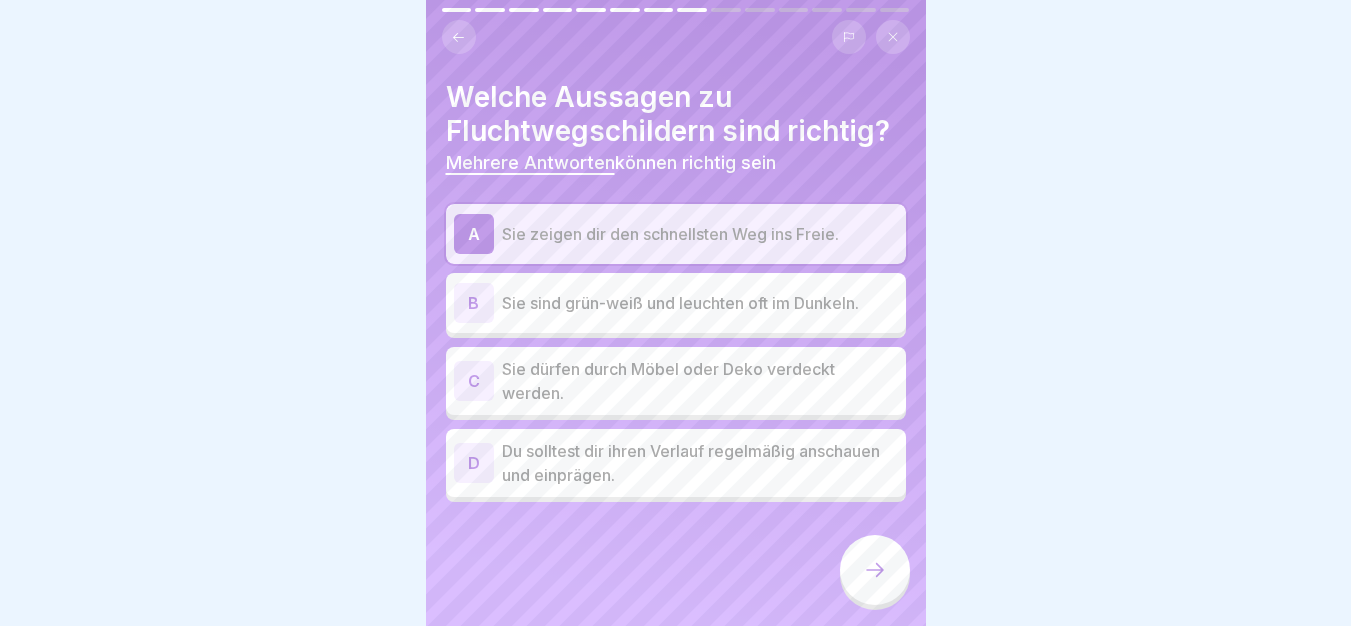 click on "Sie sind grün-weiß und leuchten oft im Dunkeln." at bounding box center (700, 303) 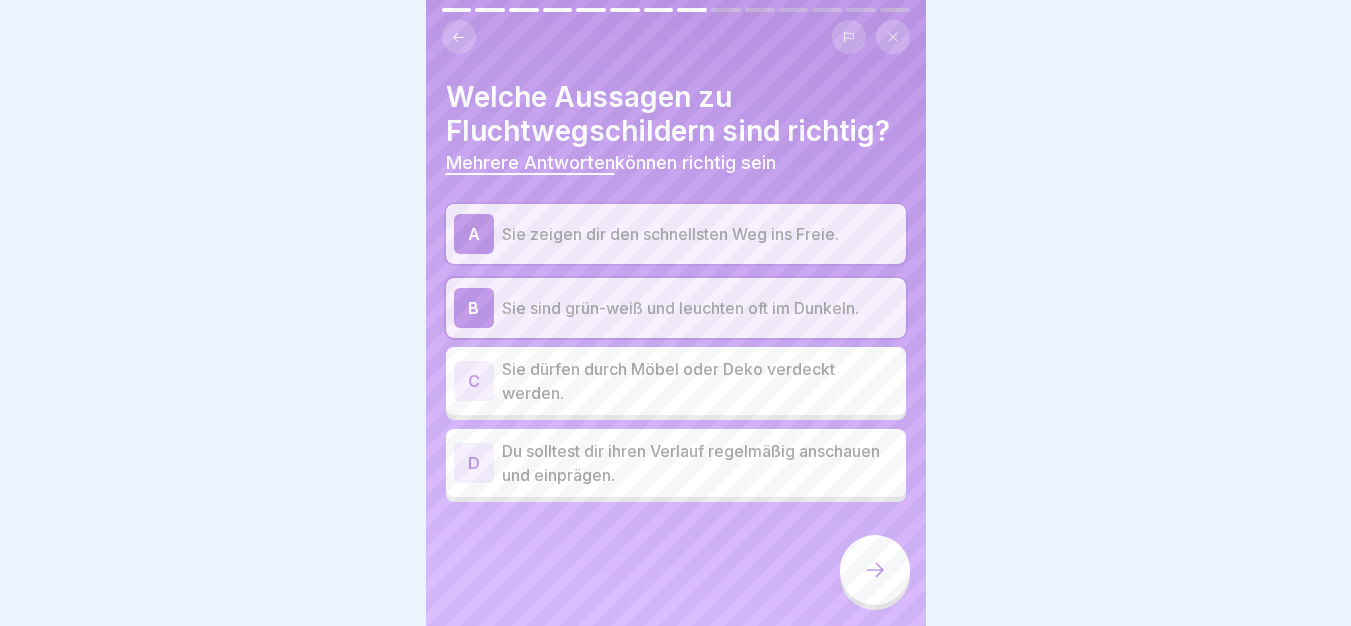 click on "Du solltest dir ihren Verlauf regelmäßig anschauen und einprägen." at bounding box center (700, 463) 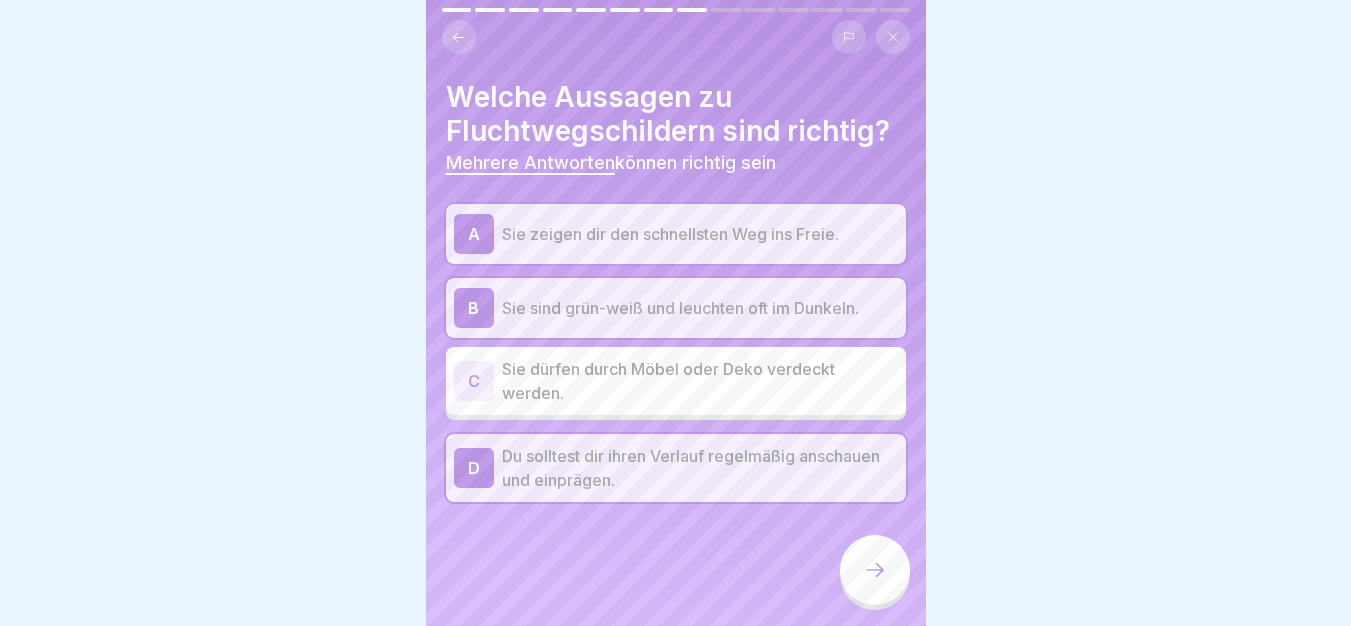 click 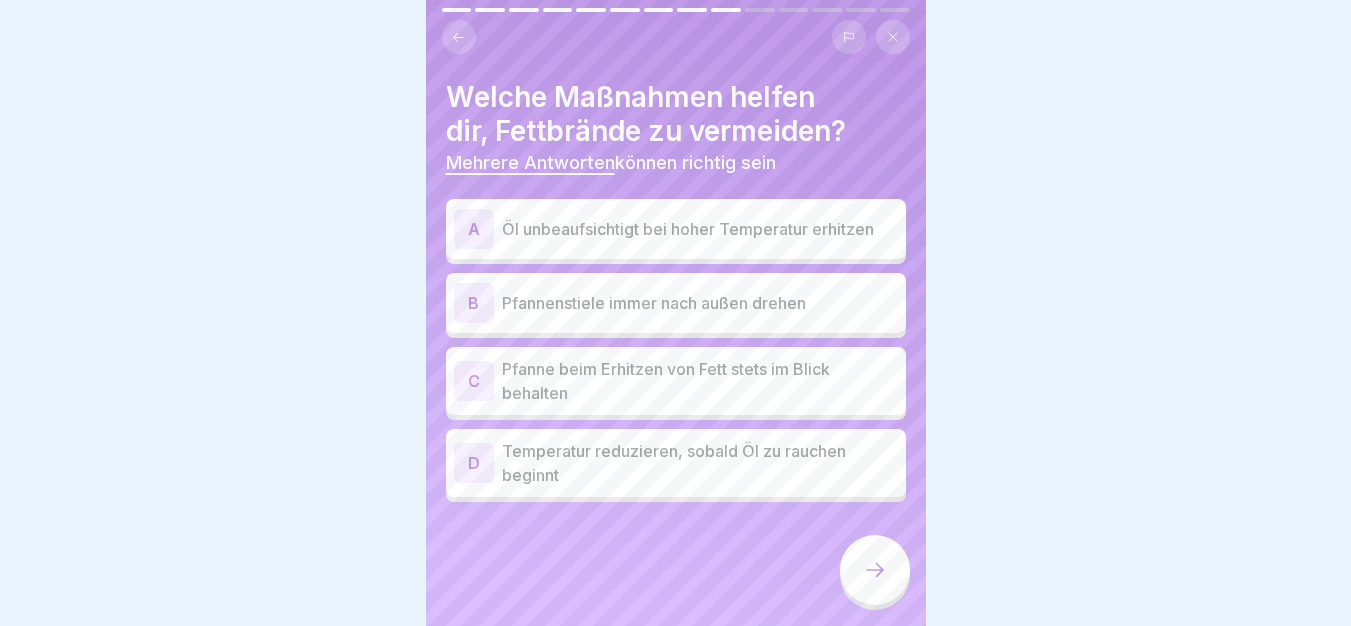 click on "Temperatur reduzieren, sobald Öl zu rauchen beginnt" at bounding box center (700, 463) 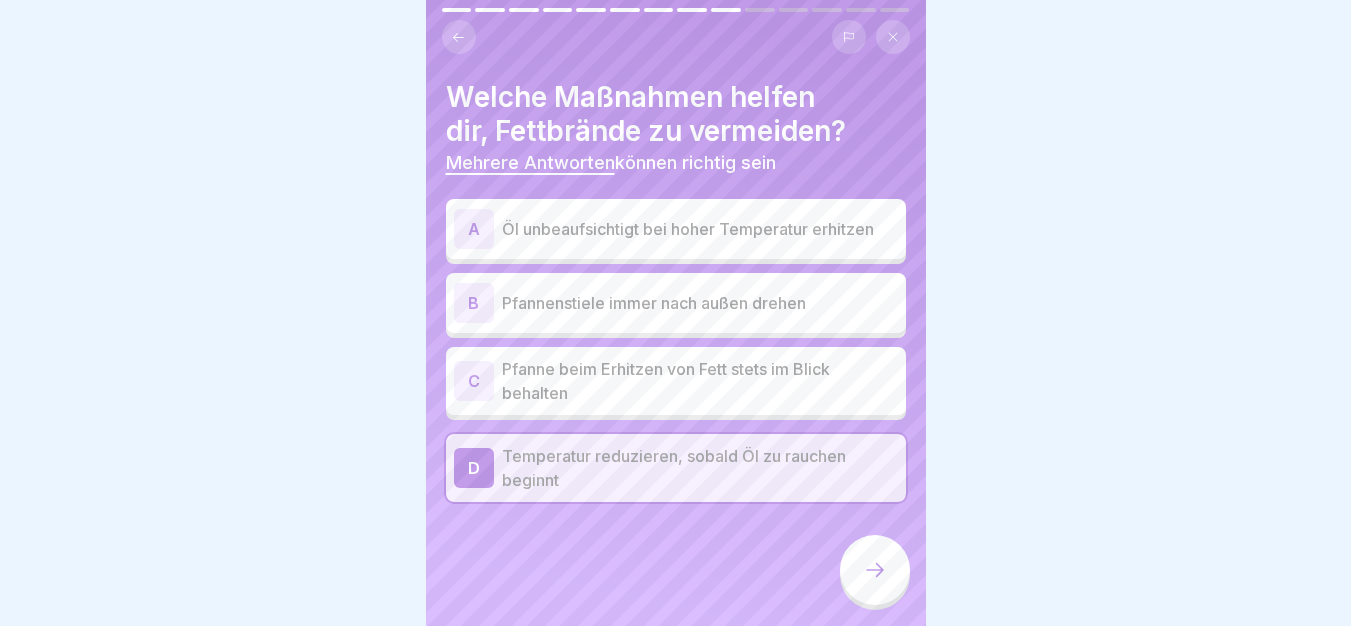 click on "Pfanne beim Erhitzen von Fett stets im Blick behalten" at bounding box center (700, 381) 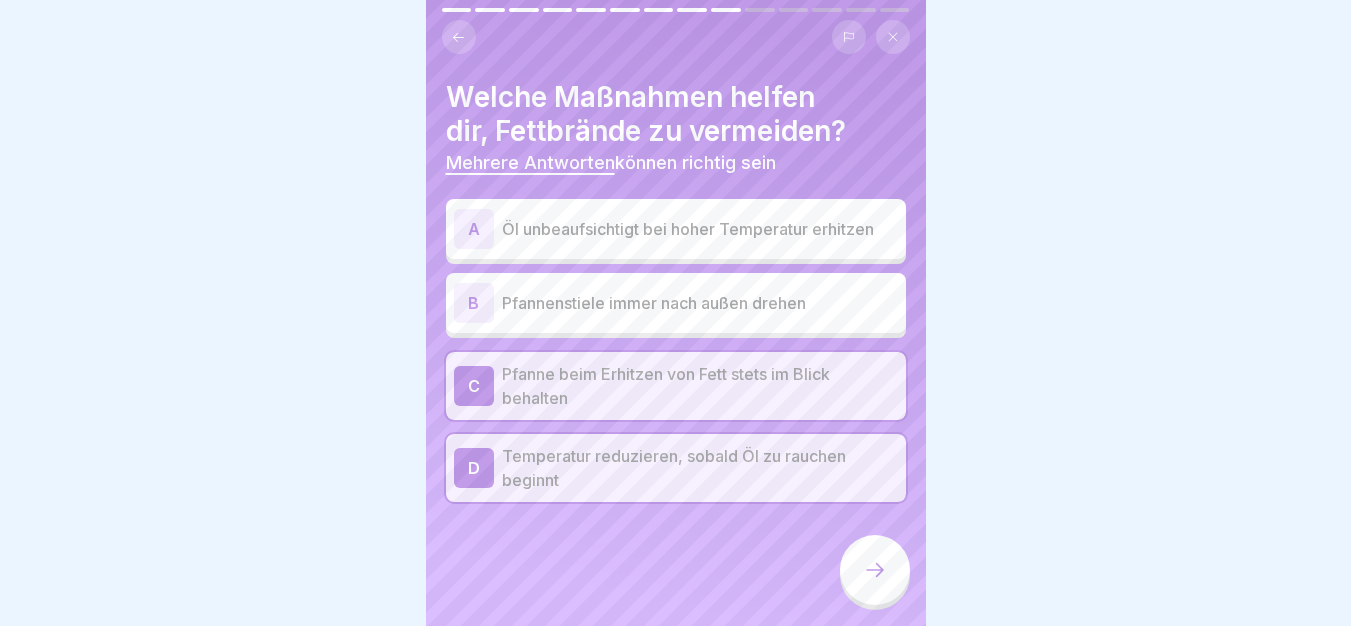 click at bounding box center [875, 570] 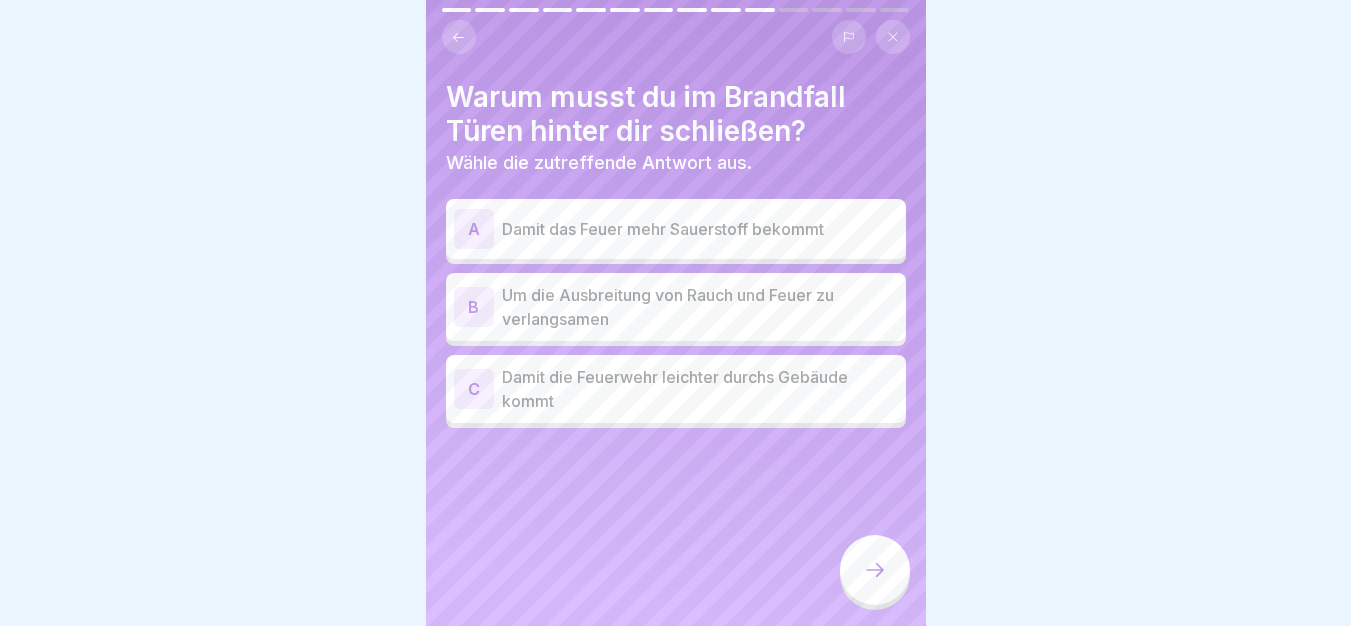 click on "Um die Ausbreitung von Rauch und Feuer zu verlangsamen" at bounding box center (700, 307) 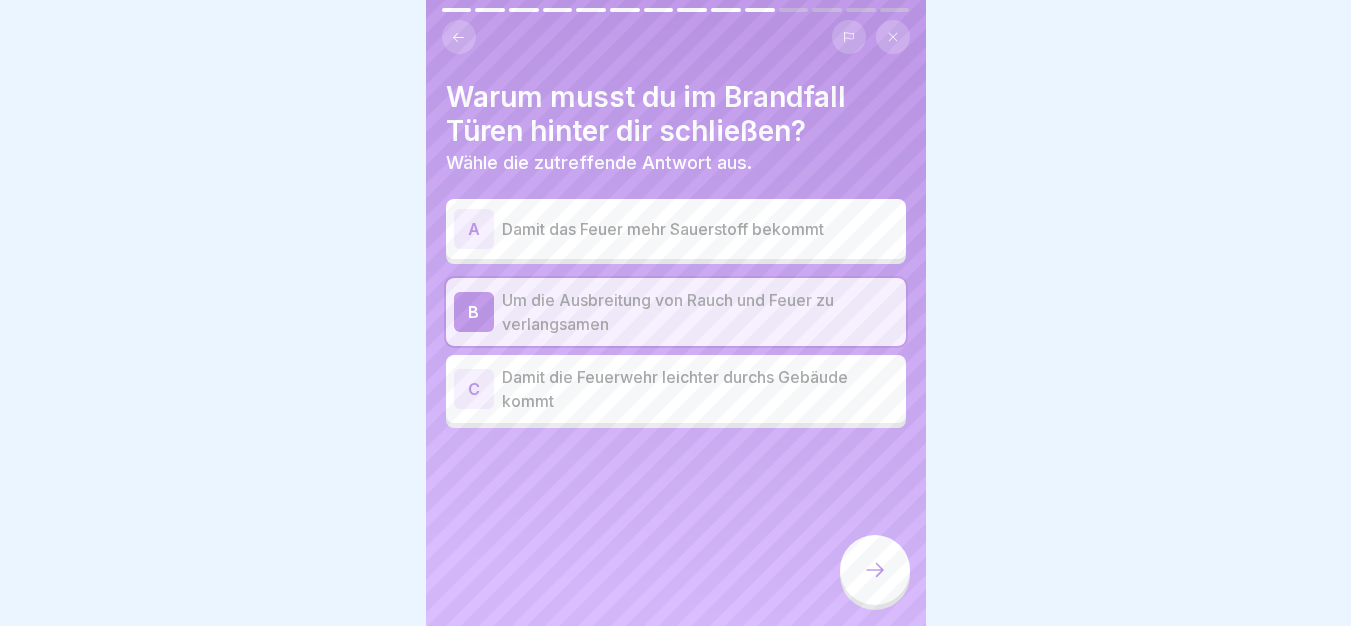 click at bounding box center [875, 570] 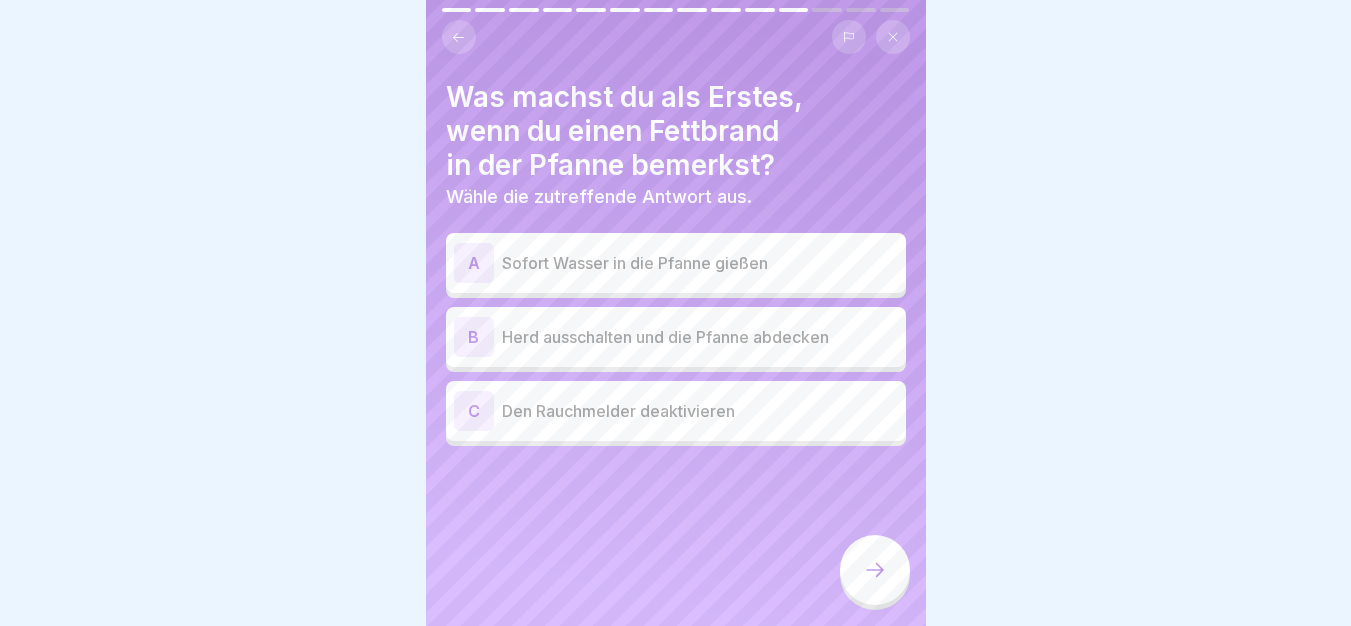 click on "Herd ausschalten und die Pfanne abdecken" at bounding box center [700, 337] 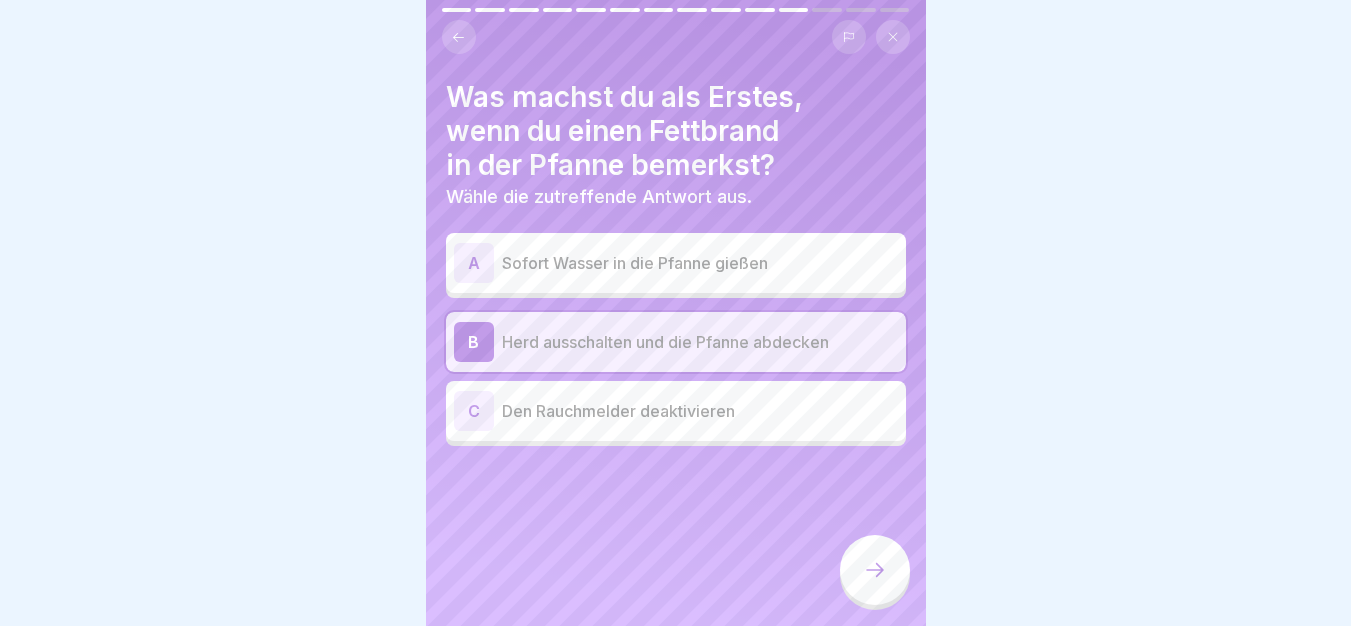 click at bounding box center [875, 570] 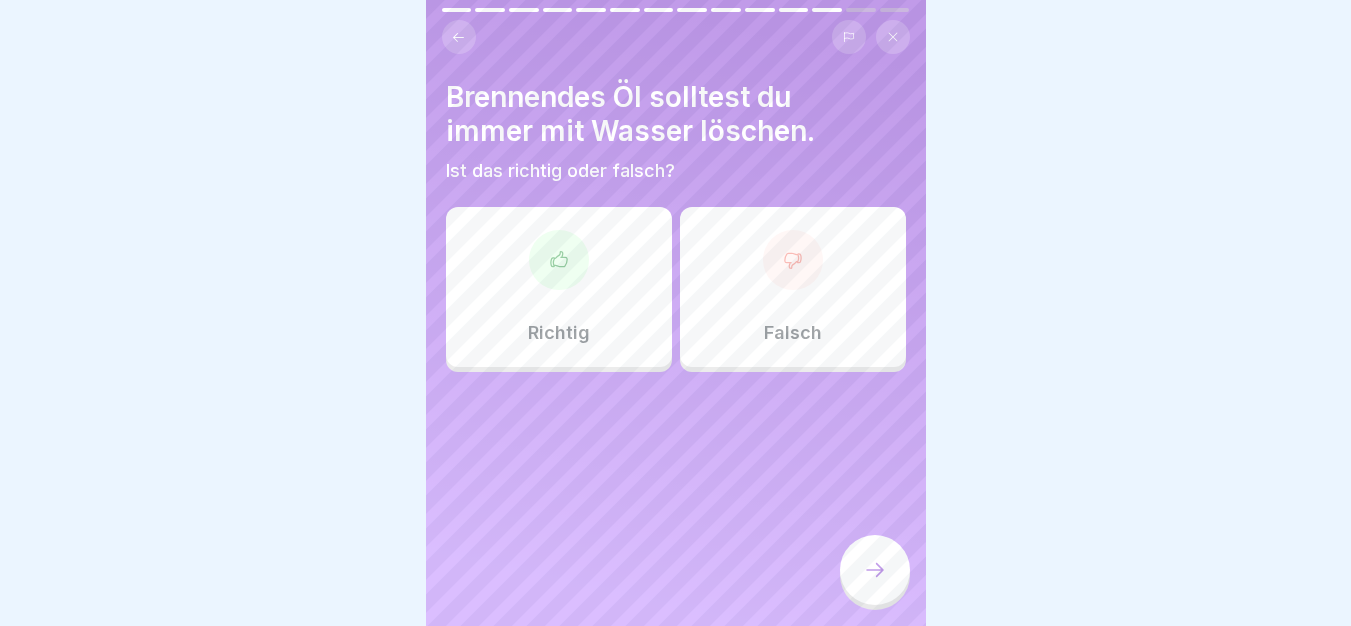 click on "Falsch" at bounding box center (793, 333) 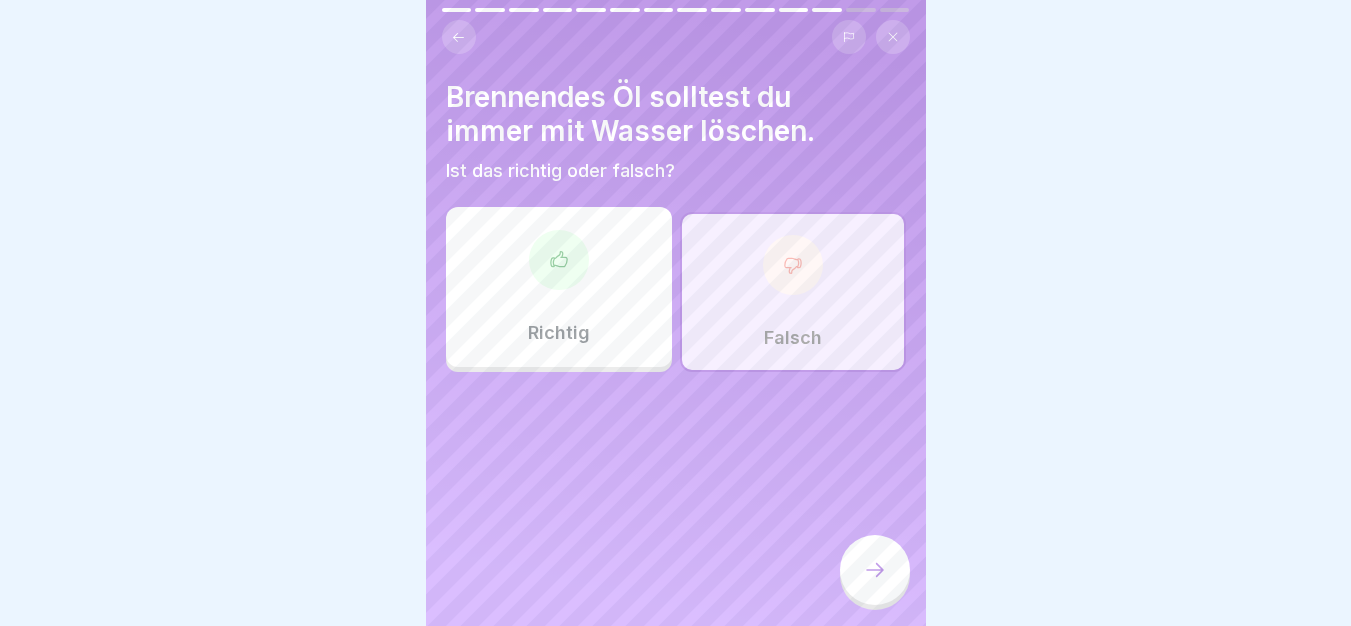 click at bounding box center (875, 570) 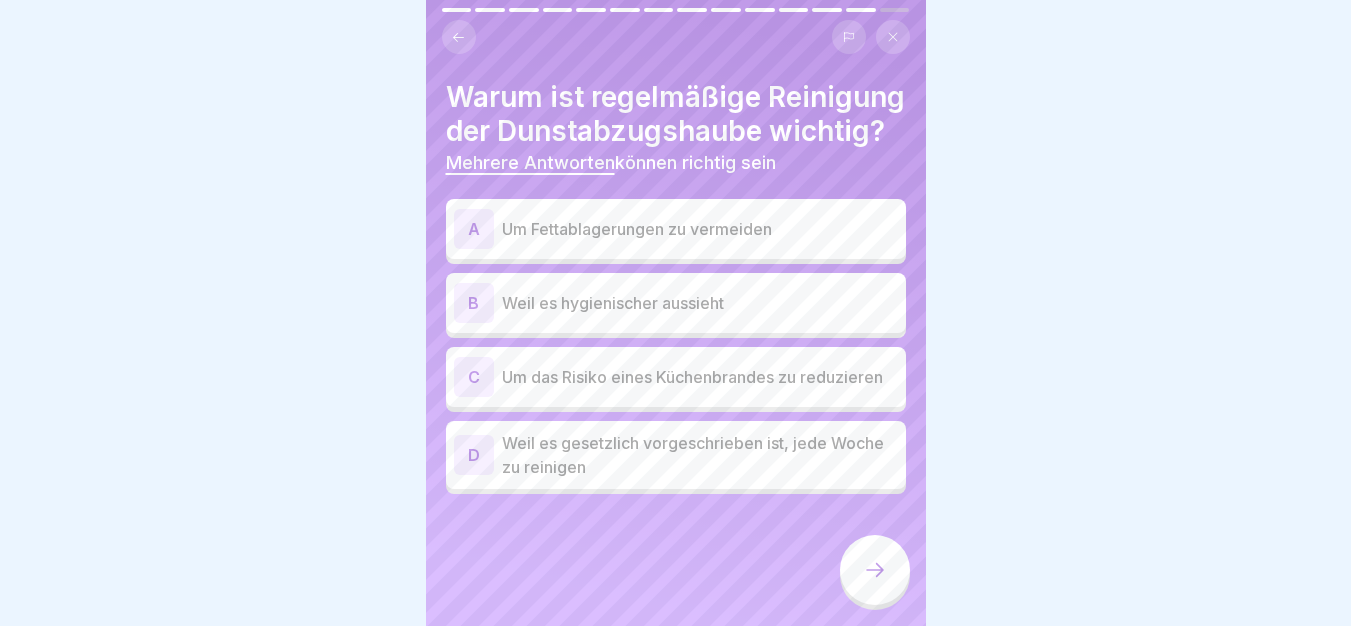 click on "A Um Fettablagerungen zu vermeiden" at bounding box center (676, 229) 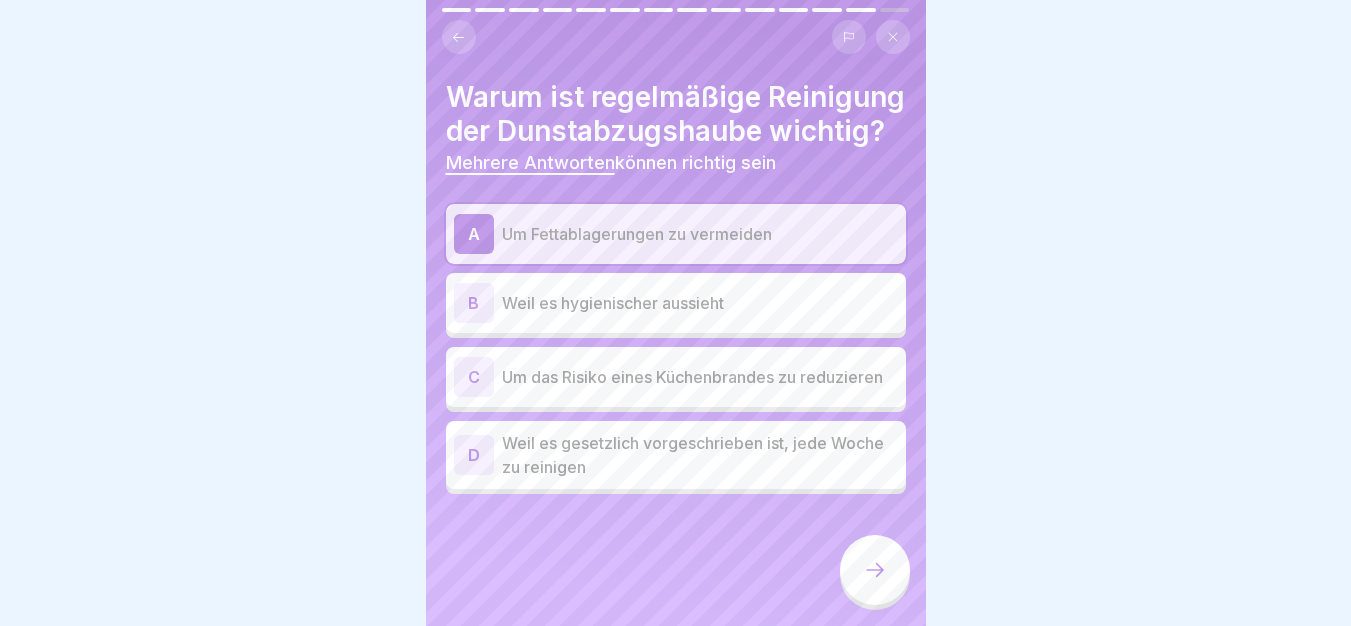 click on "Um das Risiko eines Küchenbrandes zu reduzieren" at bounding box center [700, 377] 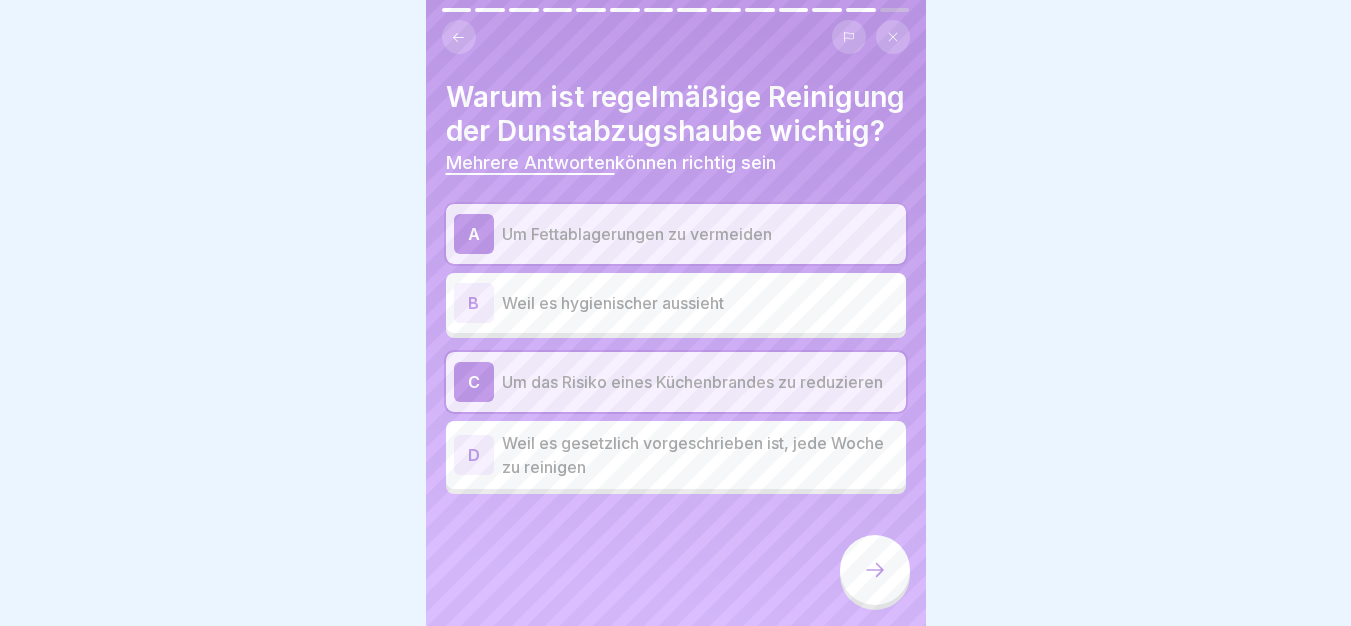 click 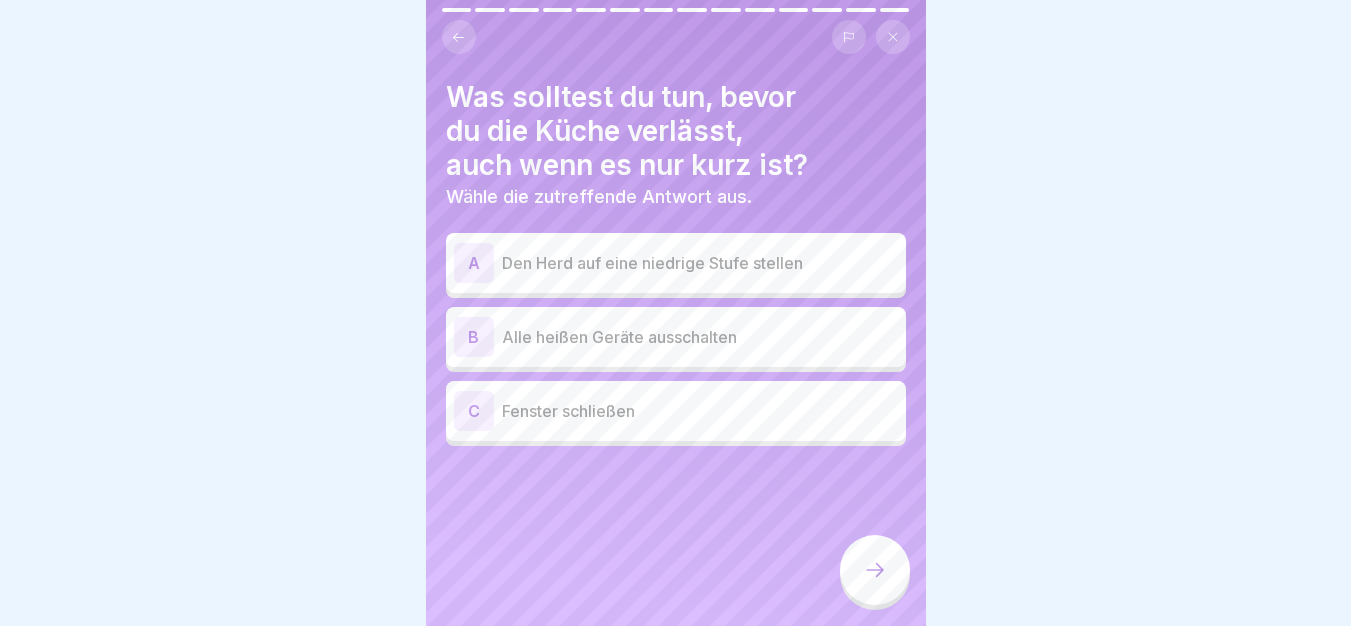 click on "Alle heißen Geräte ausschalten" at bounding box center [700, 337] 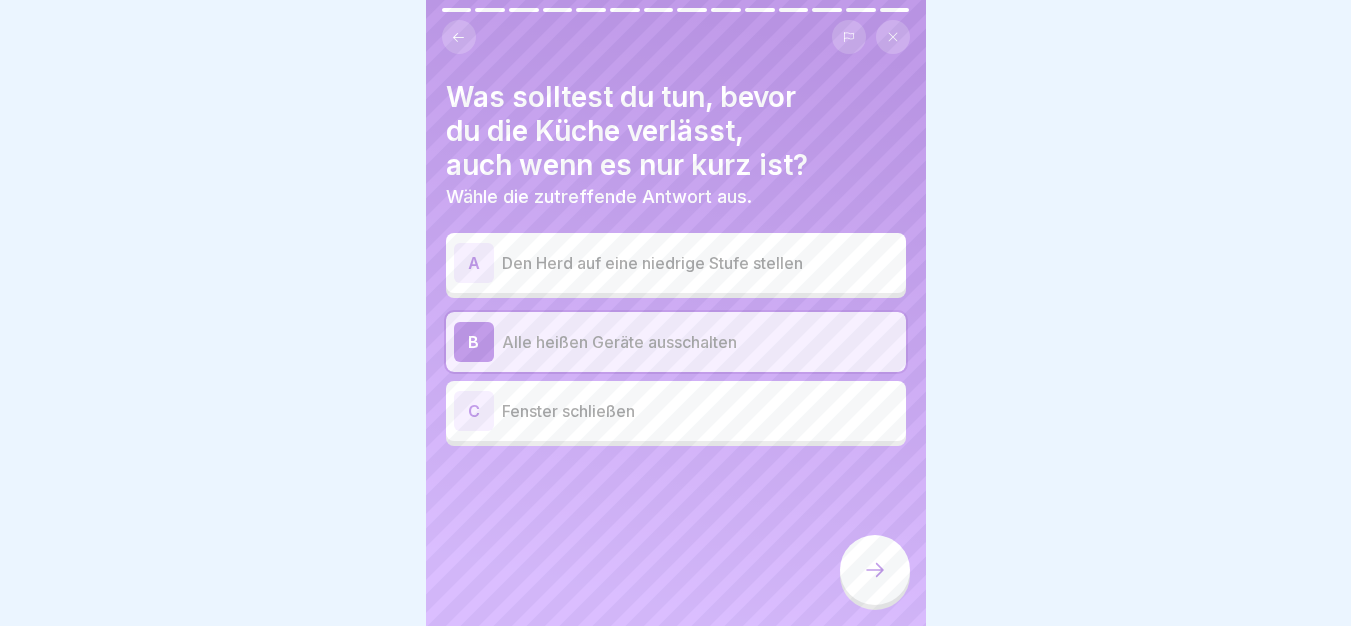 click 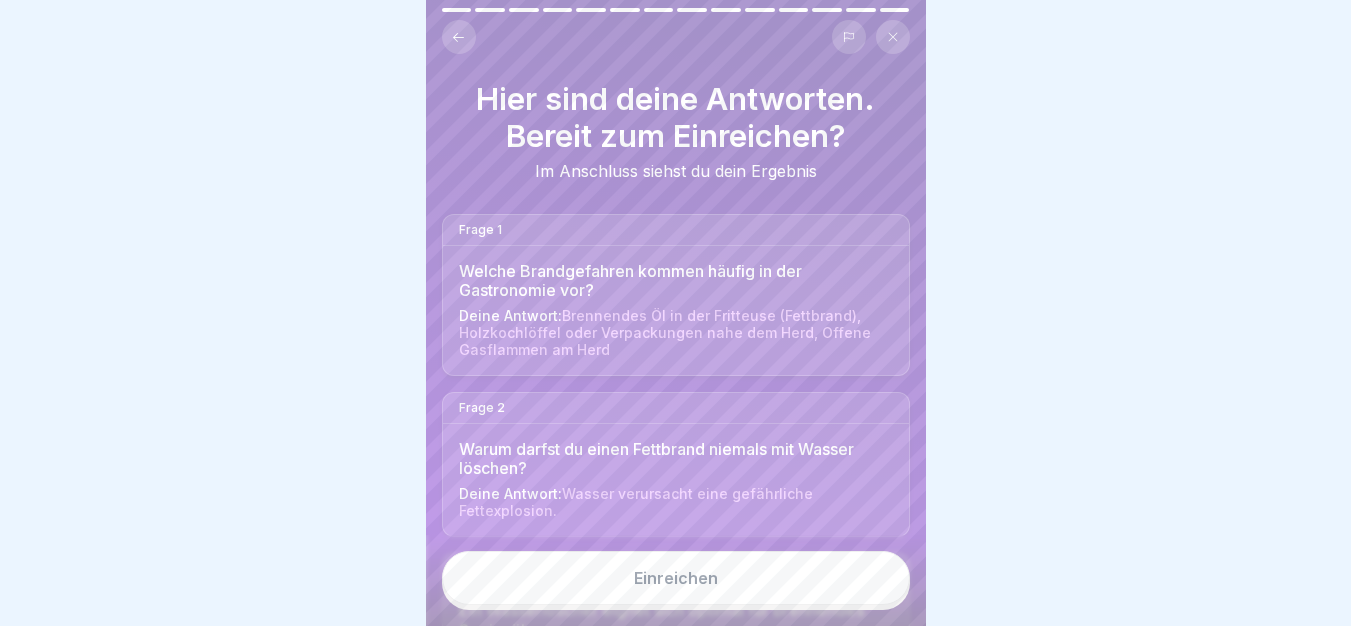 click on "Einreichen" at bounding box center [676, 578] 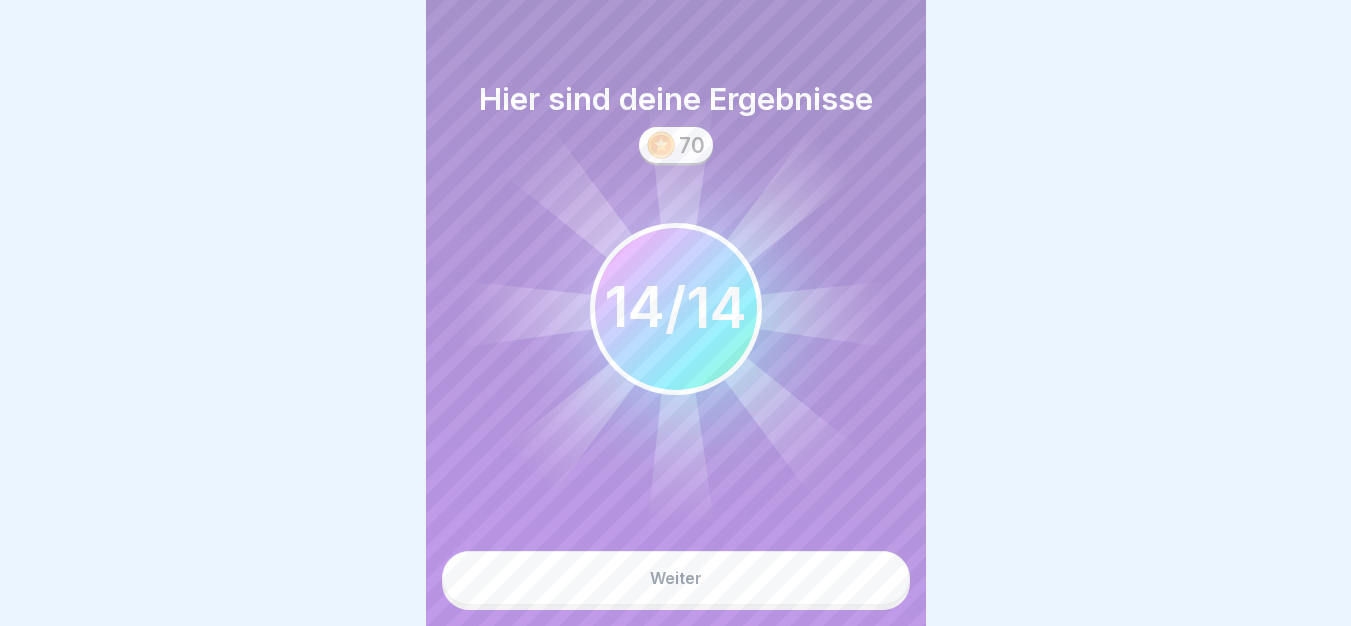 click on "Weiter" at bounding box center [676, 578] 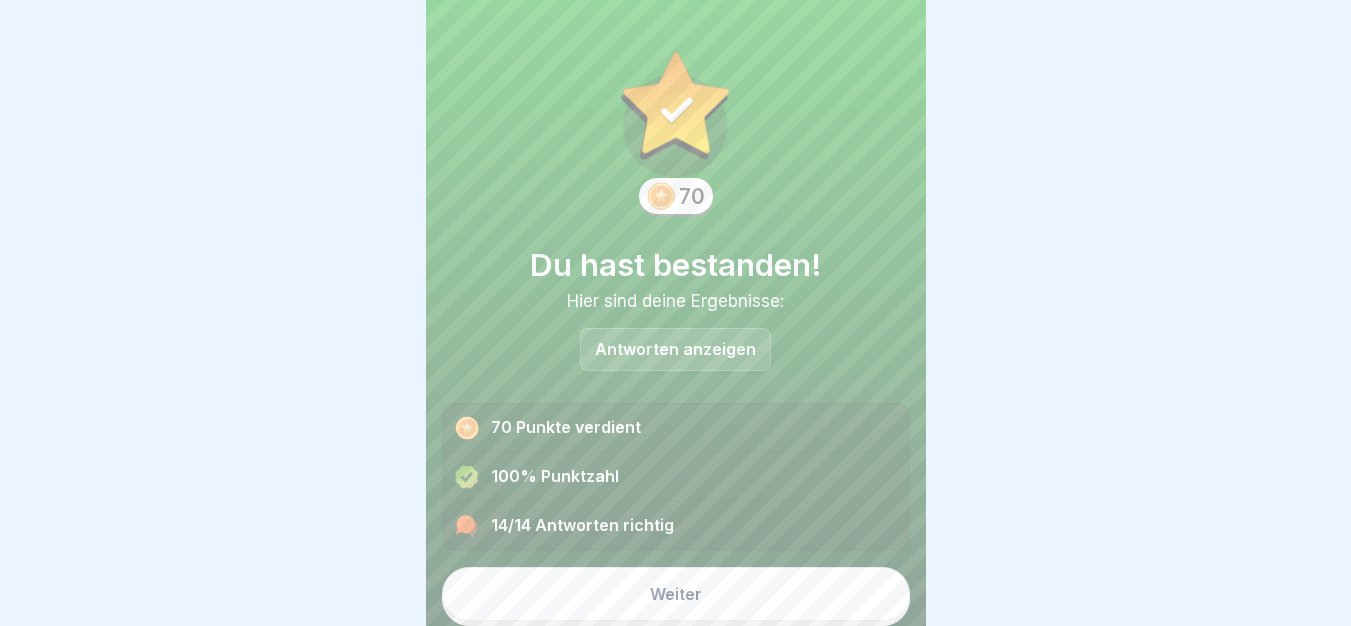 click on "Weiter" at bounding box center (676, 594) 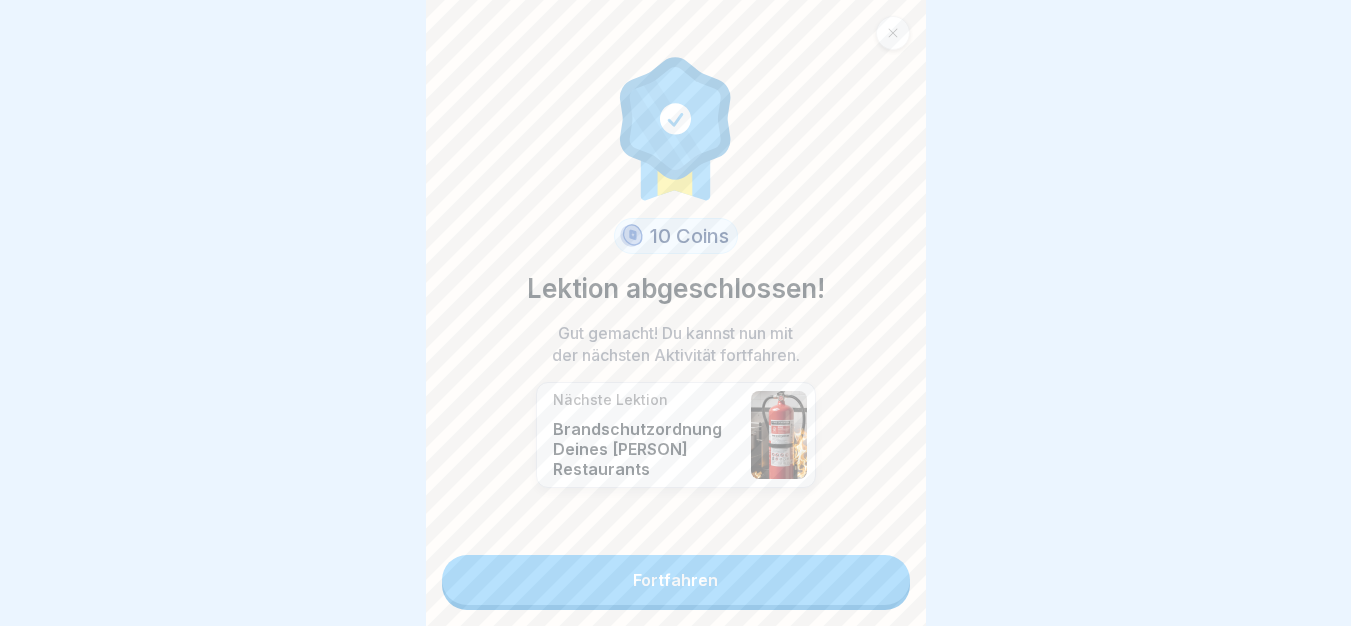 click on "Fortfahren" at bounding box center (676, 580) 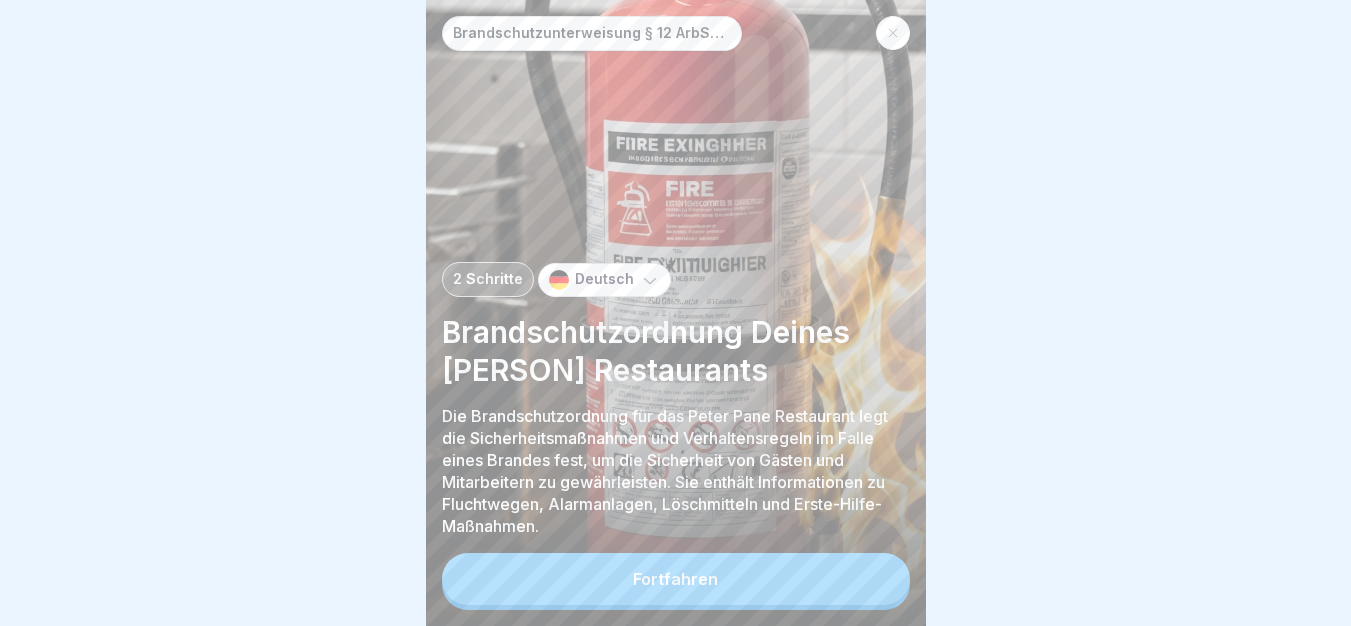 scroll, scrollTop: 15, scrollLeft: 0, axis: vertical 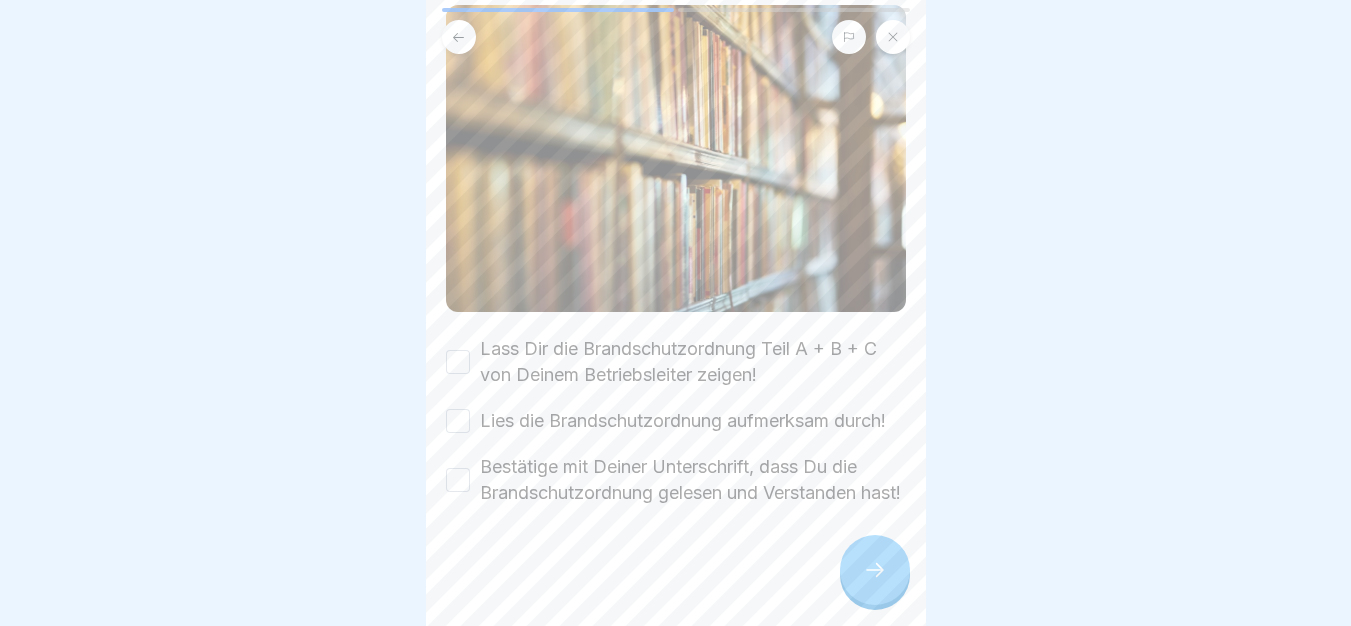 click on "Lass Dir die Brandschutzordnung Teil A + B + C von Deinem Betriebsleiter zeigen!" at bounding box center (458, 362) 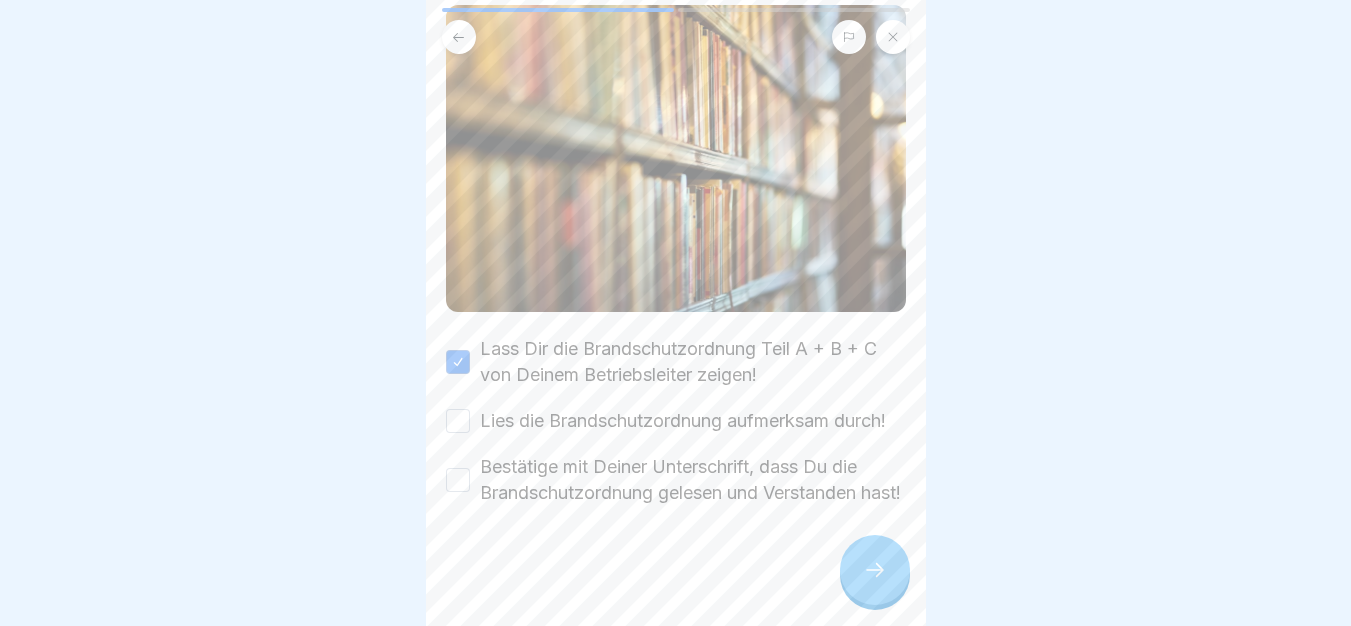 click on "Lies die Brandschutzordnung aufmerksam durch!" at bounding box center [458, 421] 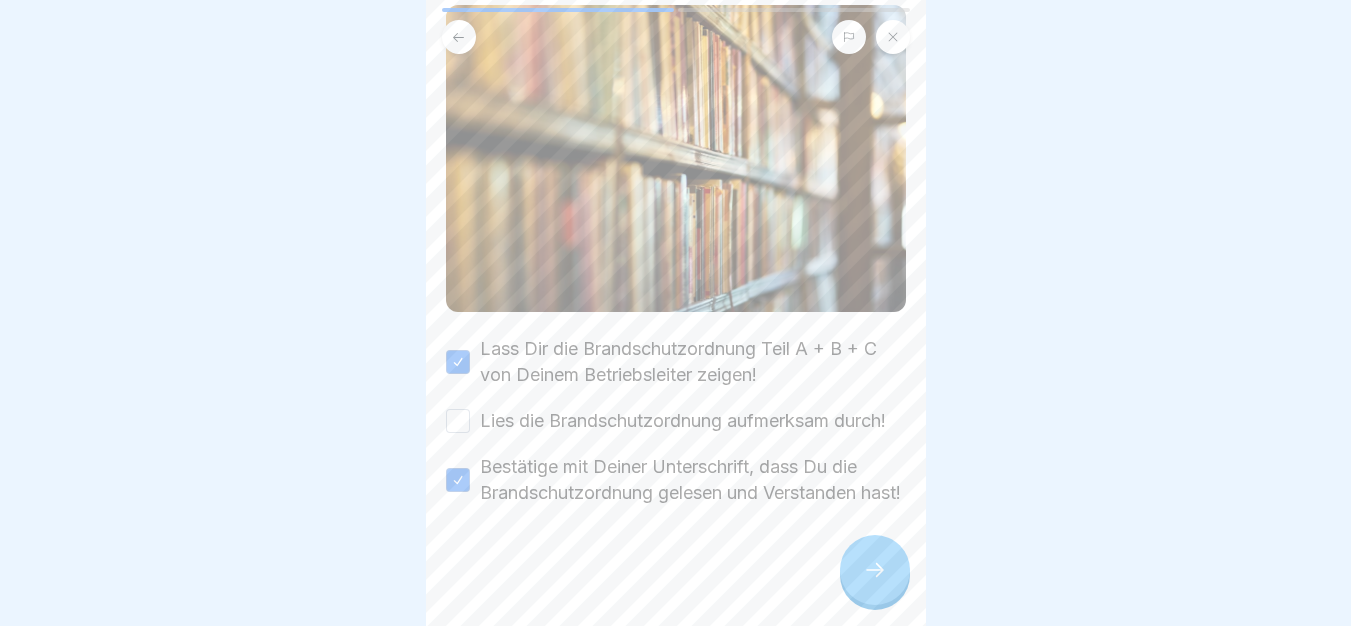 click on "Lies die Brandschutzordnung aufmerksam durch!" at bounding box center (458, 421) 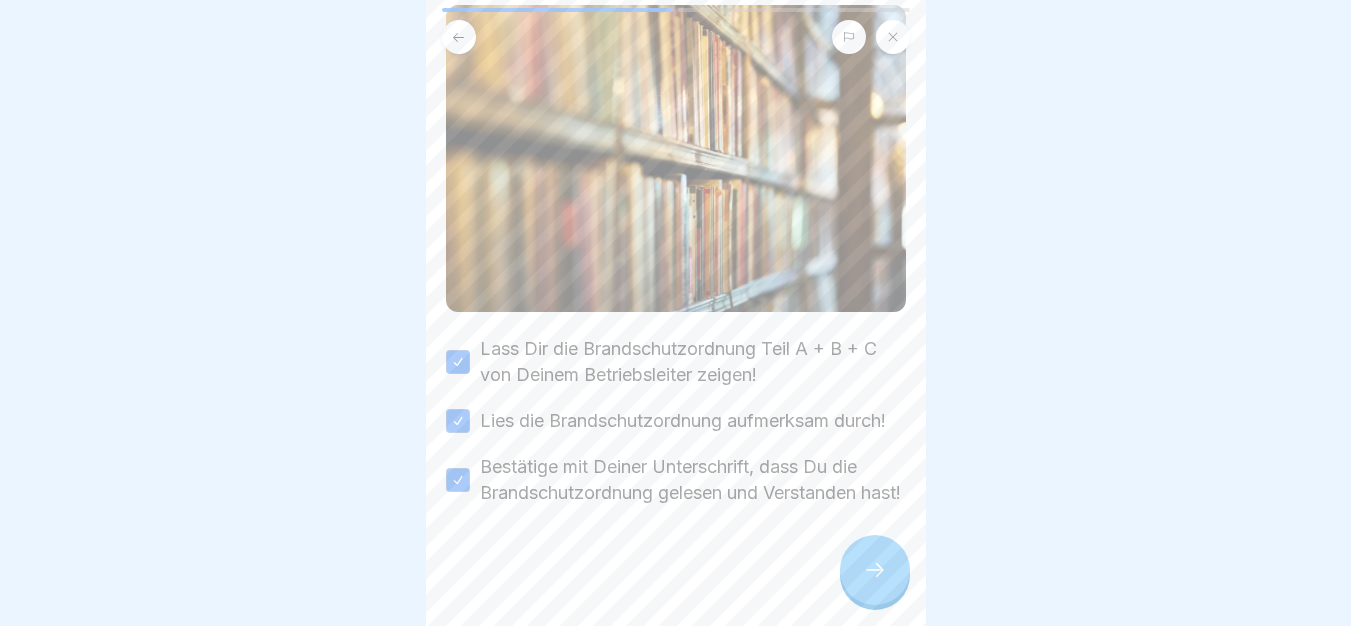 click 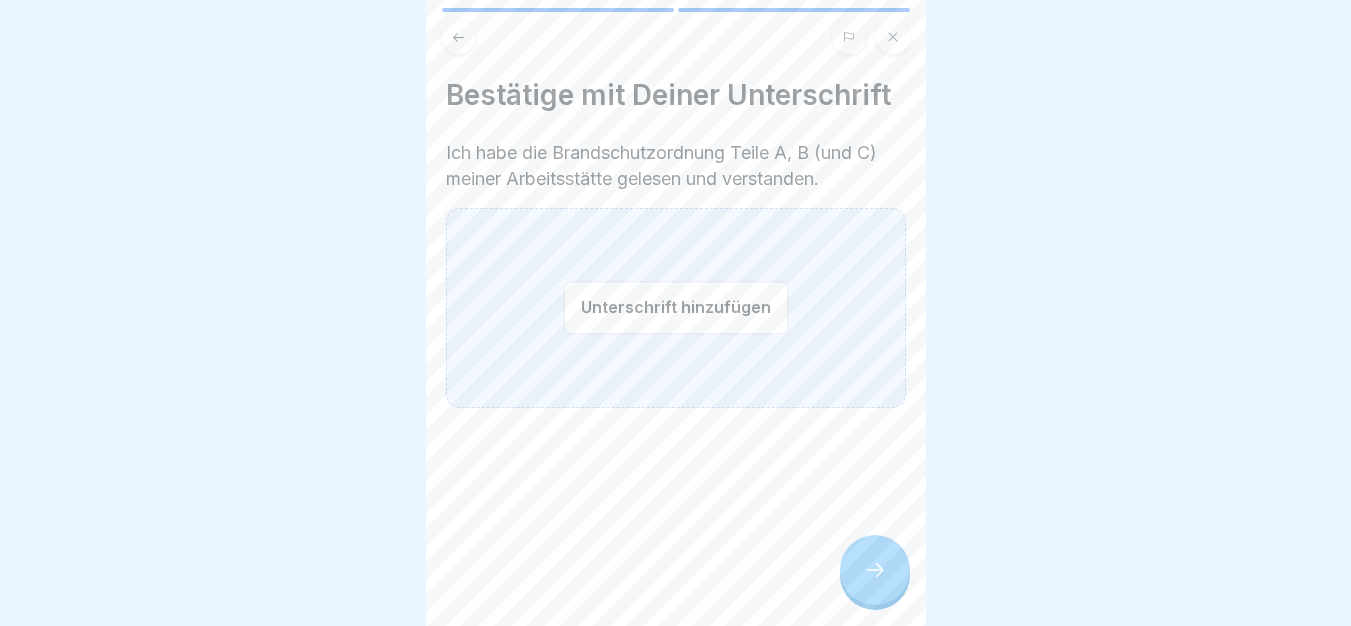 click on "Unterschrift hinzufügen" at bounding box center (676, 308) 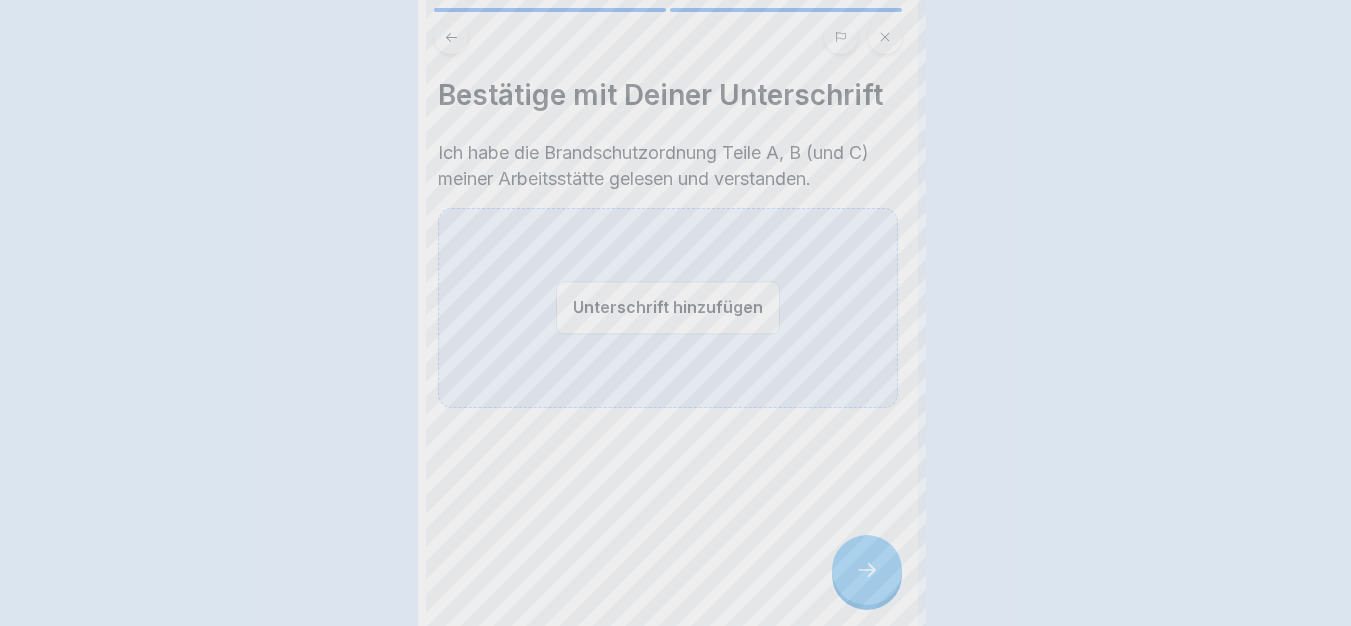scroll, scrollTop: 0, scrollLeft: 0, axis: both 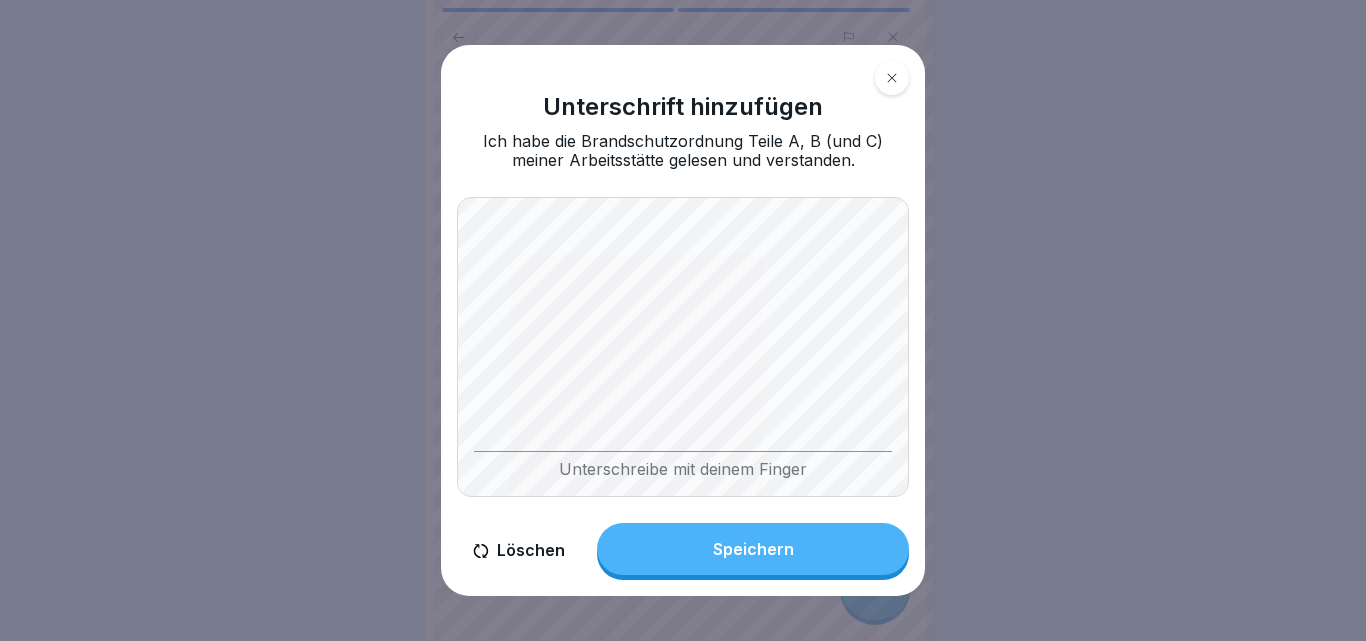click on "Speichern" at bounding box center (753, 549) 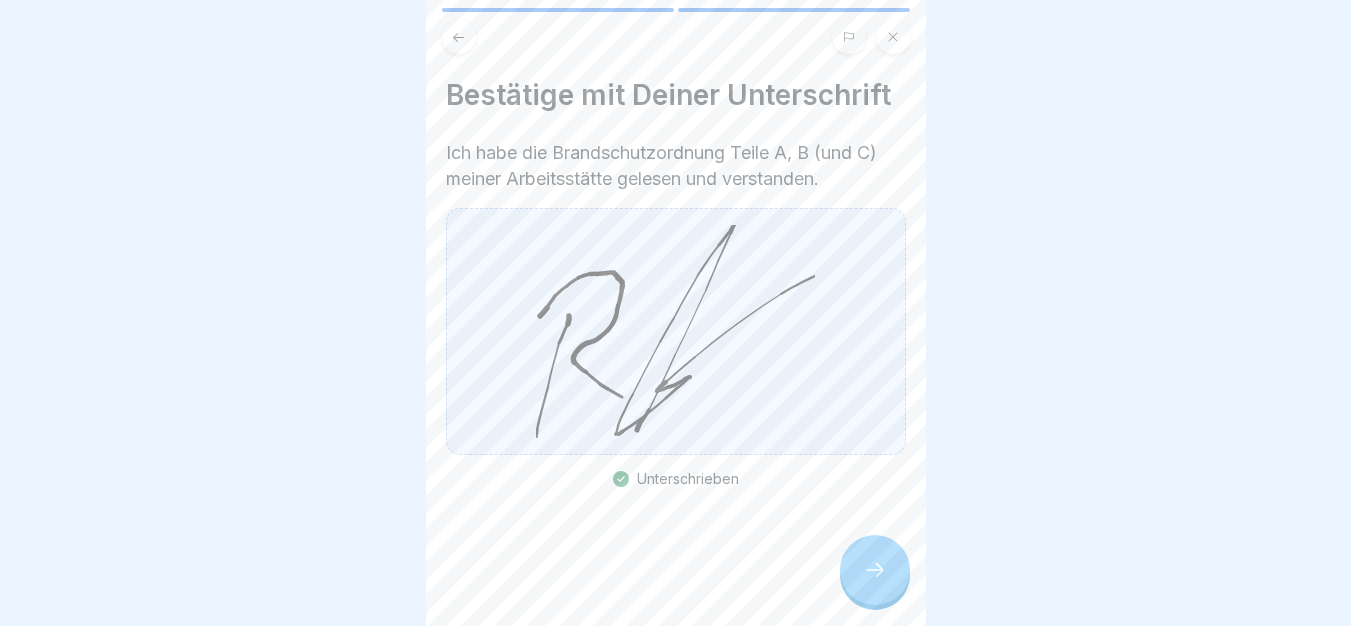 click 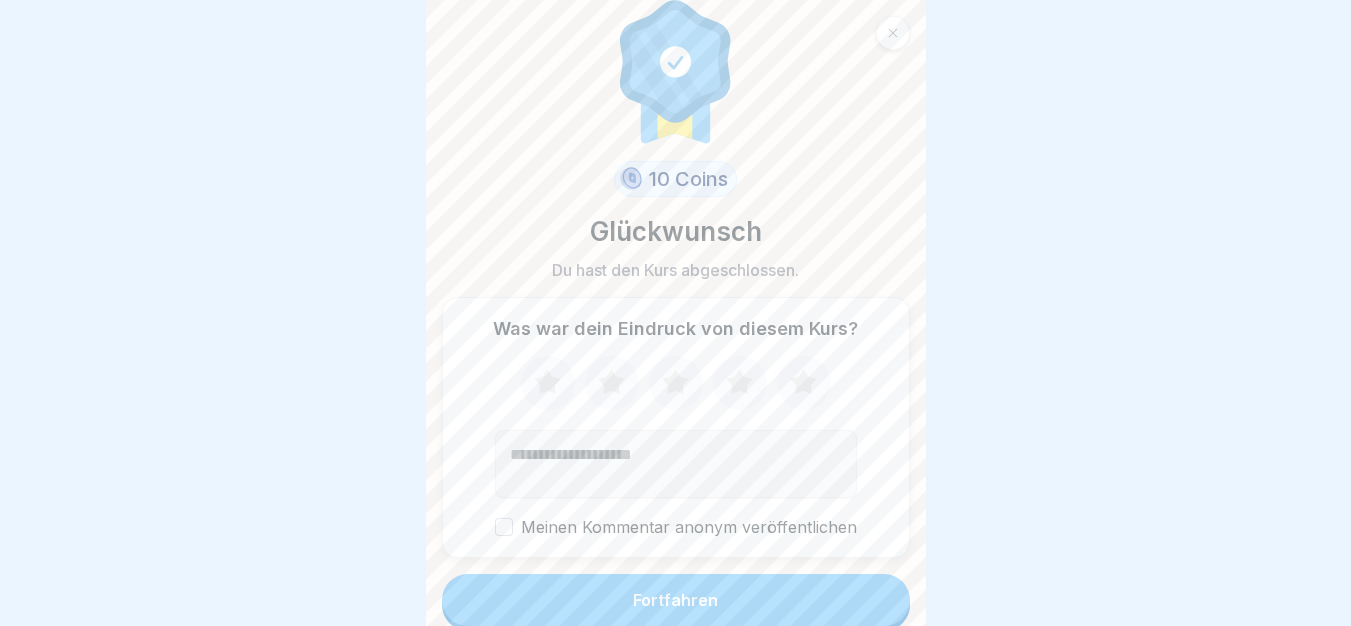 scroll, scrollTop: 27, scrollLeft: 0, axis: vertical 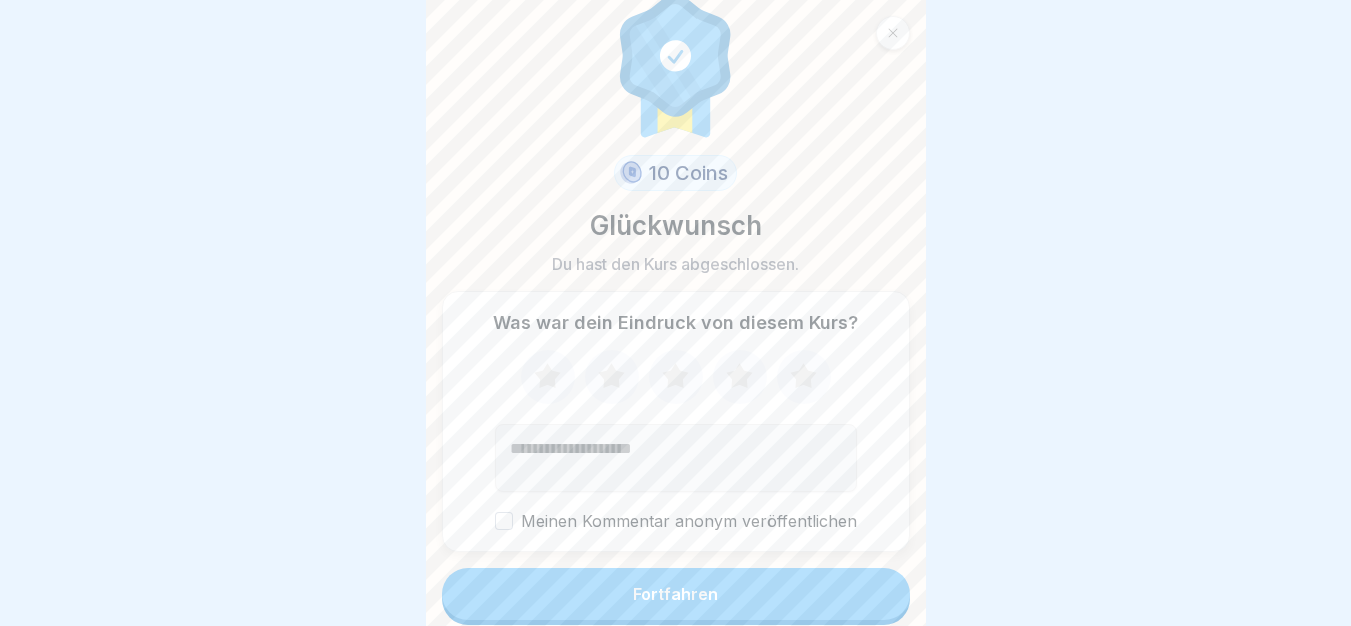 click on "Fortfahren" at bounding box center [676, 594] 